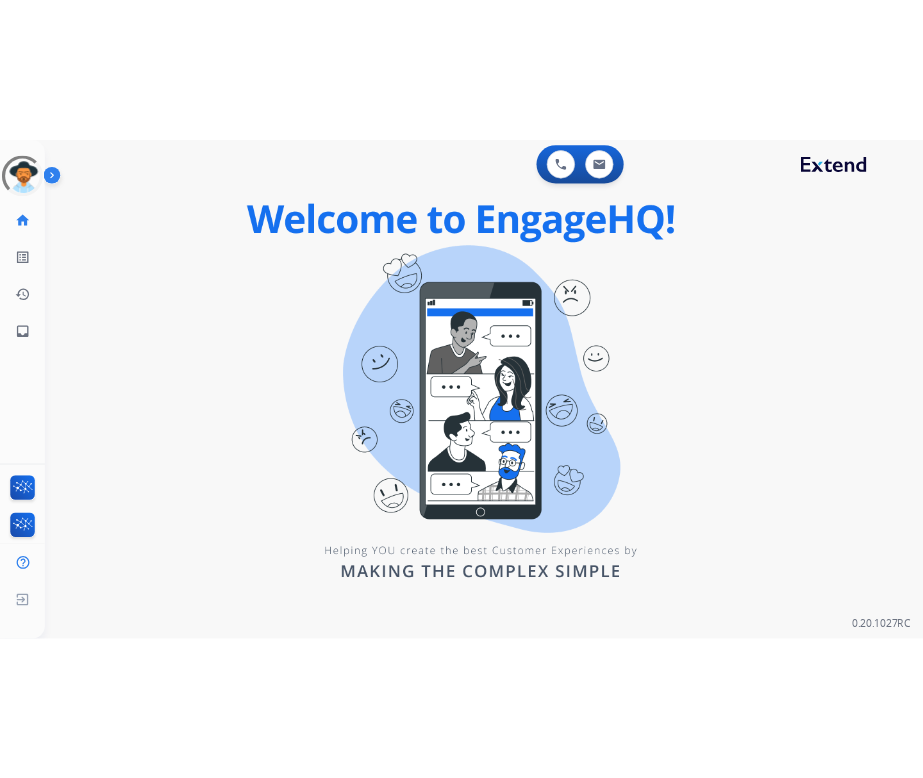 scroll, scrollTop: 0, scrollLeft: 0, axis: both 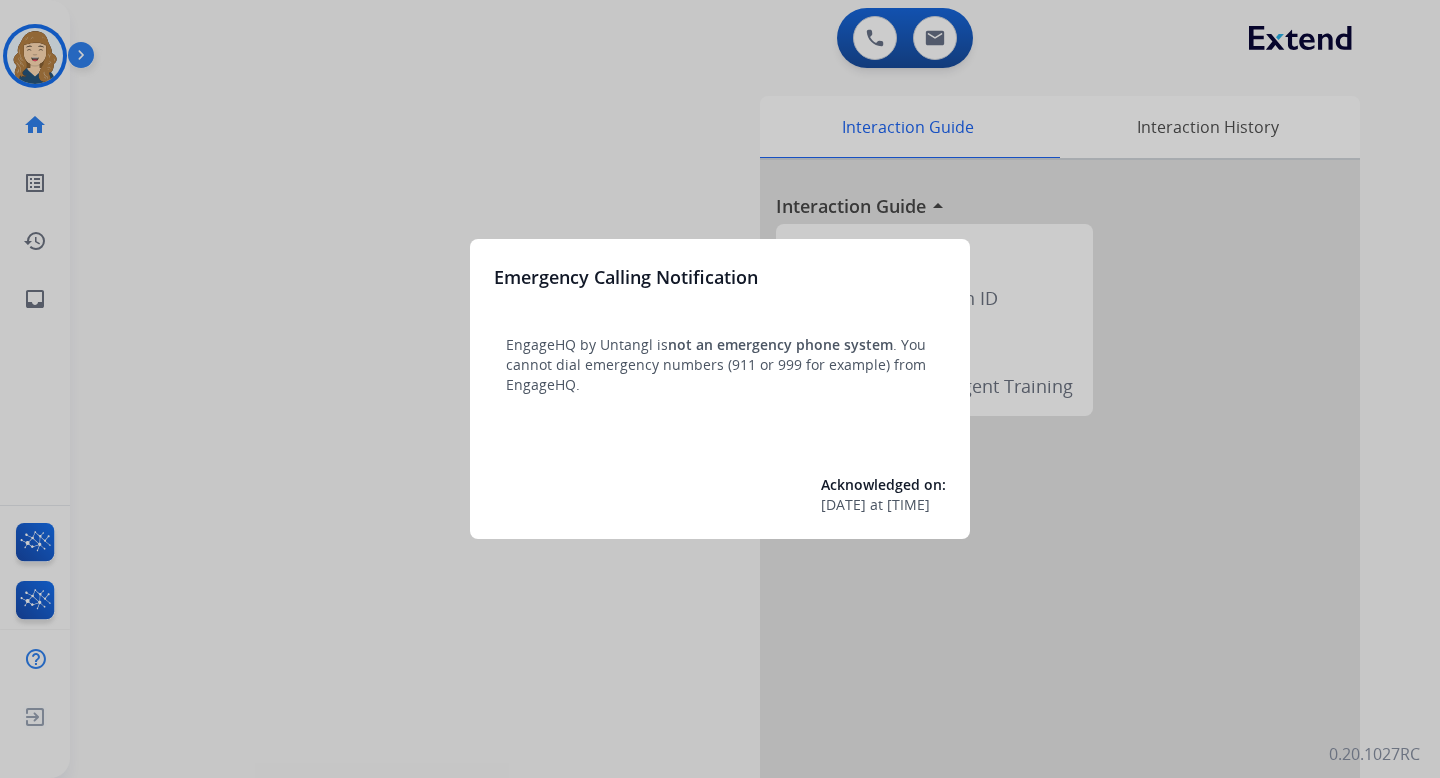 click at bounding box center [720, 389] 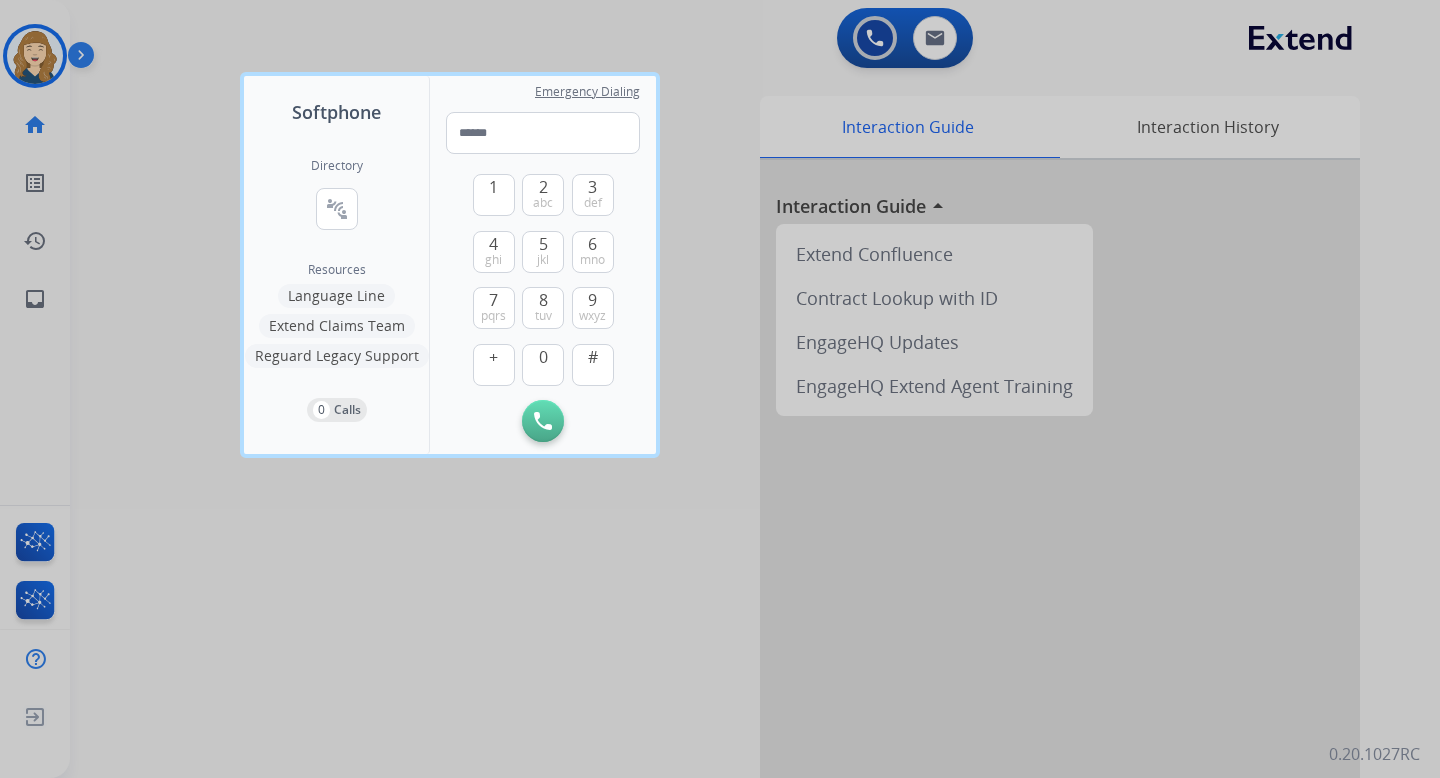 click at bounding box center (720, 389) 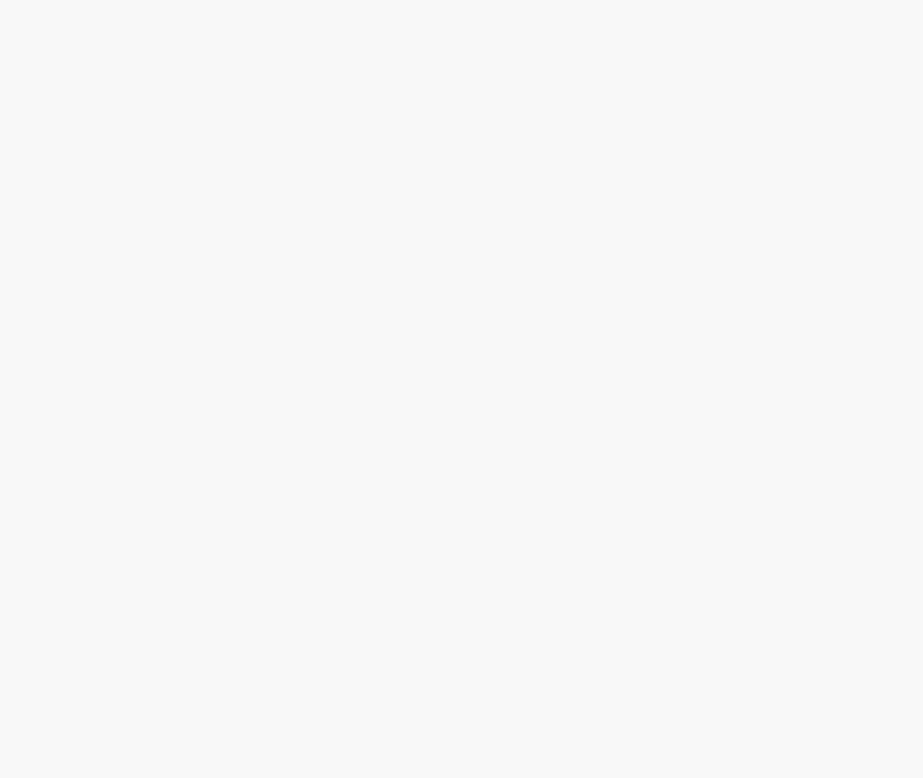 scroll, scrollTop: 0, scrollLeft: 0, axis: both 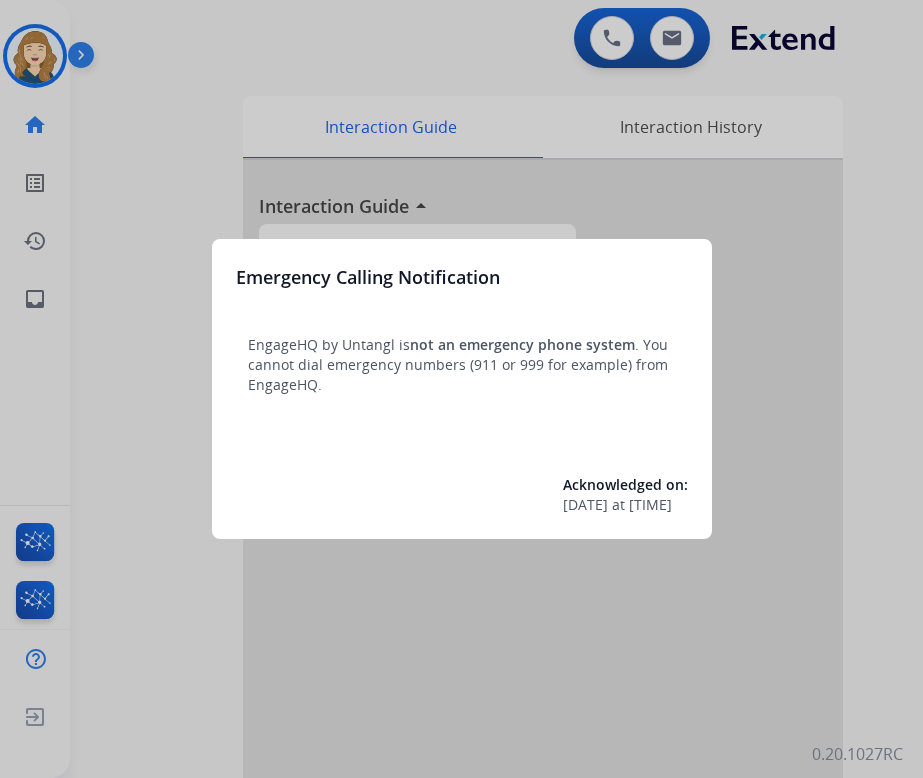 click at bounding box center [461, 389] 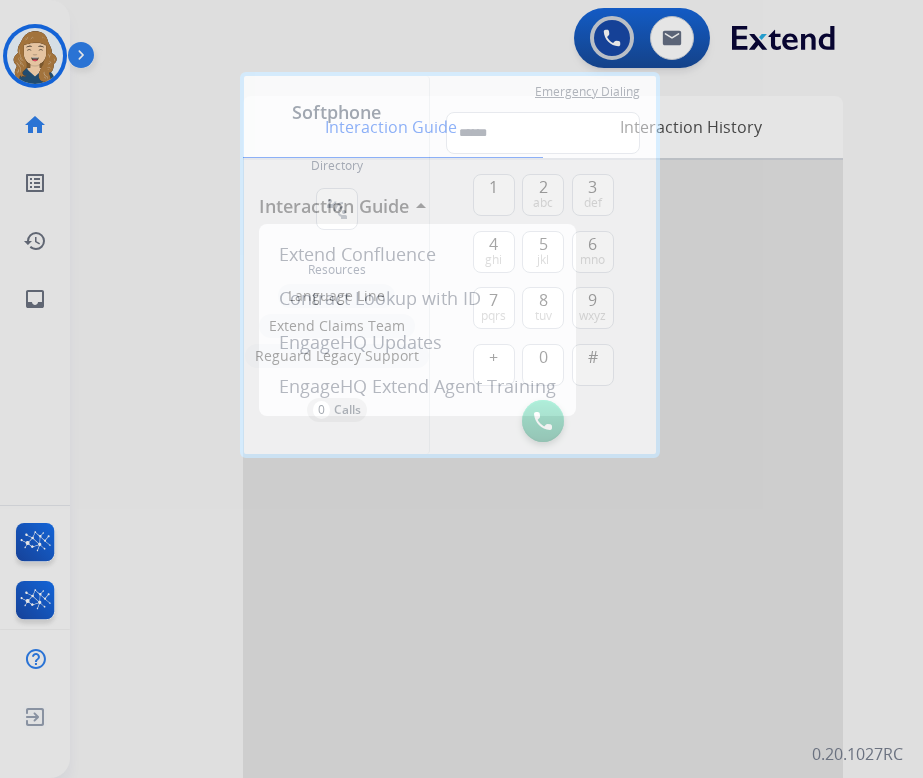 click at bounding box center [461, 389] 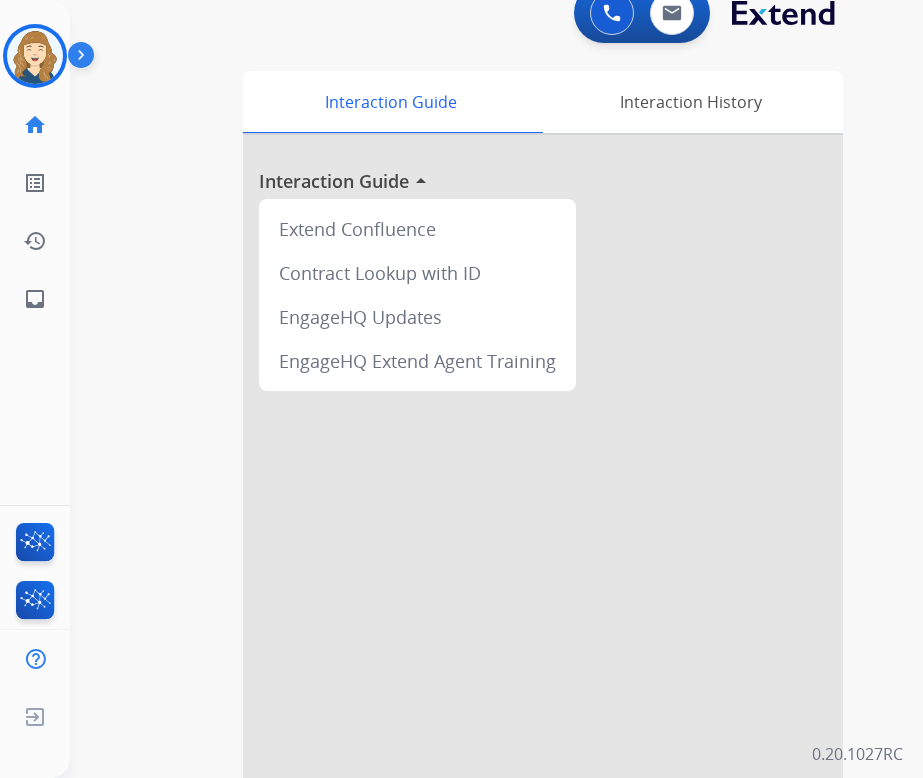 scroll, scrollTop: 0, scrollLeft: 0, axis: both 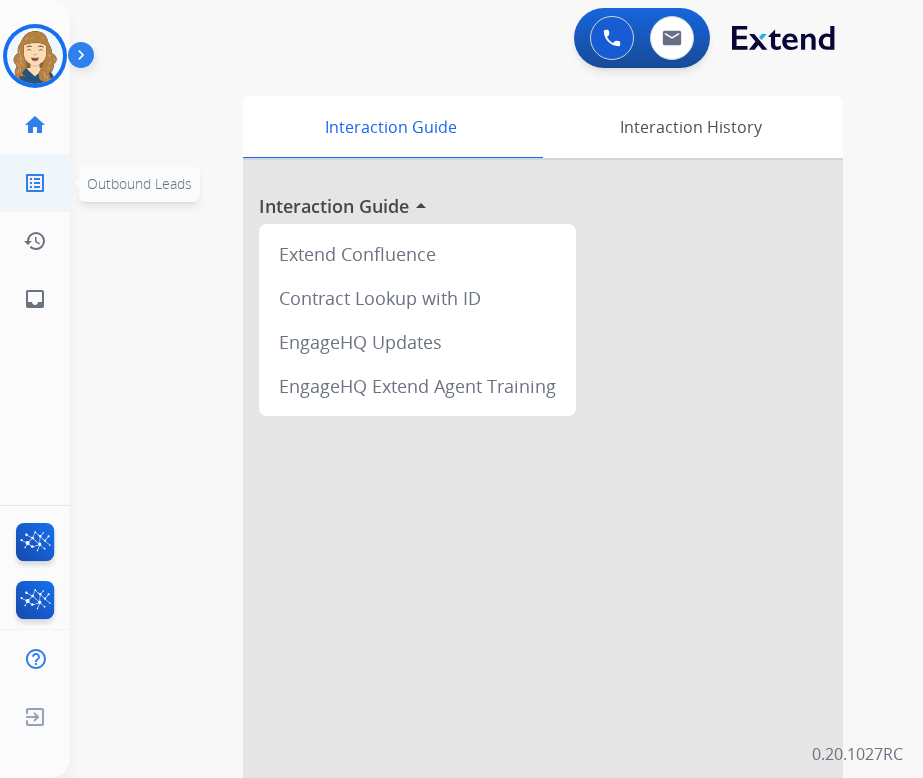 click on "list_alt  Outbound Leads" 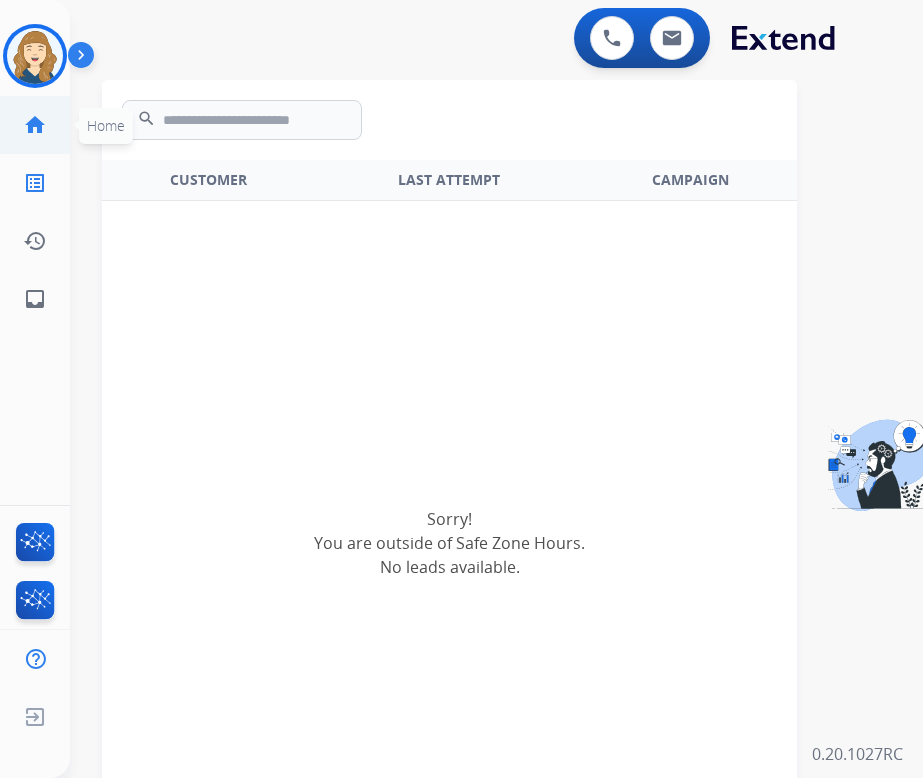 click on "home" 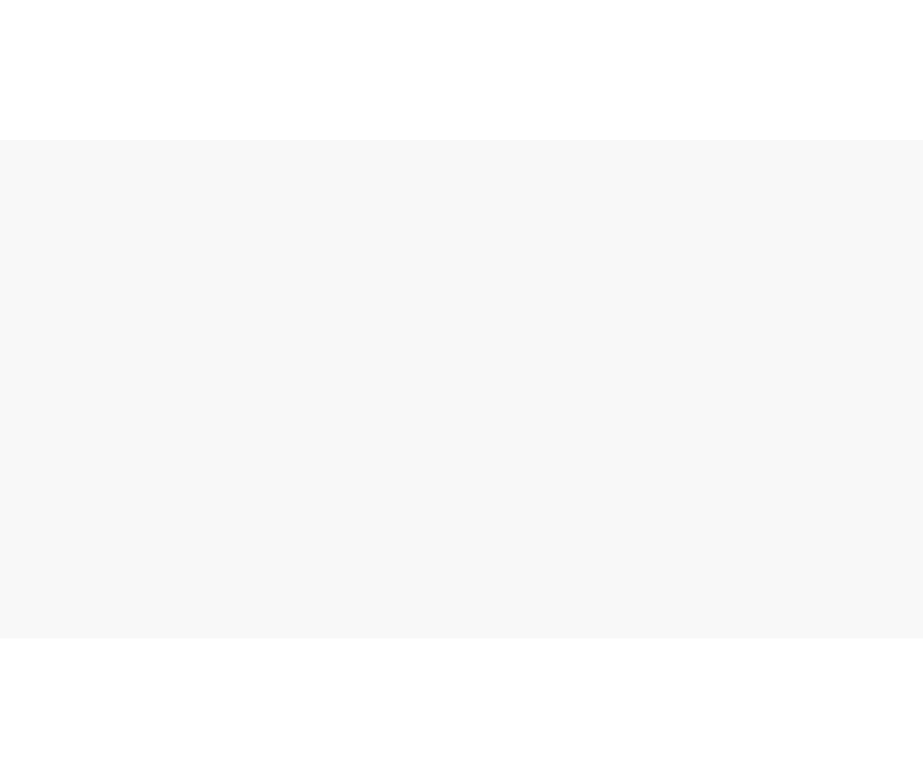 scroll, scrollTop: 0, scrollLeft: 0, axis: both 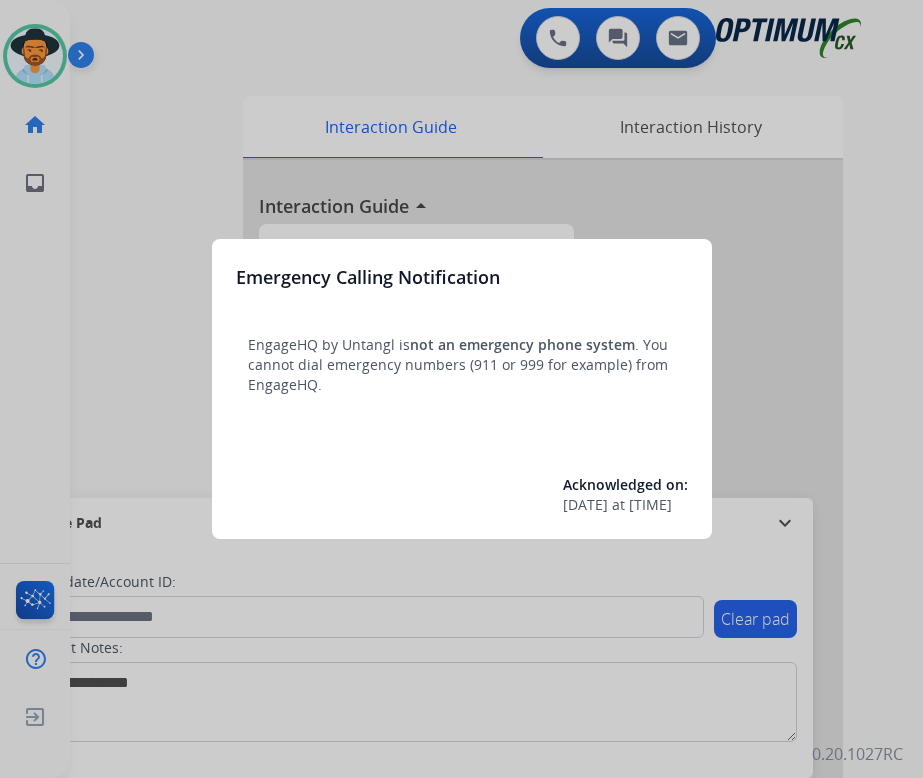 click at bounding box center [461, 389] 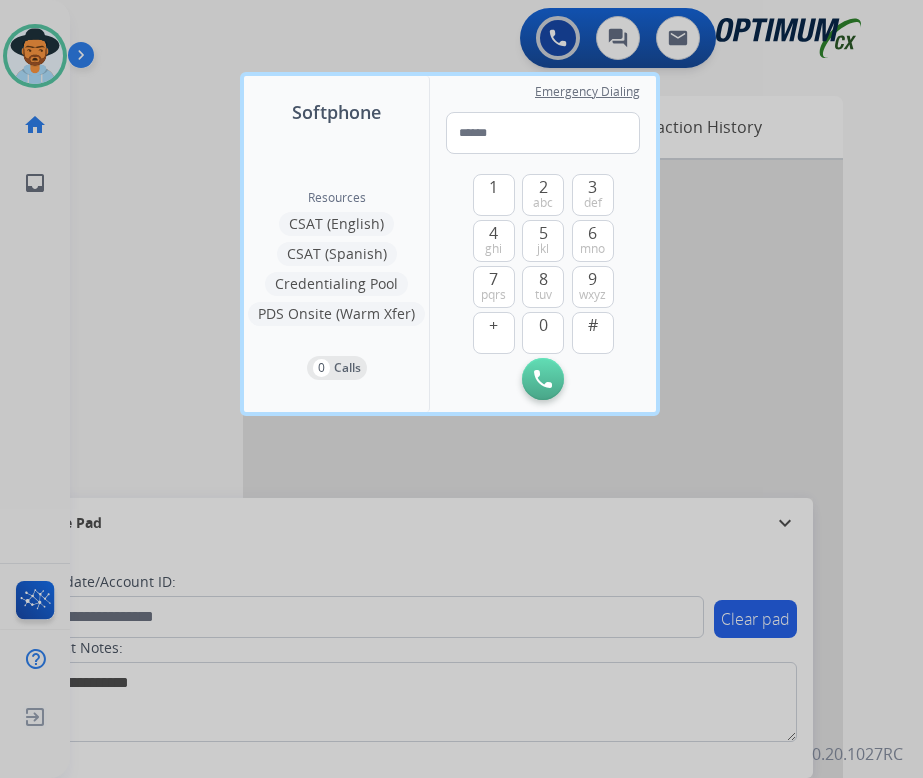 click at bounding box center (461, 389) 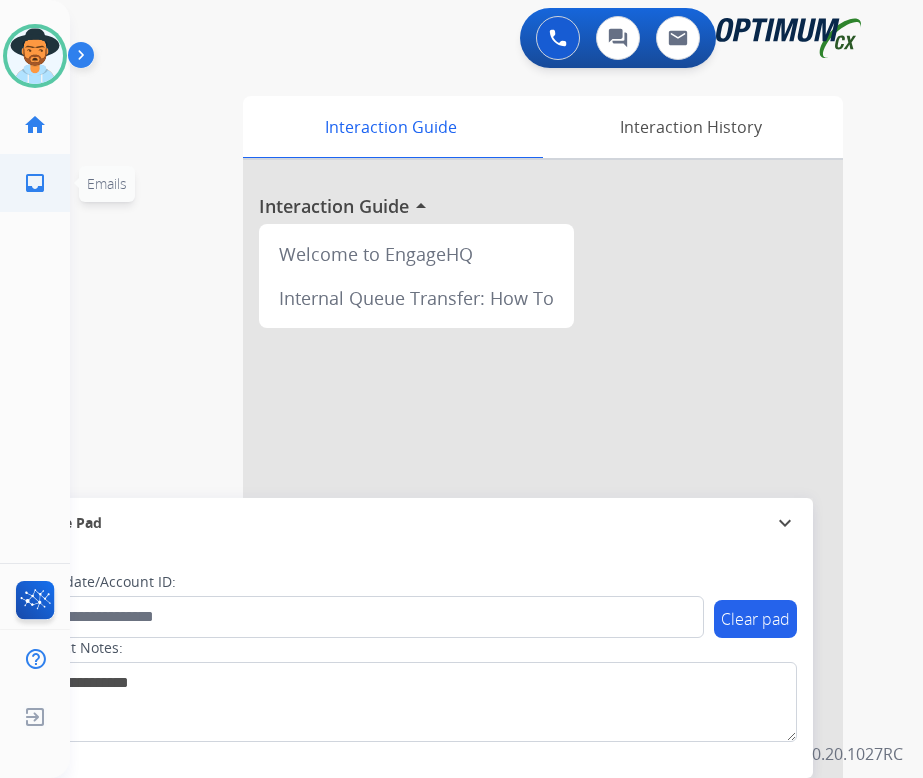 click on "inbox" 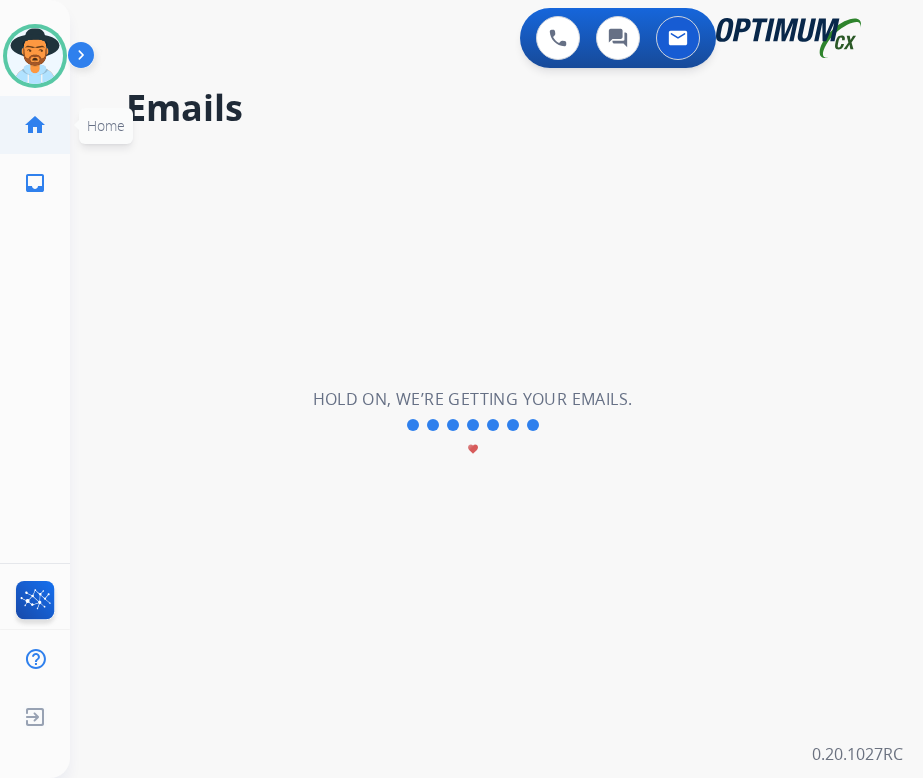 click on "home" 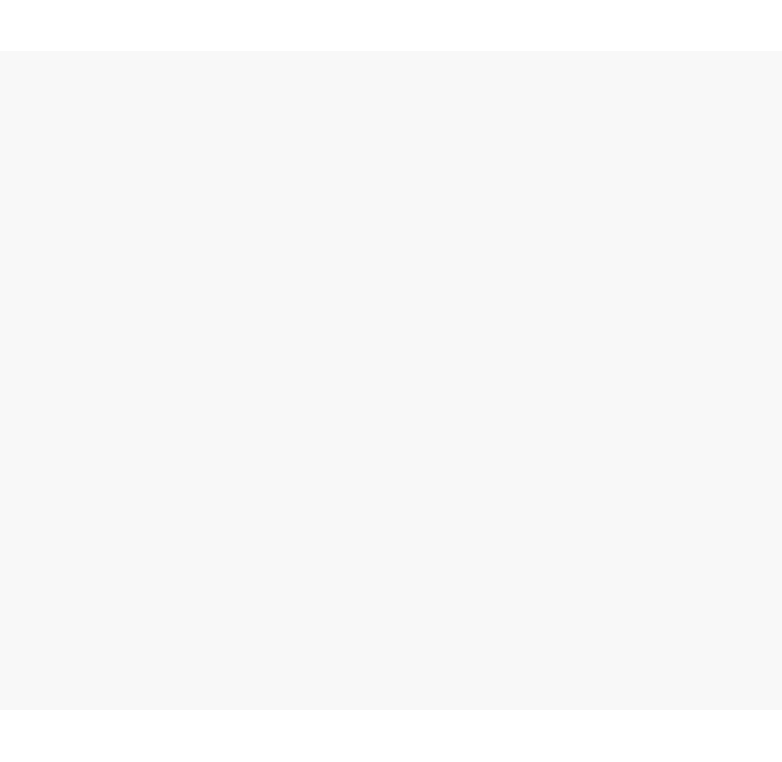 scroll, scrollTop: 0, scrollLeft: 0, axis: both 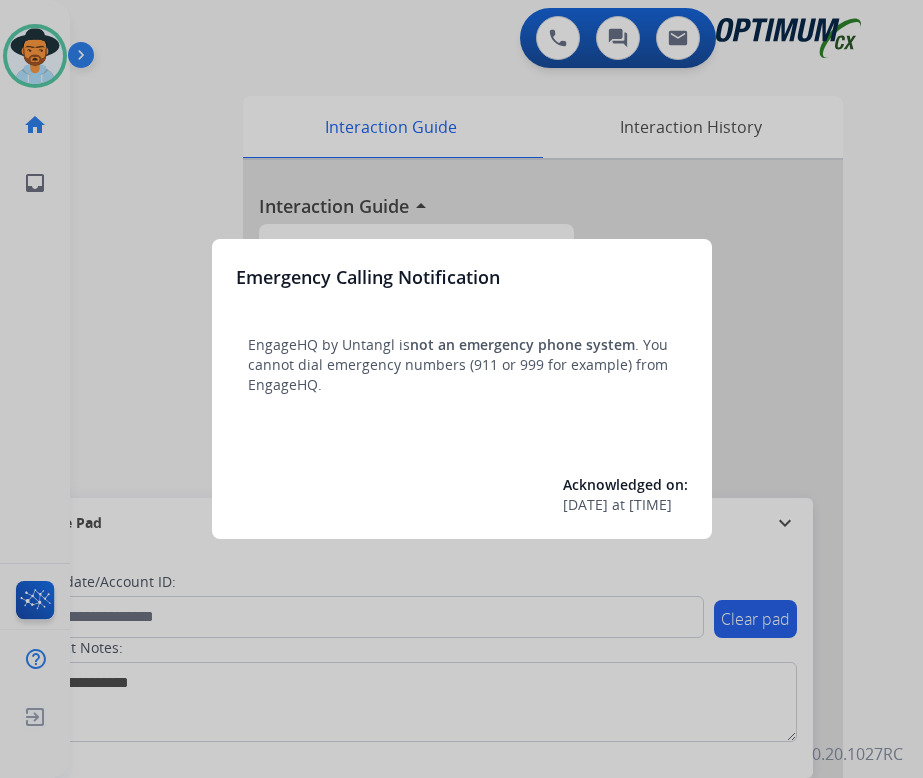 click at bounding box center (461, 389) 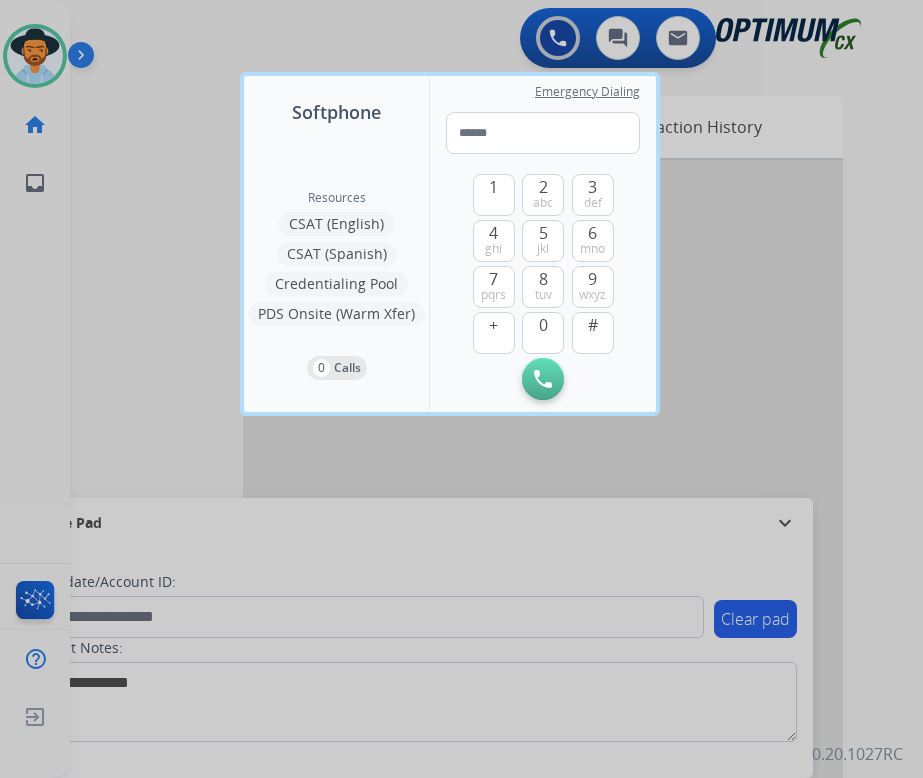 click at bounding box center (461, 389) 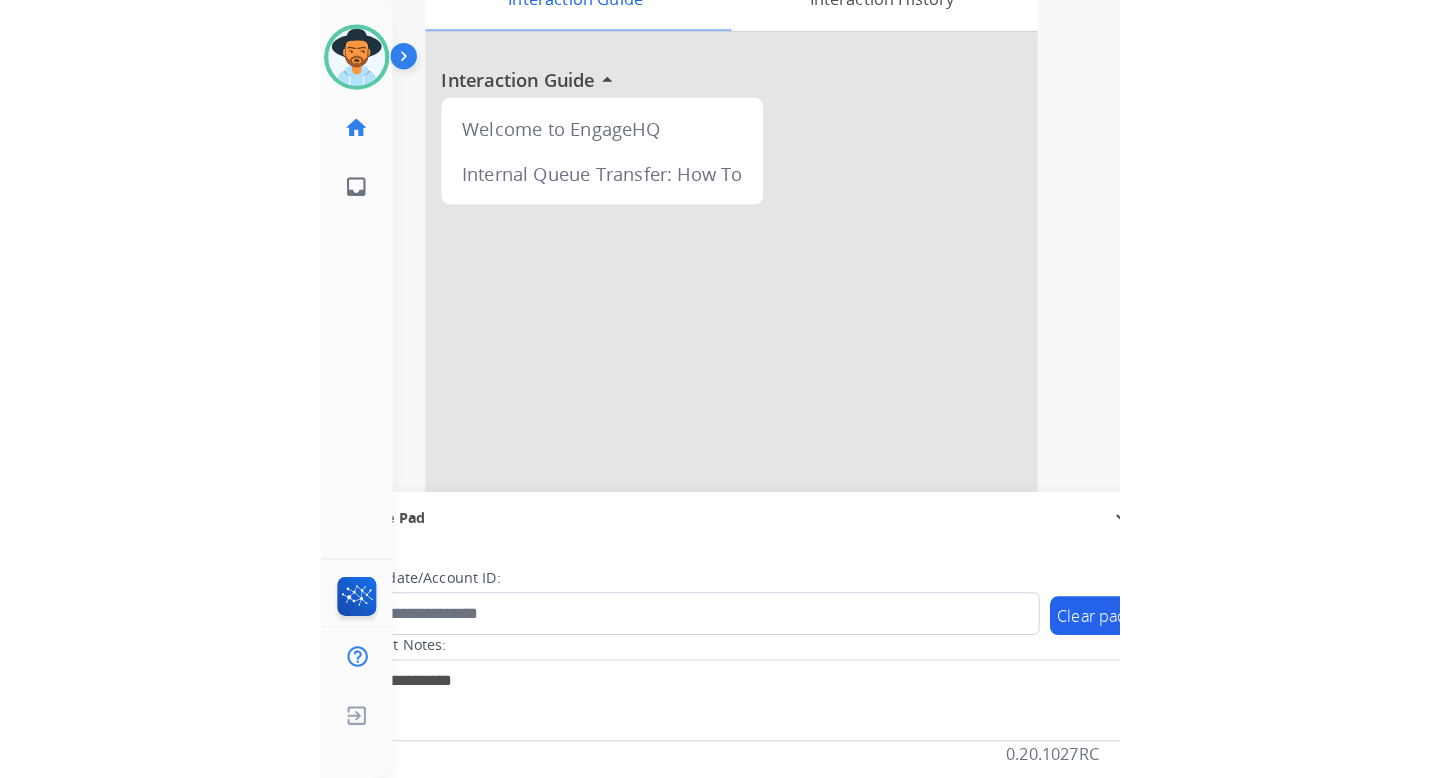scroll, scrollTop: 0, scrollLeft: 0, axis: both 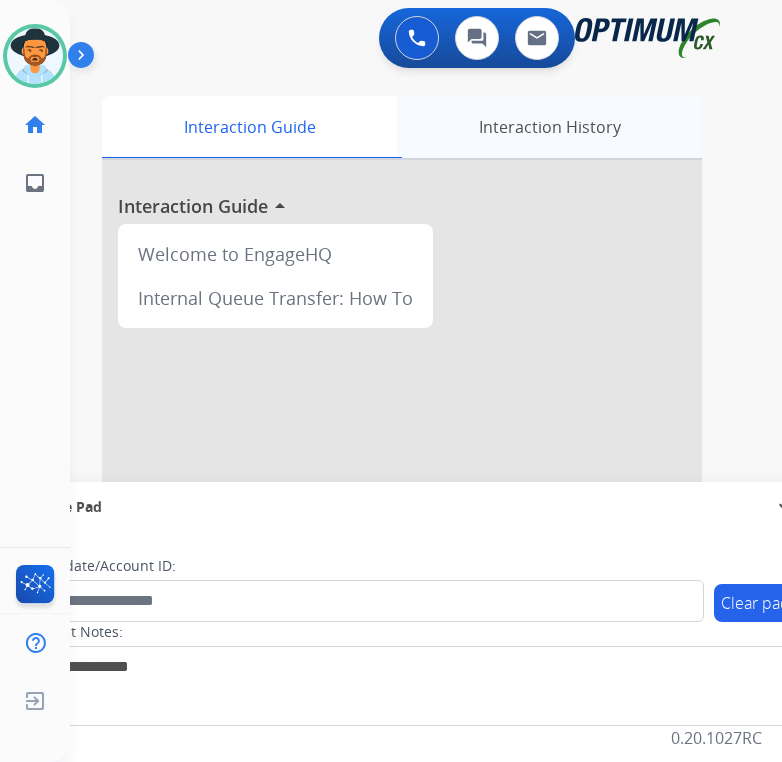 click on "Interaction History" at bounding box center (549, 127) 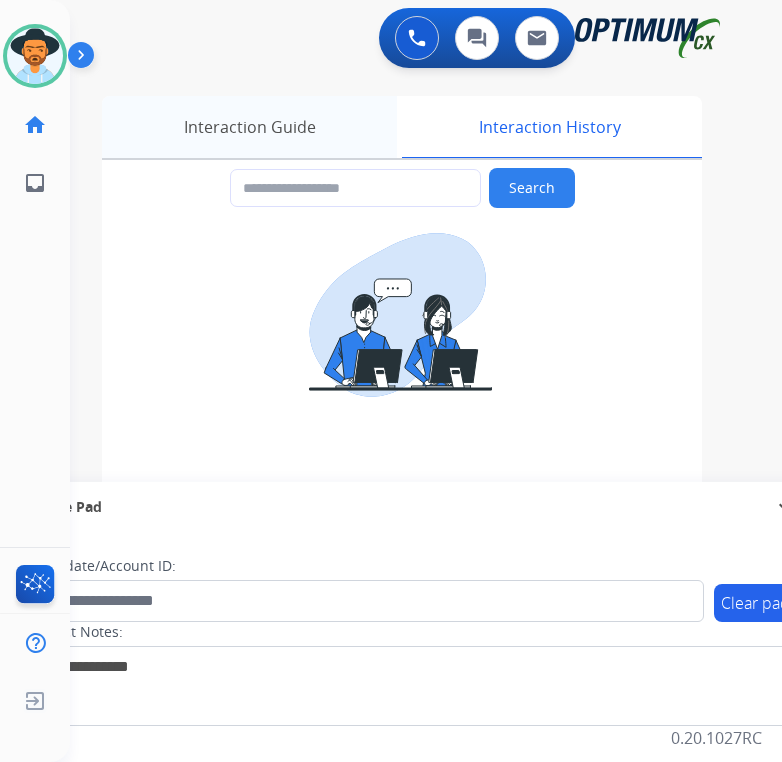 click on "Interaction Guide" at bounding box center (249, 127) 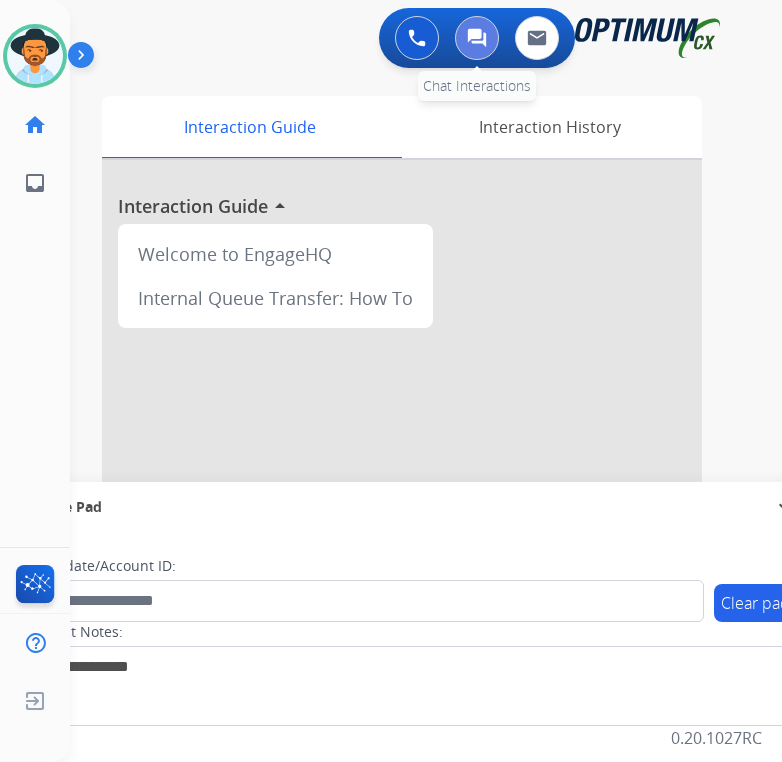 click at bounding box center [477, 38] 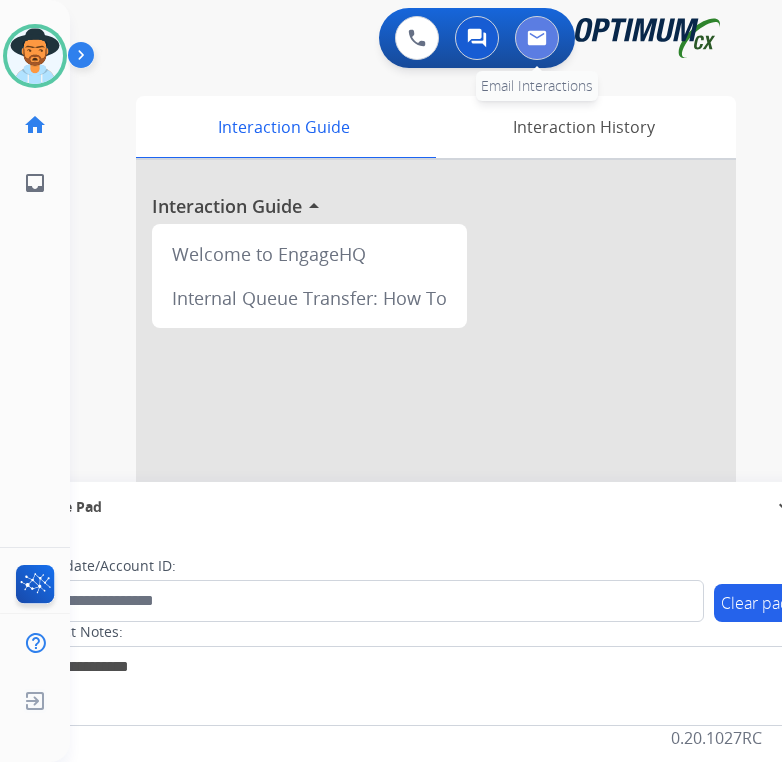 click at bounding box center (537, 38) 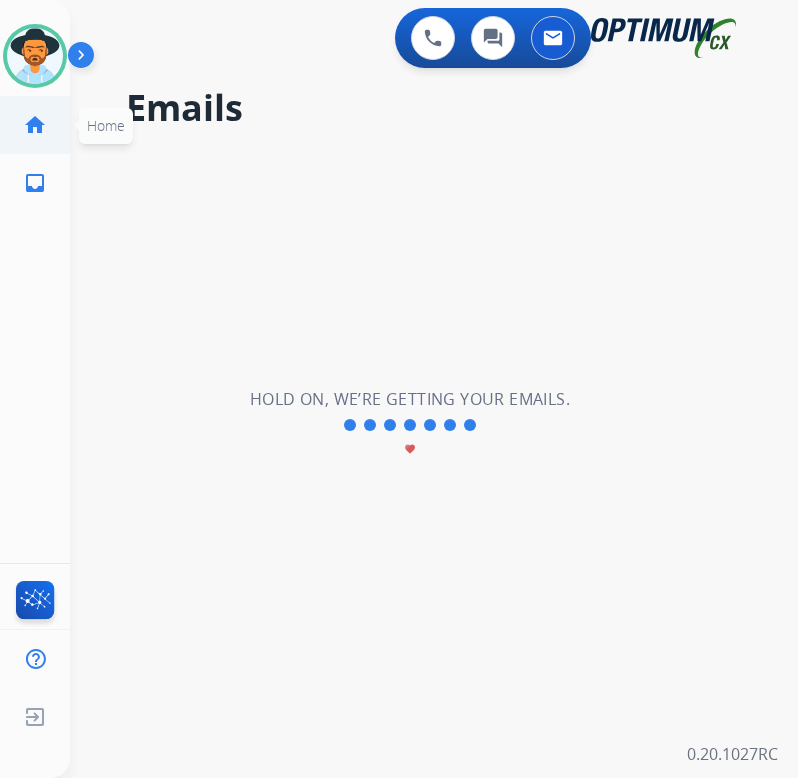 click on "home" 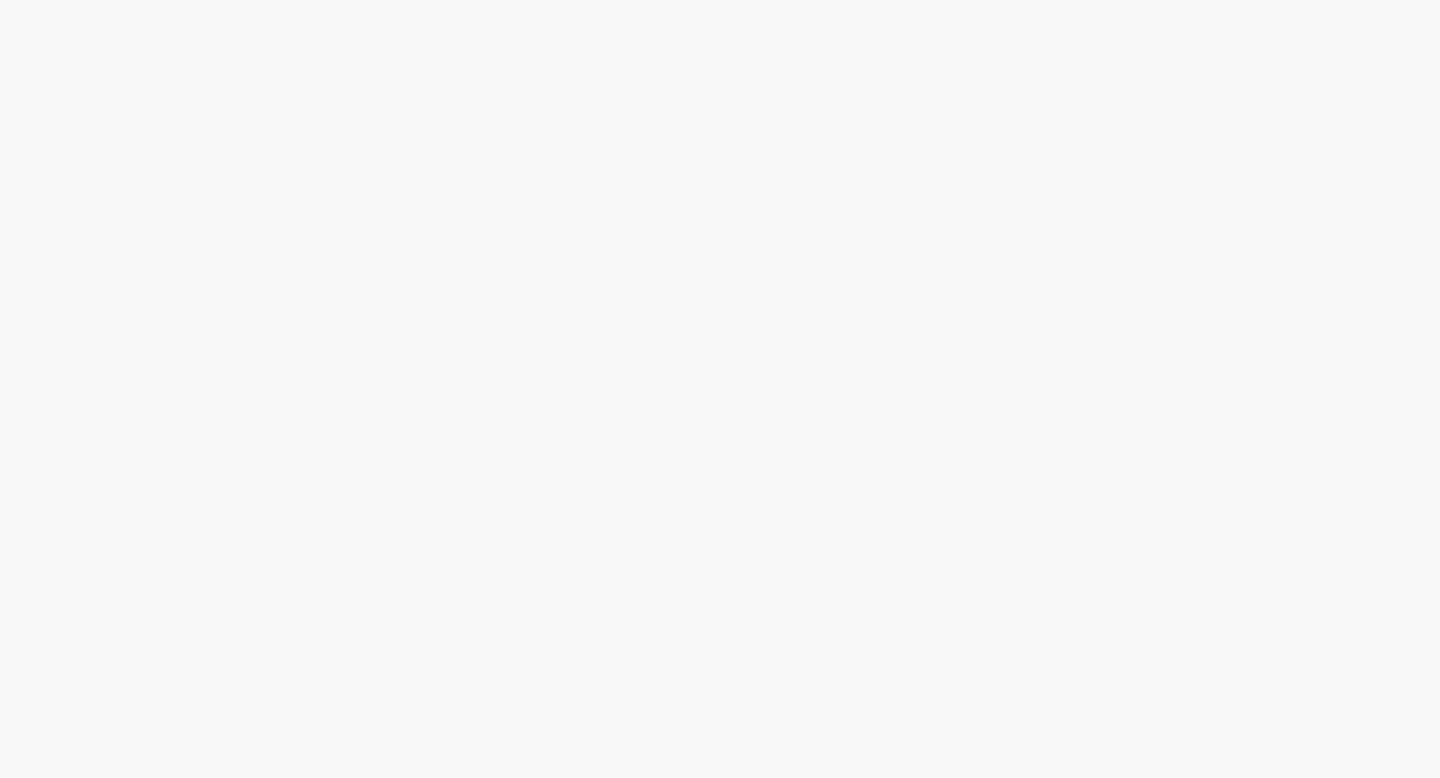 scroll, scrollTop: 0, scrollLeft: 0, axis: both 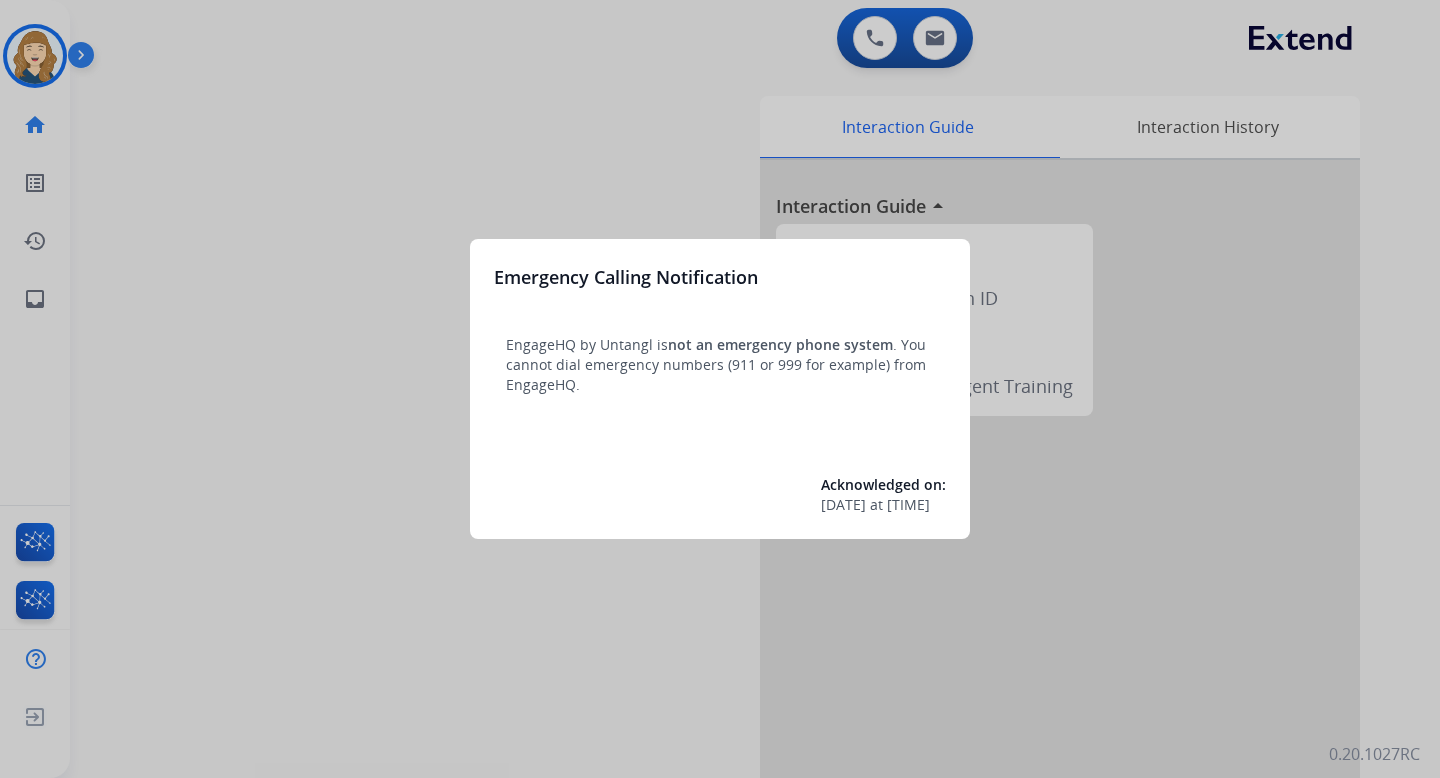 click at bounding box center (720, 389) 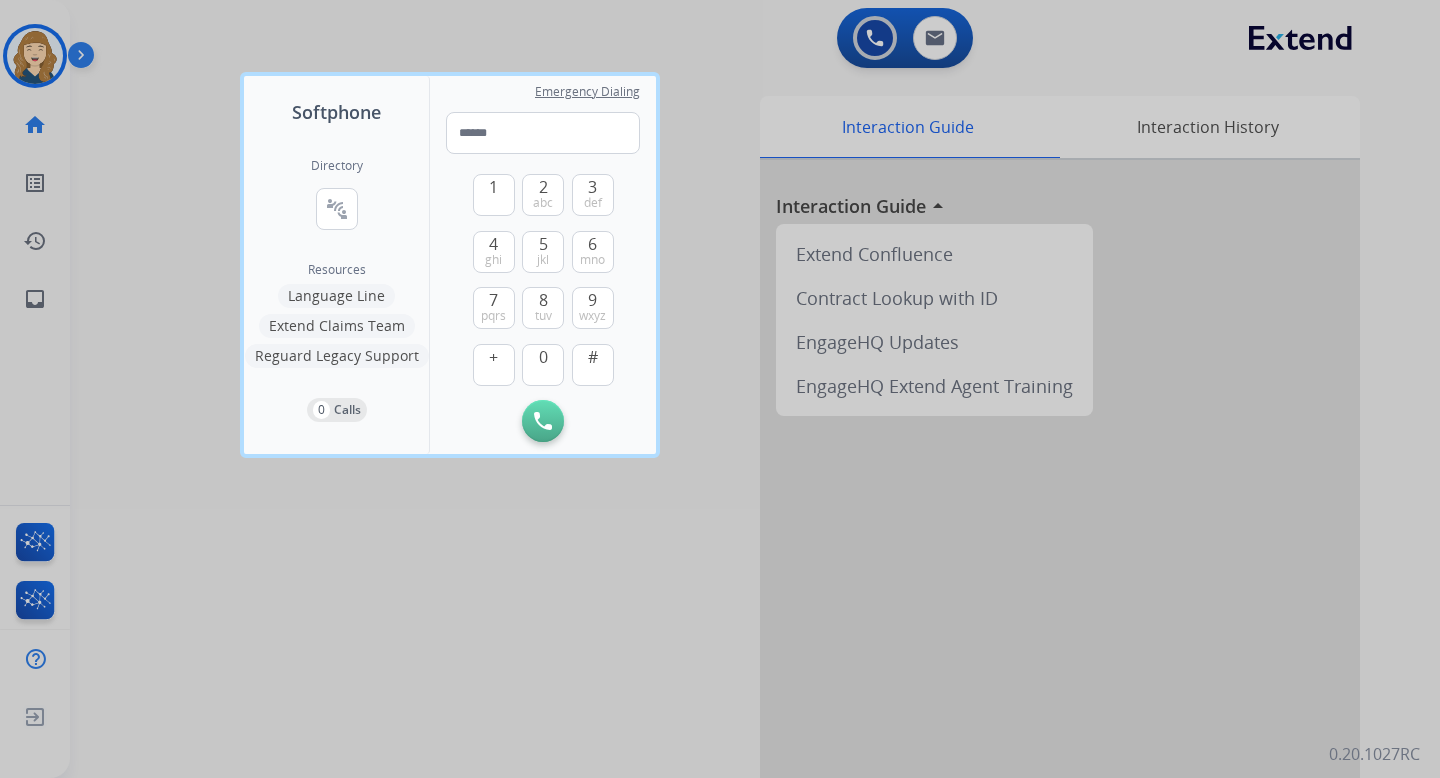 click at bounding box center (720, 389) 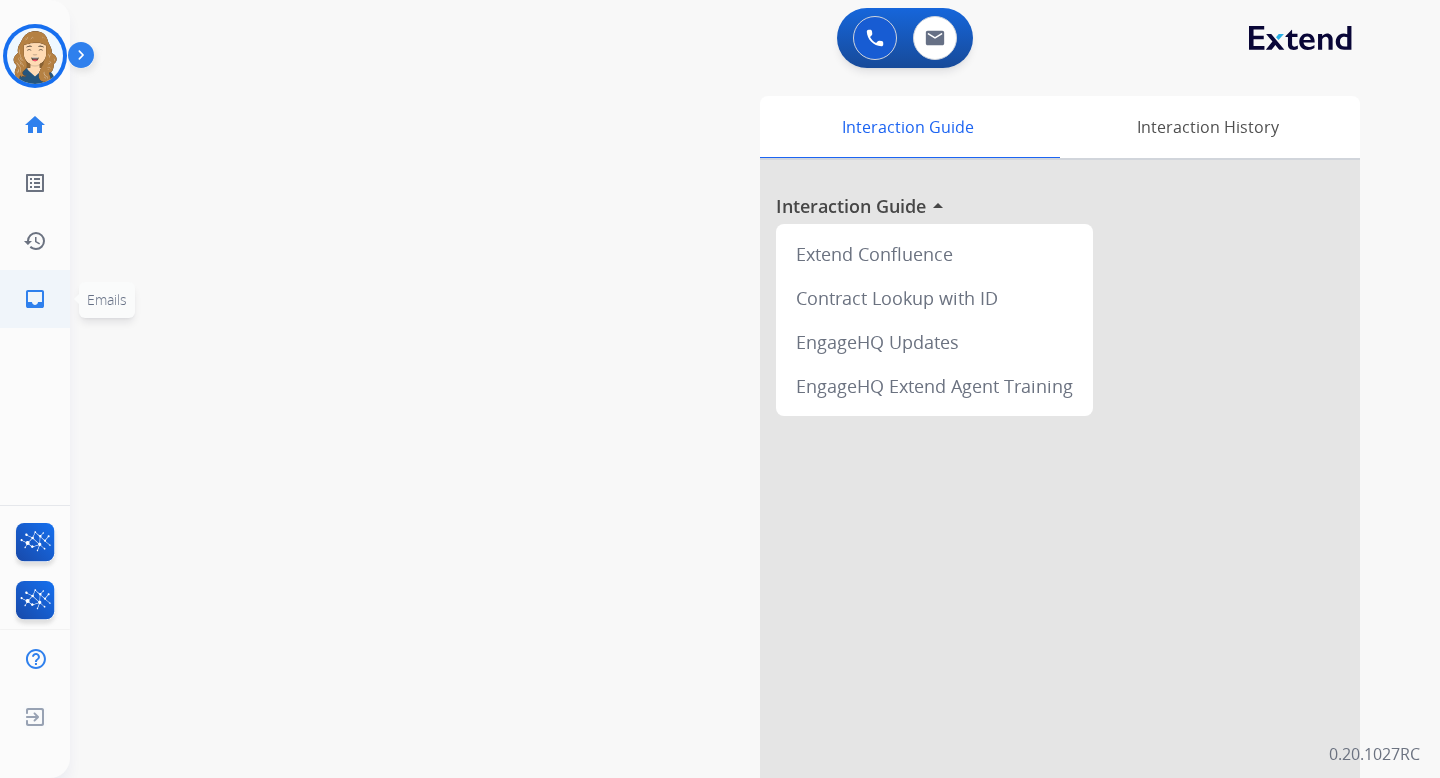 click on "inbox" 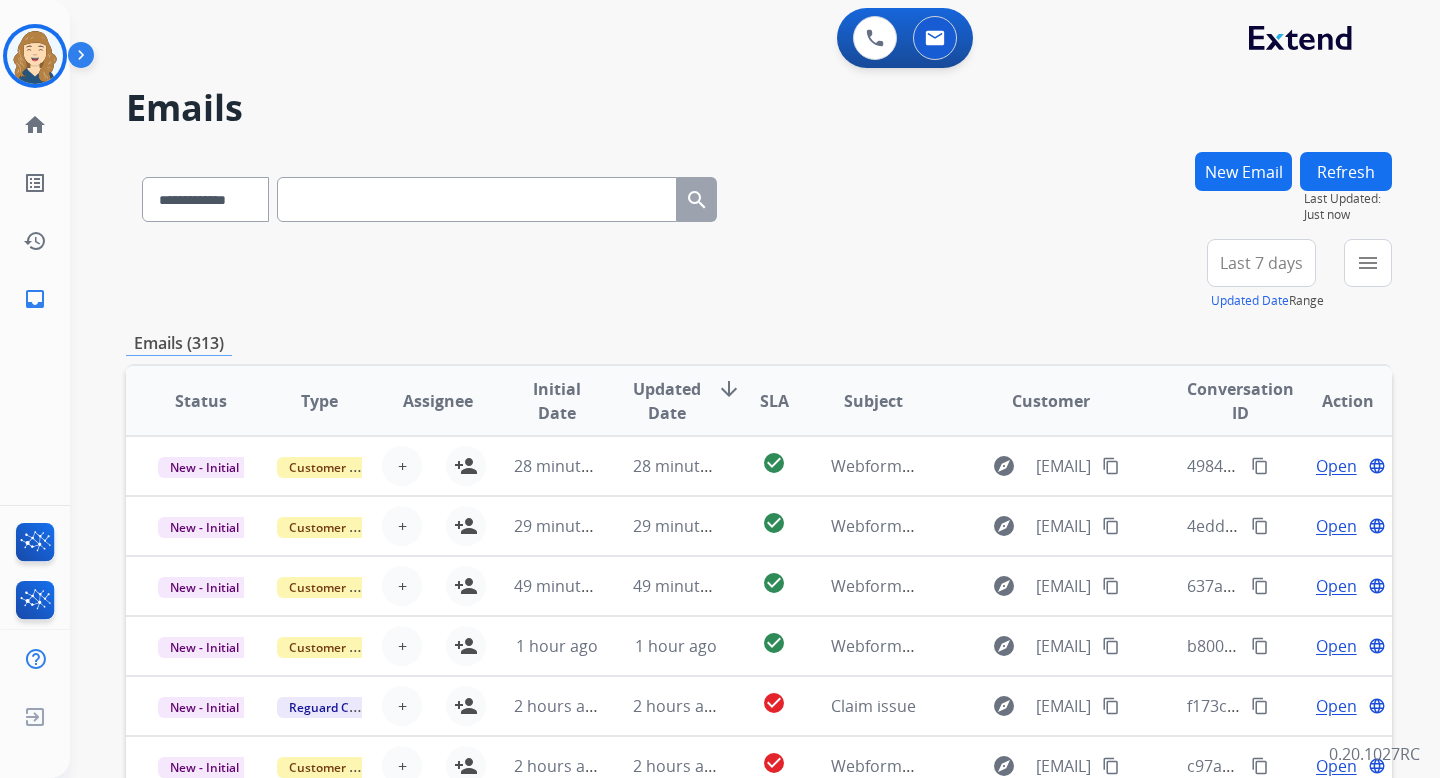 click on "New Email" at bounding box center (1243, 171) 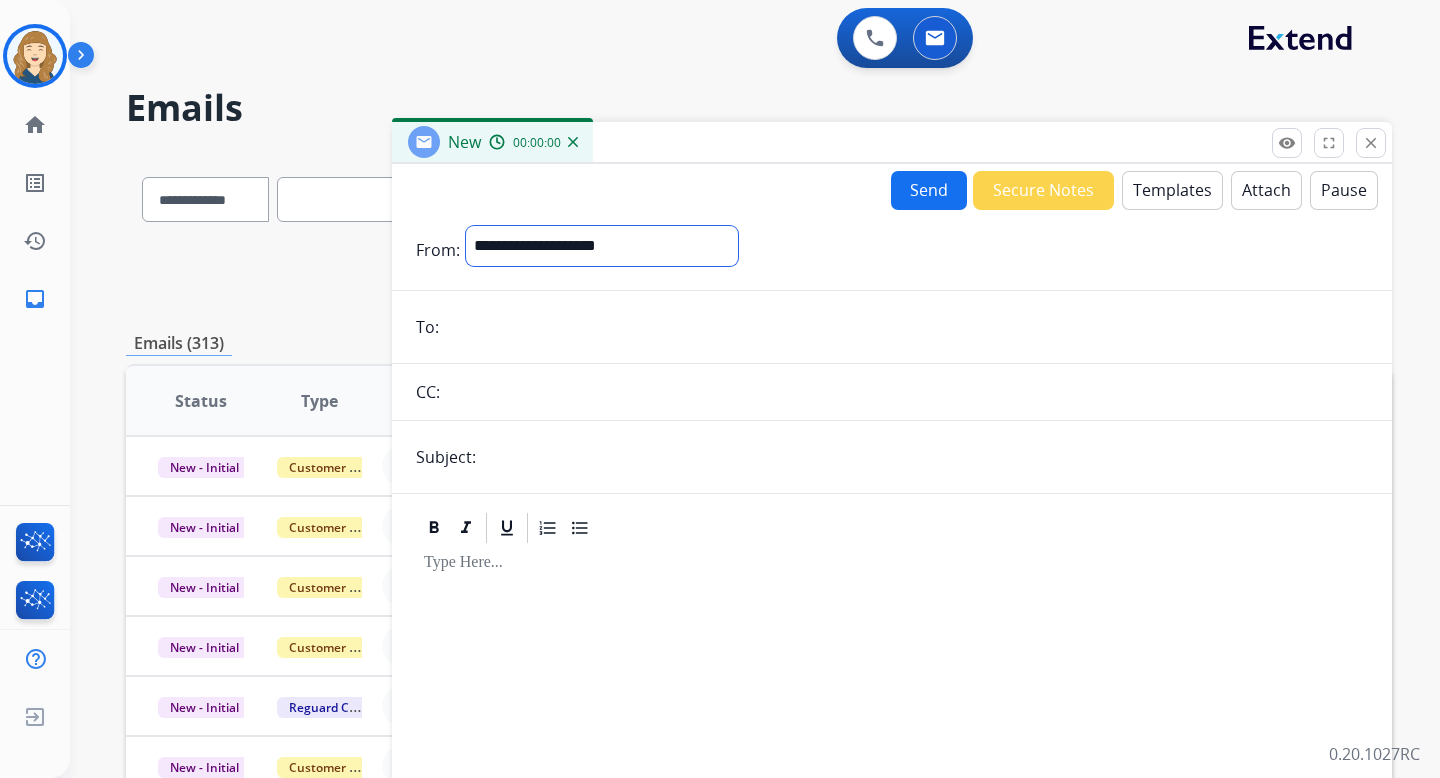 click on "**********" at bounding box center [602, 246] 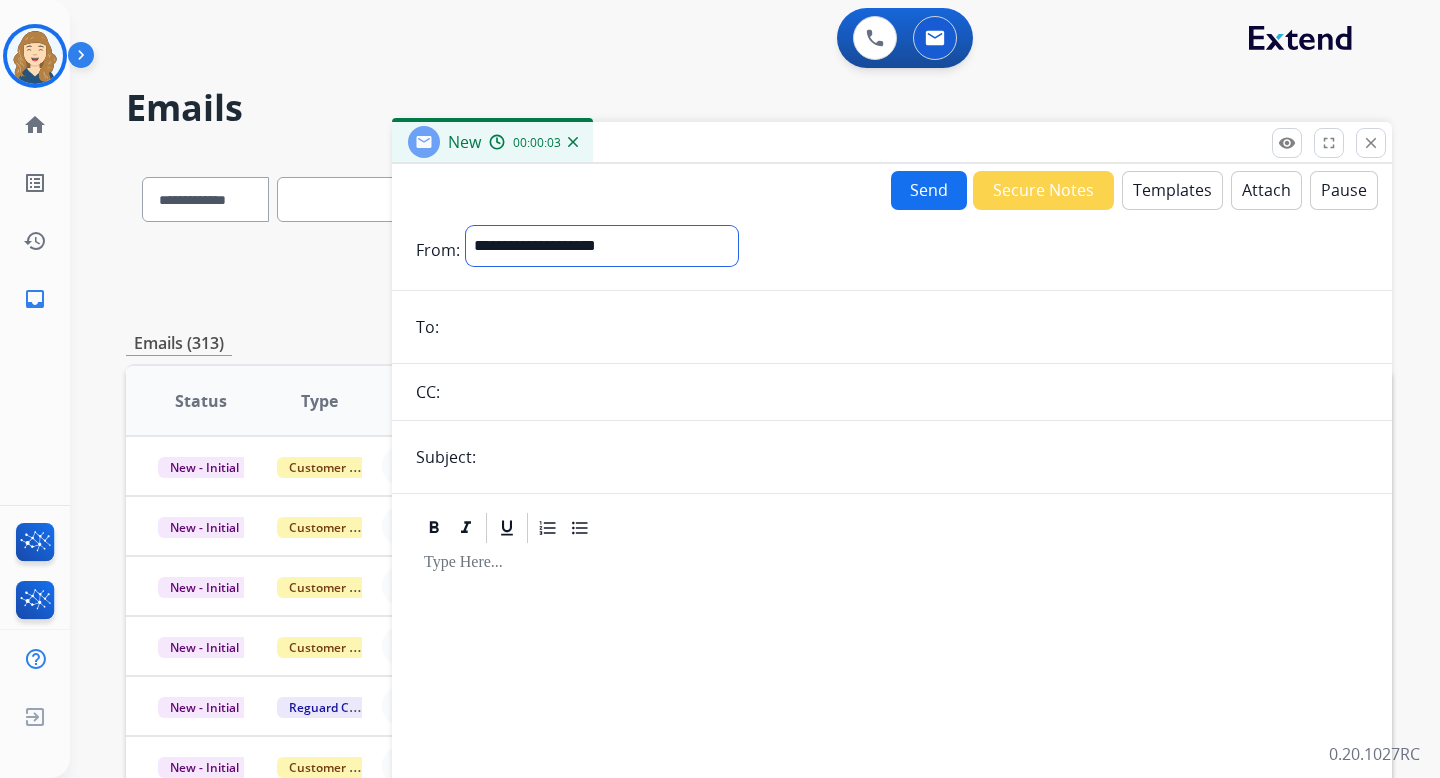select on "**********" 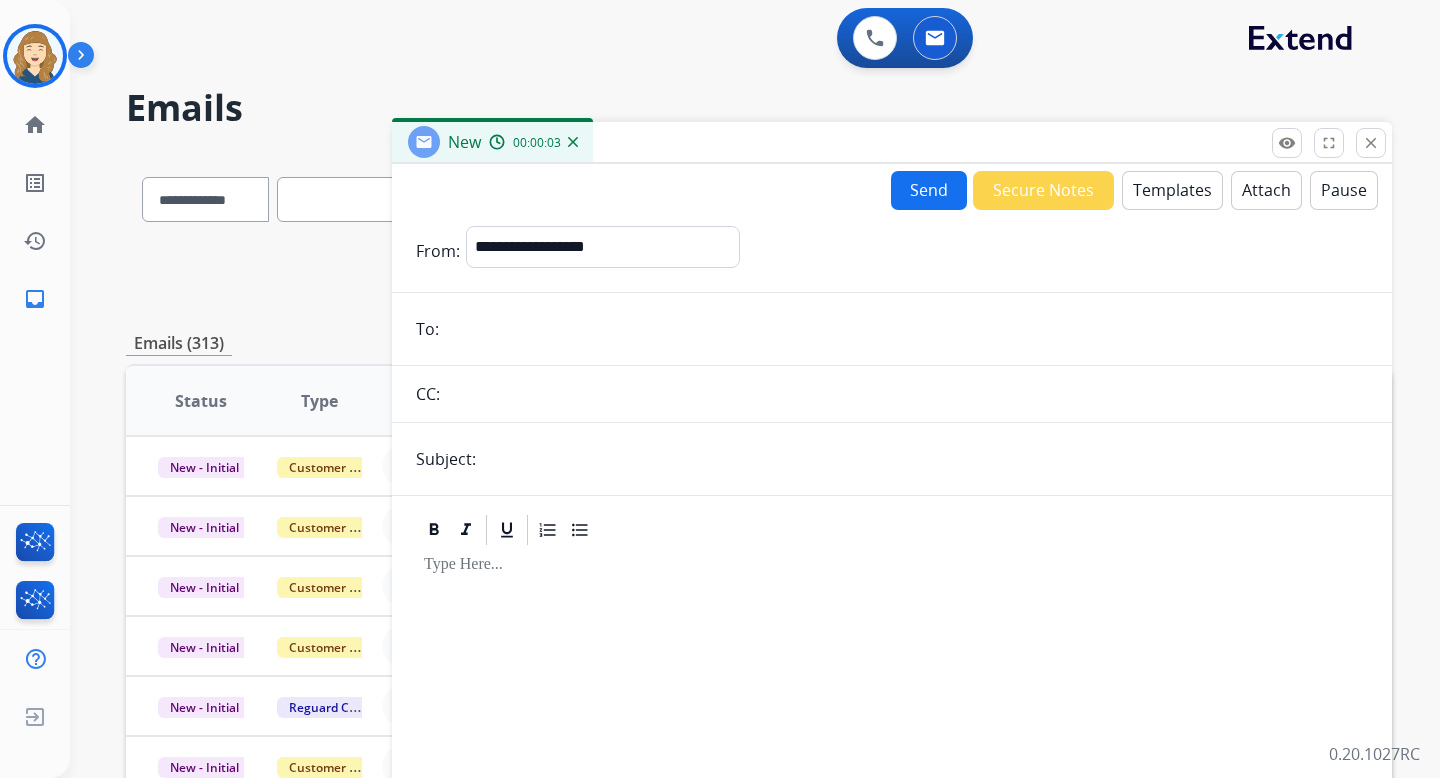 click at bounding box center (906, 329) 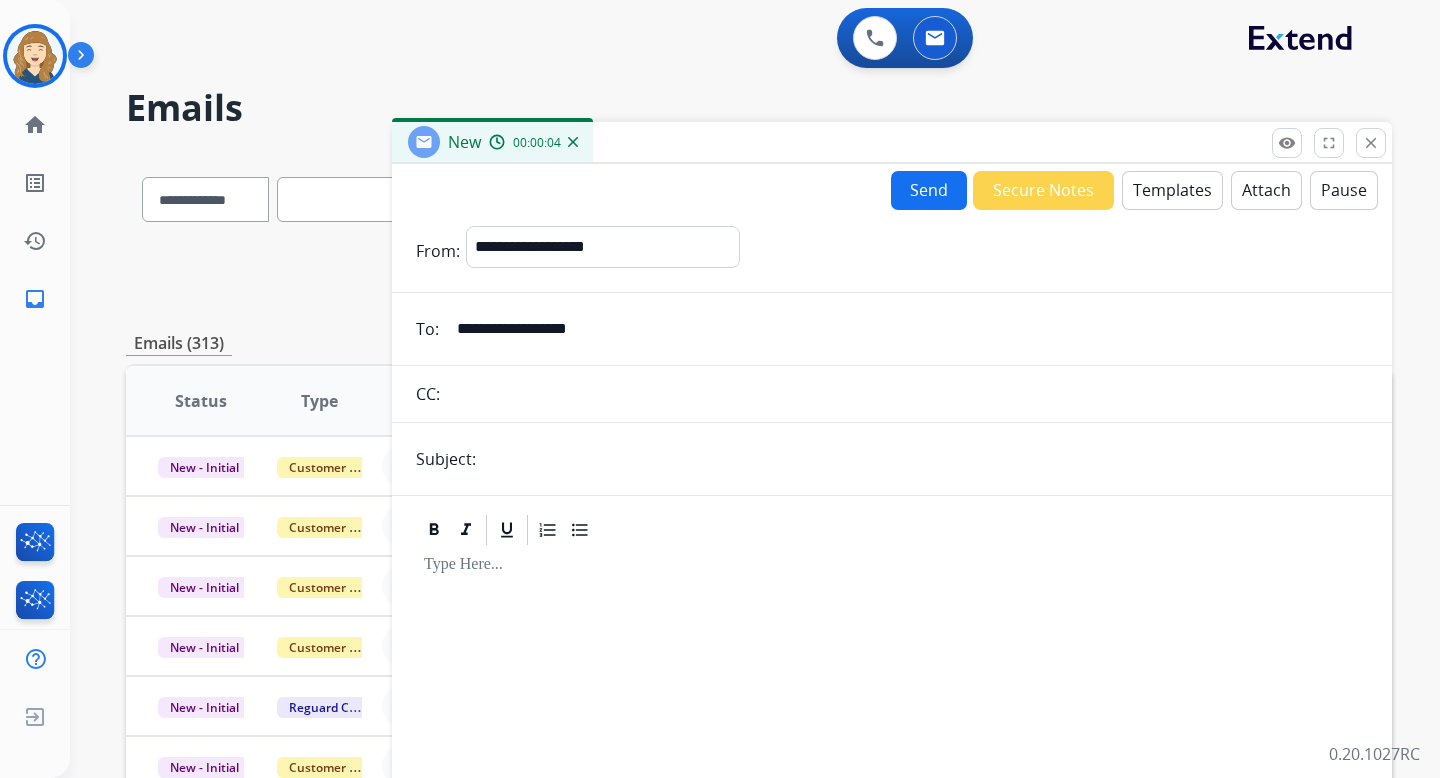 click at bounding box center [925, 459] 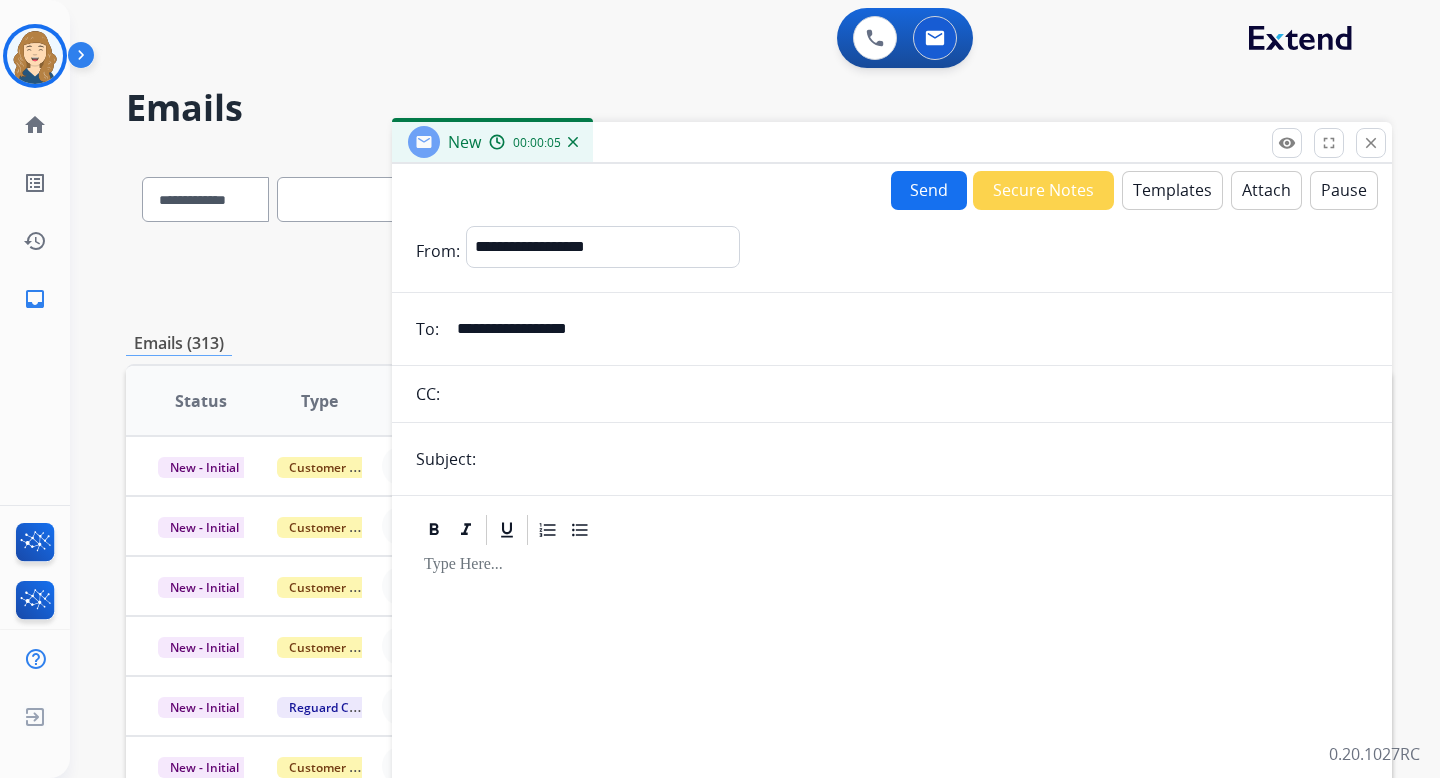 type on "****" 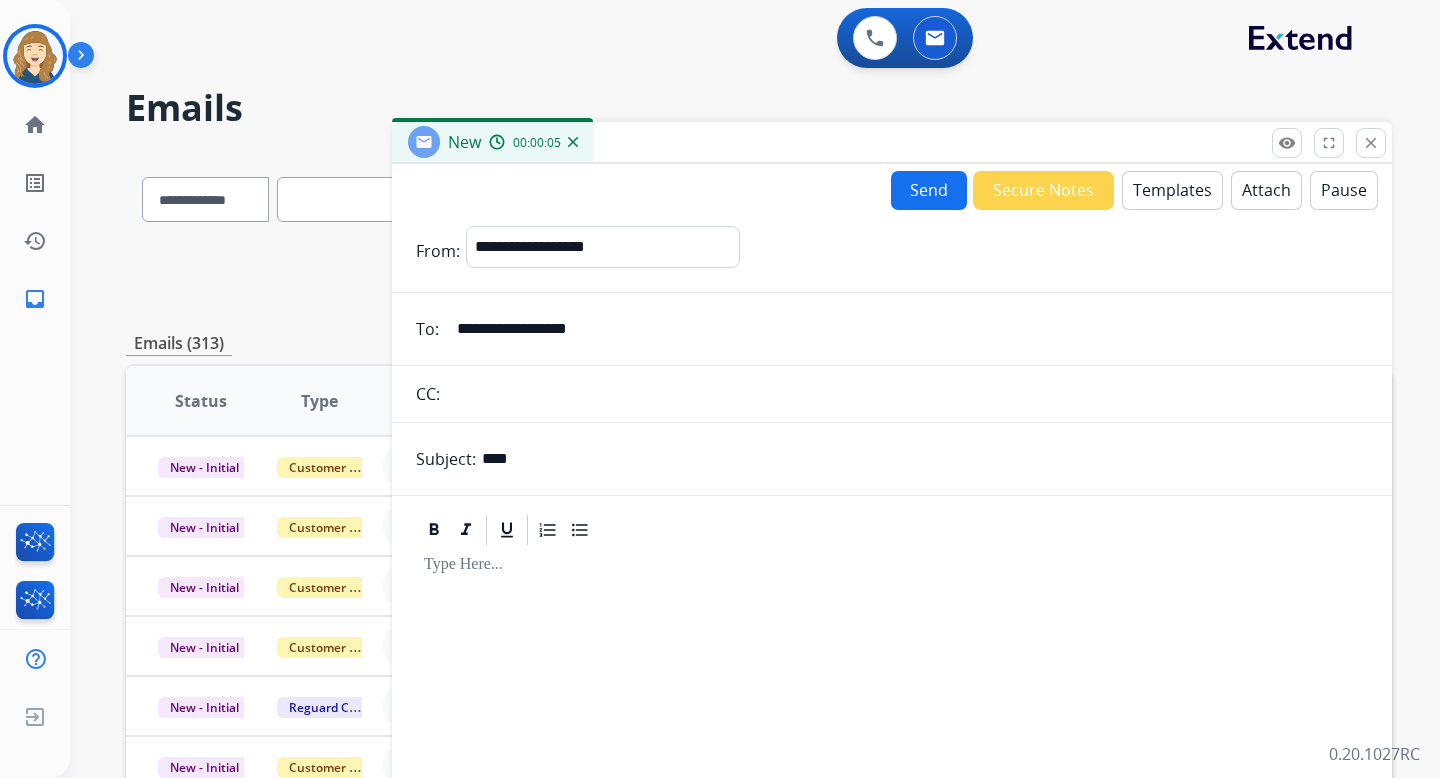click at bounding box center (892, 719) 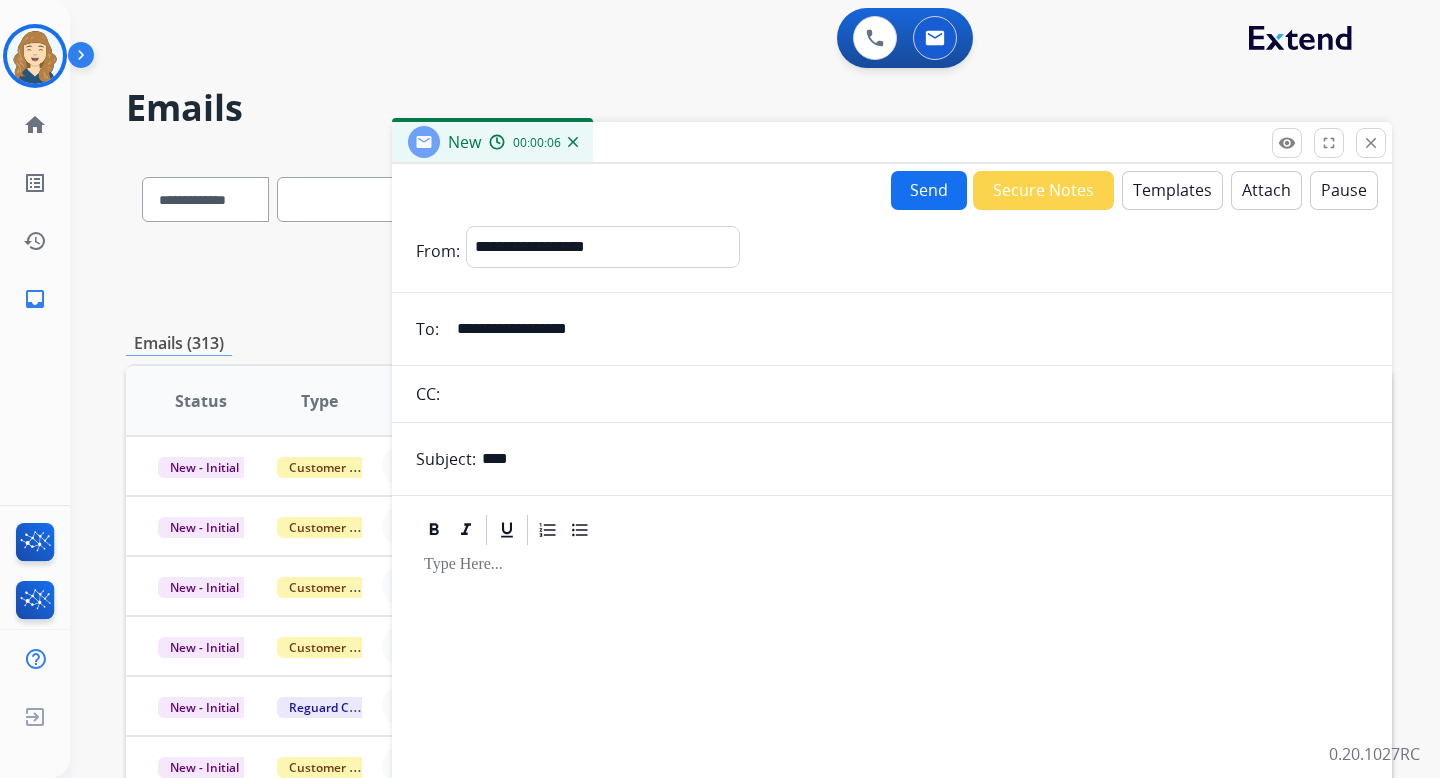 type 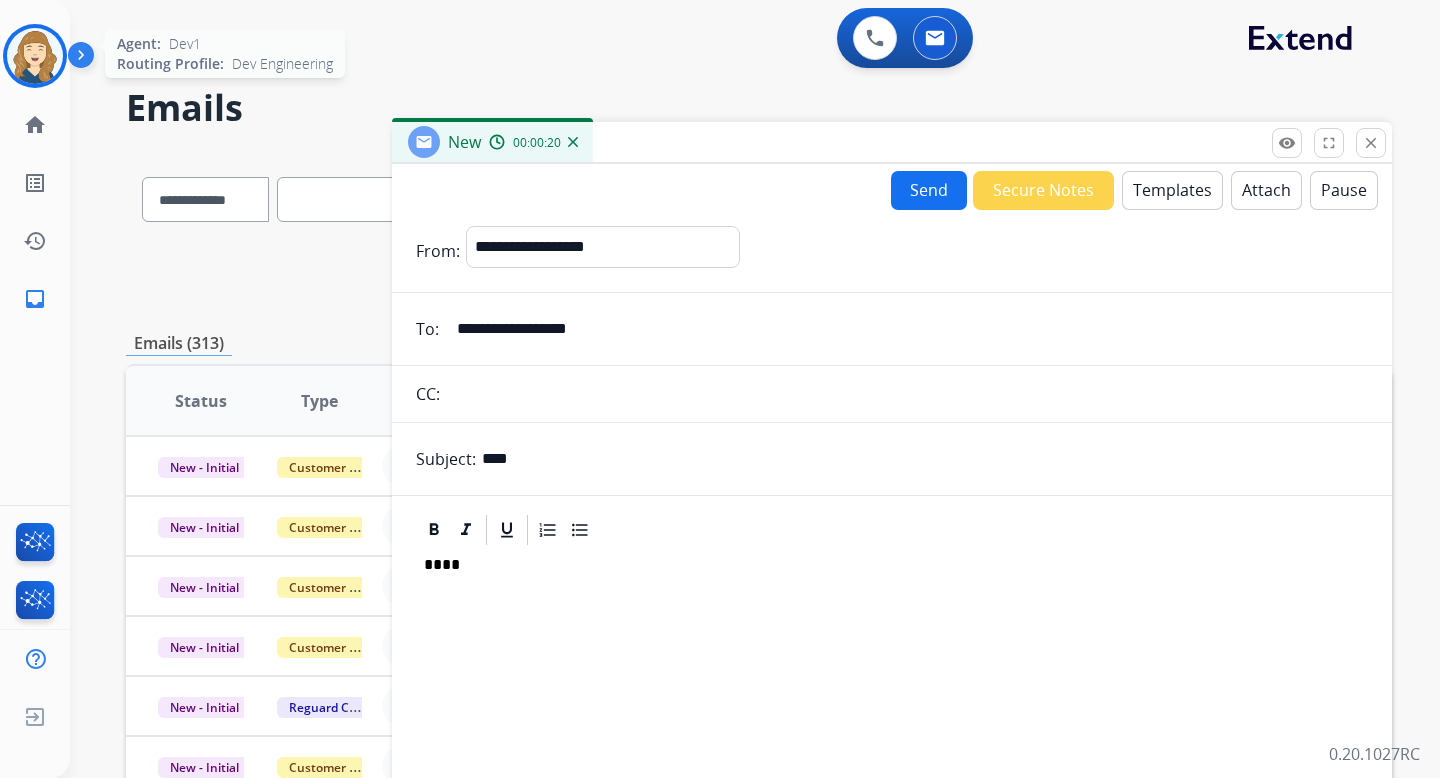 click on "Agent:   [AGENT]  Routing Profile:  [PROFILE]" 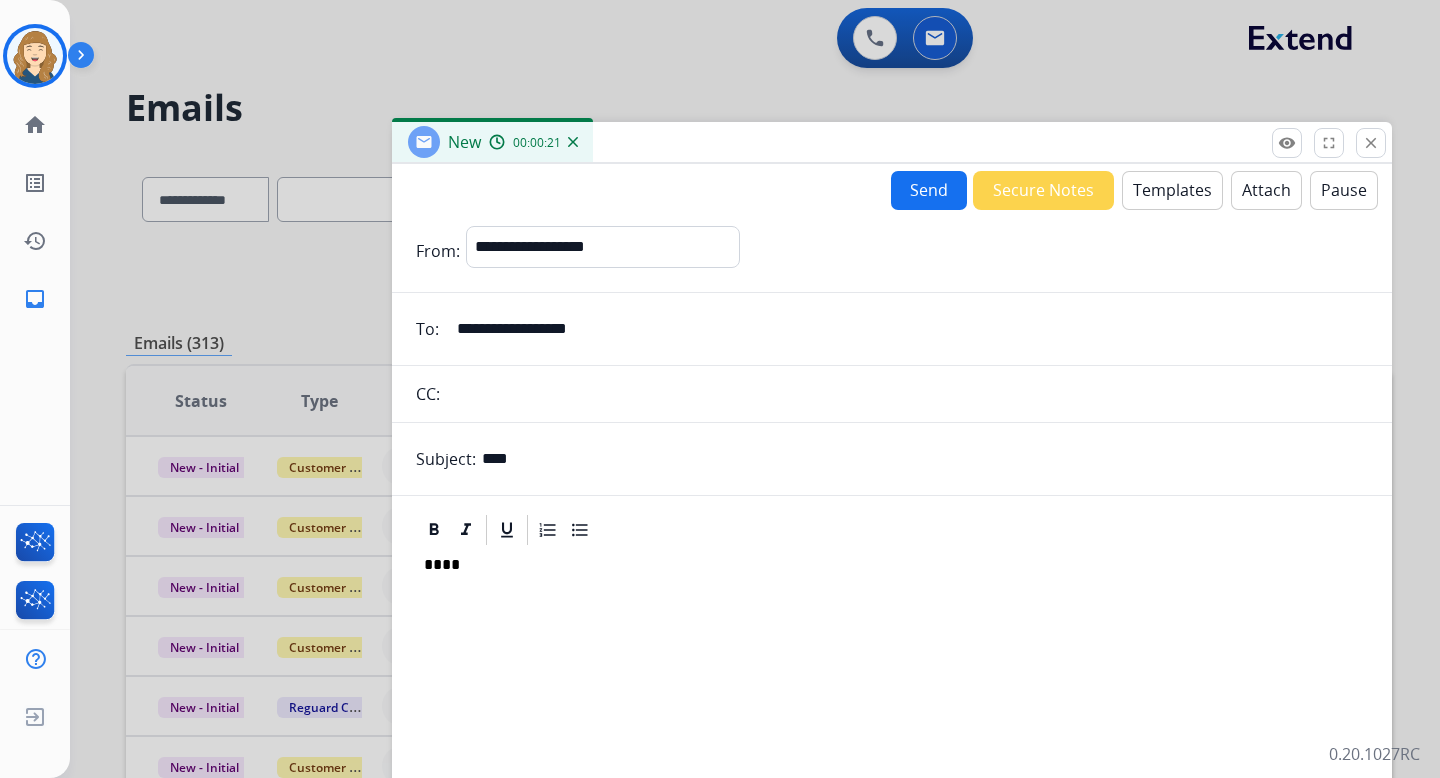 click at bounding box center [85, 59] 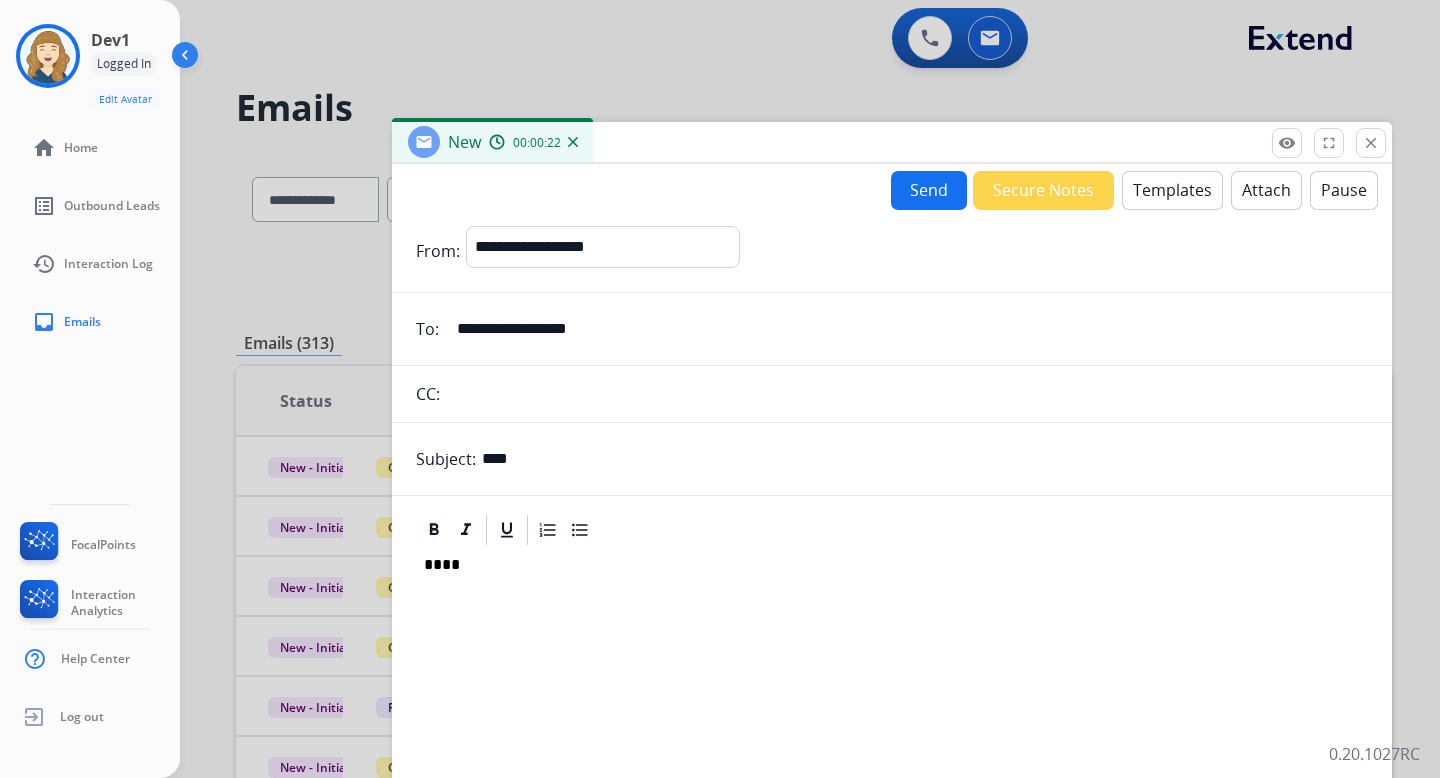 click on "Logged In" at bounding box center [124, 64] 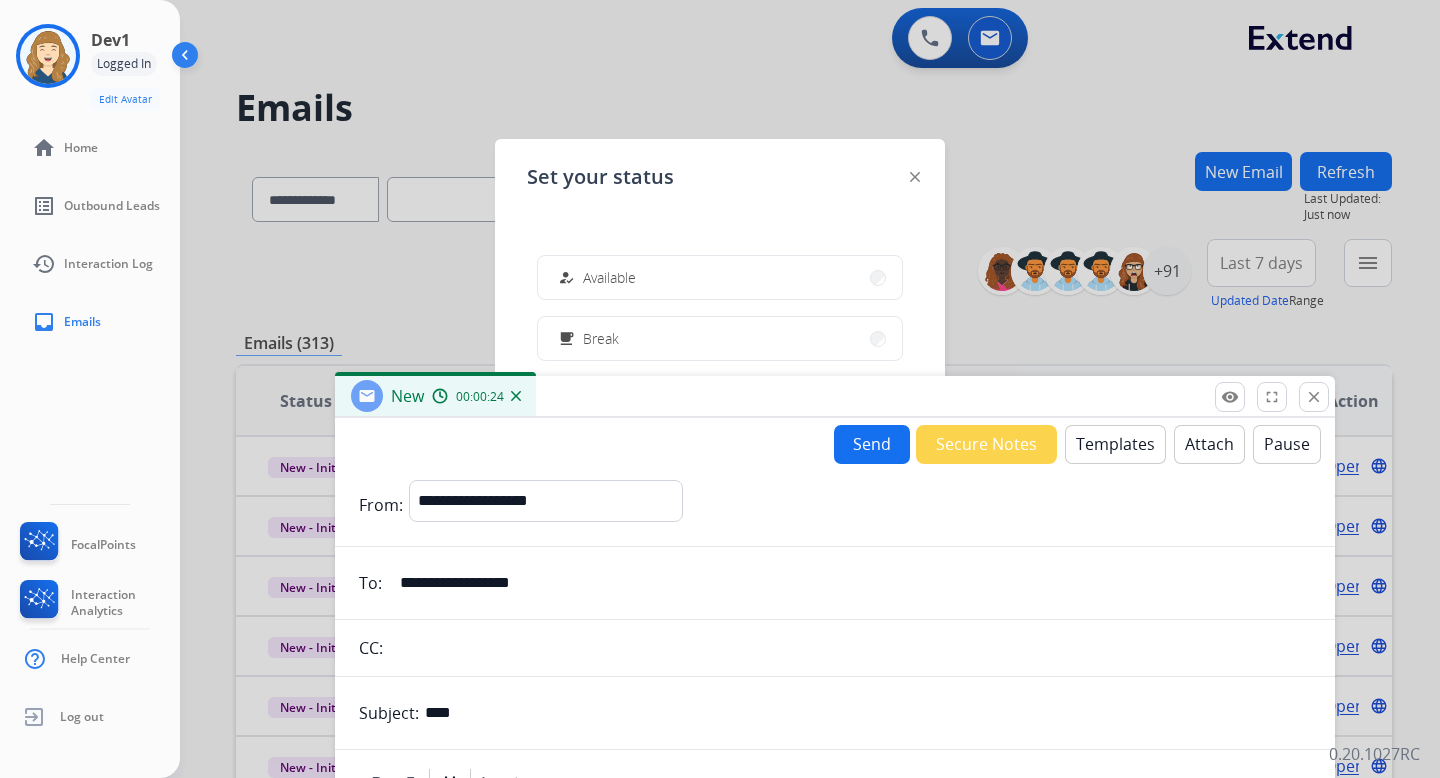 drag, startPoint x: 667, startPoint y: 146, endPoint x: 606, endPoint y: 409, distance: 269.98148 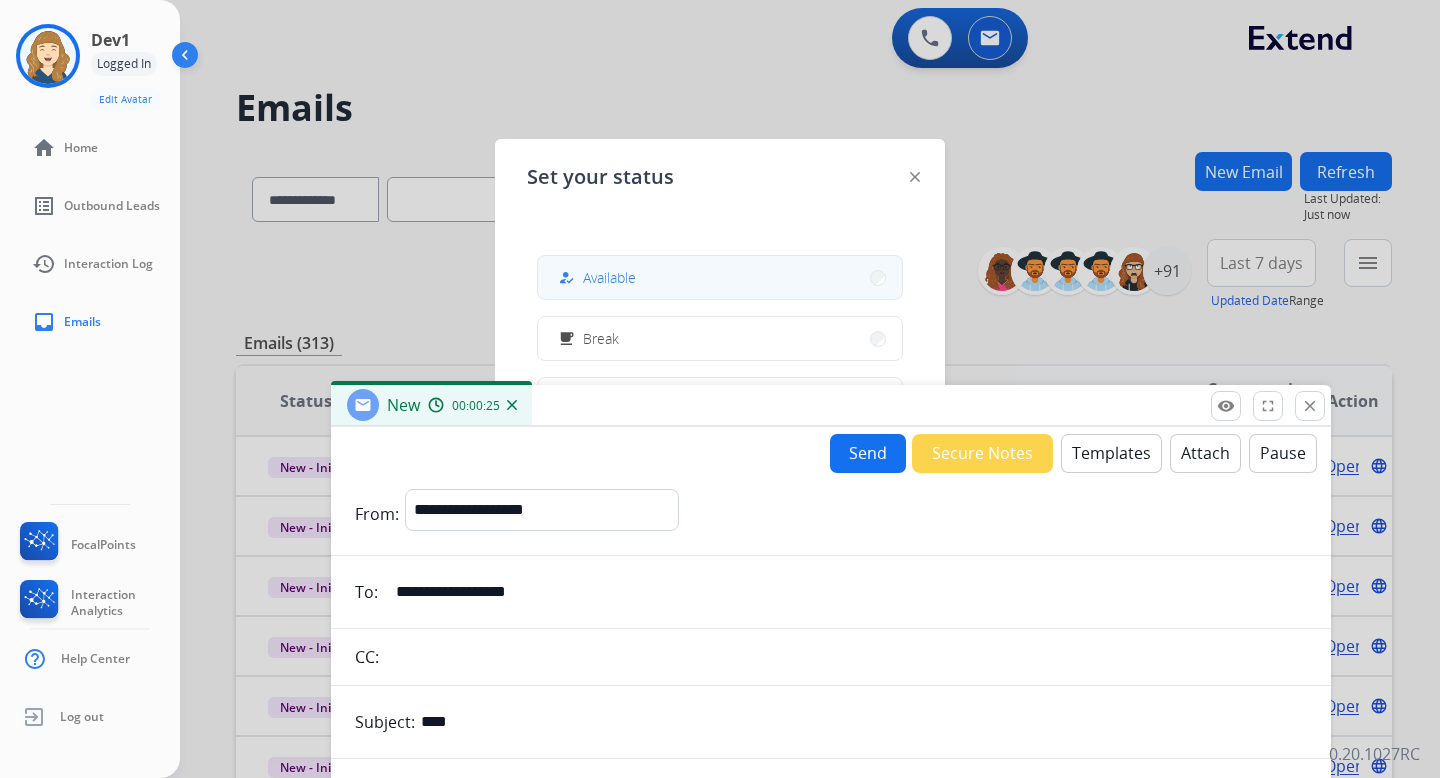 click on "Available" at bounding box center [609, 277] 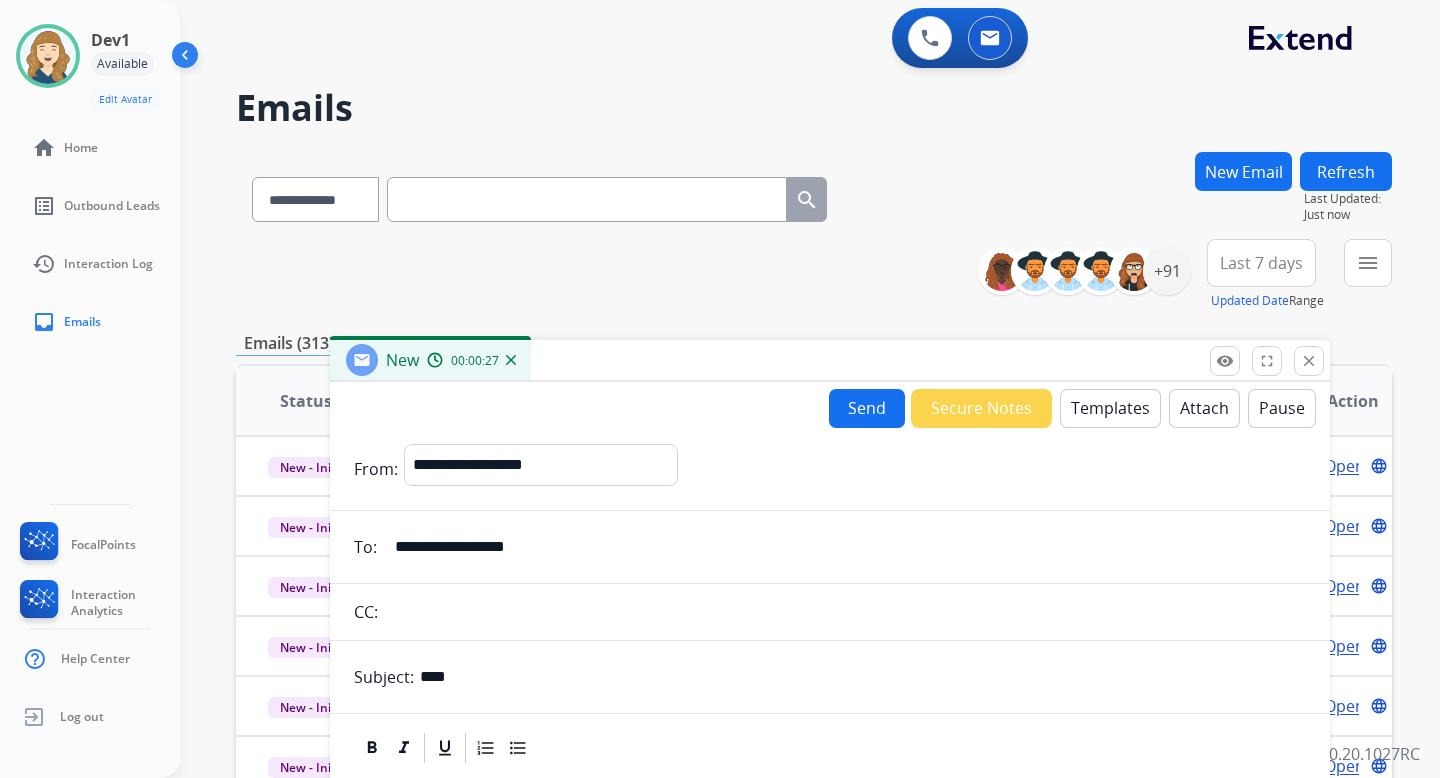 drag, startPoint x: 691, startPoint y: 418, endPoint x: 683, endPoint y: 149, distance: 269.11893 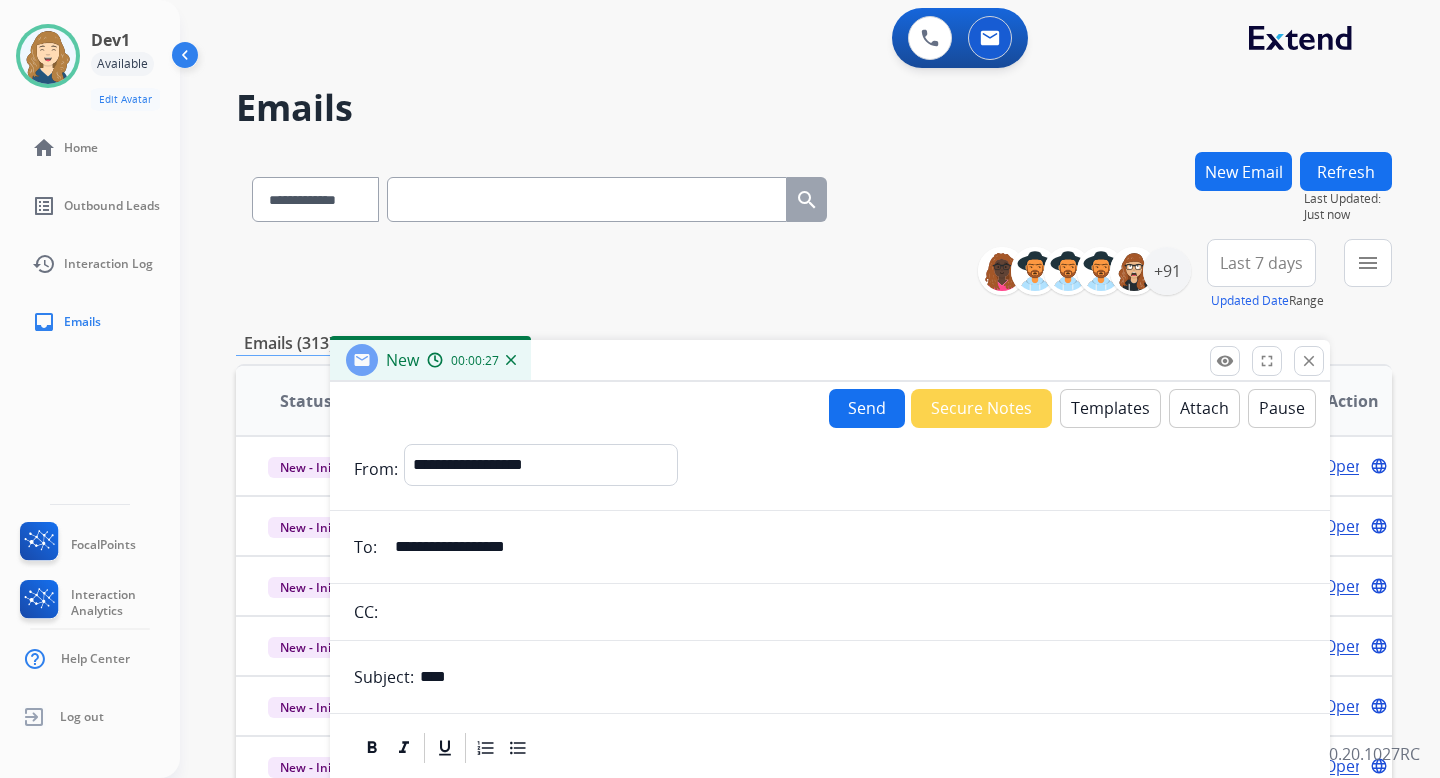 click on "New  00:00:27" at bounding box center [830, 361] 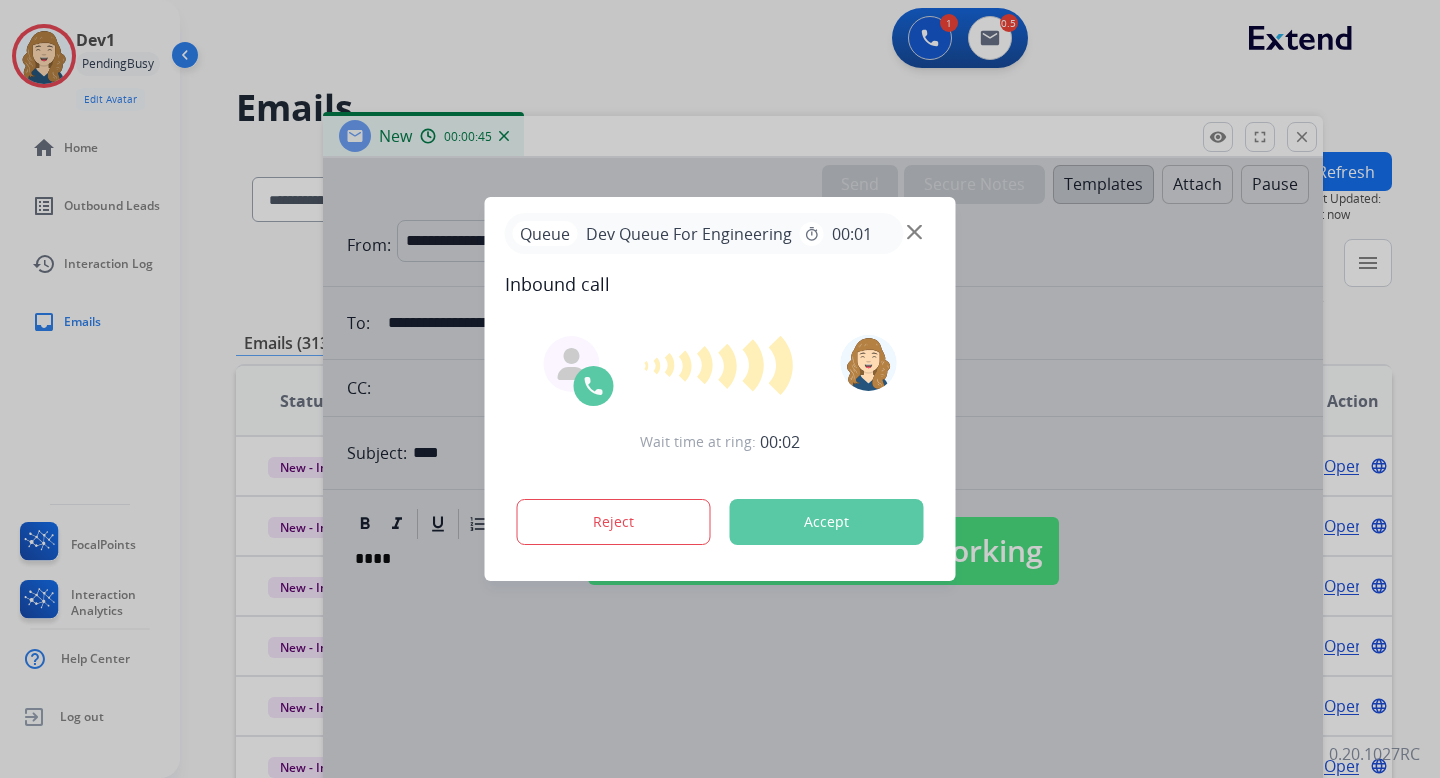 click on "Accept" at bounding box center [827, 522] 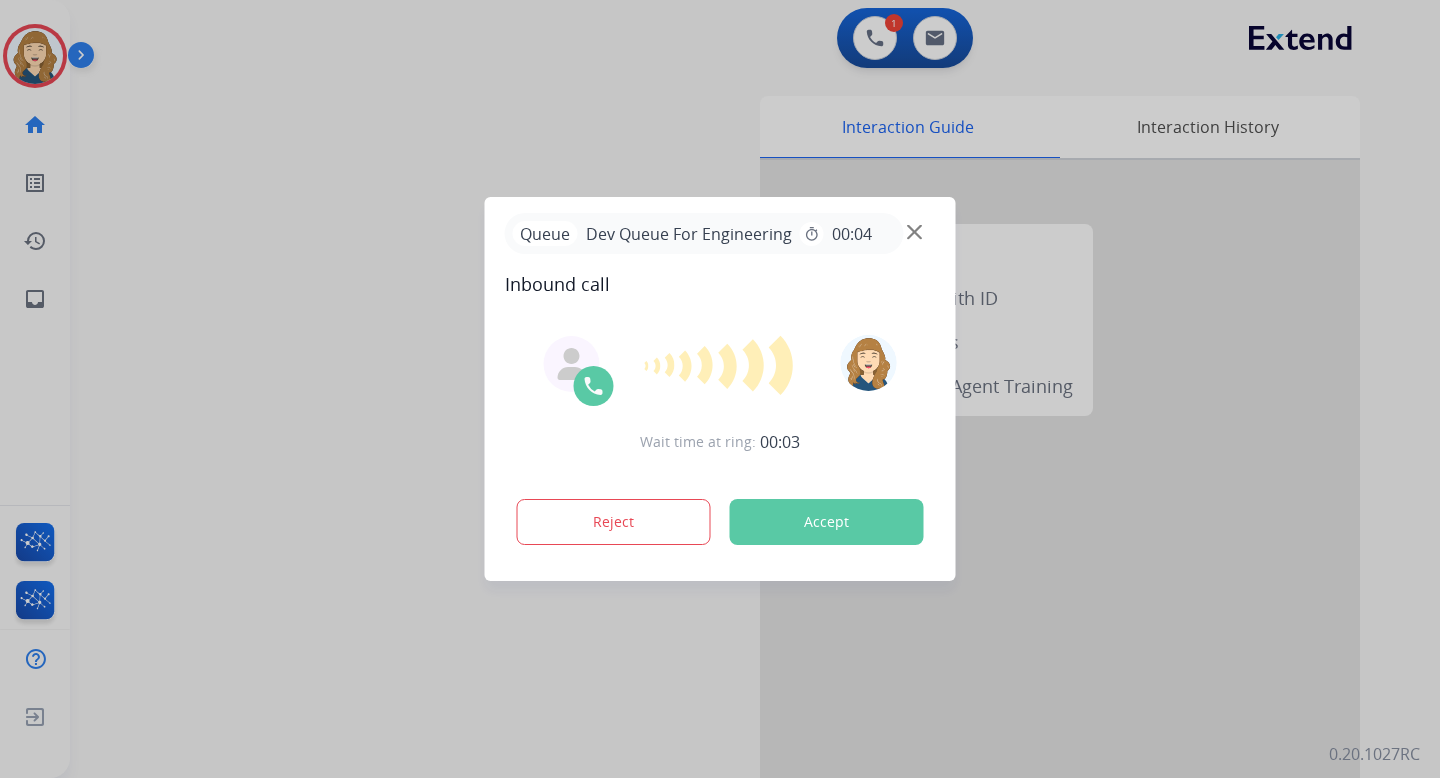 click on "Accept" at bounding box center [827, 522] 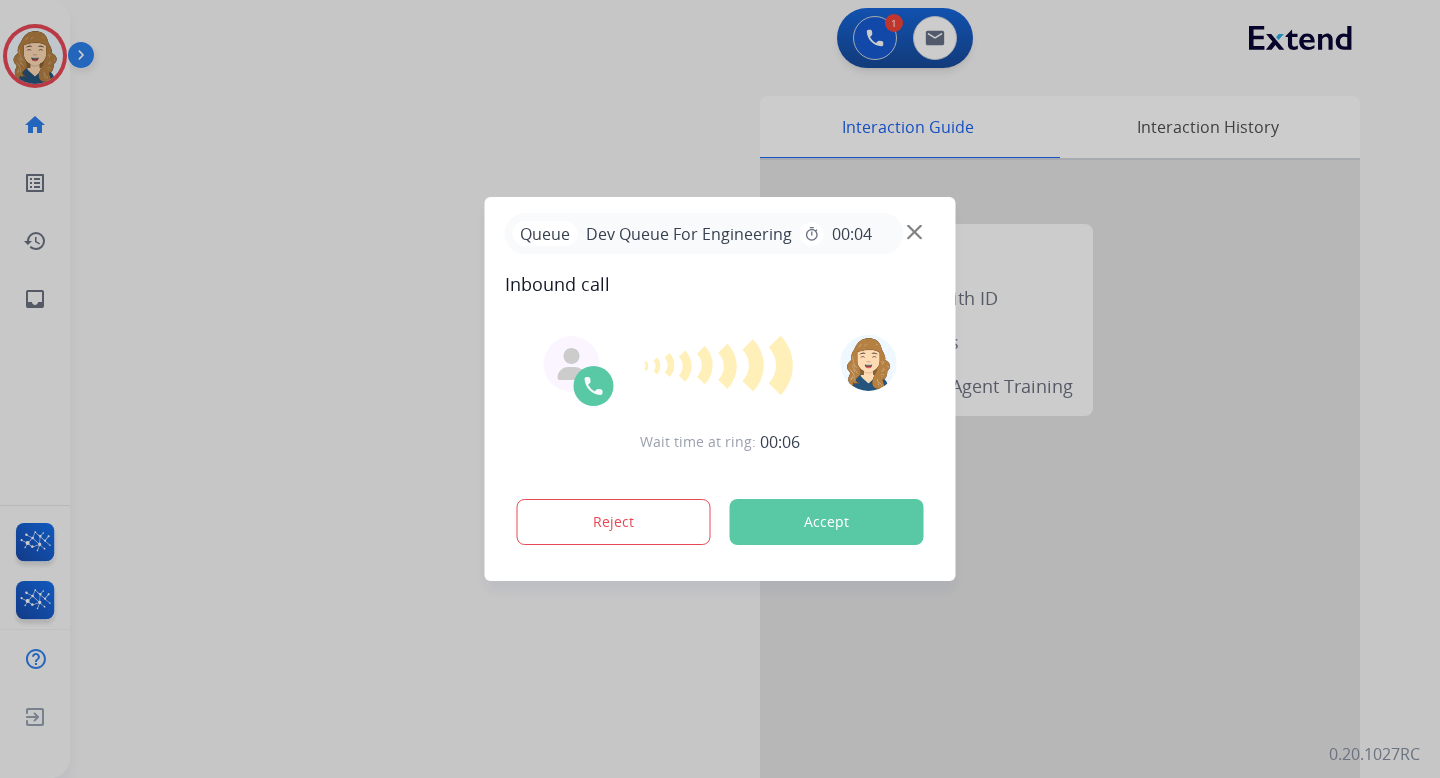 click on "Accept" at bounding box center (827, 522) 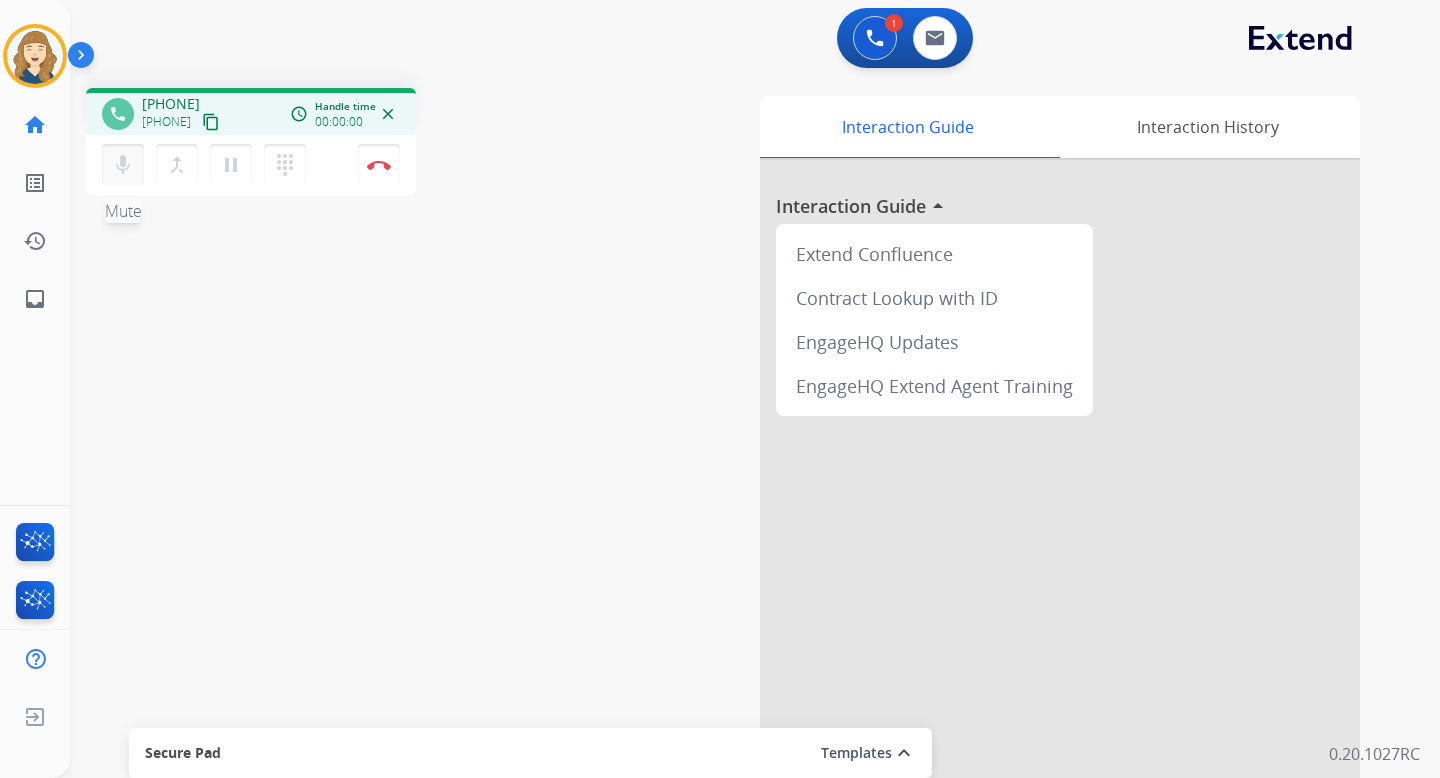 click on "mic" at bounding box center (123, 165) 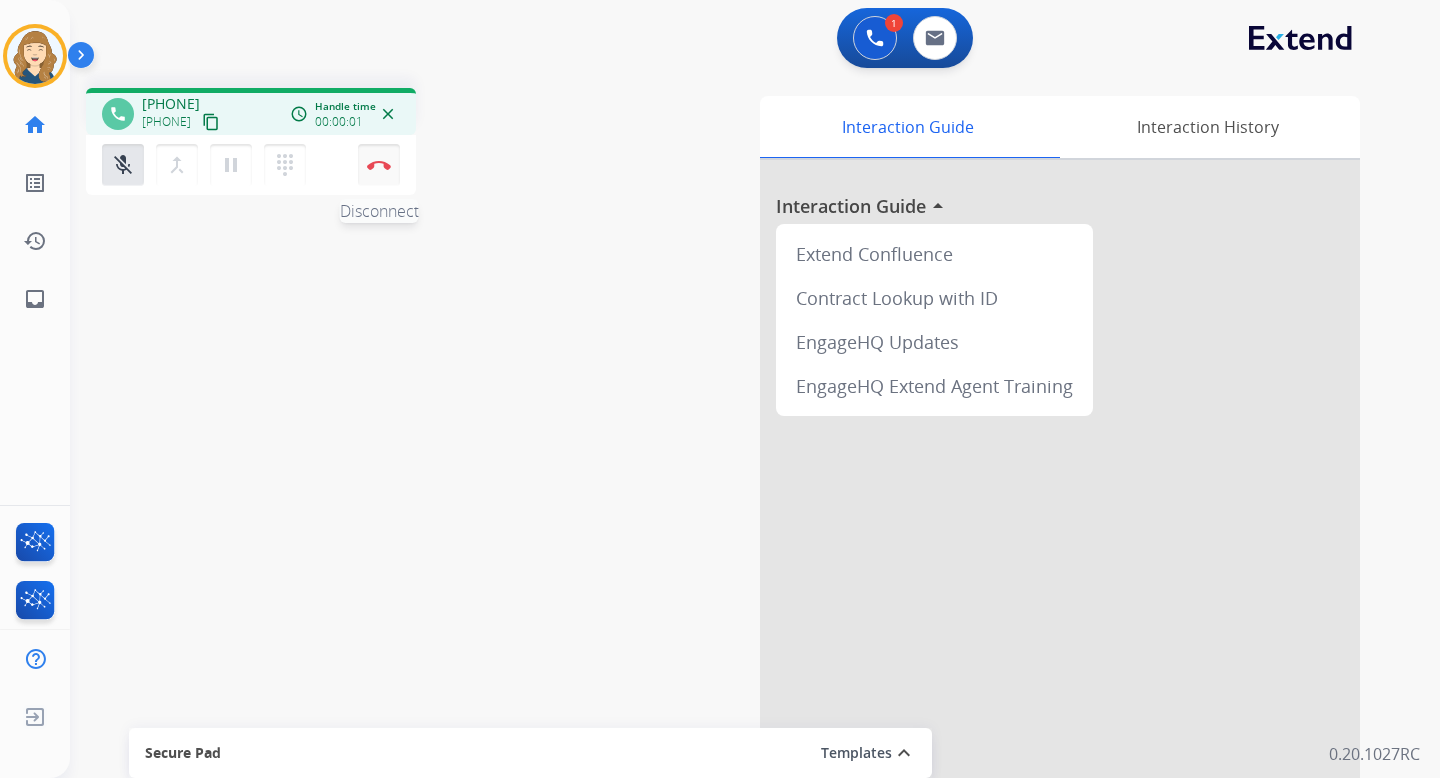 click at bounding box center [379, 165] 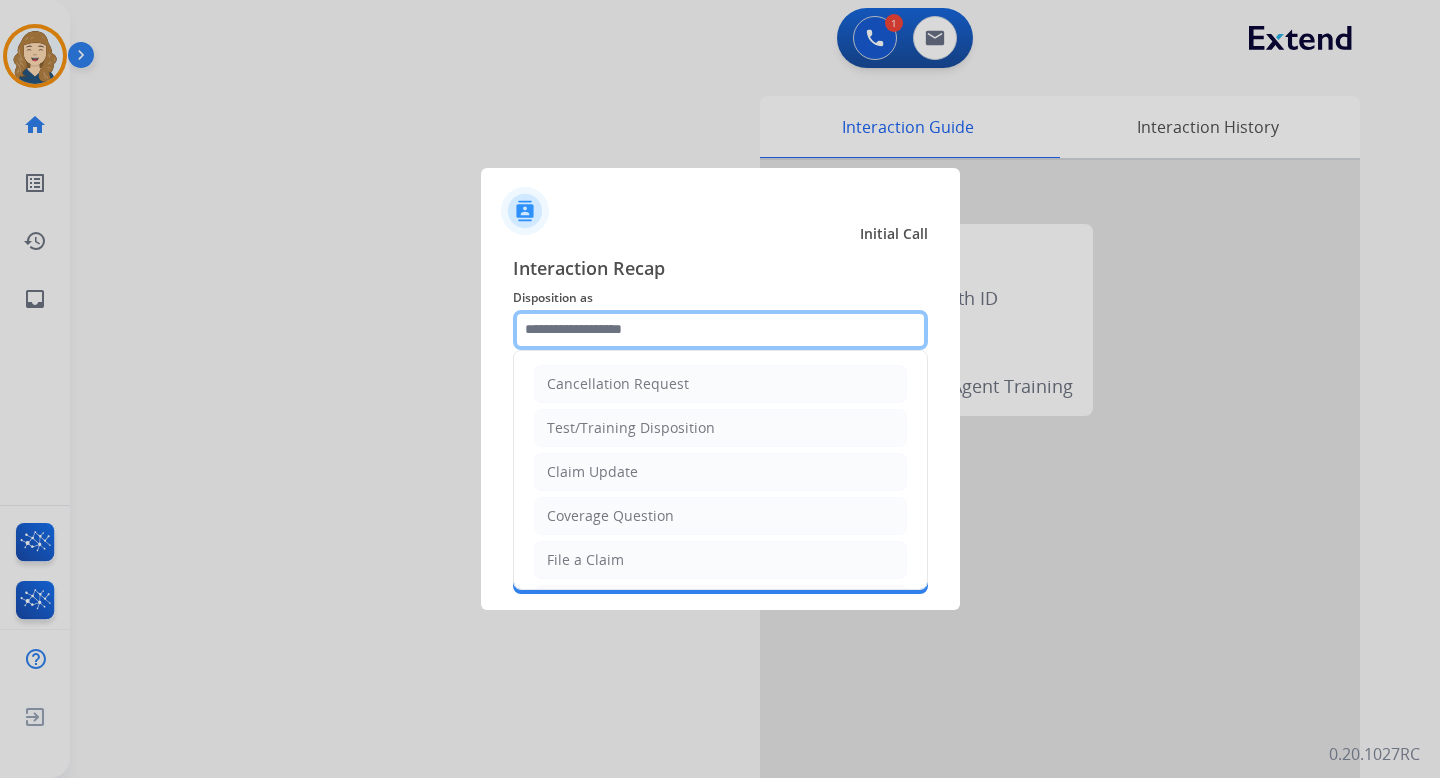 click 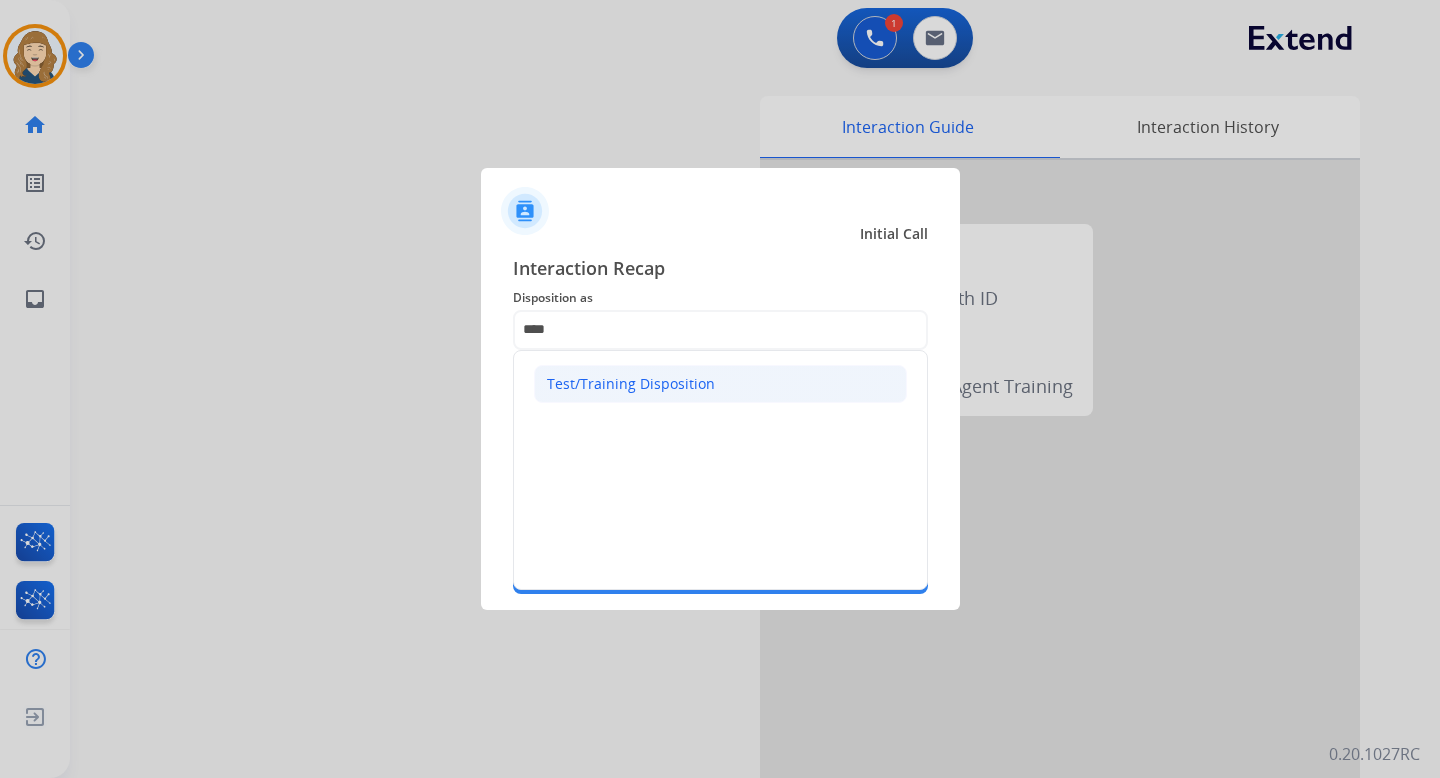click on "Test/Training Disposition" 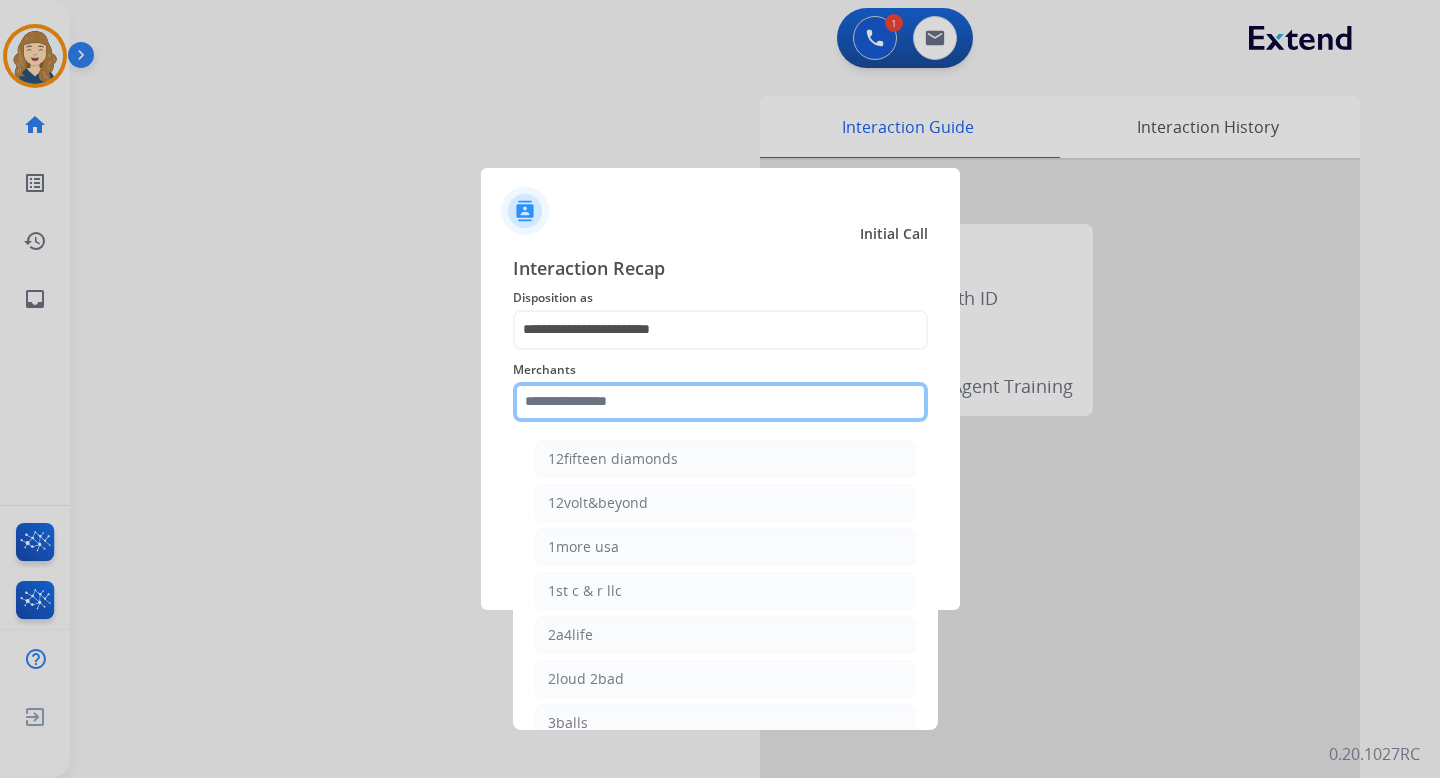 click 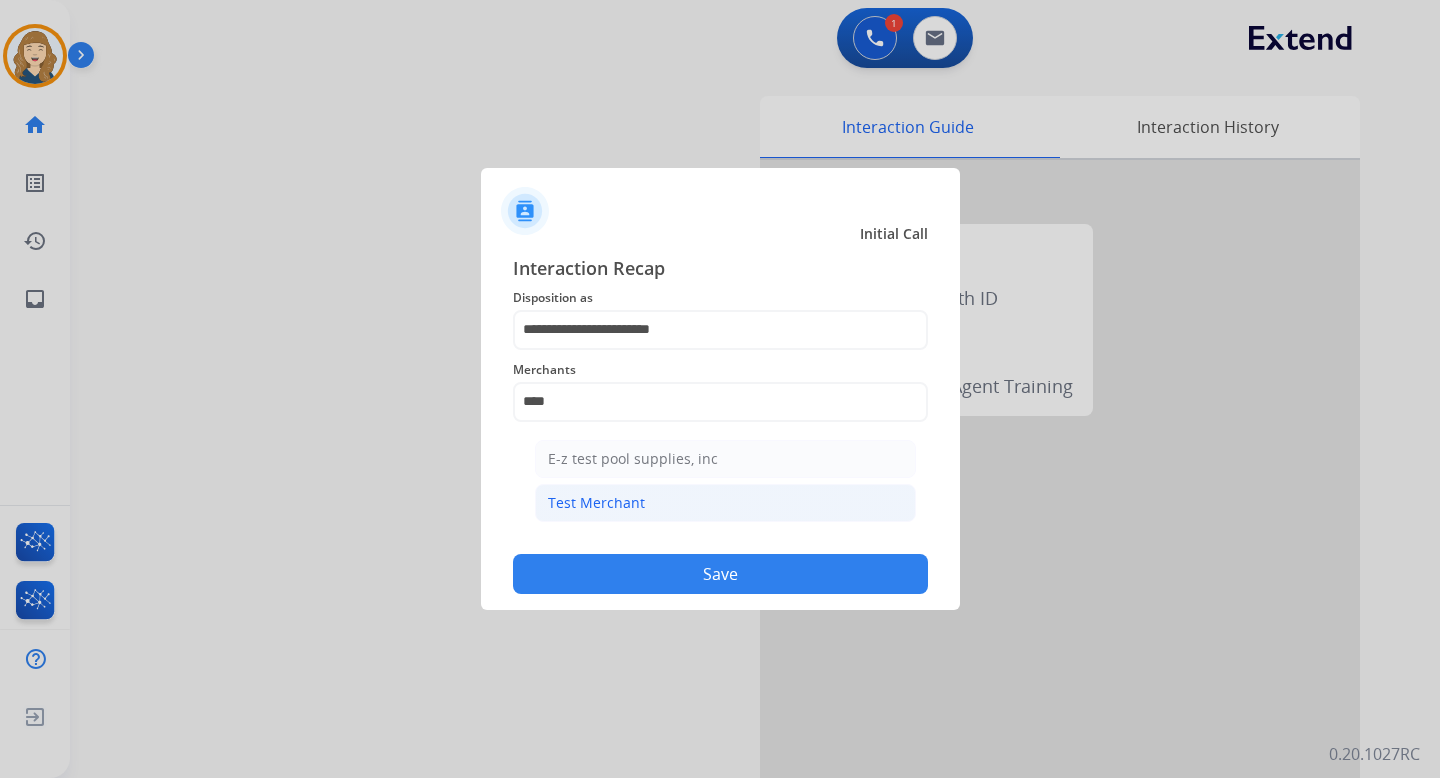 click on "Test Merchant" 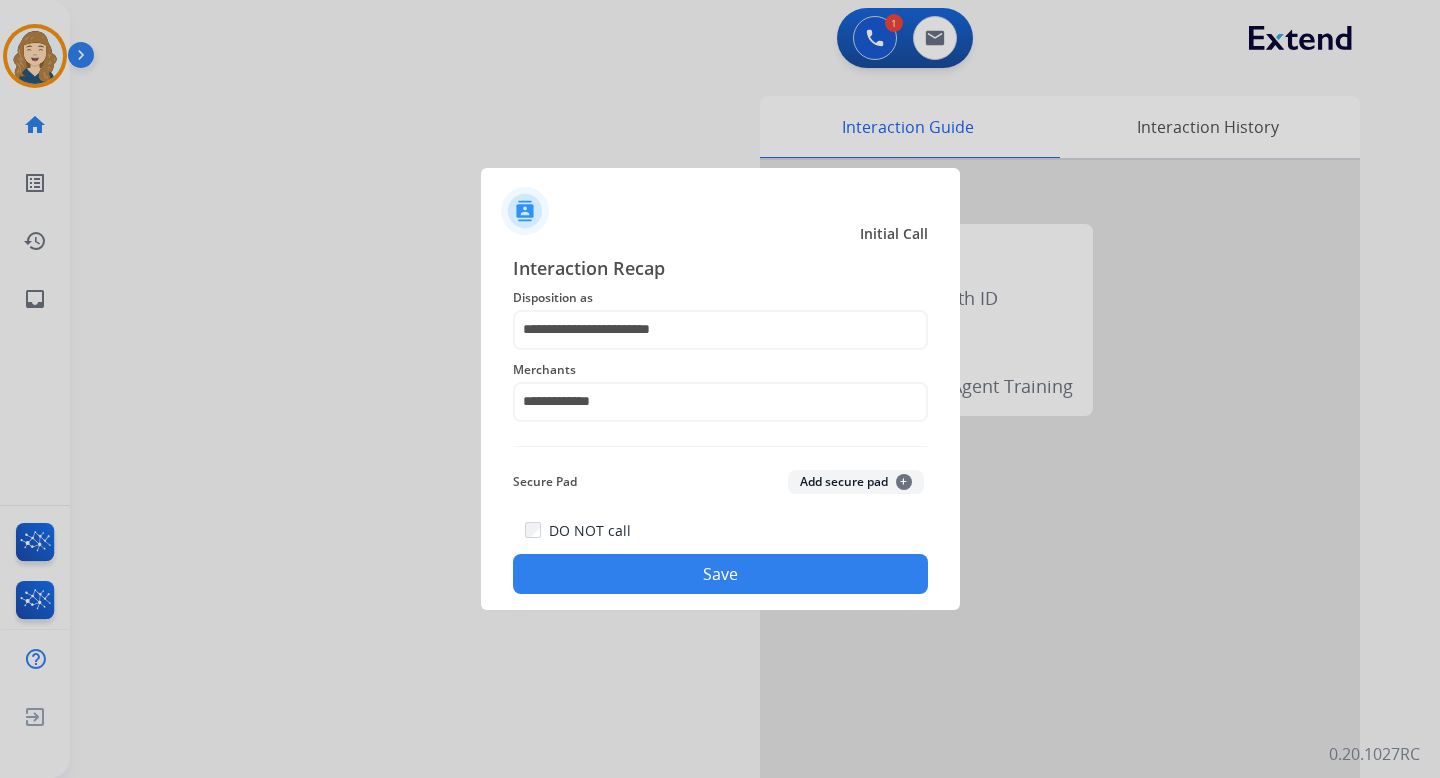 click on "Save" 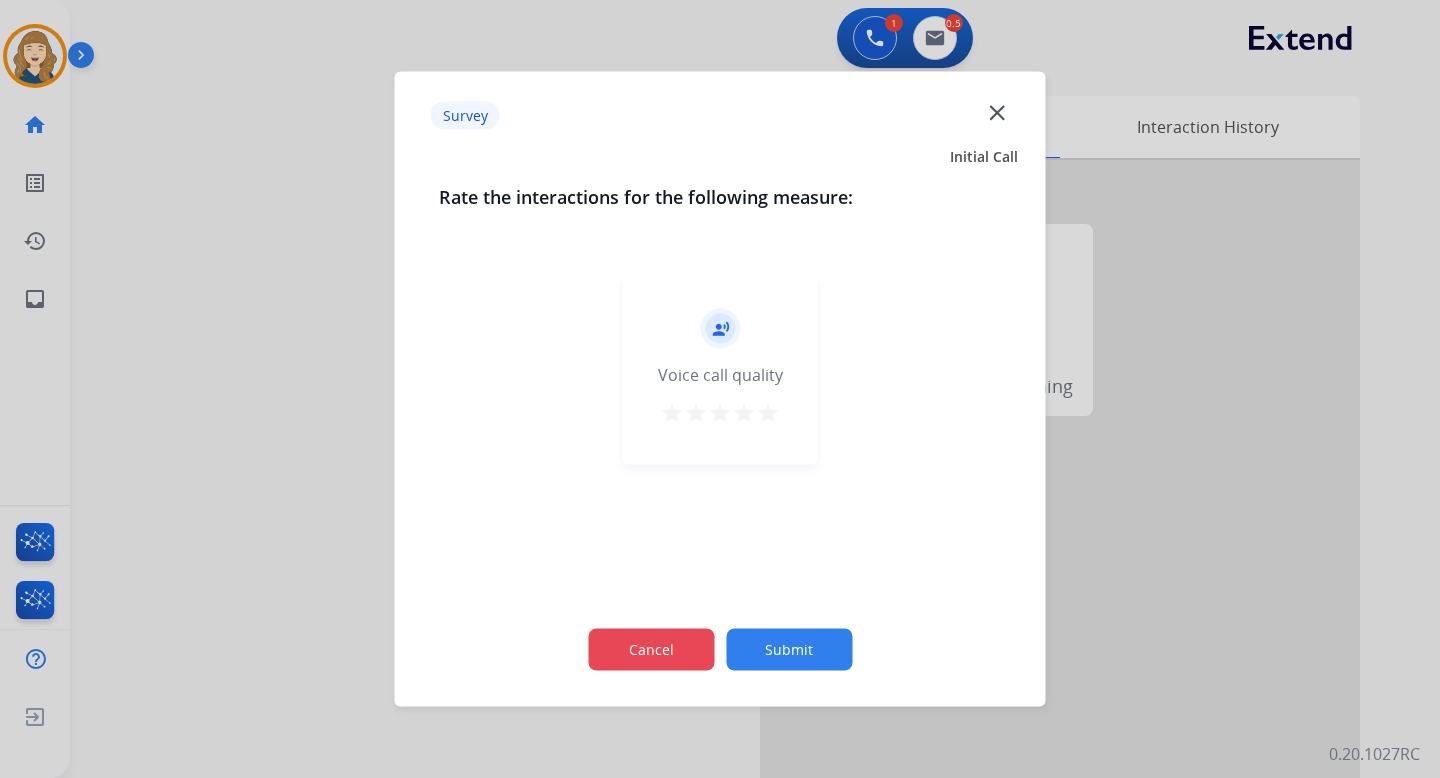 click on "Cancel" 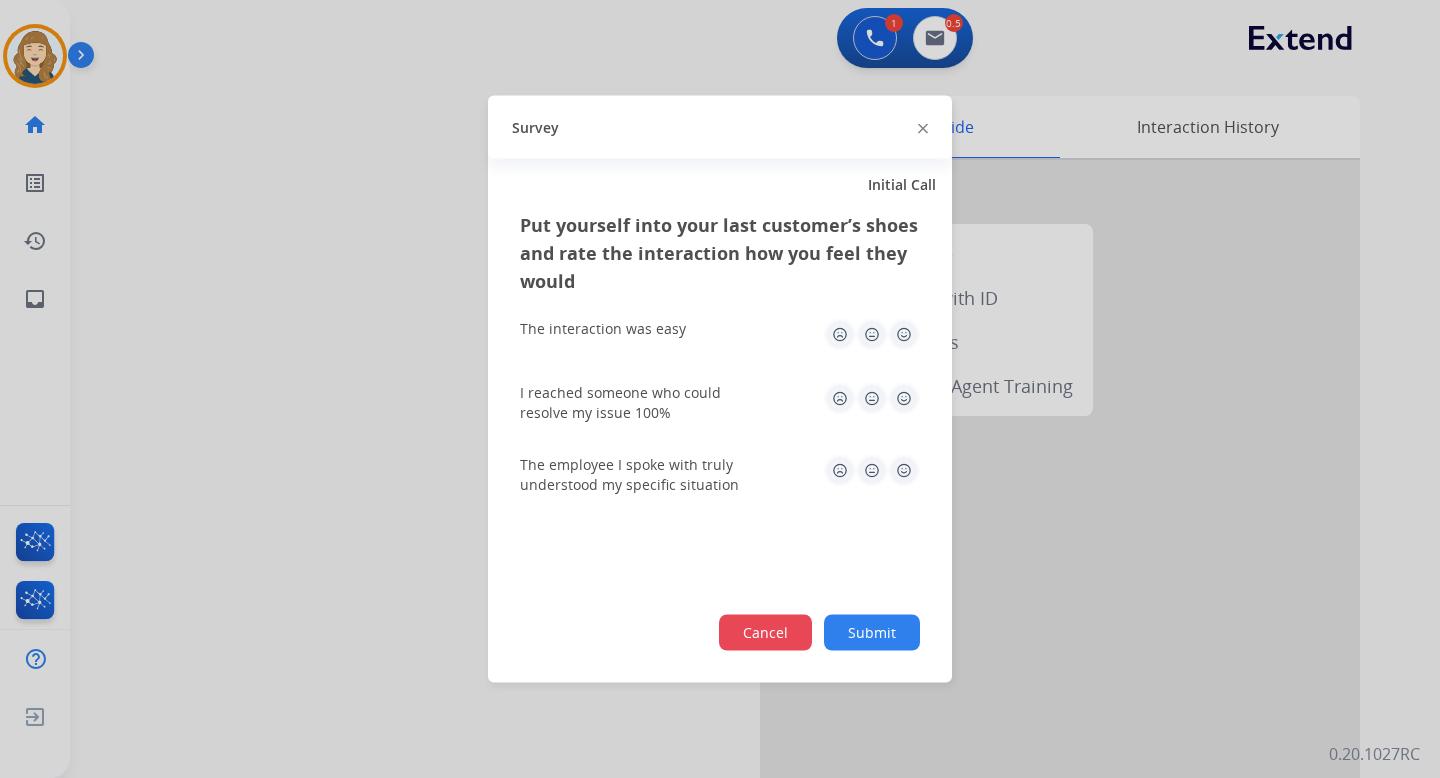 click on "Cancel" 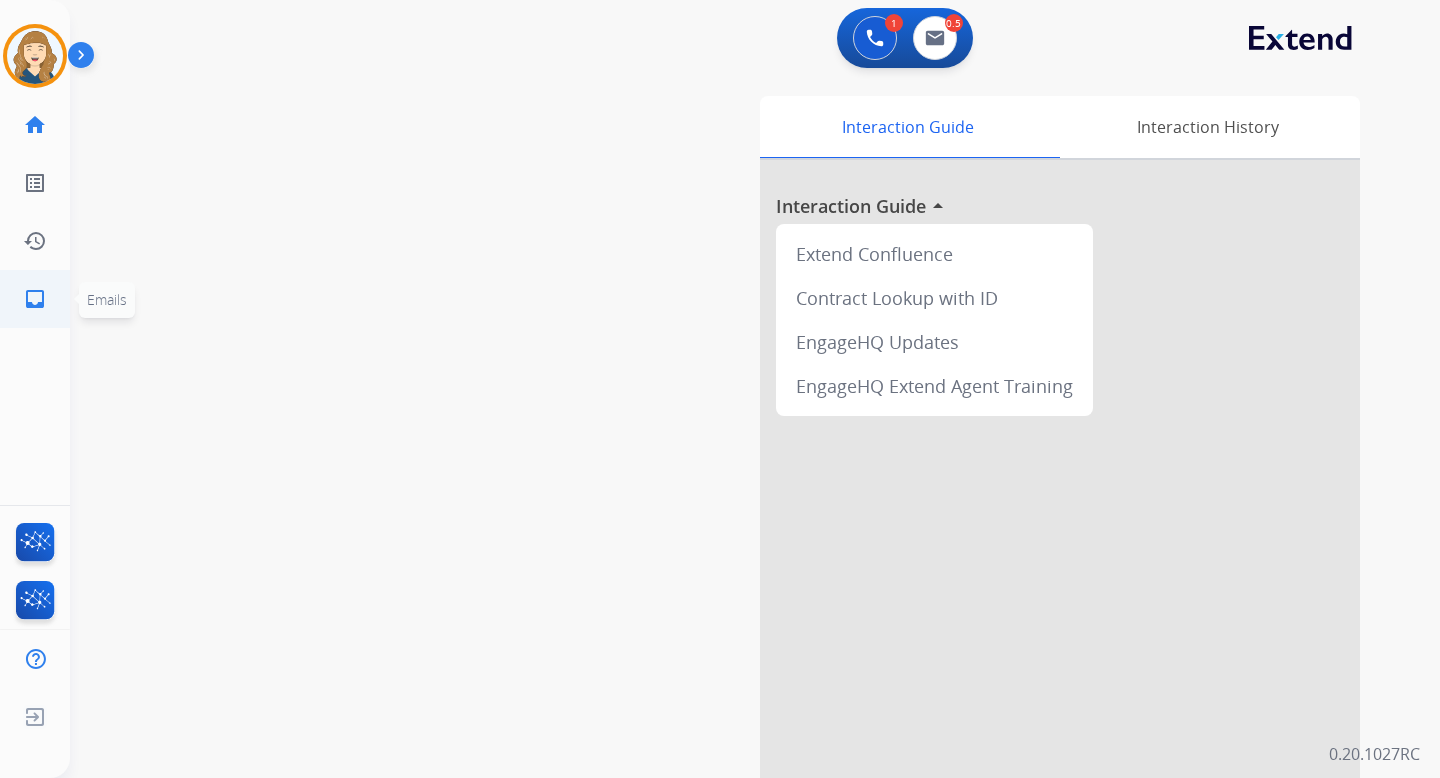 click on "inbox" 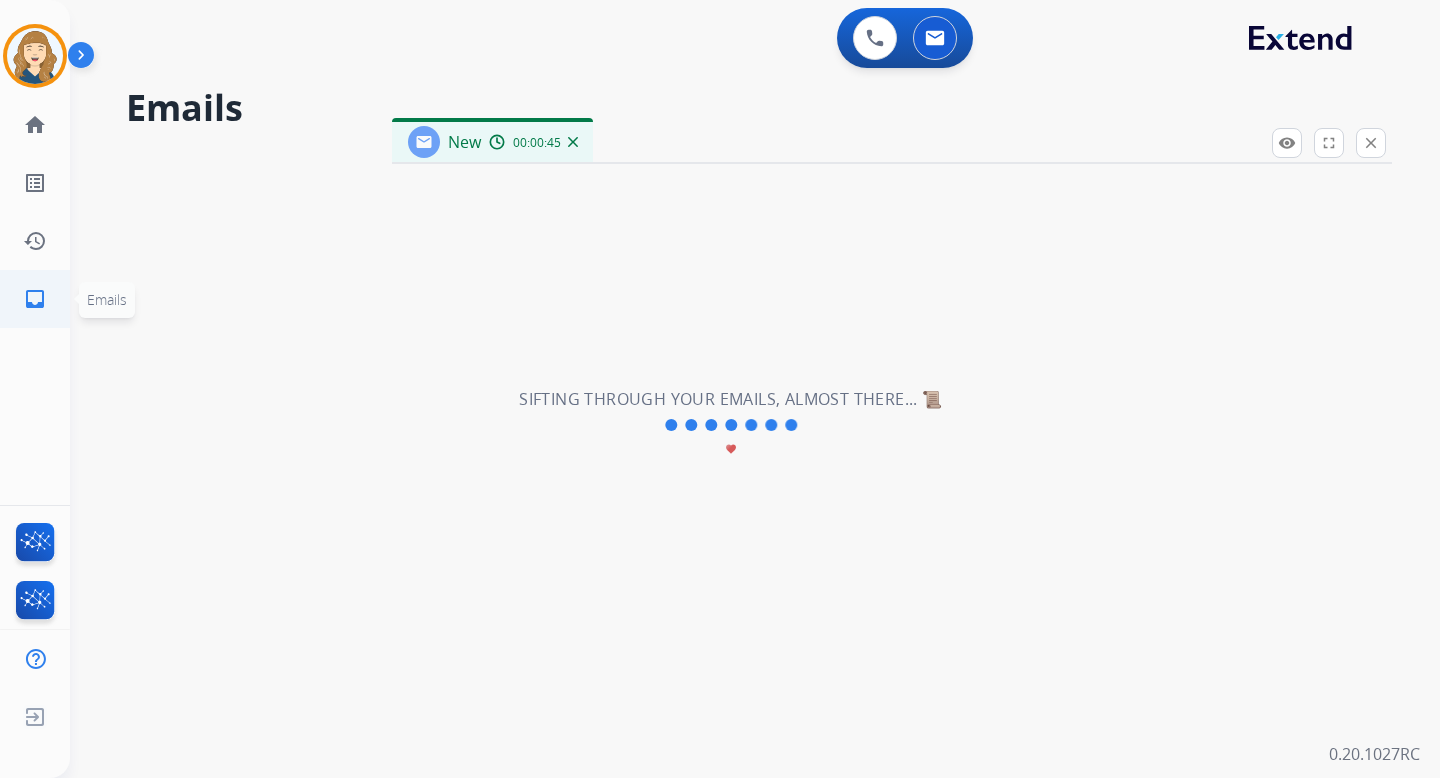 select on "**********" 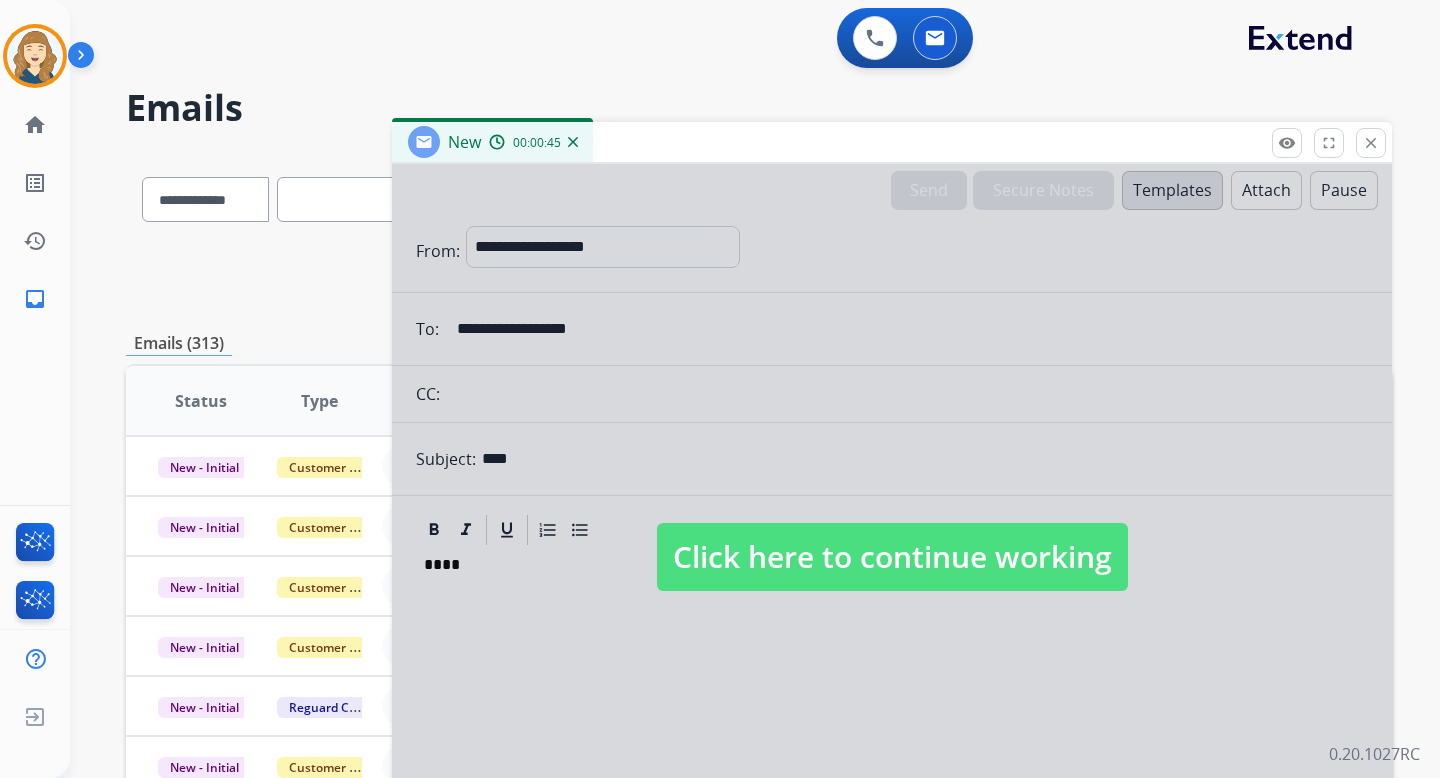 click on "Click here to continue working" at bounding box center [892, 557] 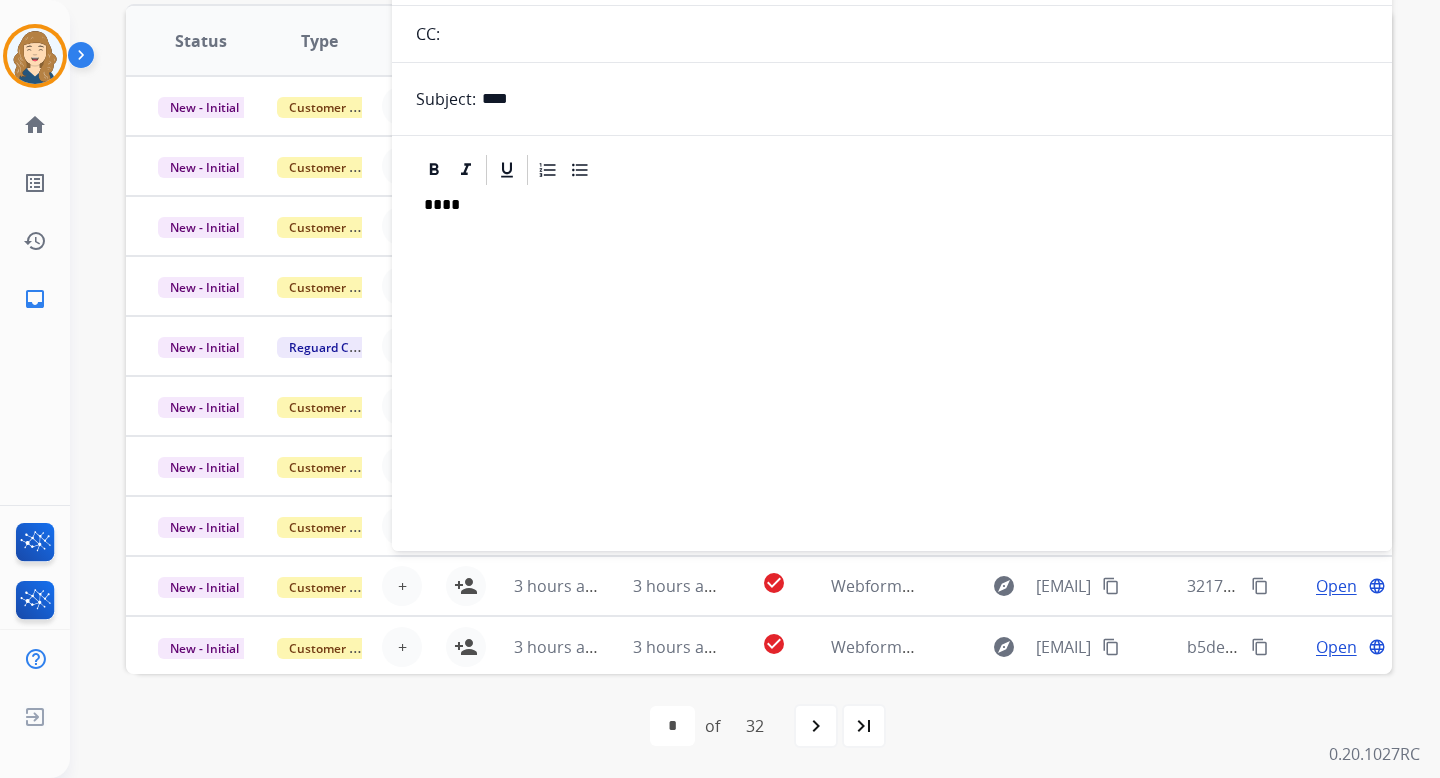 scroll, scrollTop: 0, scrollLeft: 0, axis: both 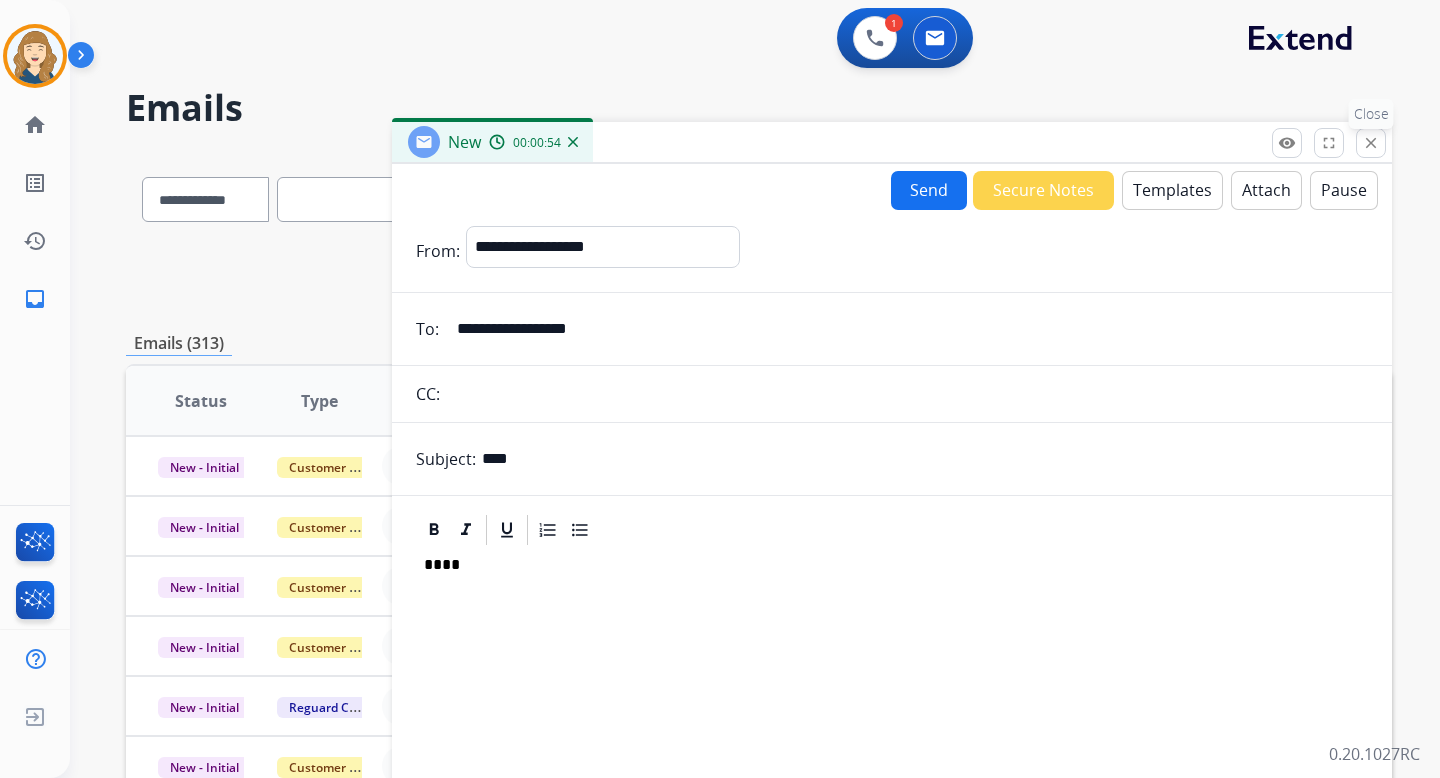 click on "close" at bounding box center (1371, 143) 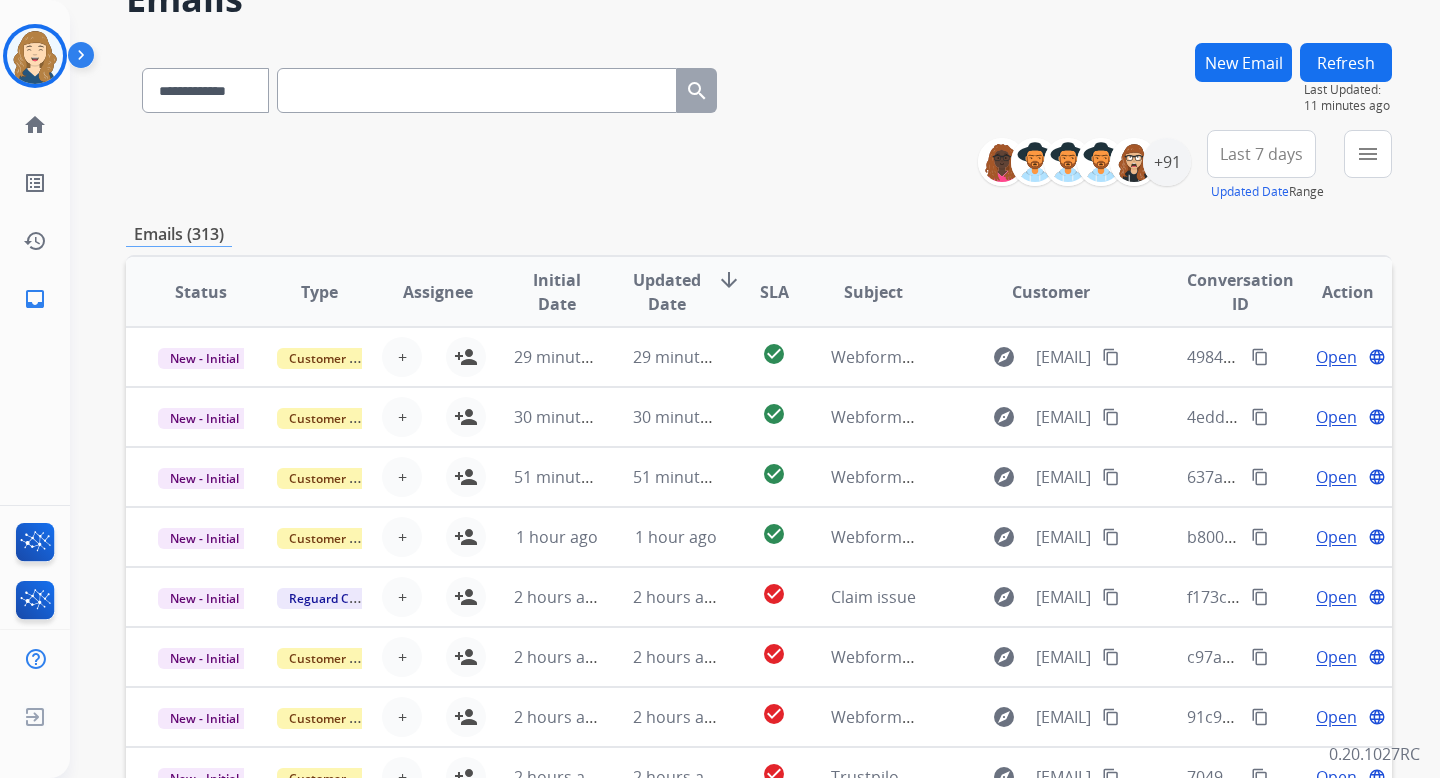 scroll, scrollTop: 0, scrollLeft: 0, axis: both 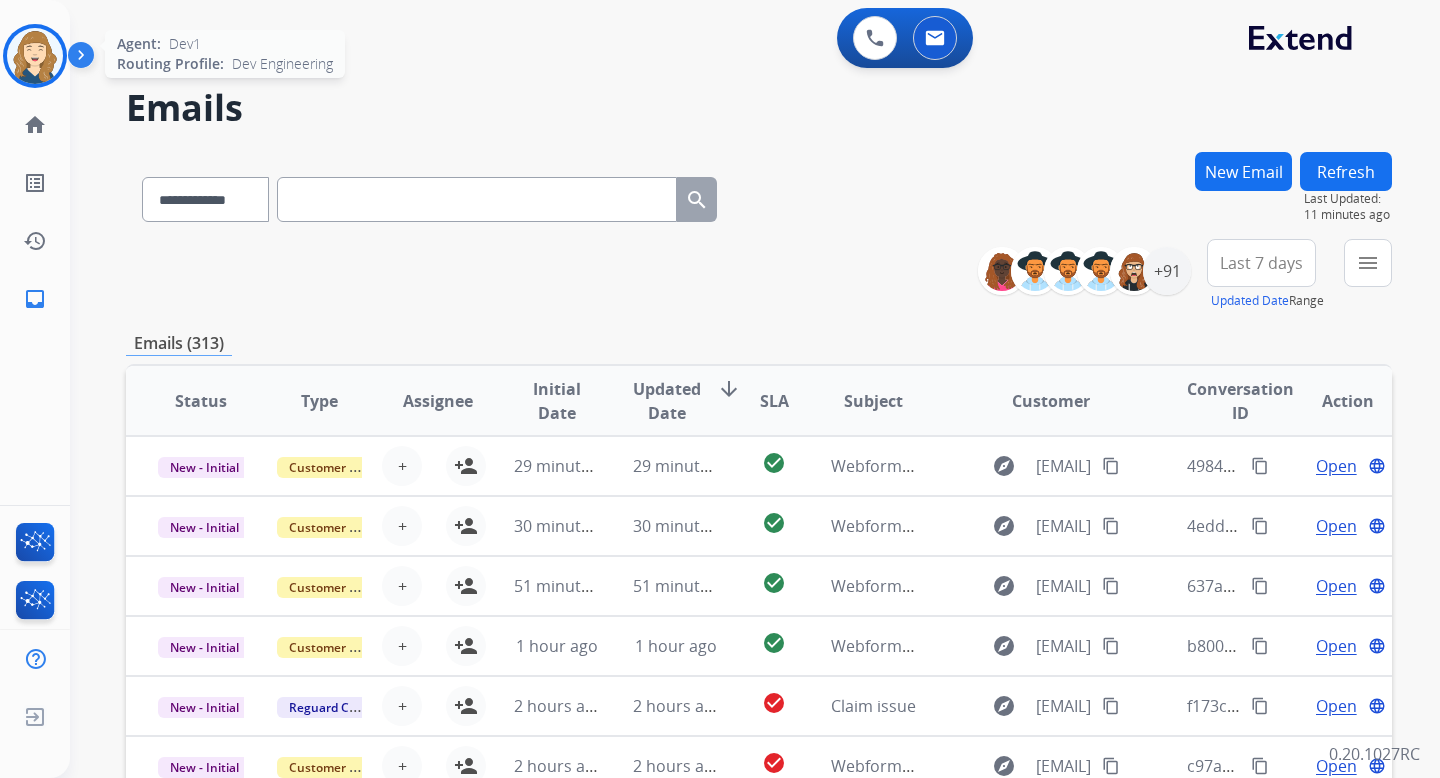 click at bounding box center (35, 56) 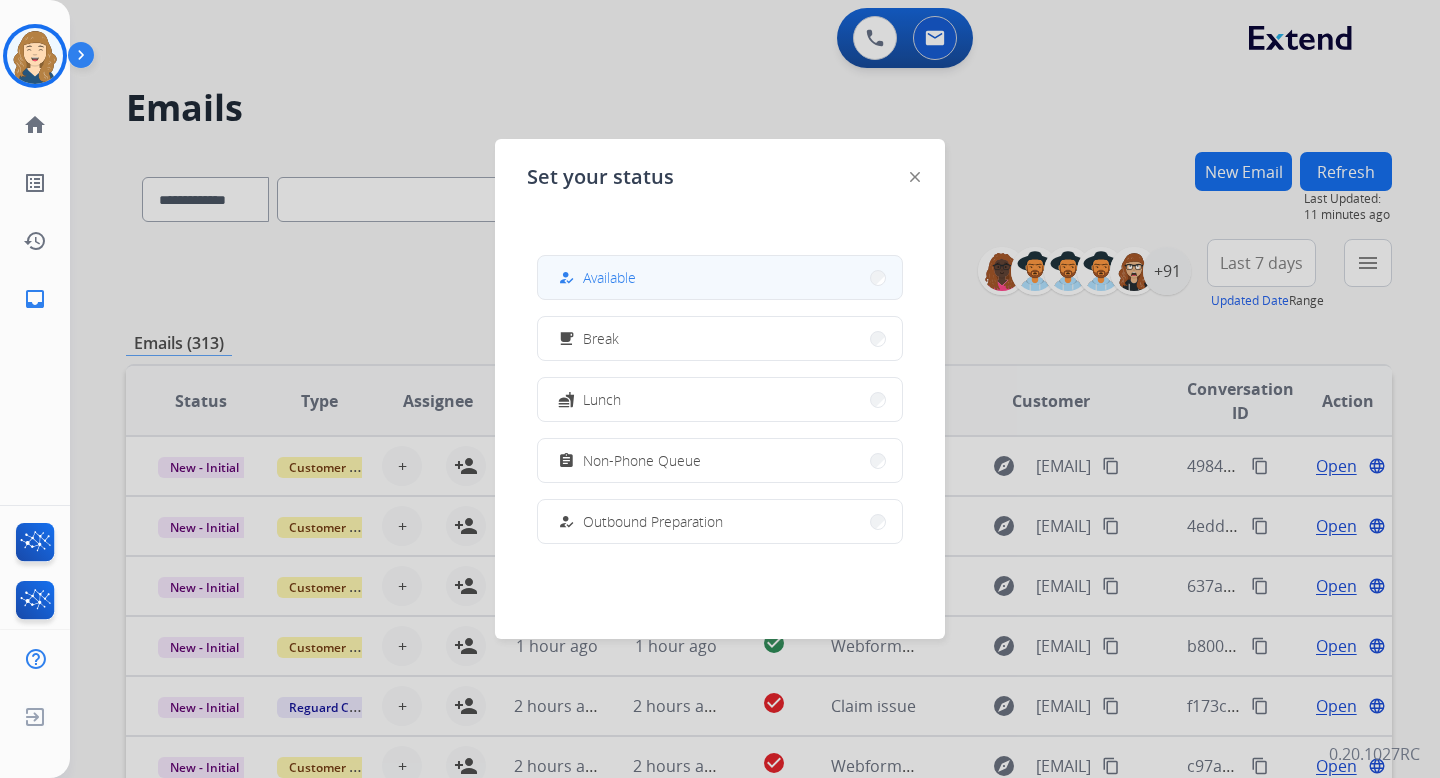 click on "Available" at bounding box center (609, 277) 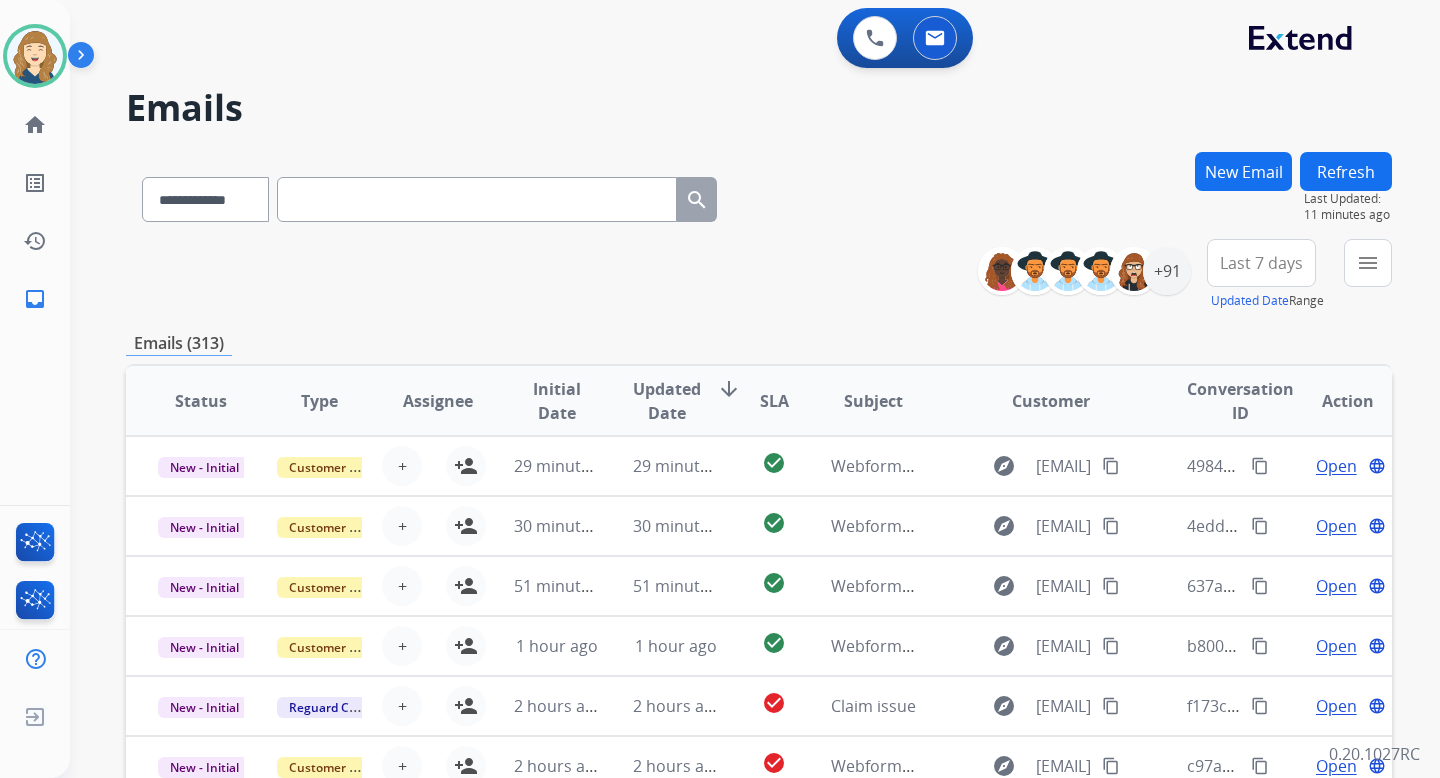 click on "New Email" at bounding box center (1243, 171) 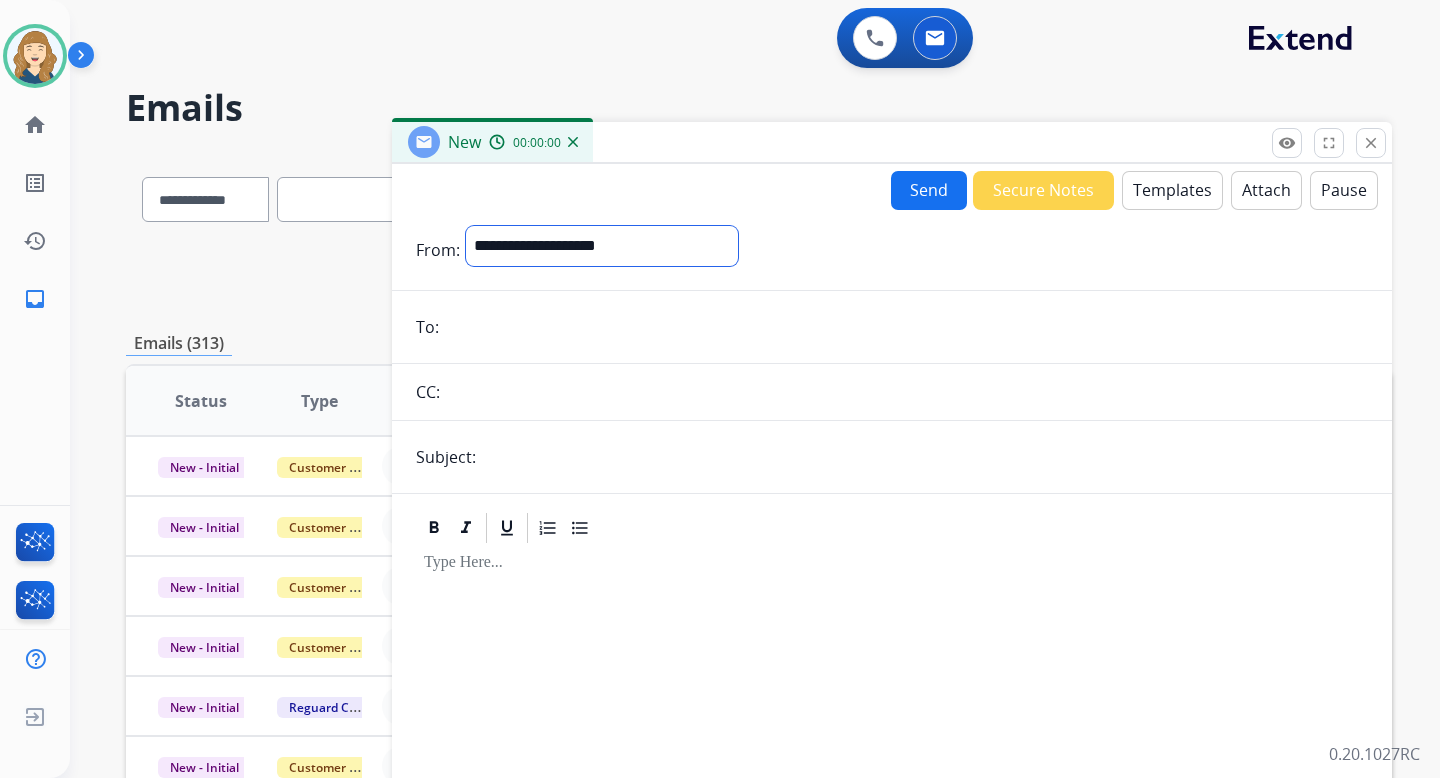 click on "**********" at bounding box center [602, 246] 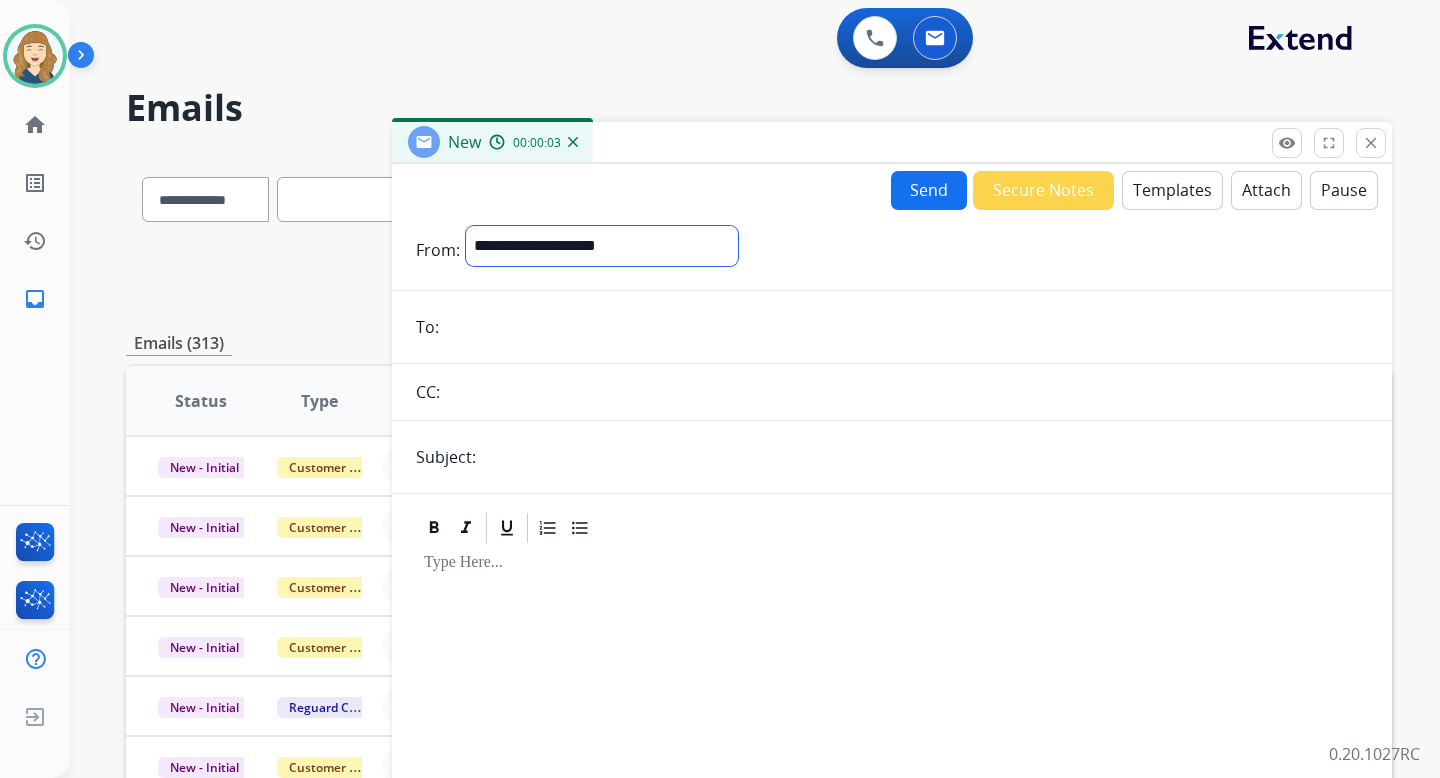 select on "**********" 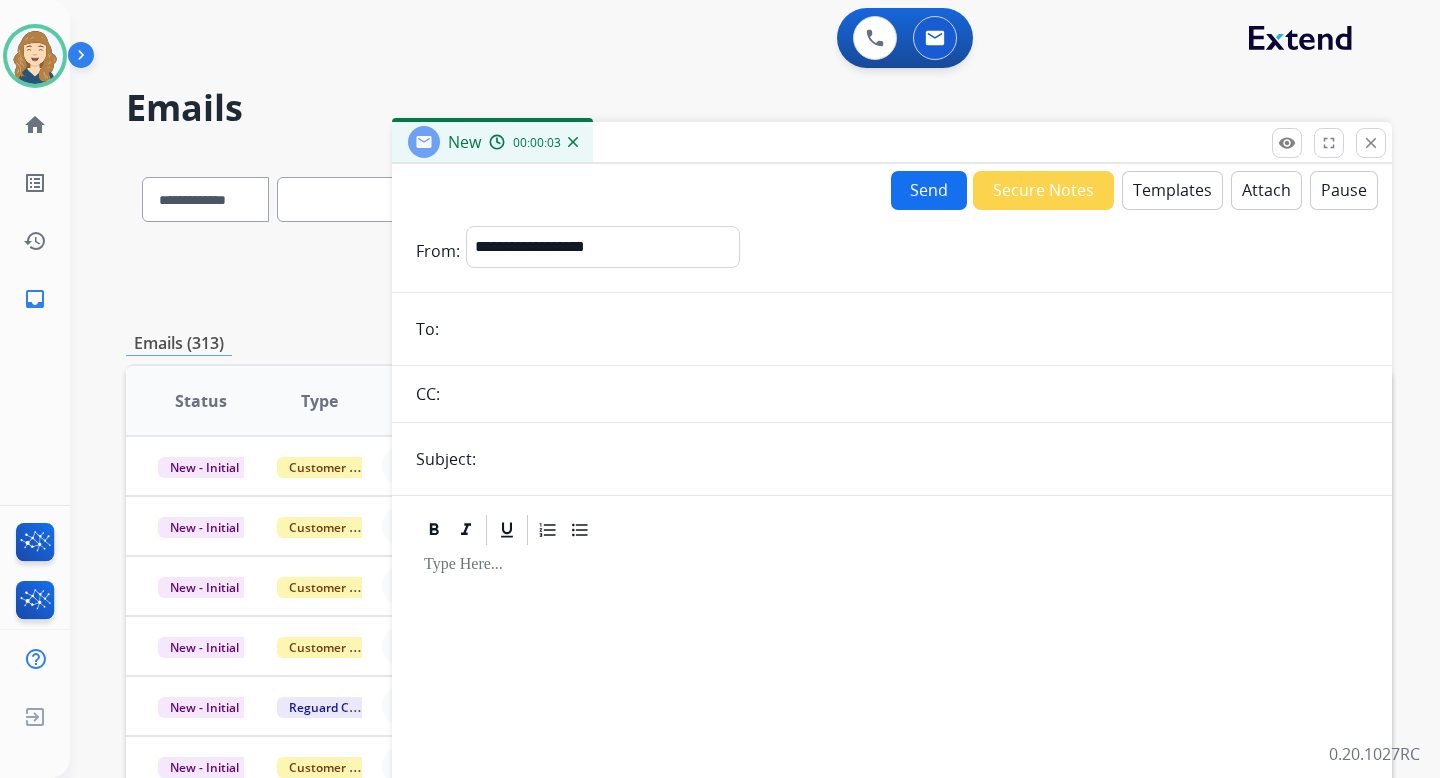 click at bounding box center (906, 329) 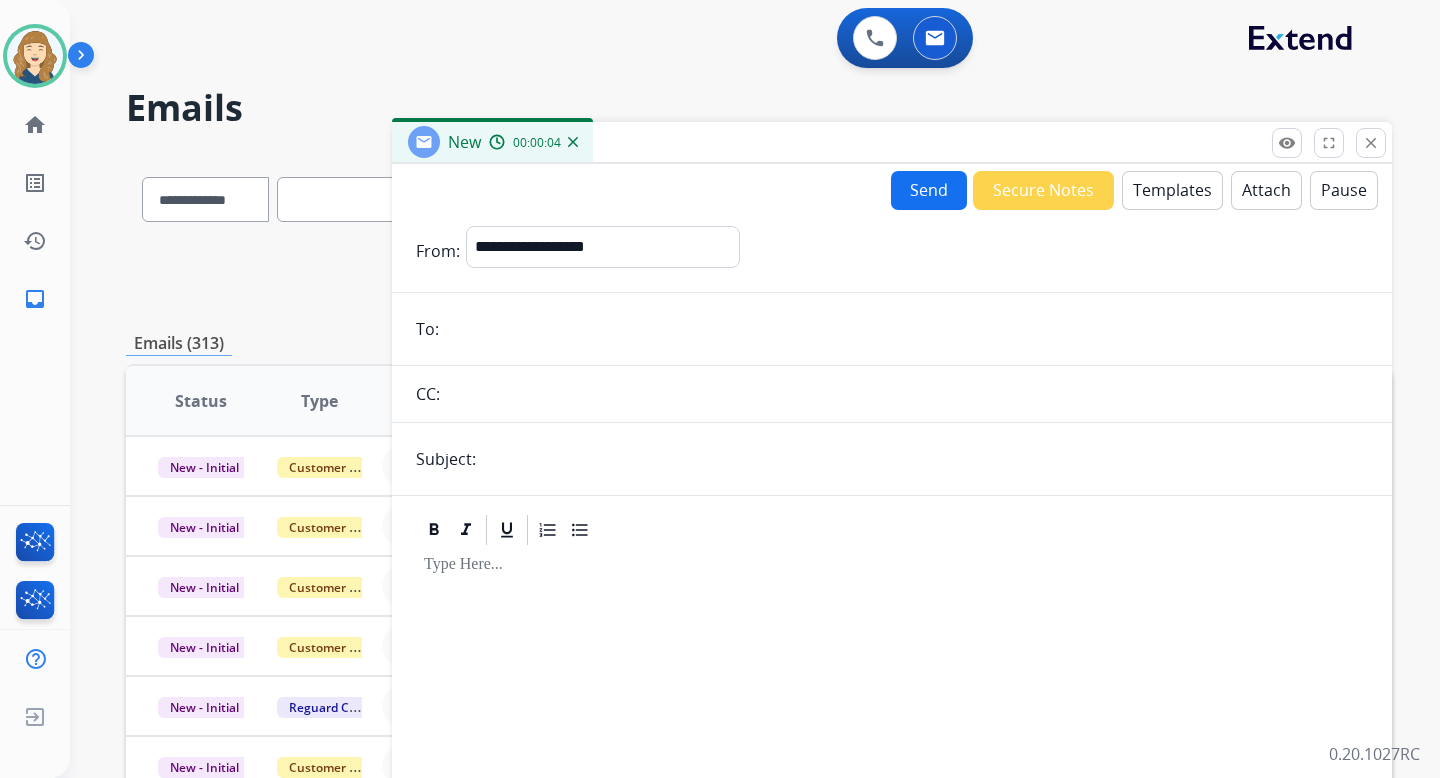type on "**********" 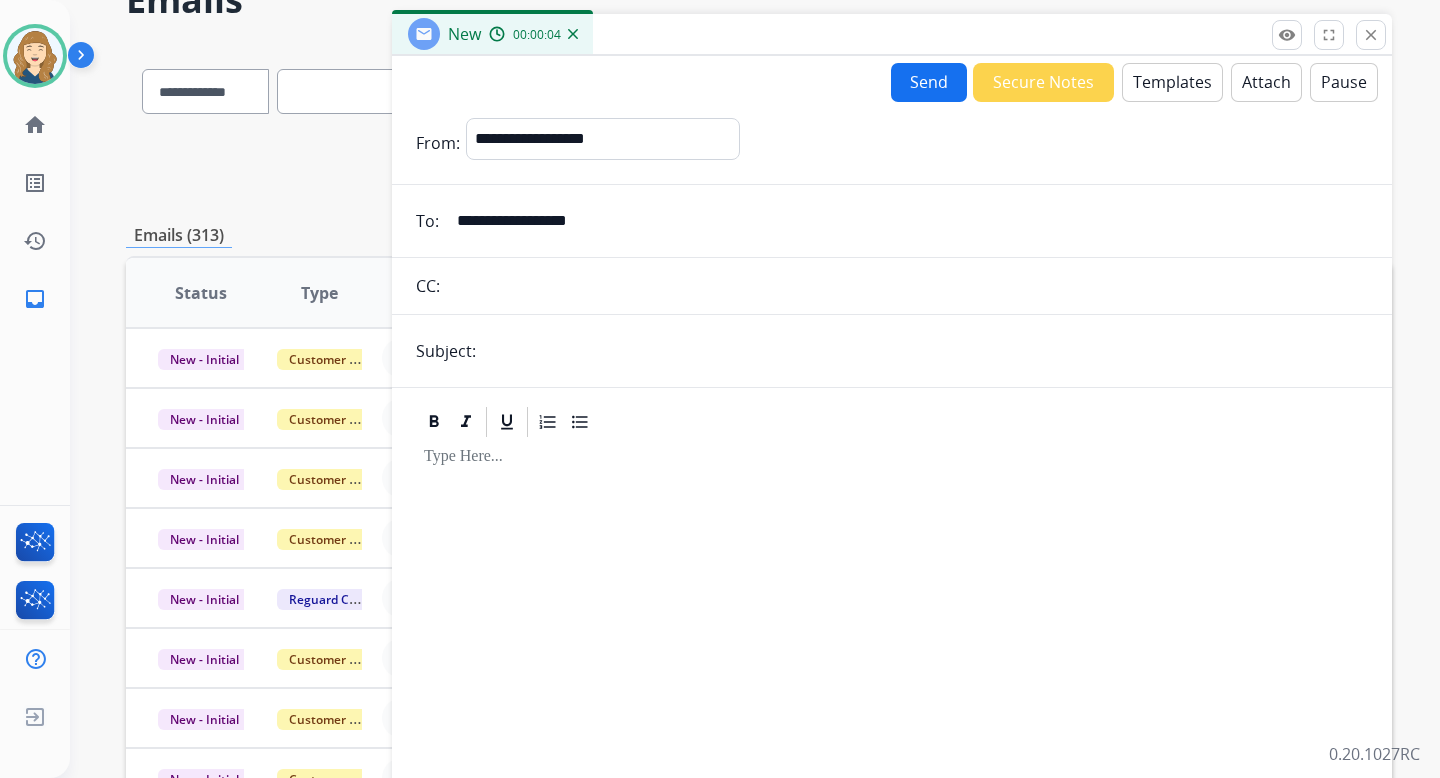 scroll, scrollTop: 145, scrollLeft: 0, axis: vertical 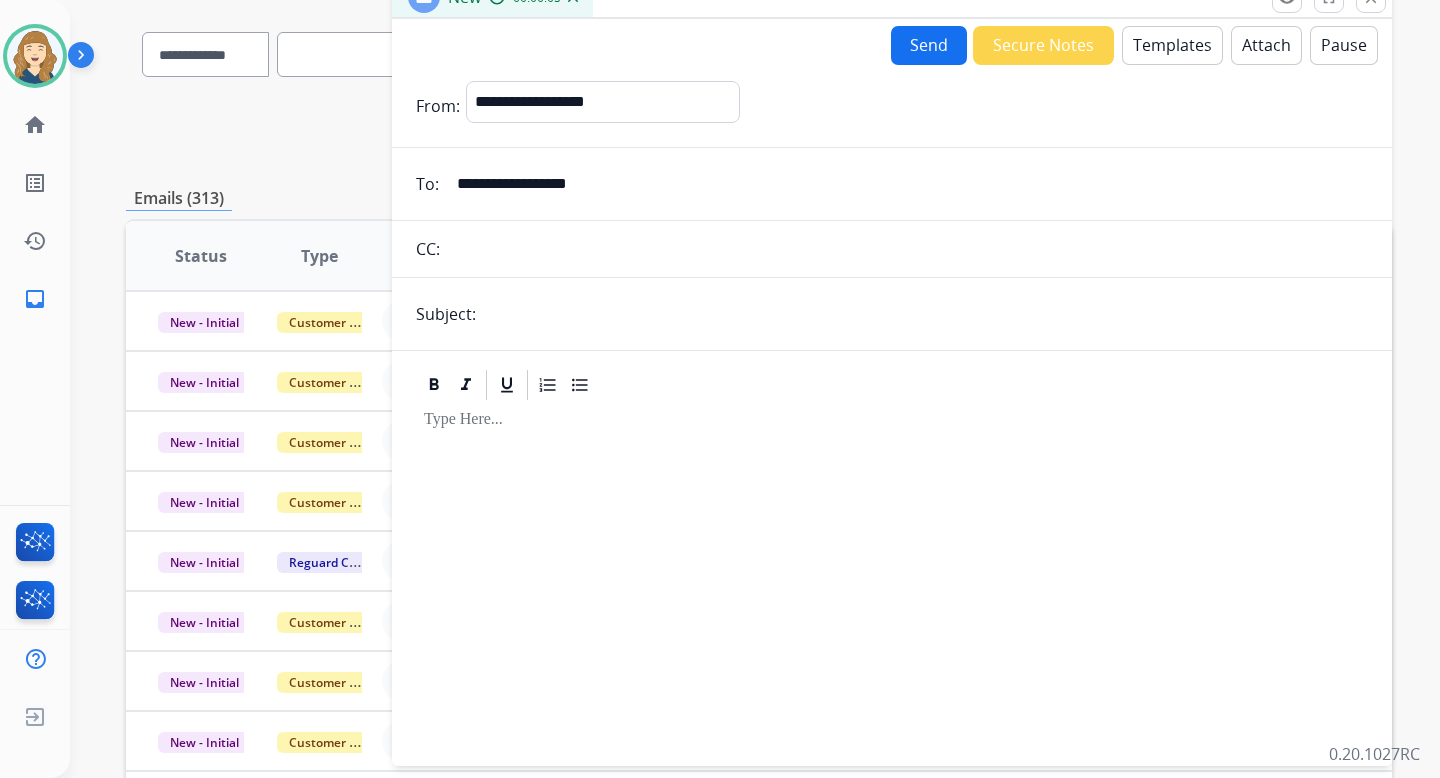 click at bounding box center (925, 314) 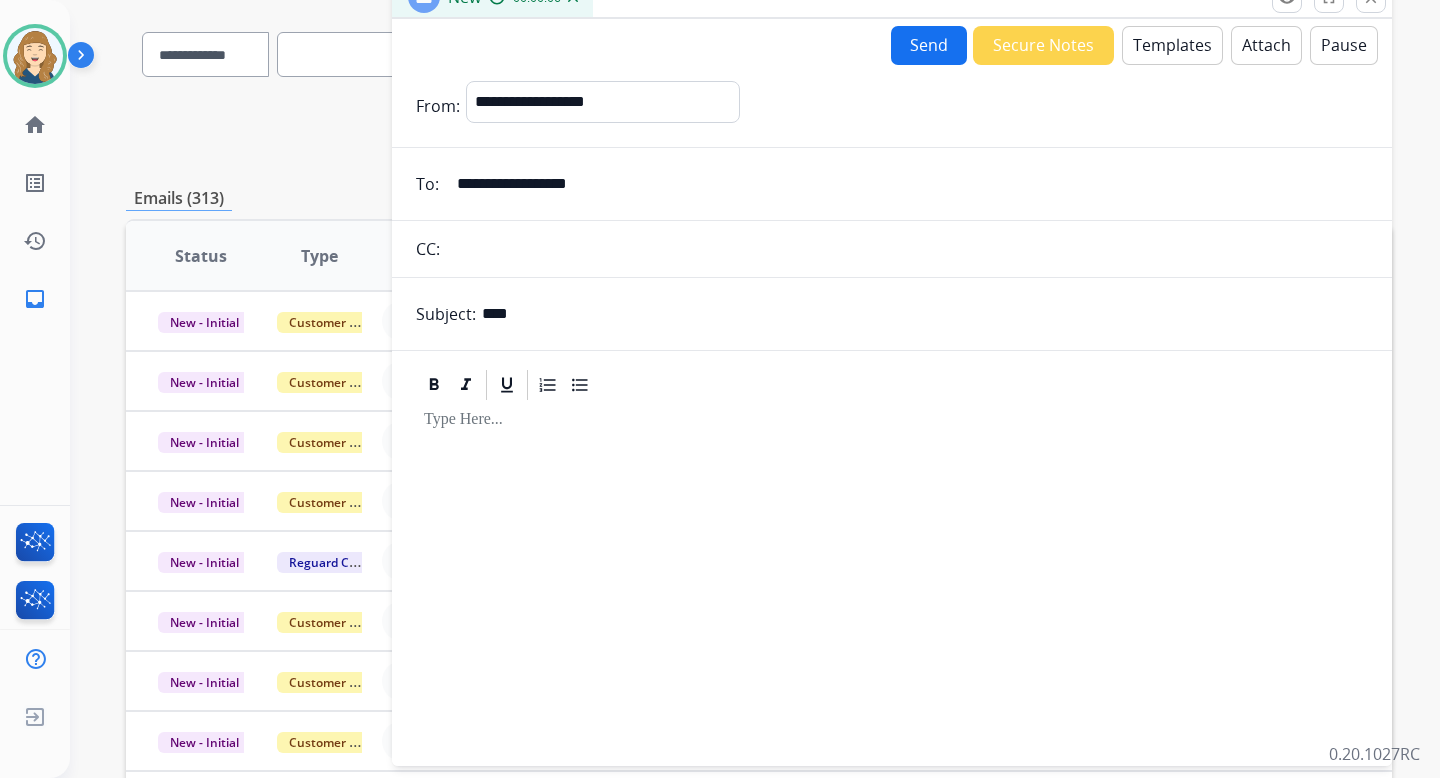 click at bounding box center (892, 574) 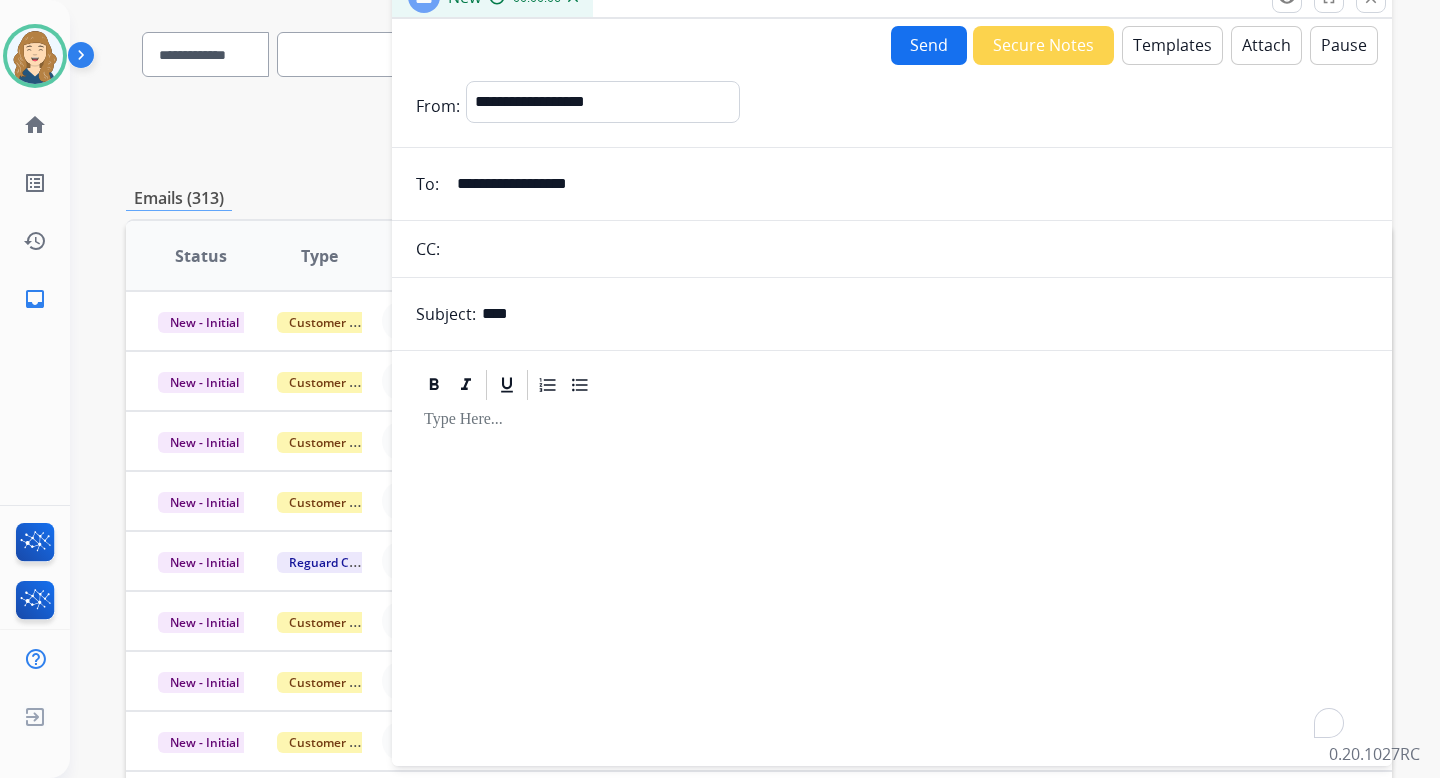 type 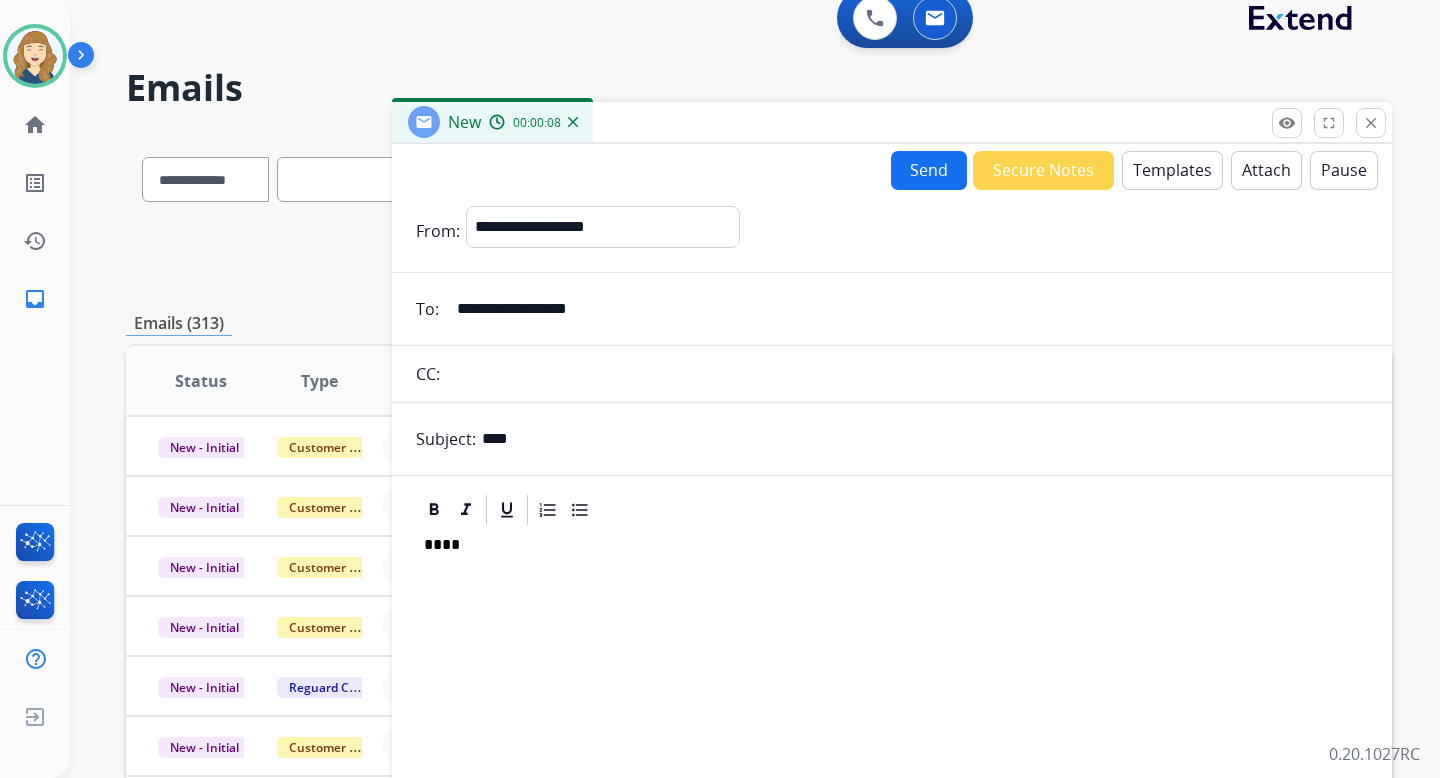 scroll, scrollTop: 0, scrollLeft: 0, axis: both 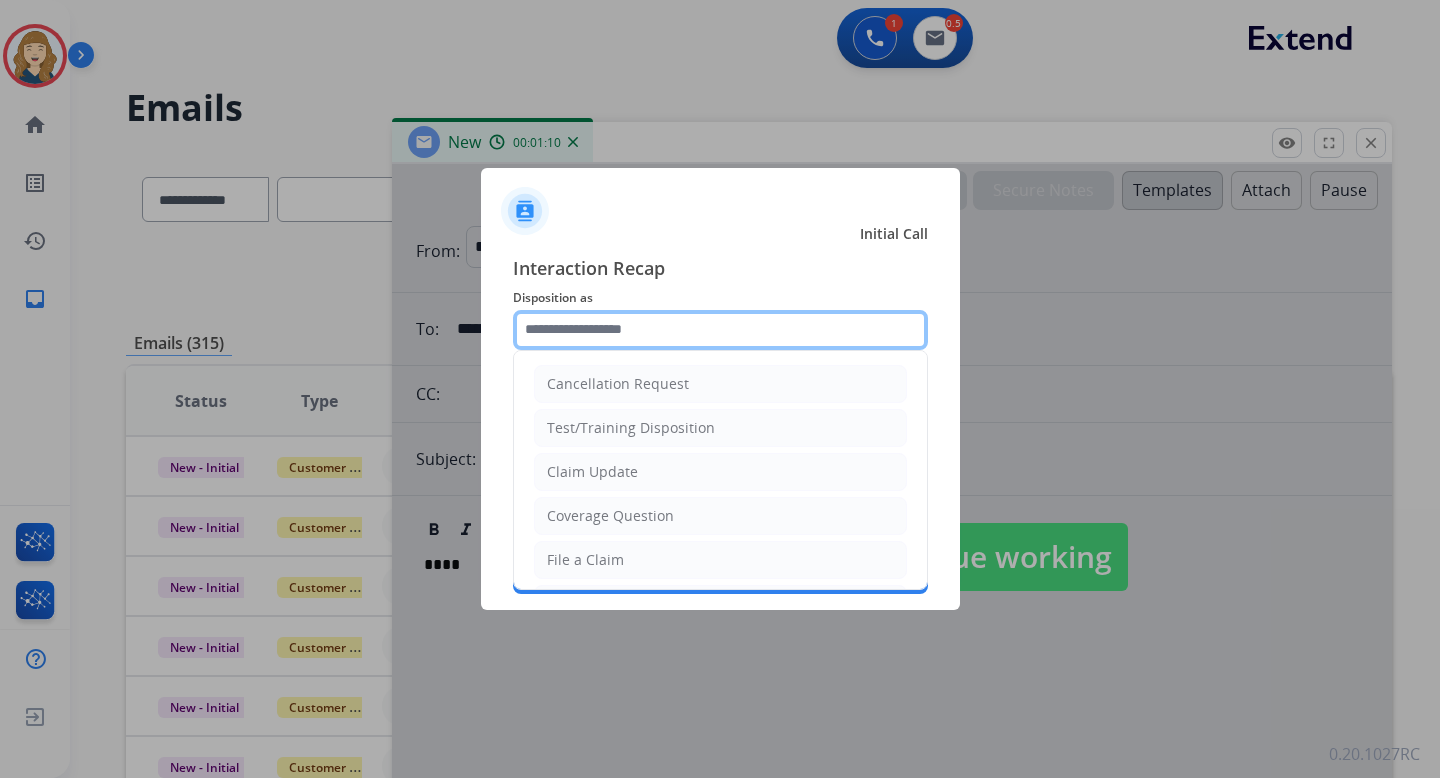 click 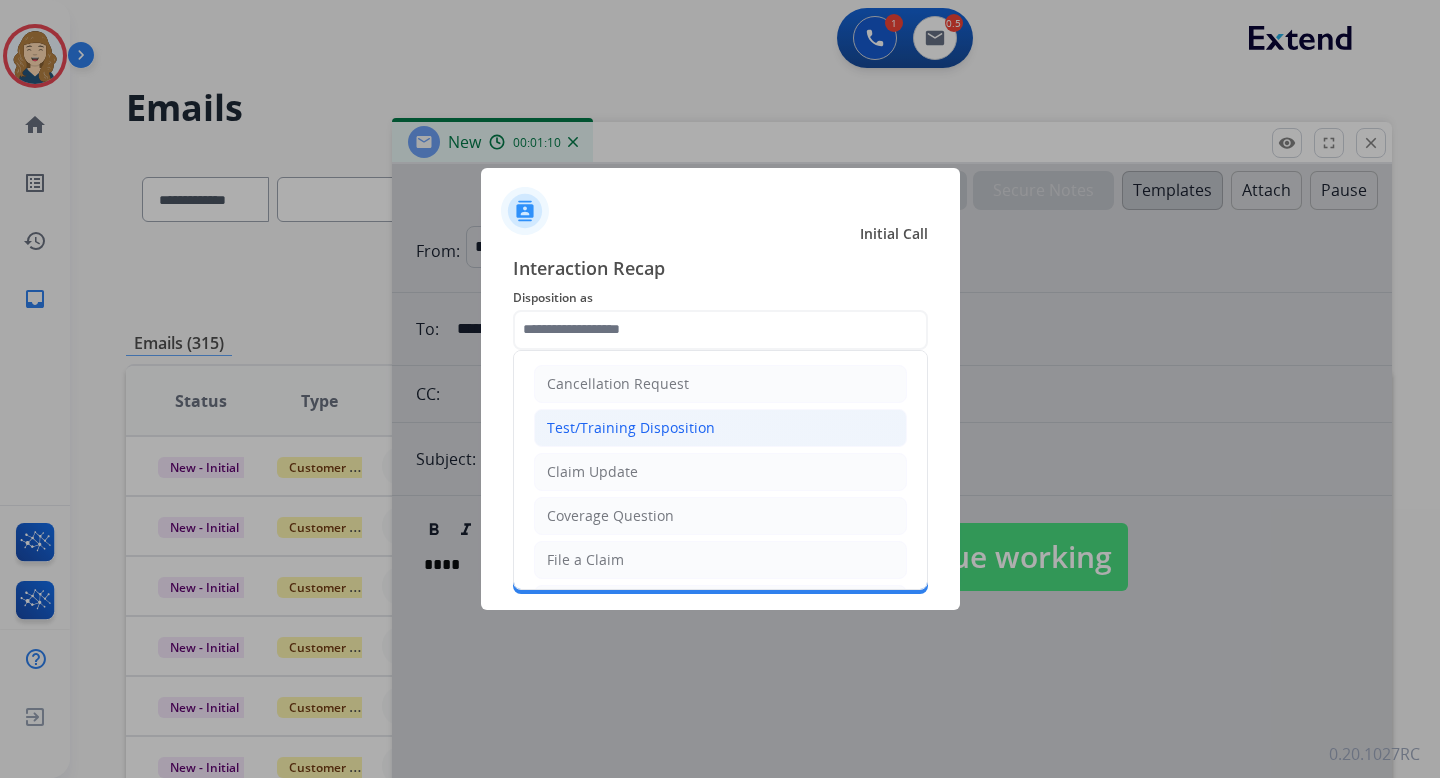 click on "Test/Training Disposition" 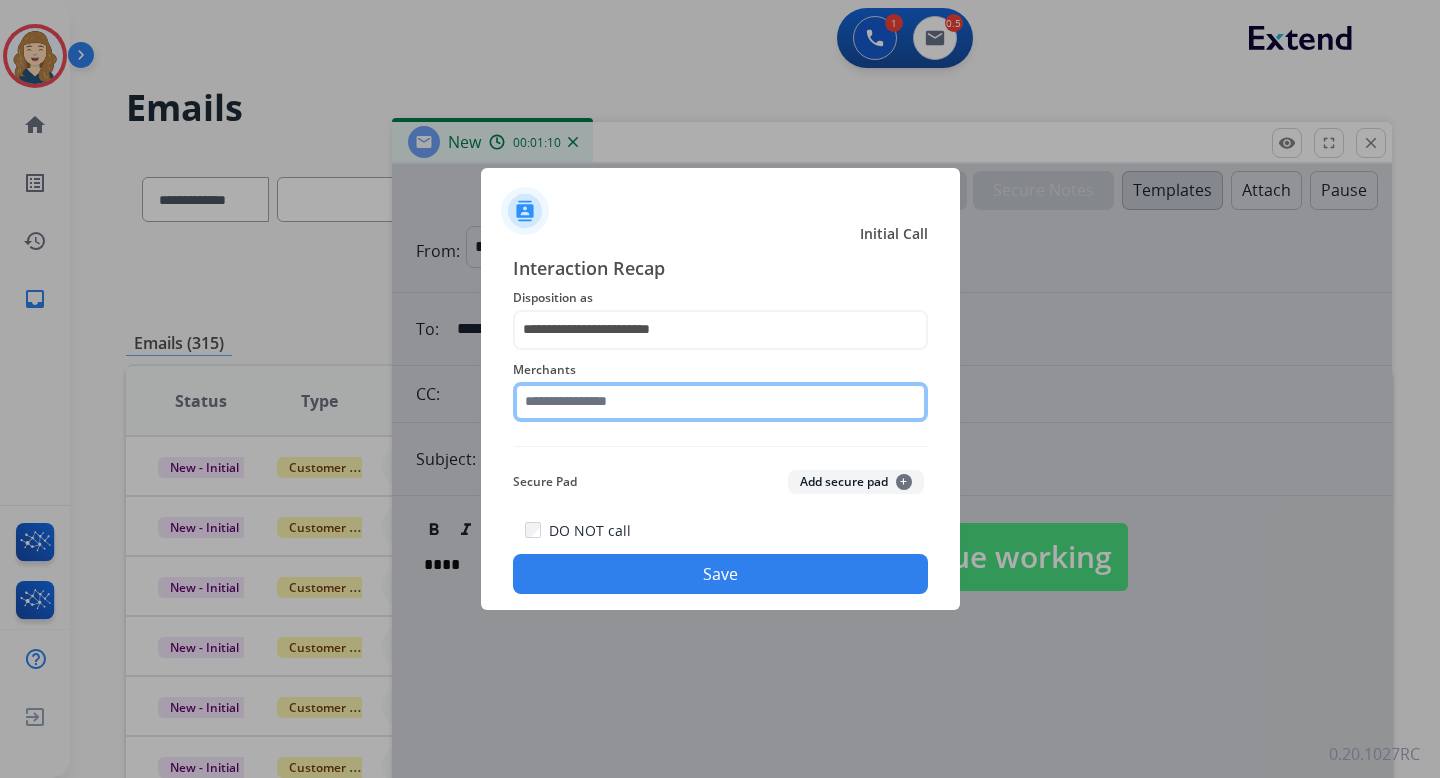 click 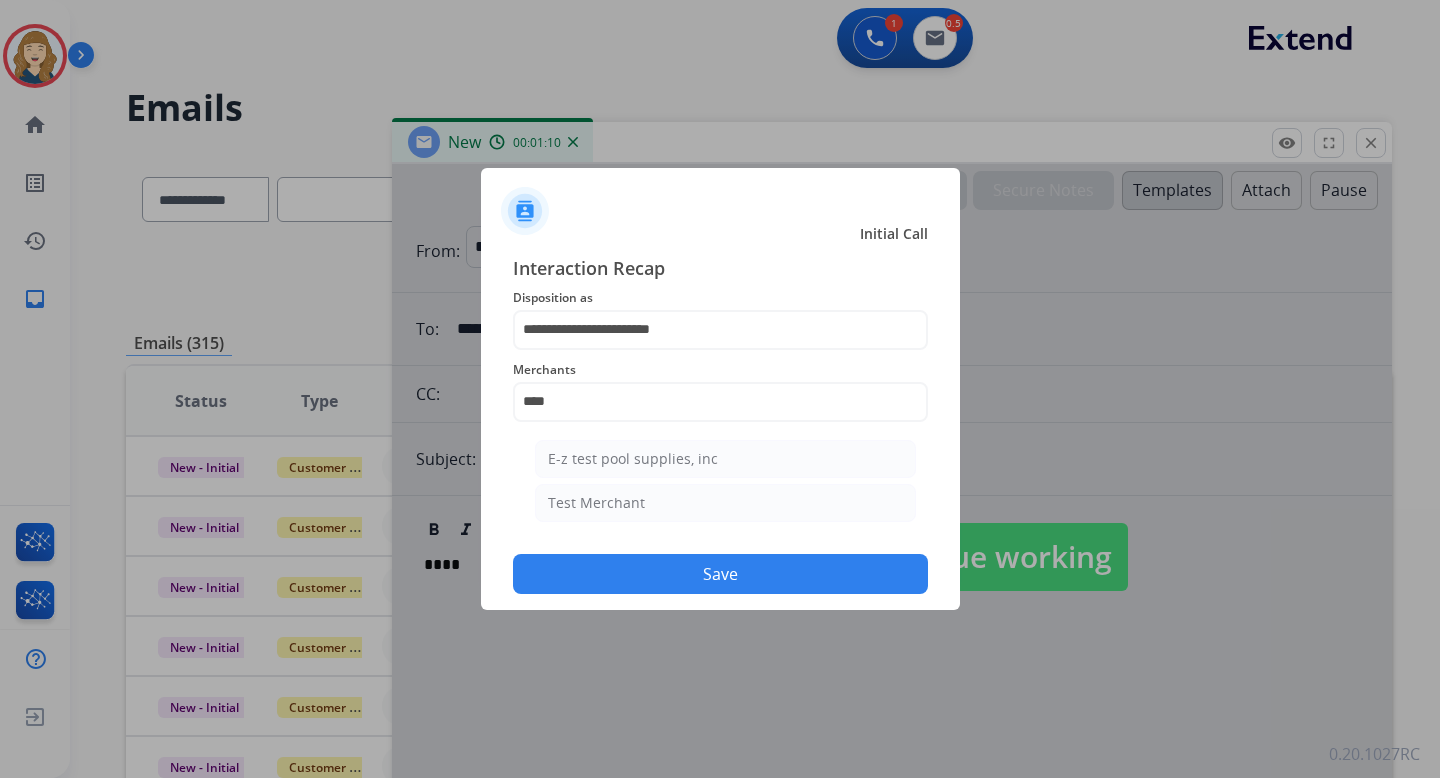 click on "Test Merchant" 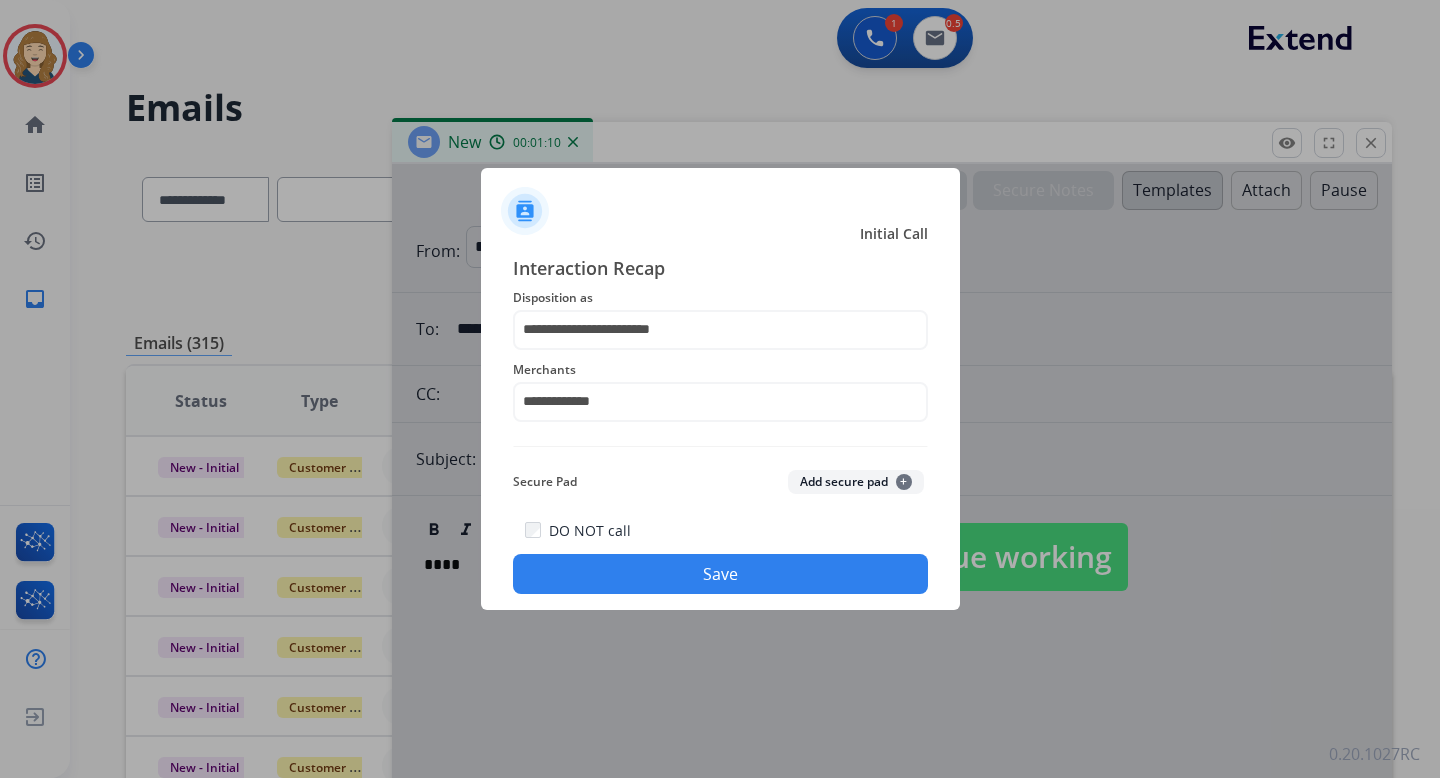 click on "Save" 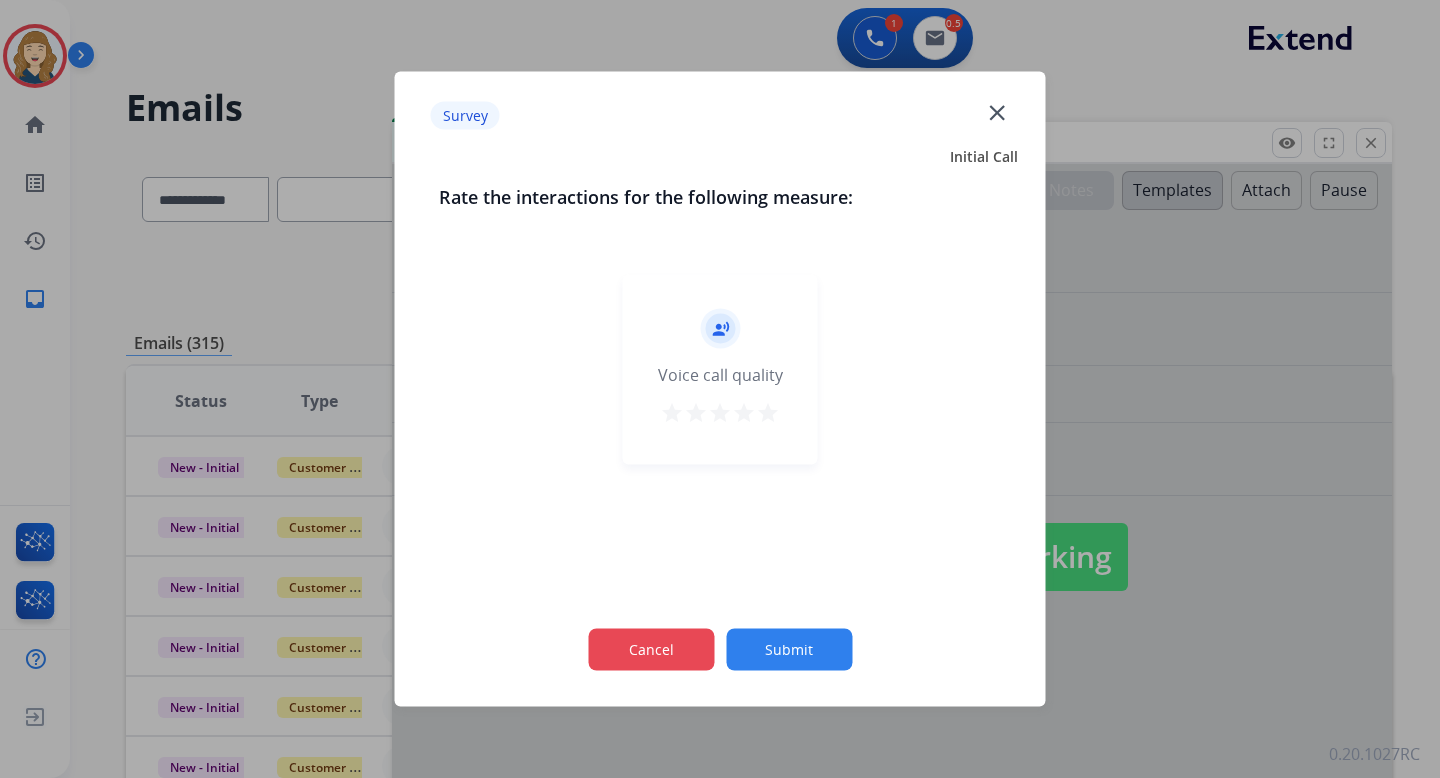 click on "Cancel" 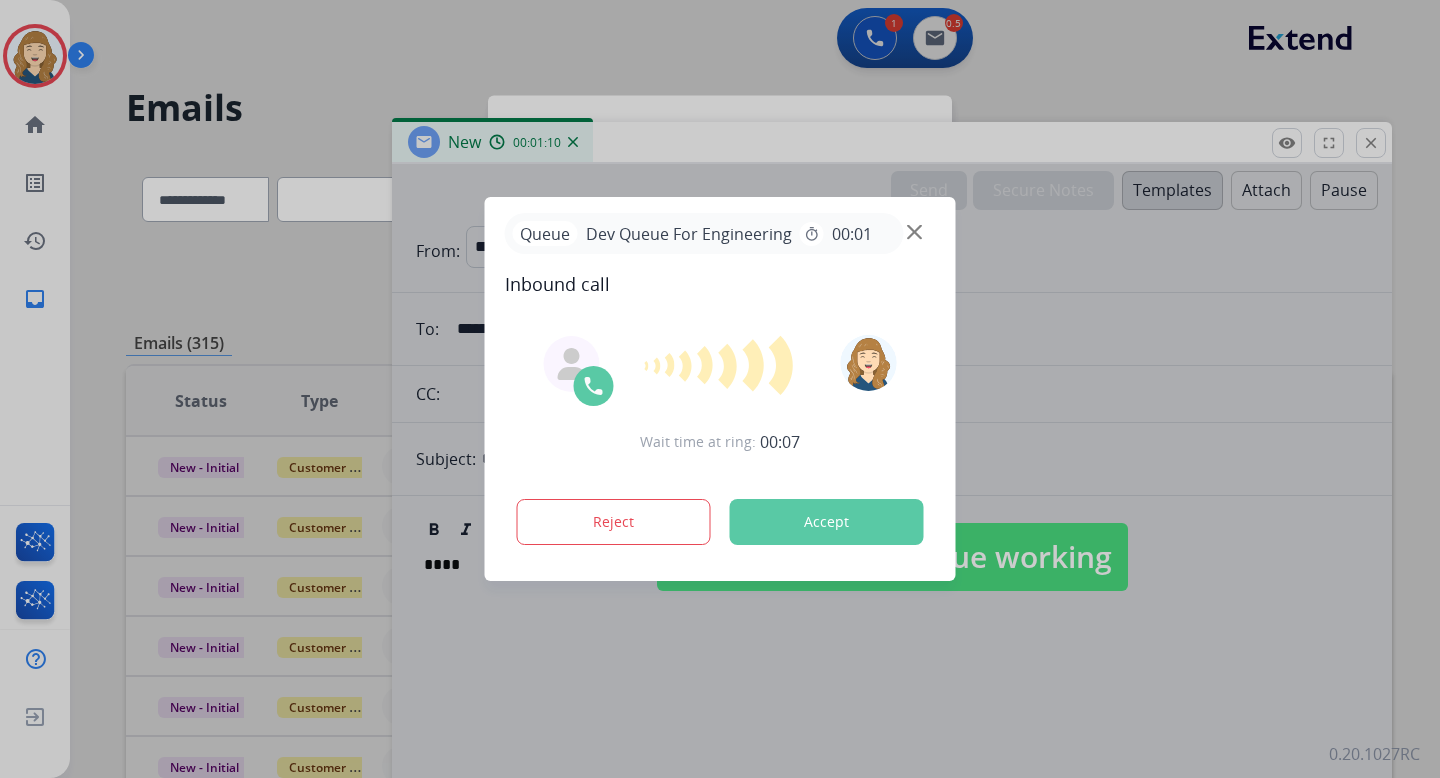 click on "Accept" at bounding box center (827, 522) 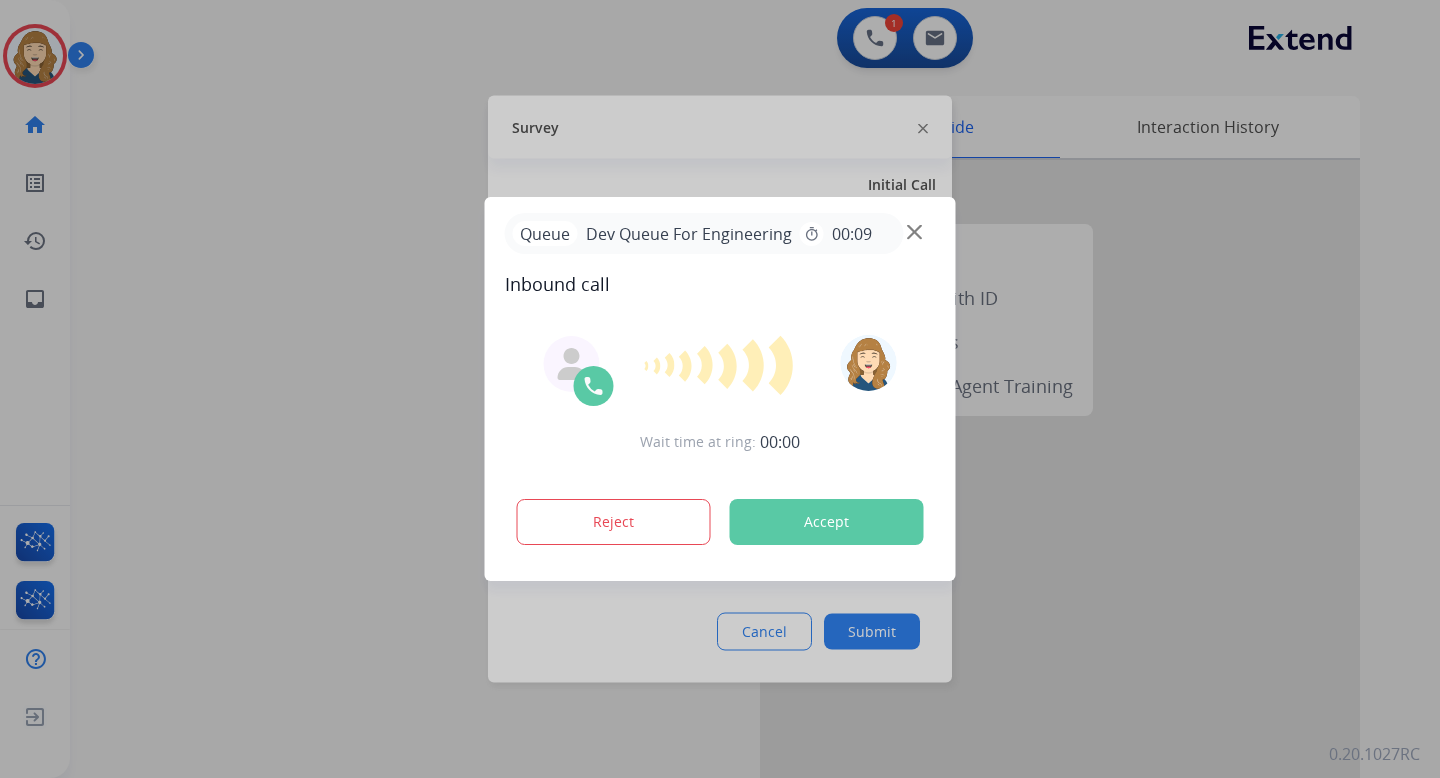click on "Accept" at bounding box center [827, 522] 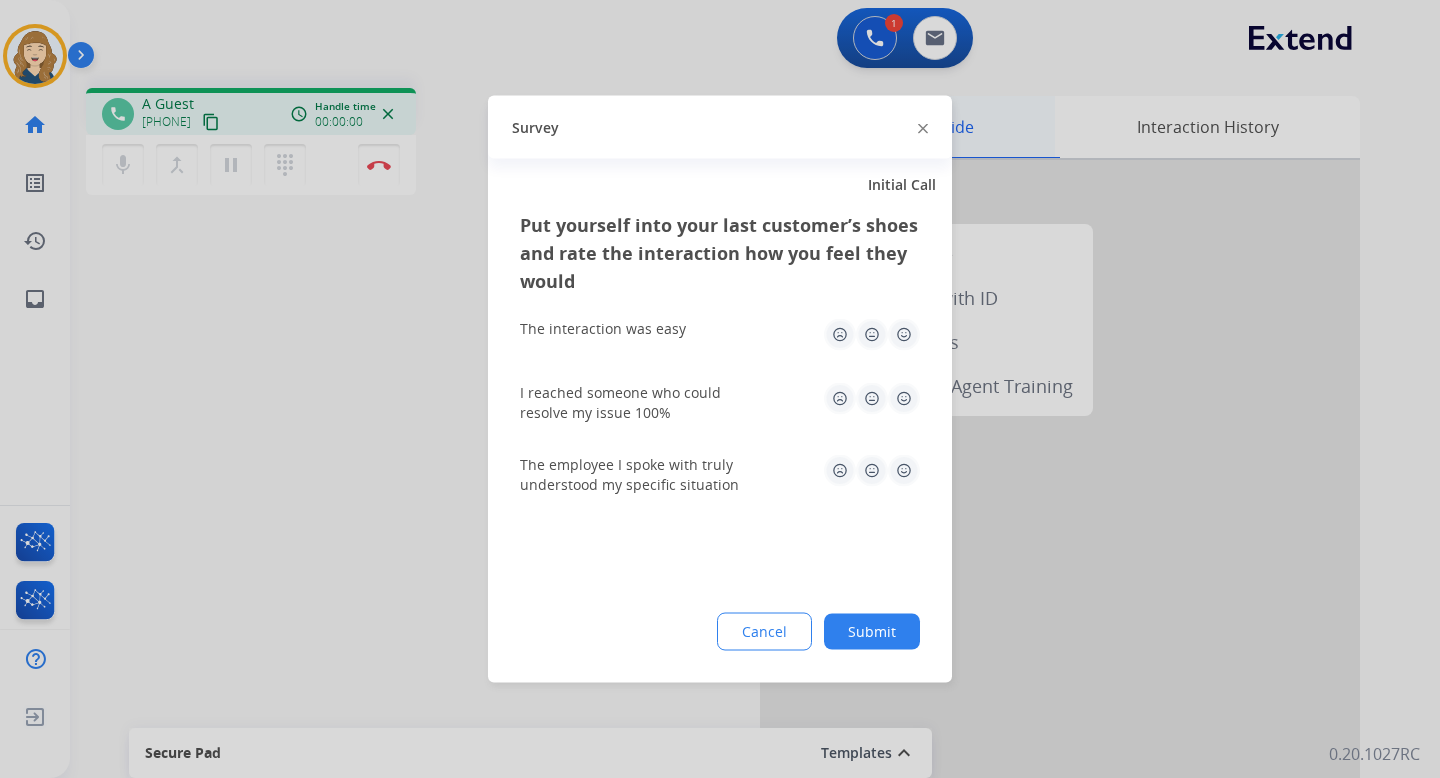 click 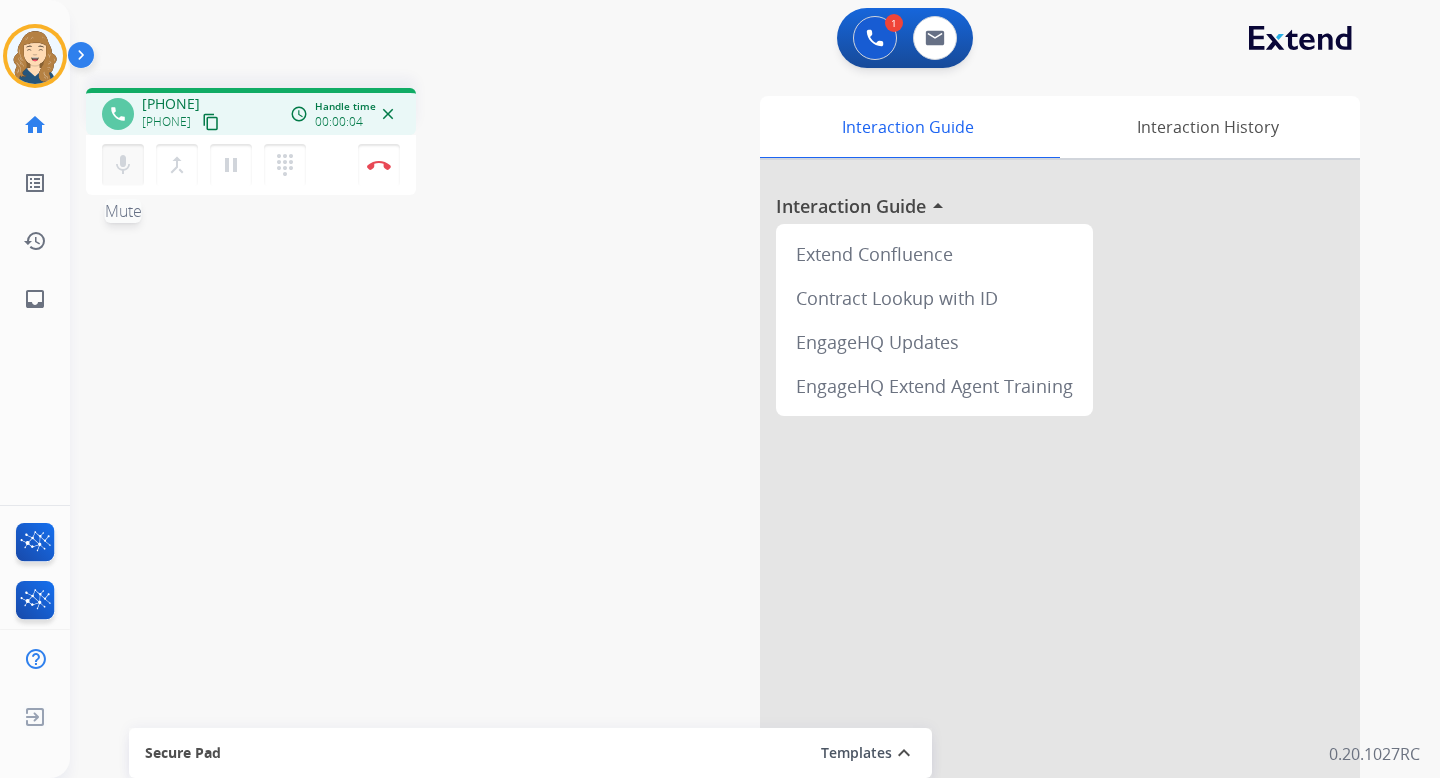 click on "mic" at bounding box center (123, 165) 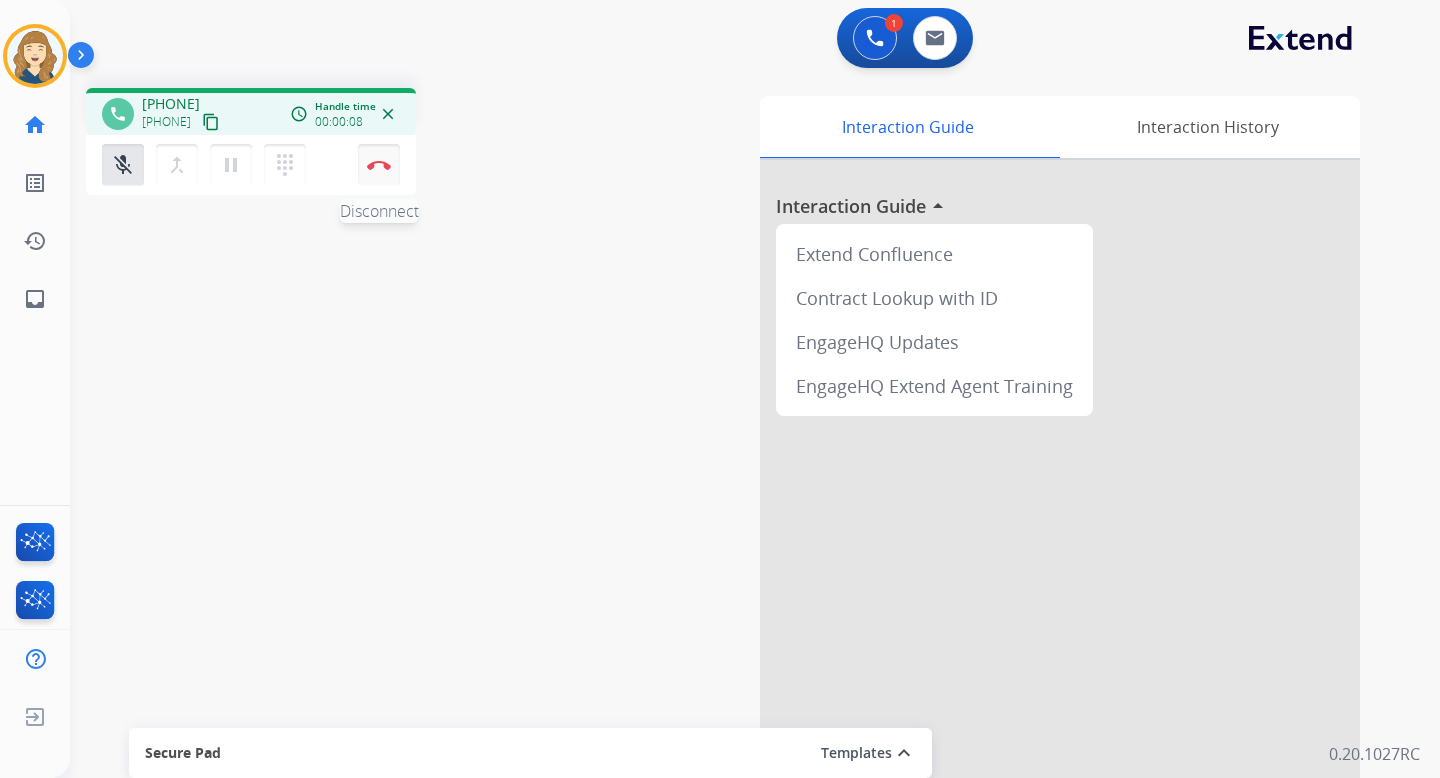 click at bounding box center [379, 165] 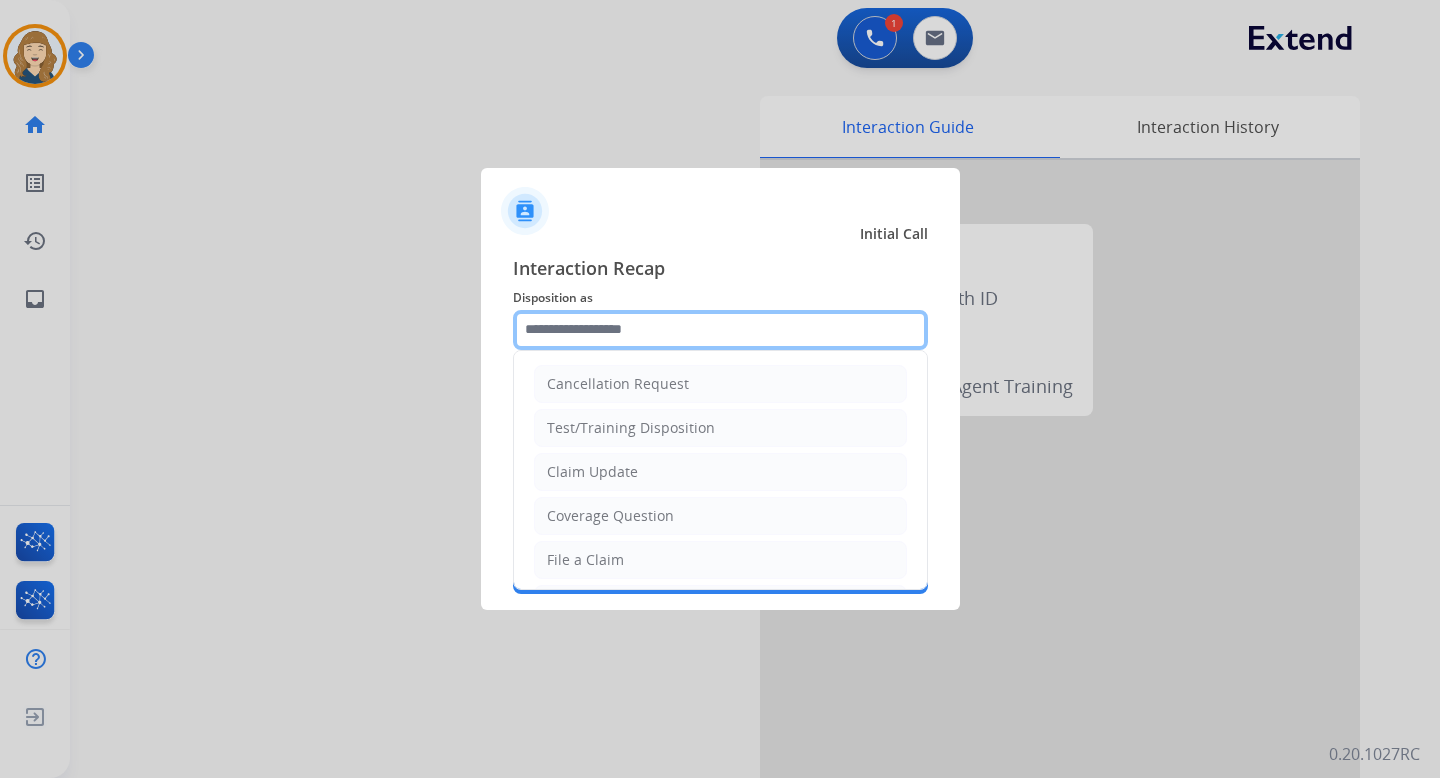 click 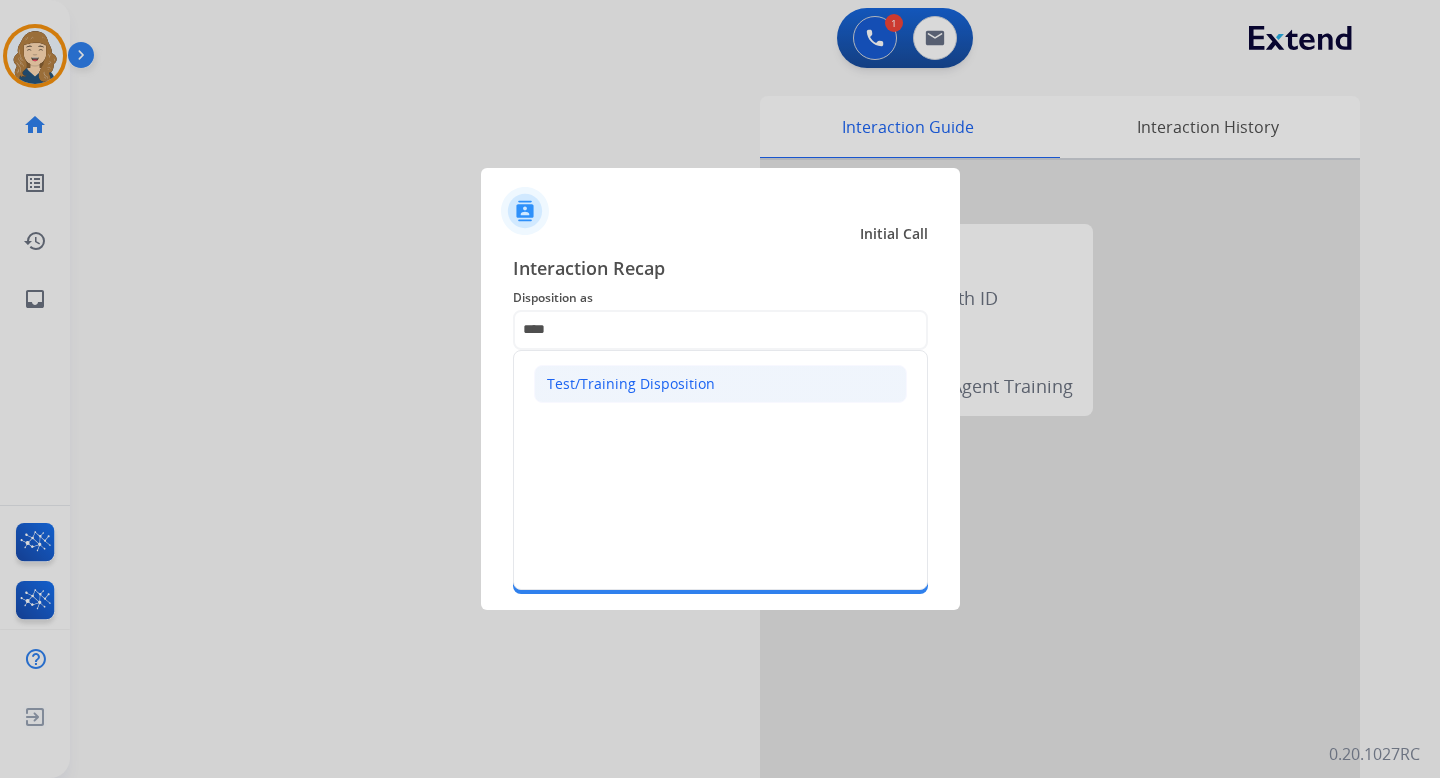 click on "Test/Training Disposition" 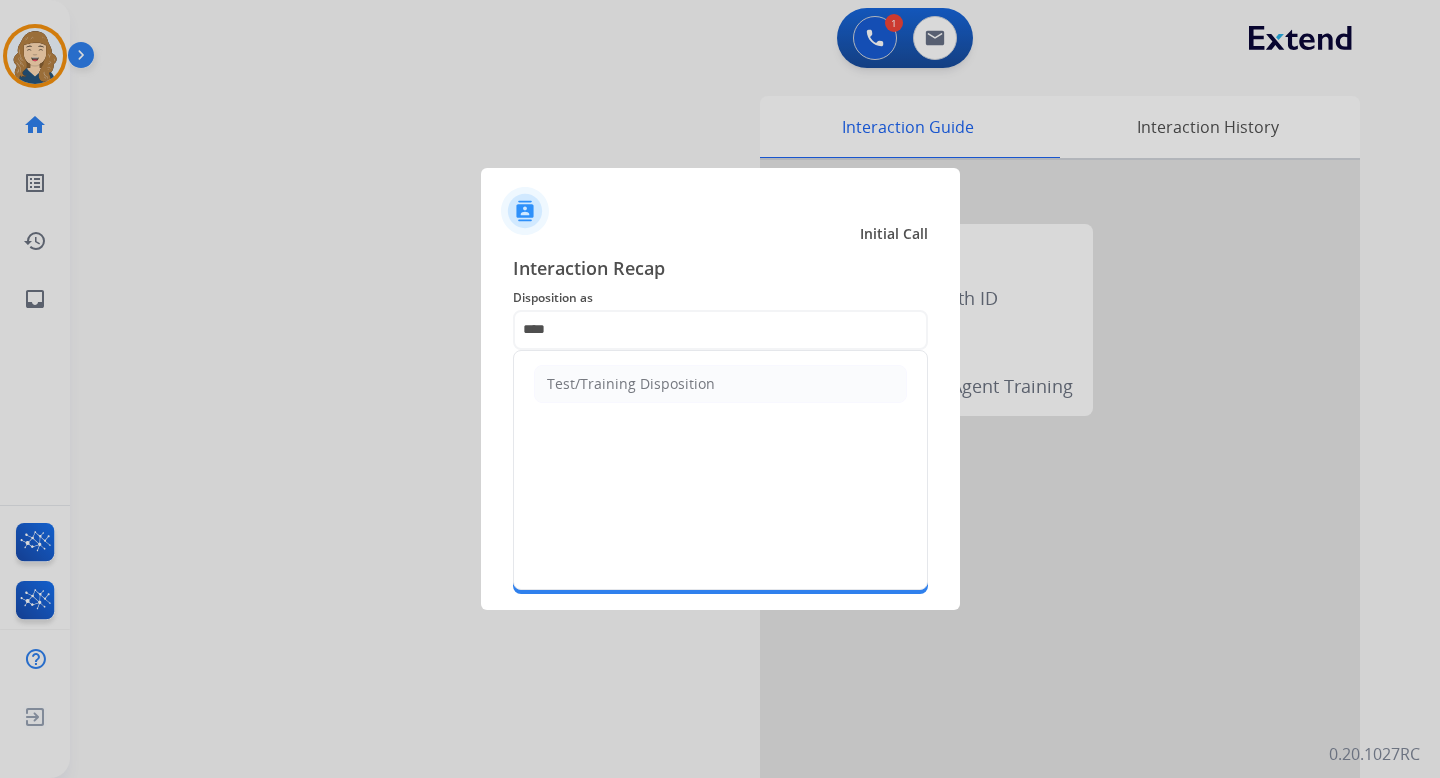 type on "**********" 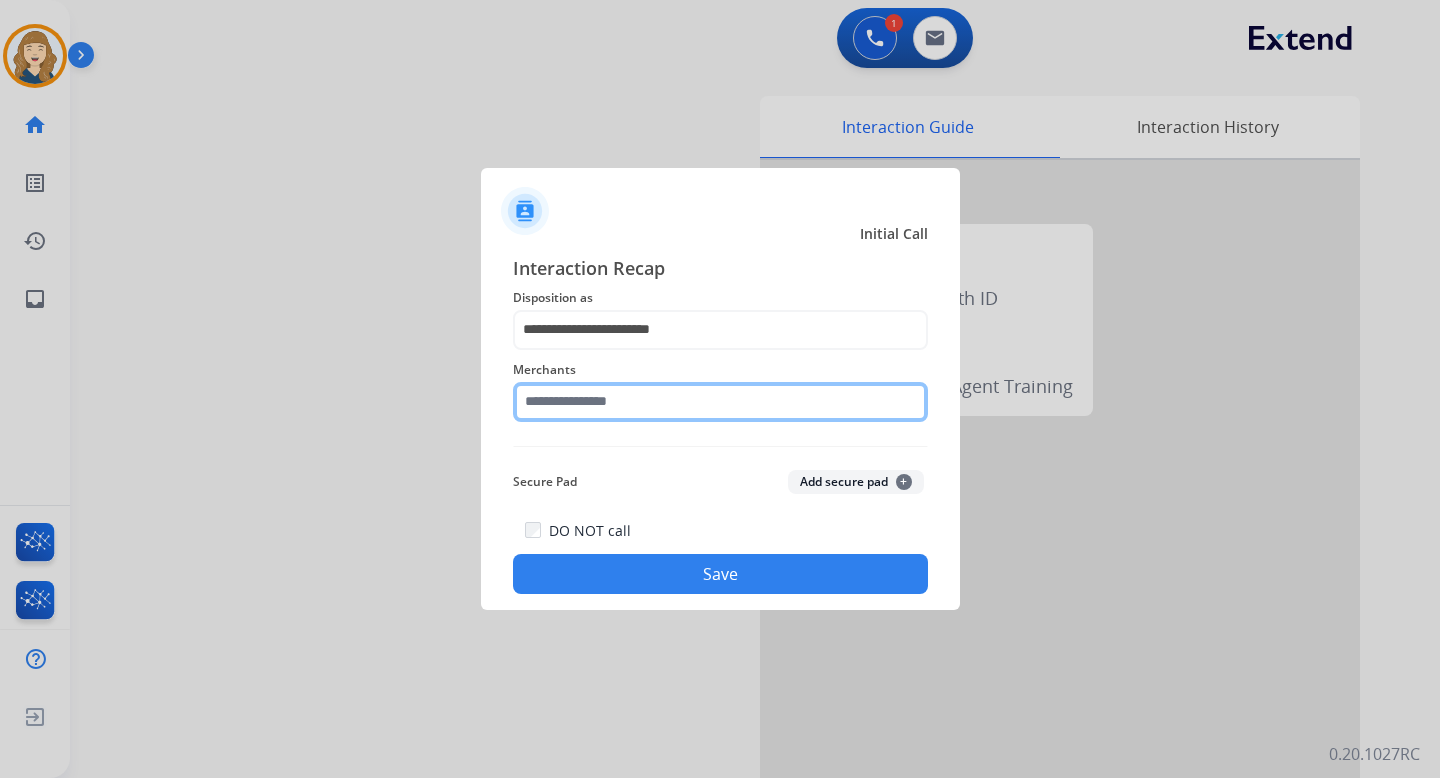 click 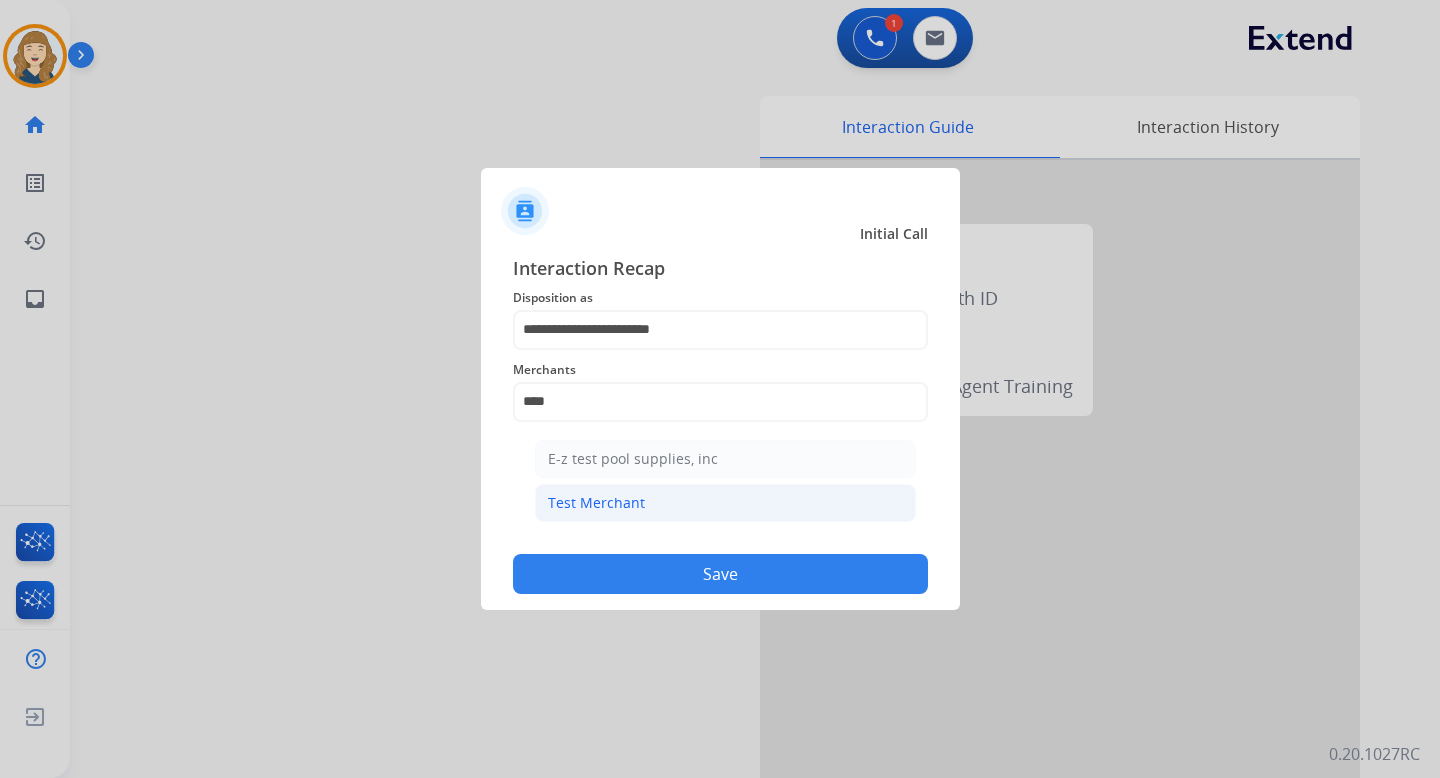 click on "Test Merchant" 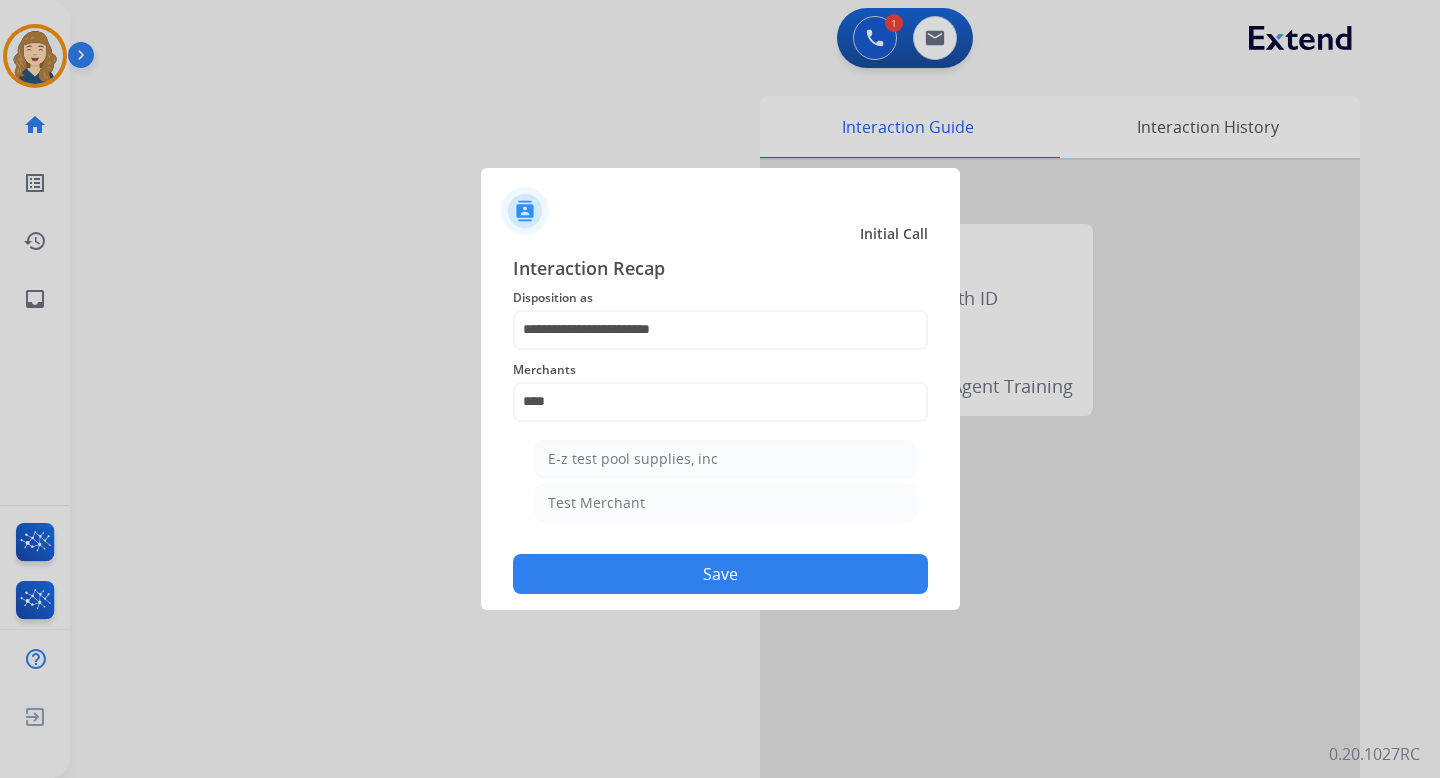 type on "**********" 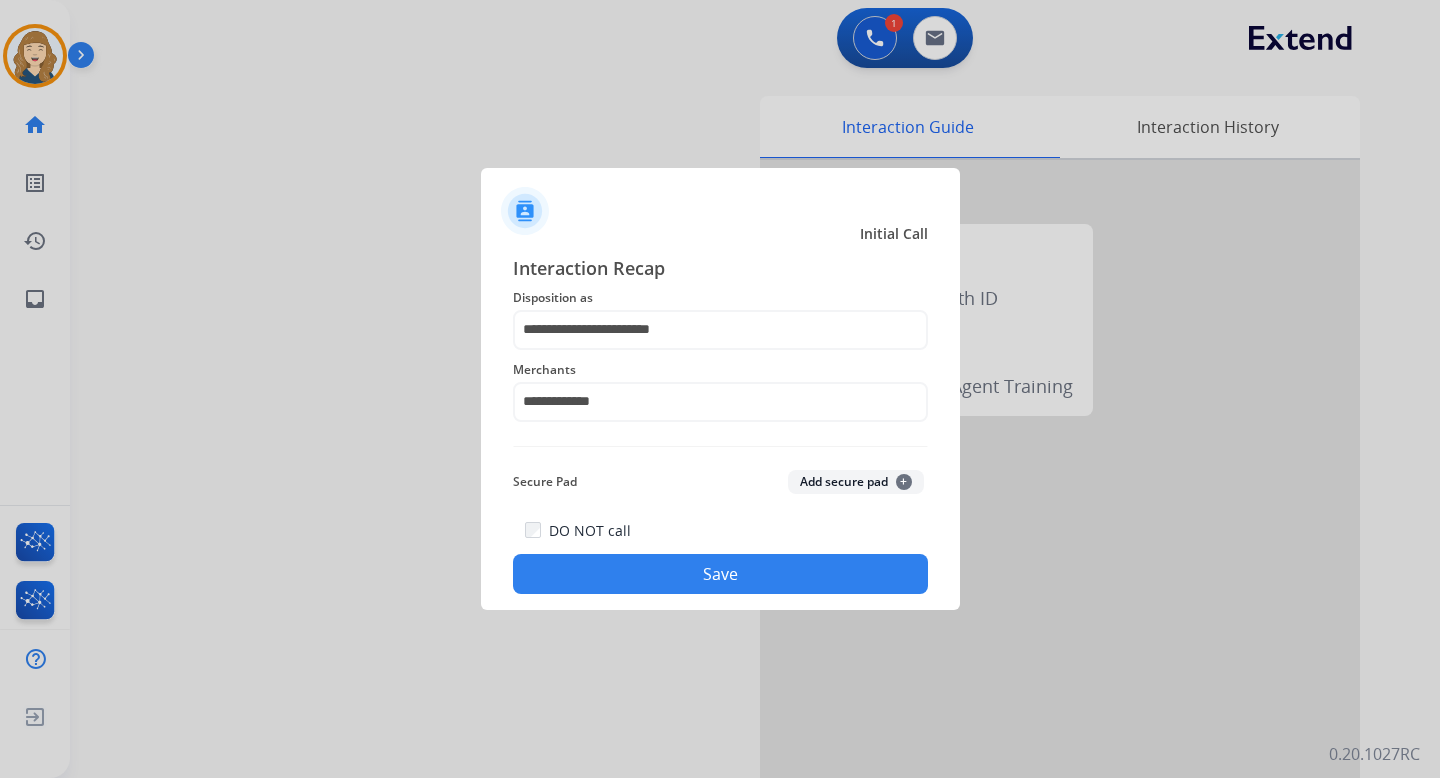 click on "Save" 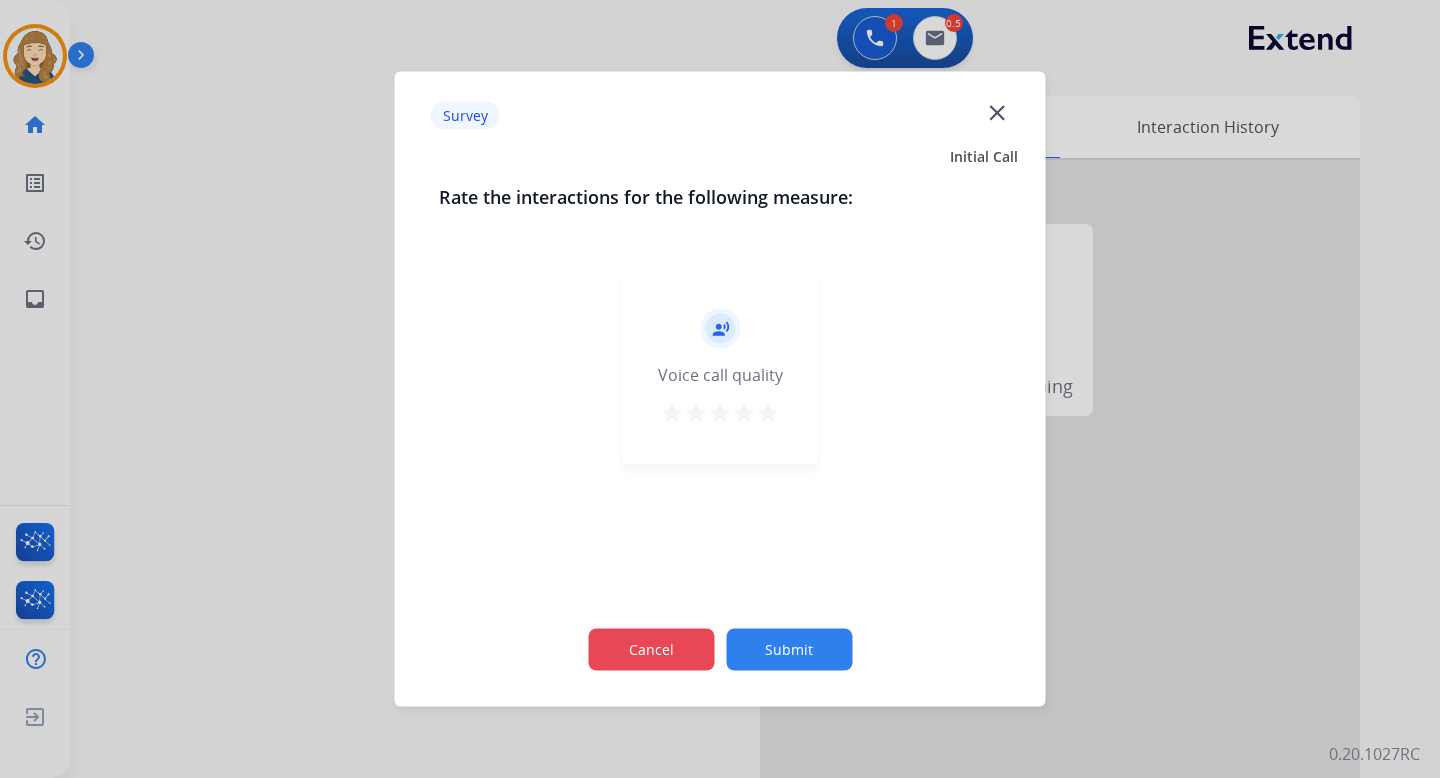 click on "Cancel" 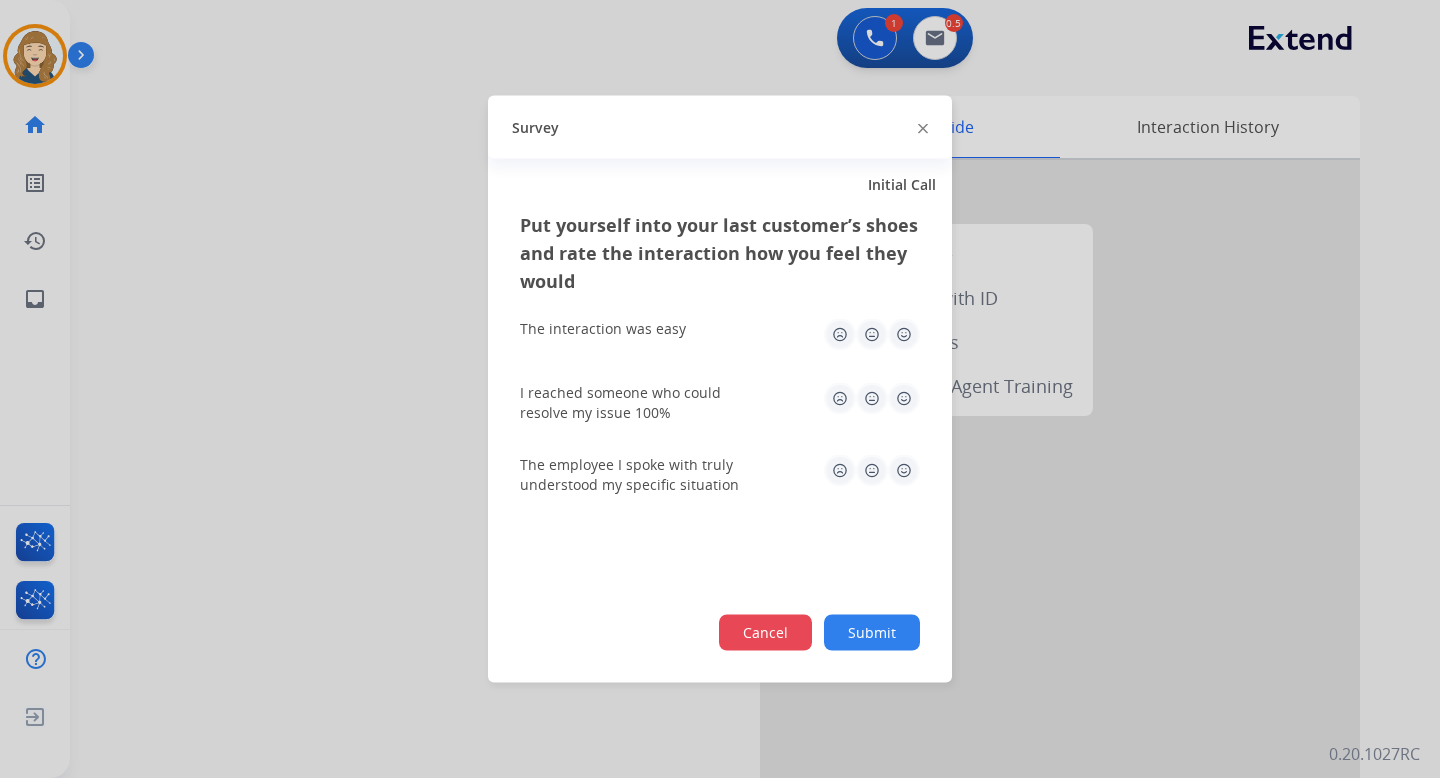 click on "Cancel" 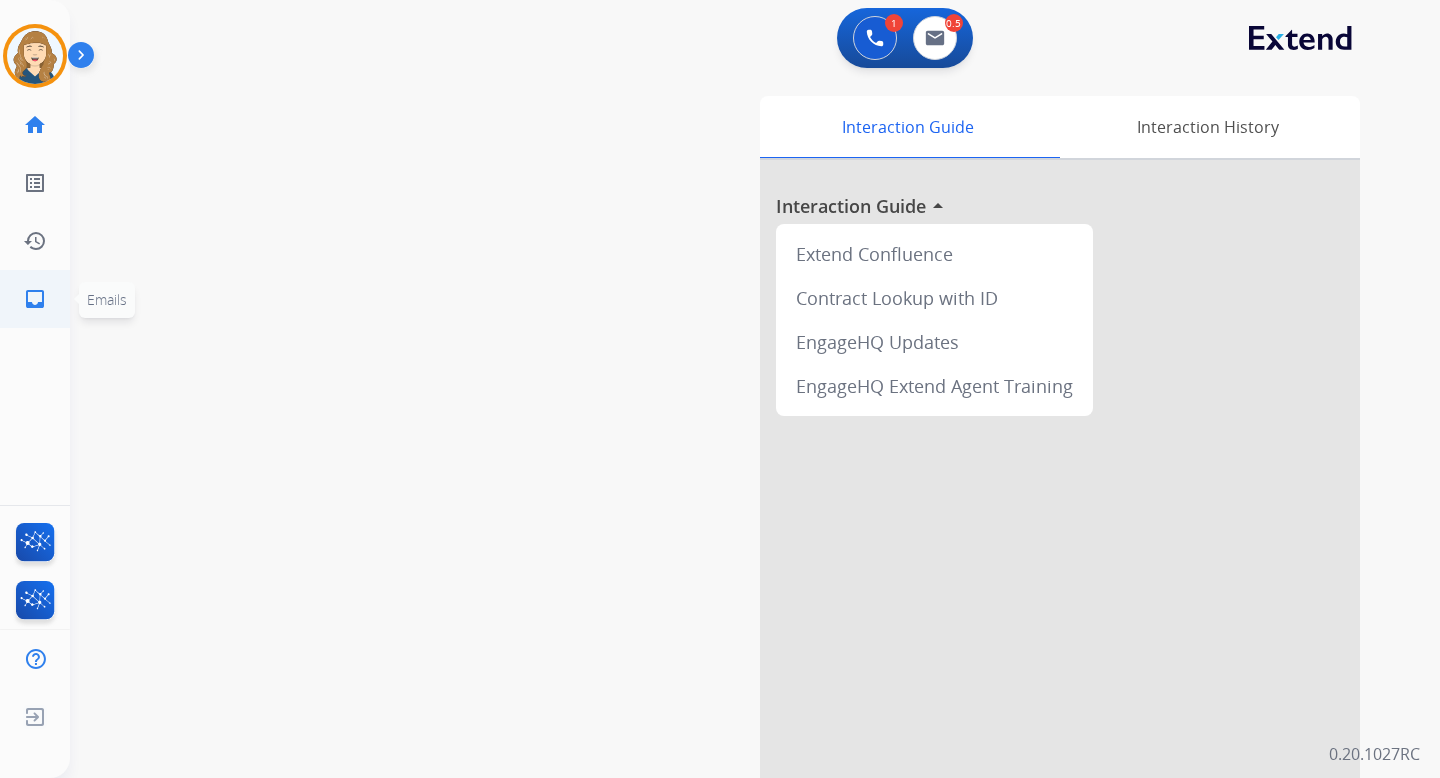 click on "inbox" 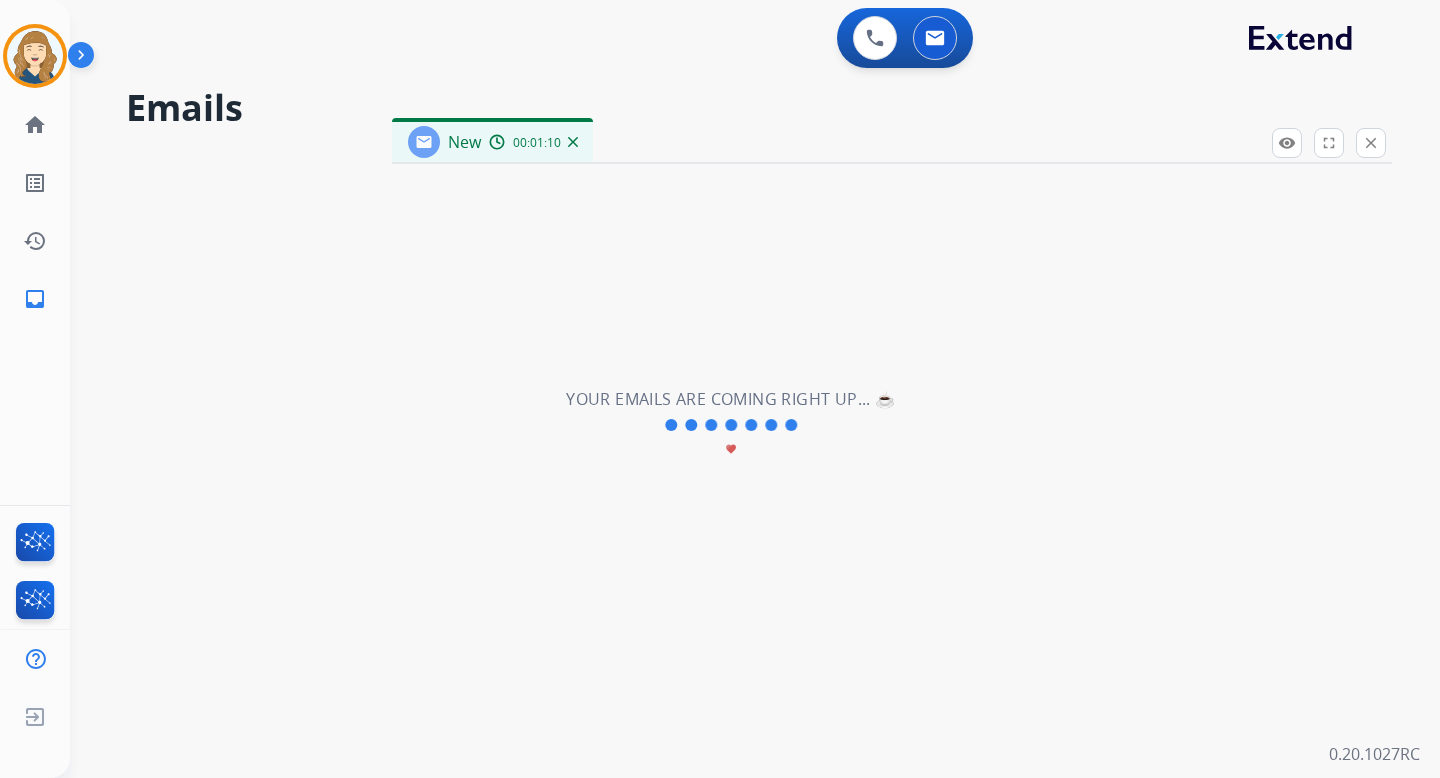 select on "**********" 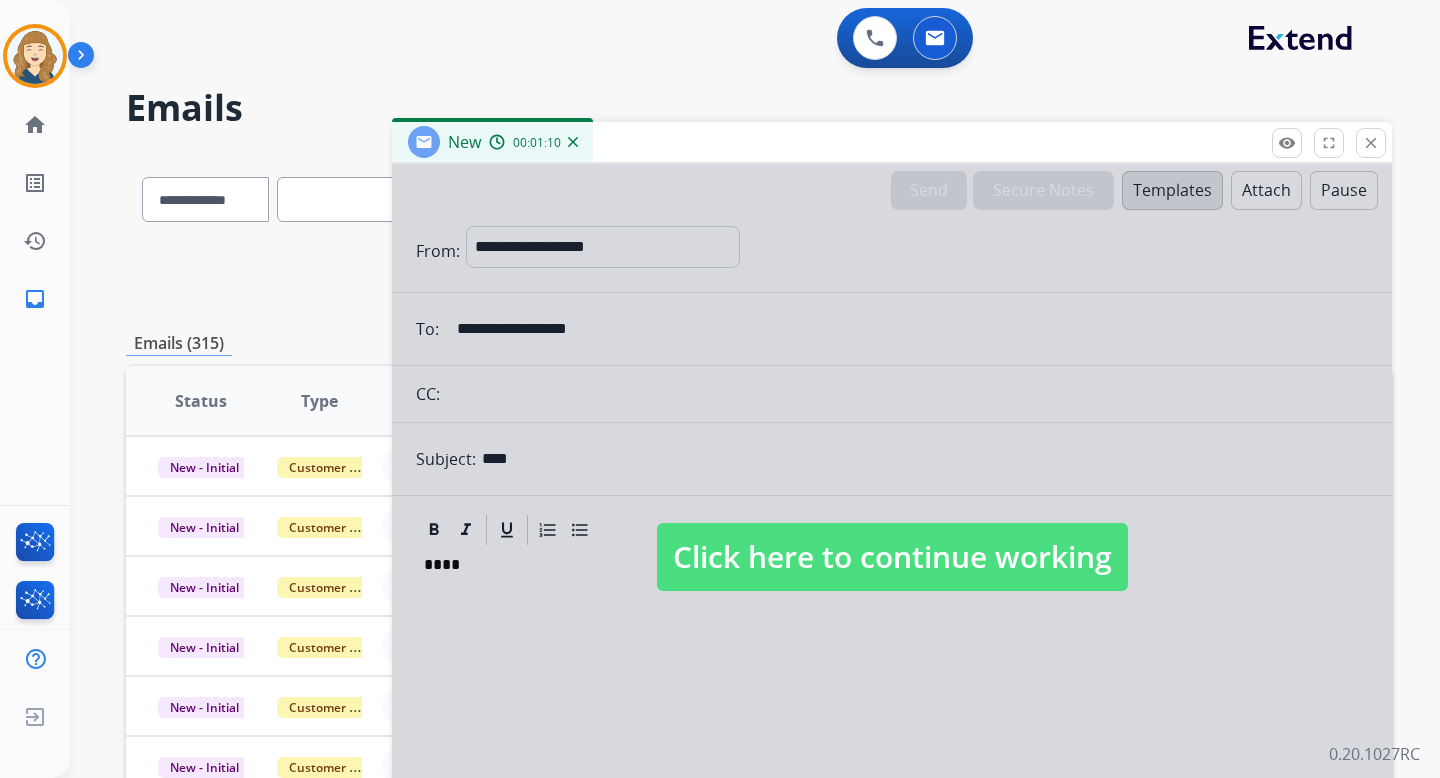 click on "Click here to continue working" at bounding box center (892, 557) 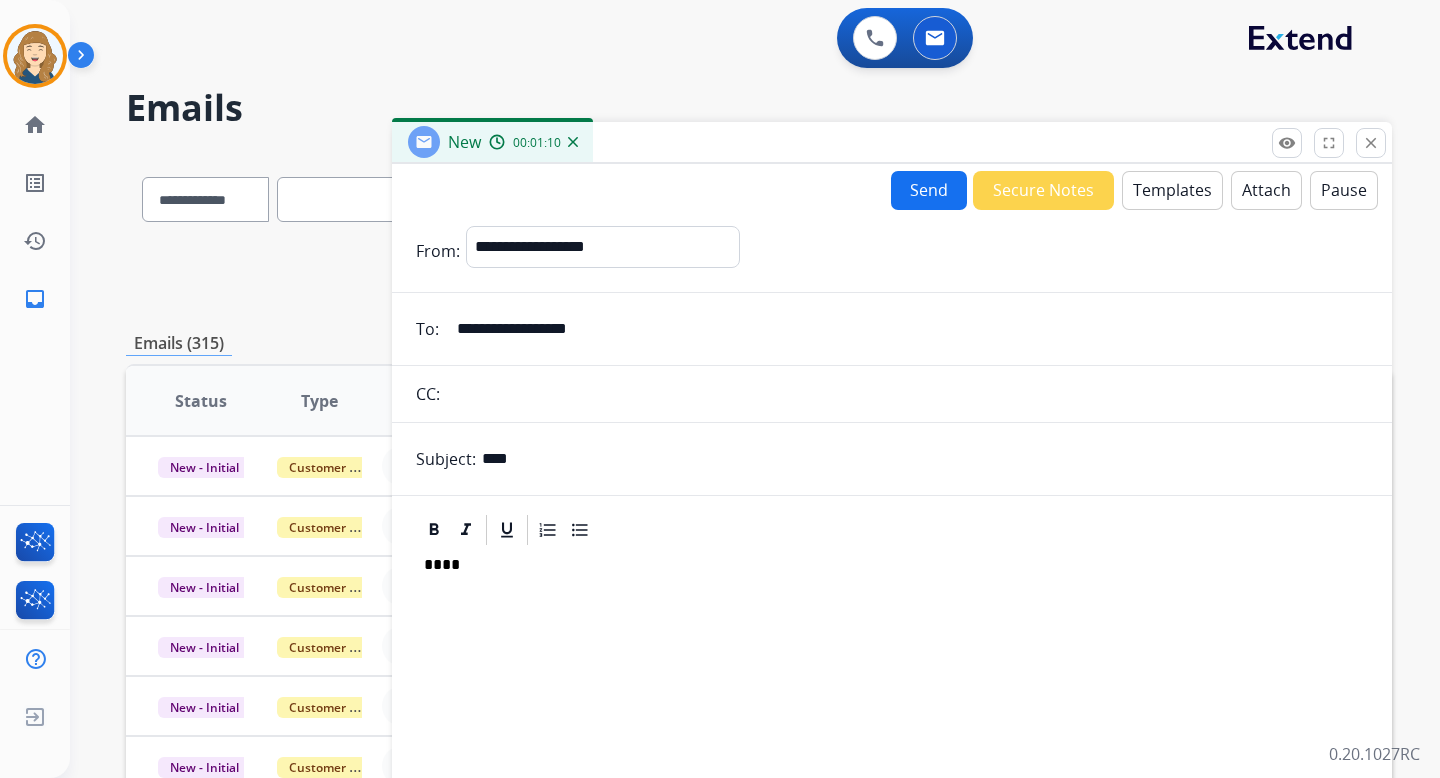 click on "**********" at bounding box center [906, 329] 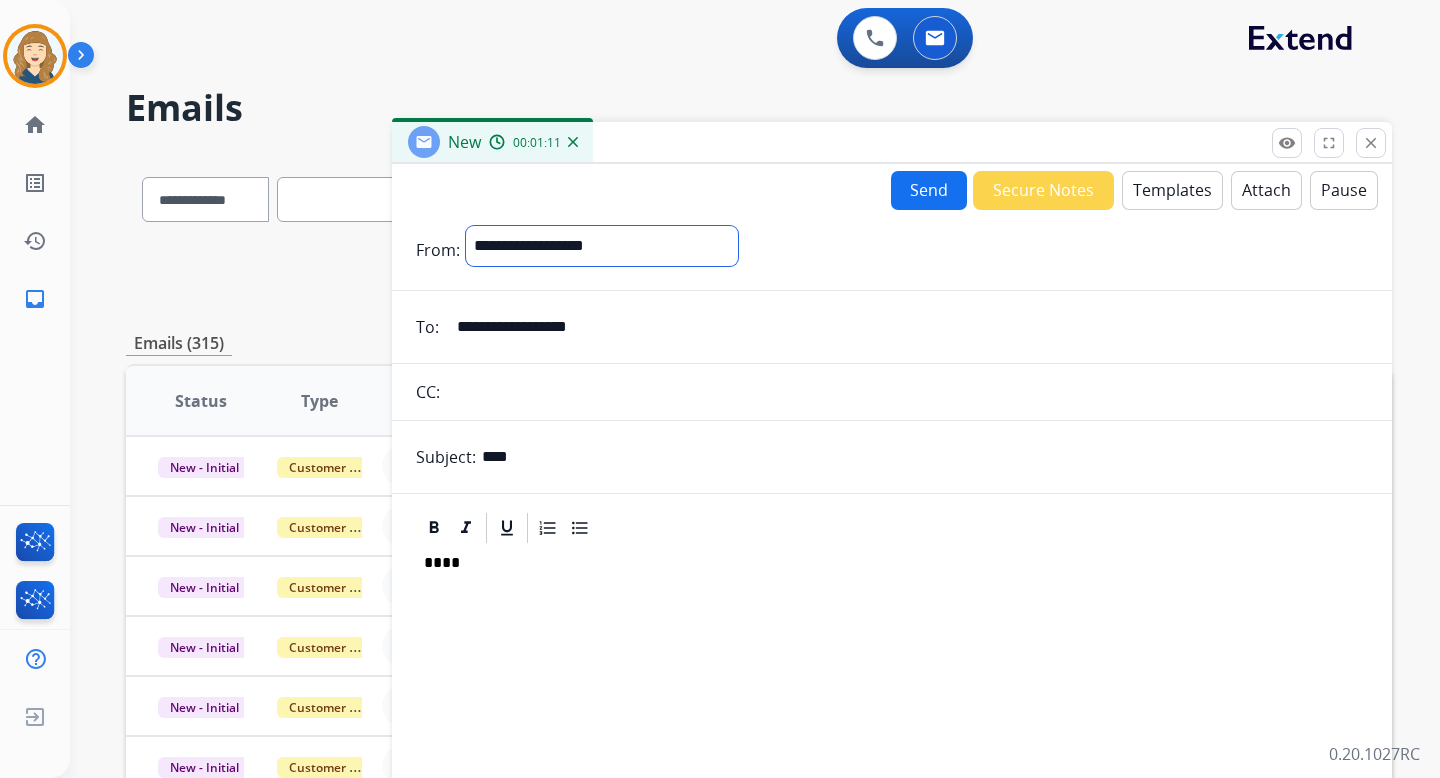 click on "**********" at bounding box center [602, 246] 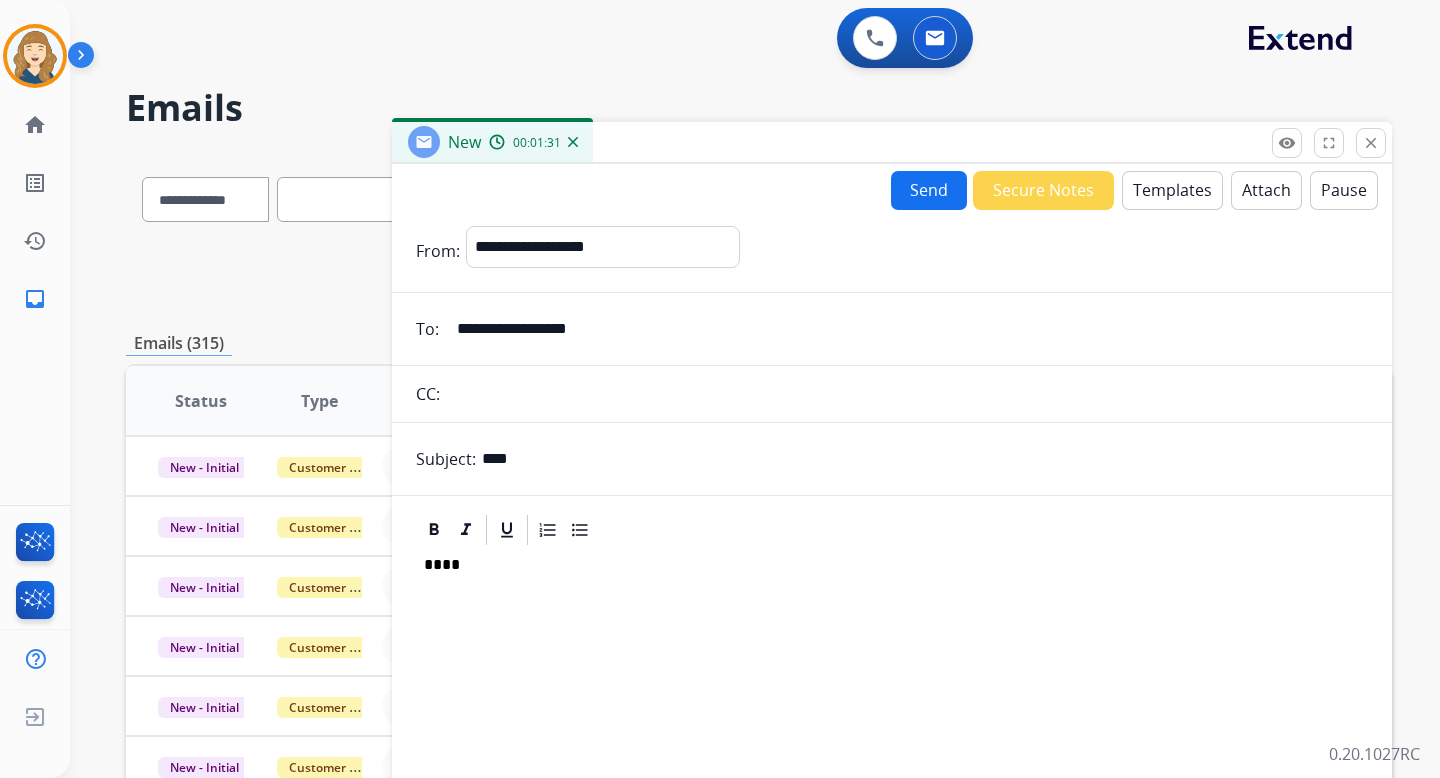 click on "Pause" at bounding box center [1344, 190] 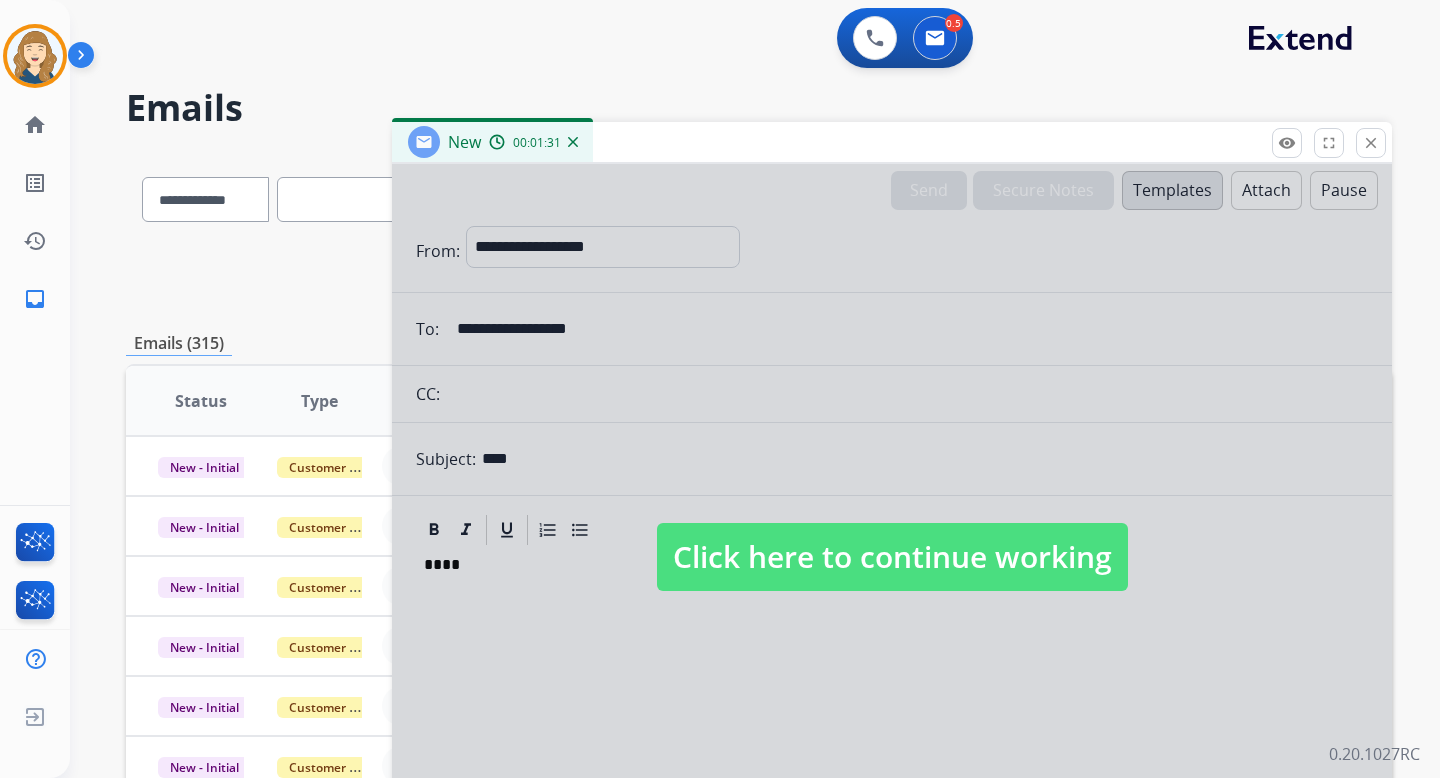 click at bounding box center [892, 537] 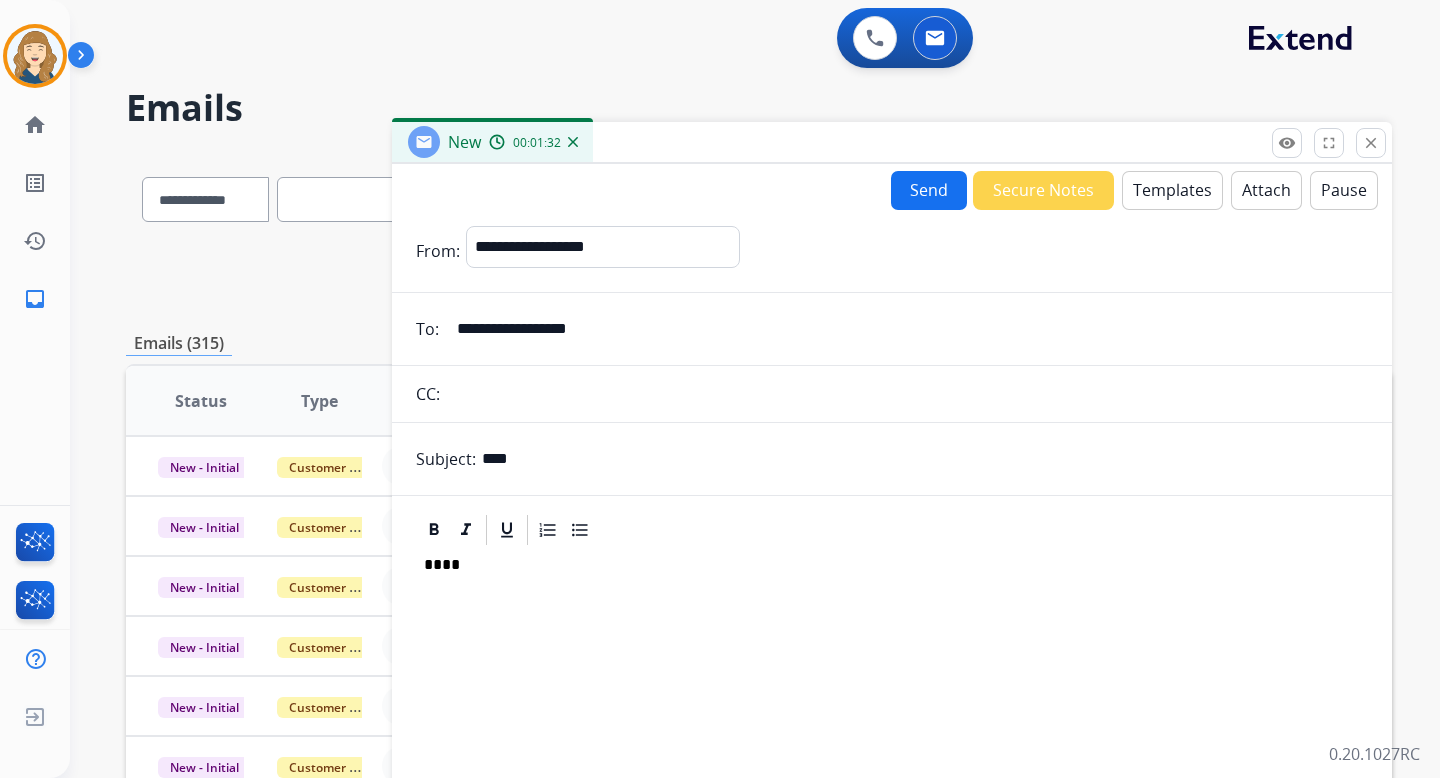 click on "Pause" at bounding box center [1344, 190] 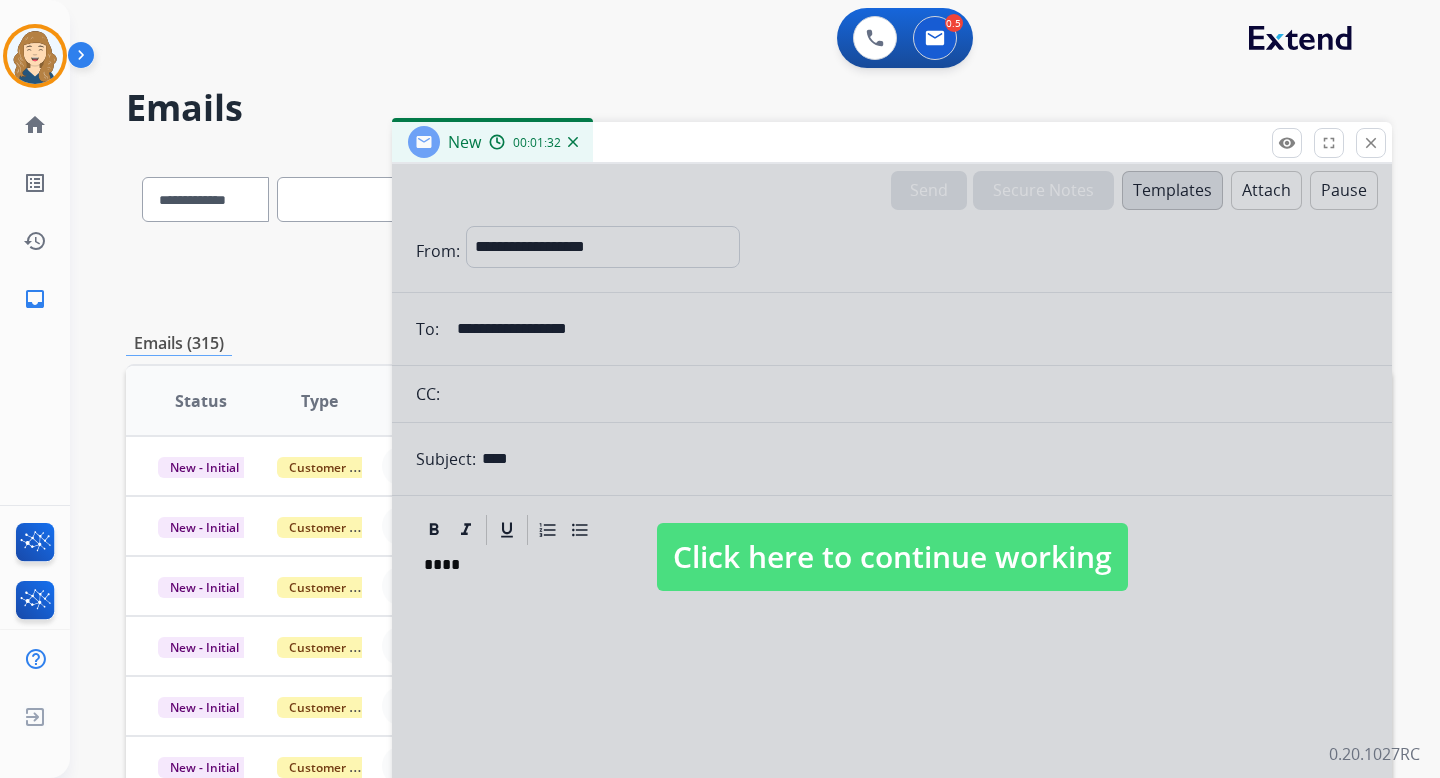 click at bounding box center [892, 537] 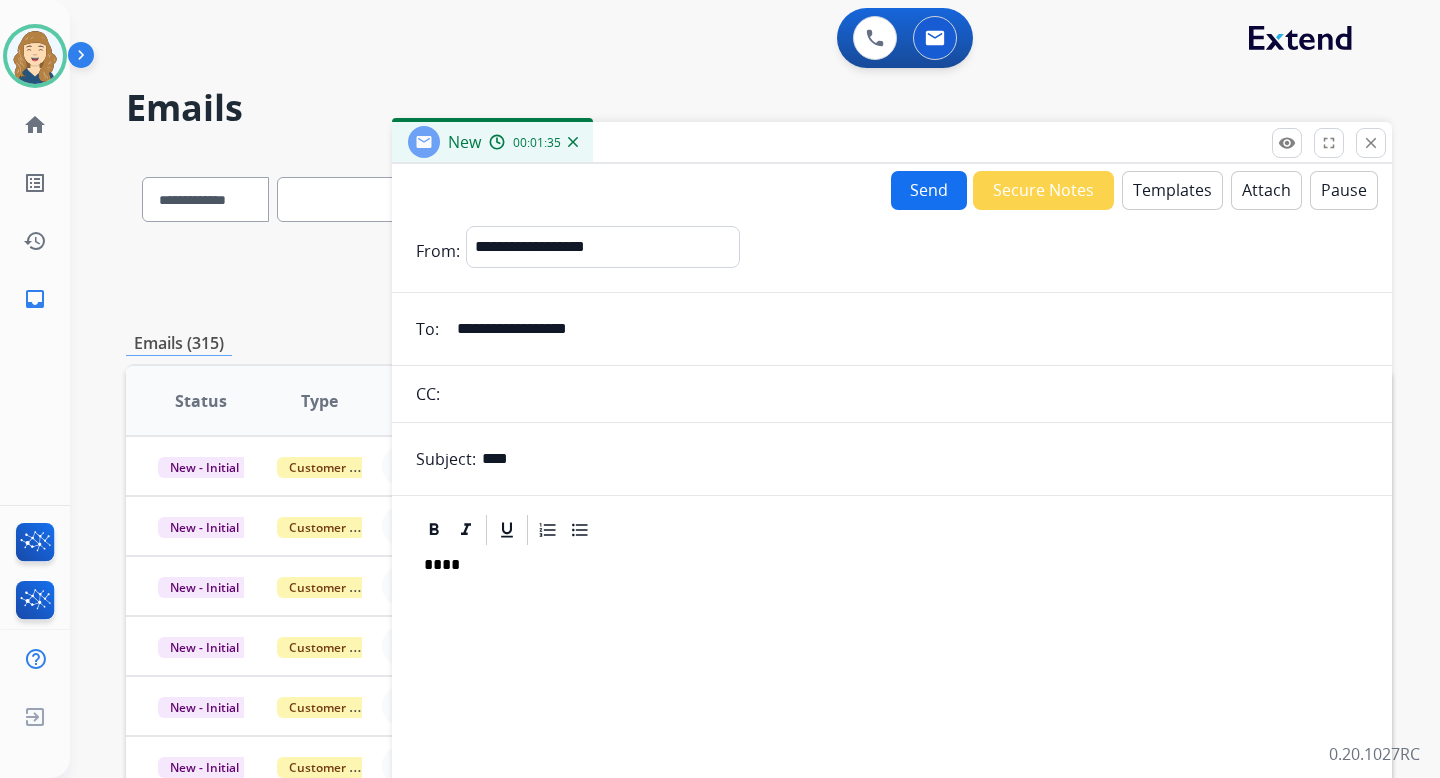 click on "Pause" at bounding box center [1344, 190] 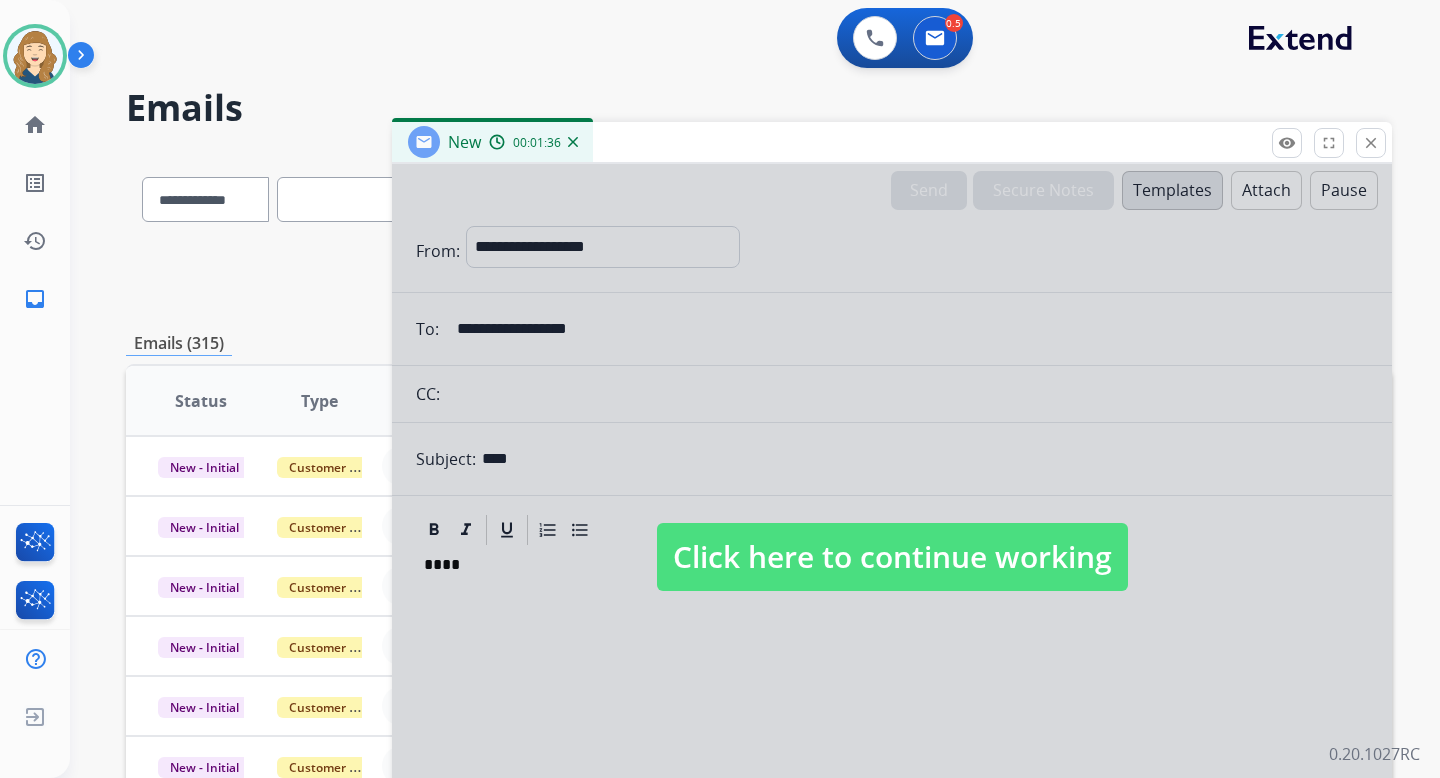 click at bounding box center (892, 537) 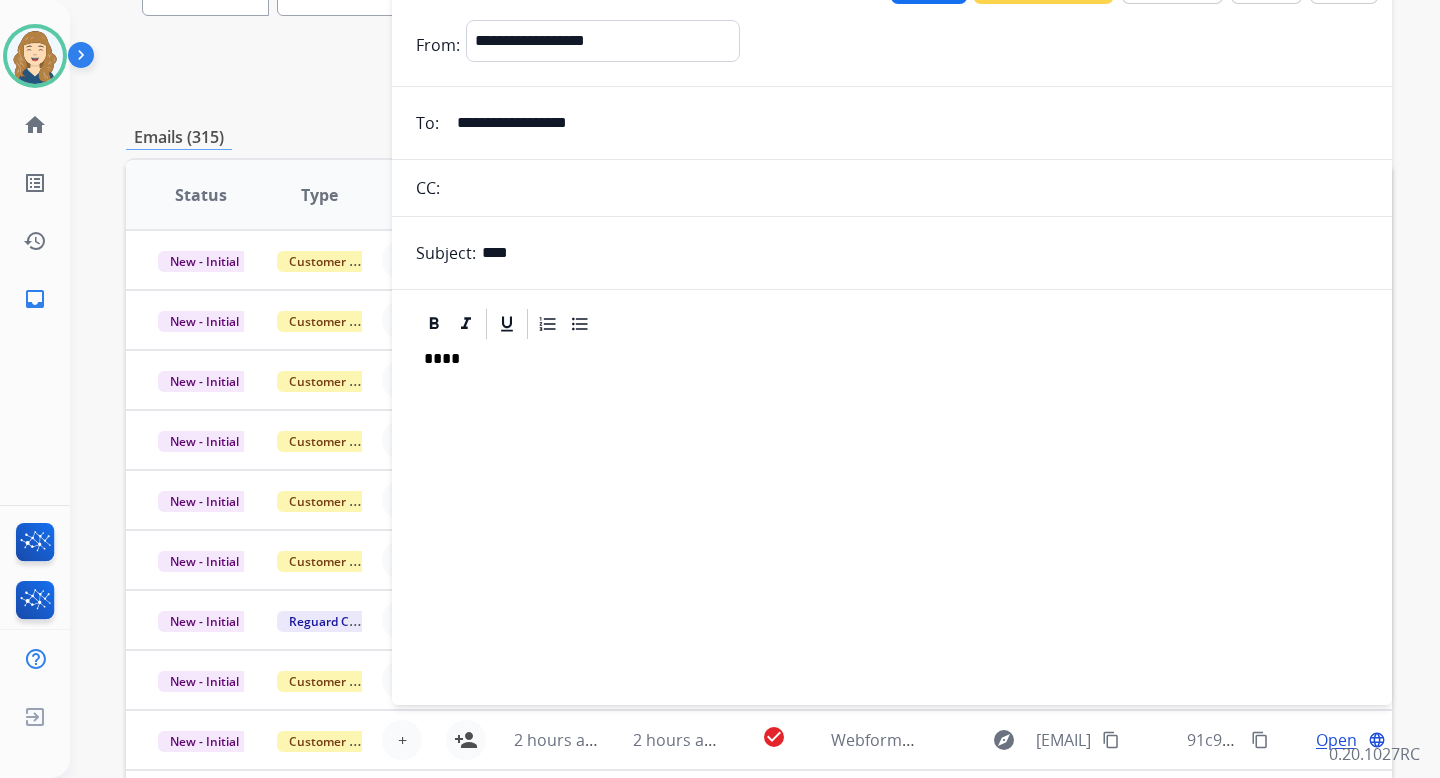 scroll, scrollTop: 360, scrollLeft: 0, axis: vertical 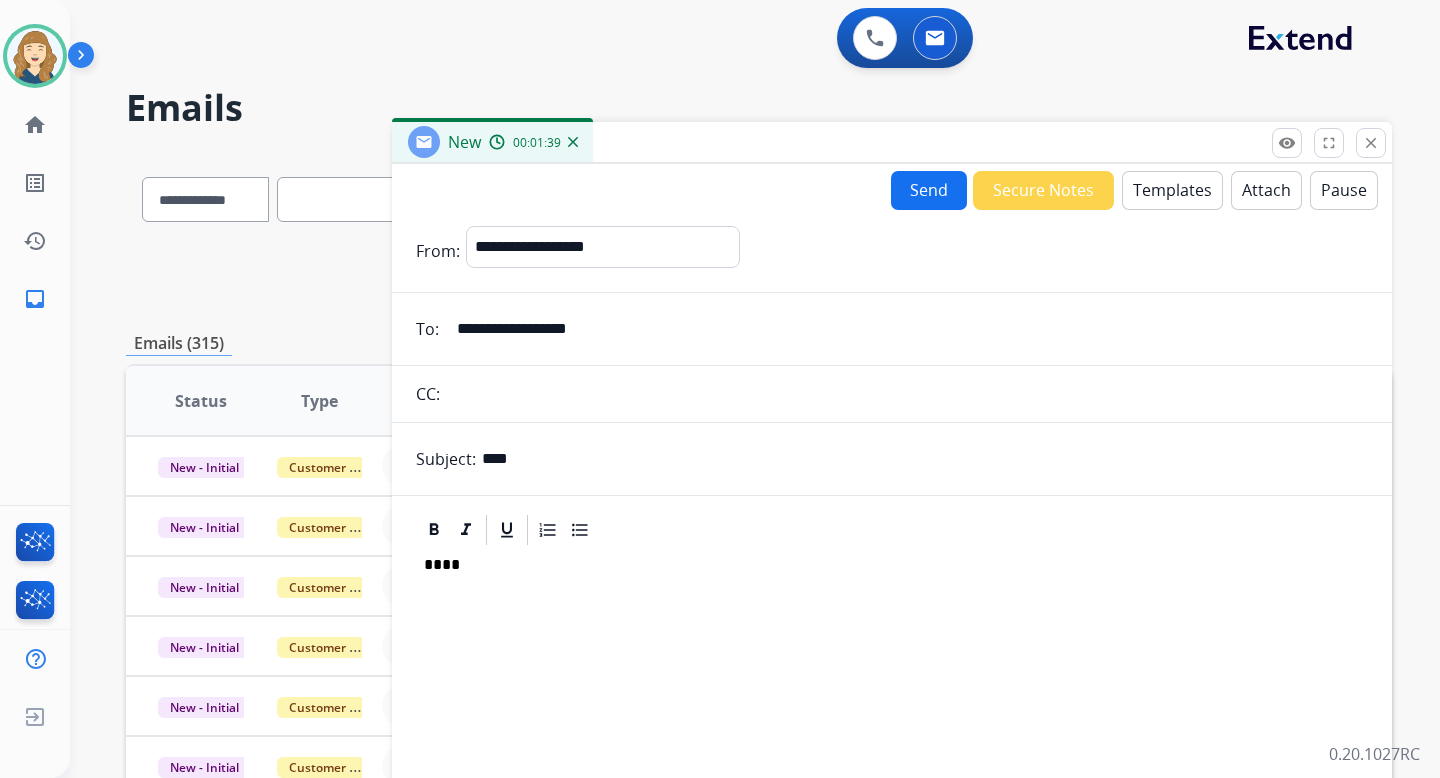 click on "Pause" at bounding box center (1344, 190) 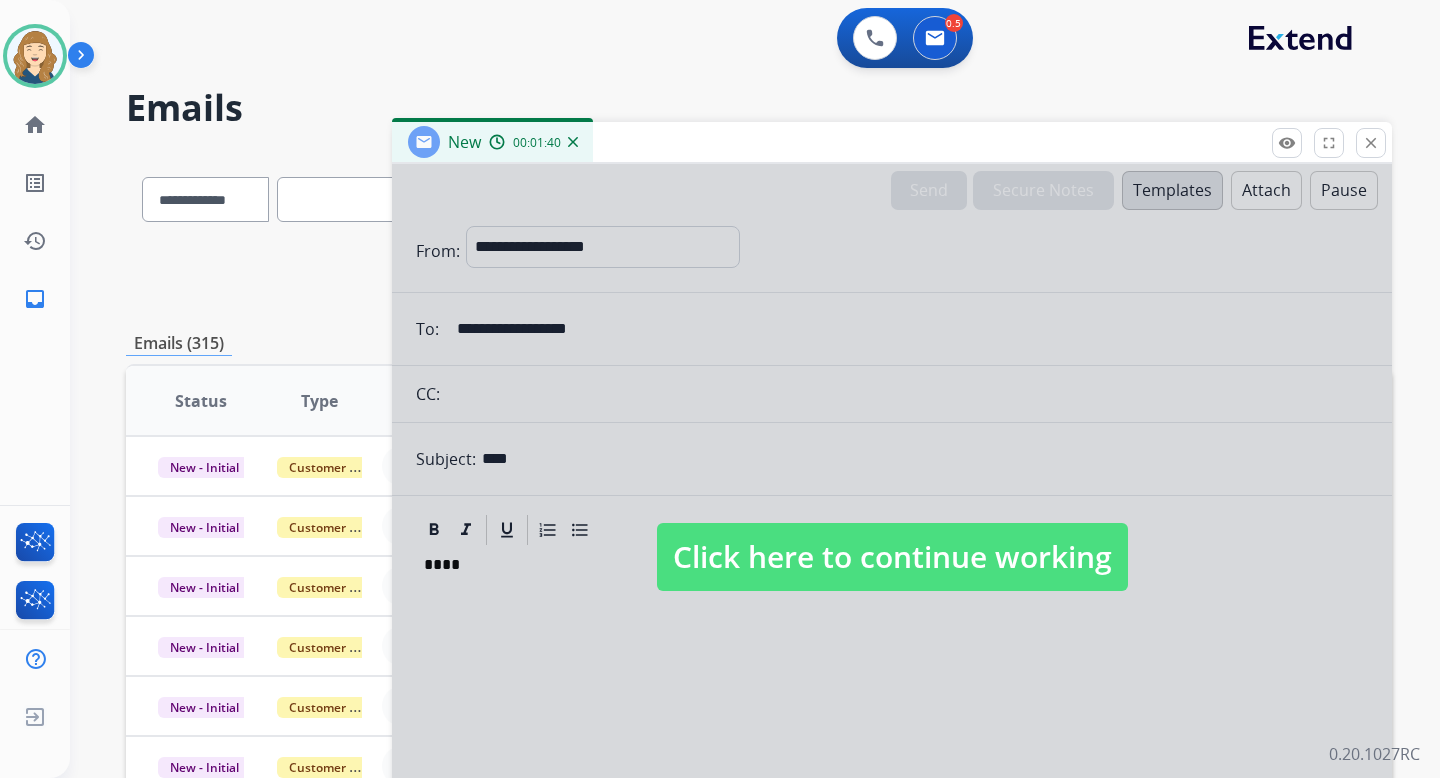 click on "Click here to continue working" at bounding box center [892, 557] 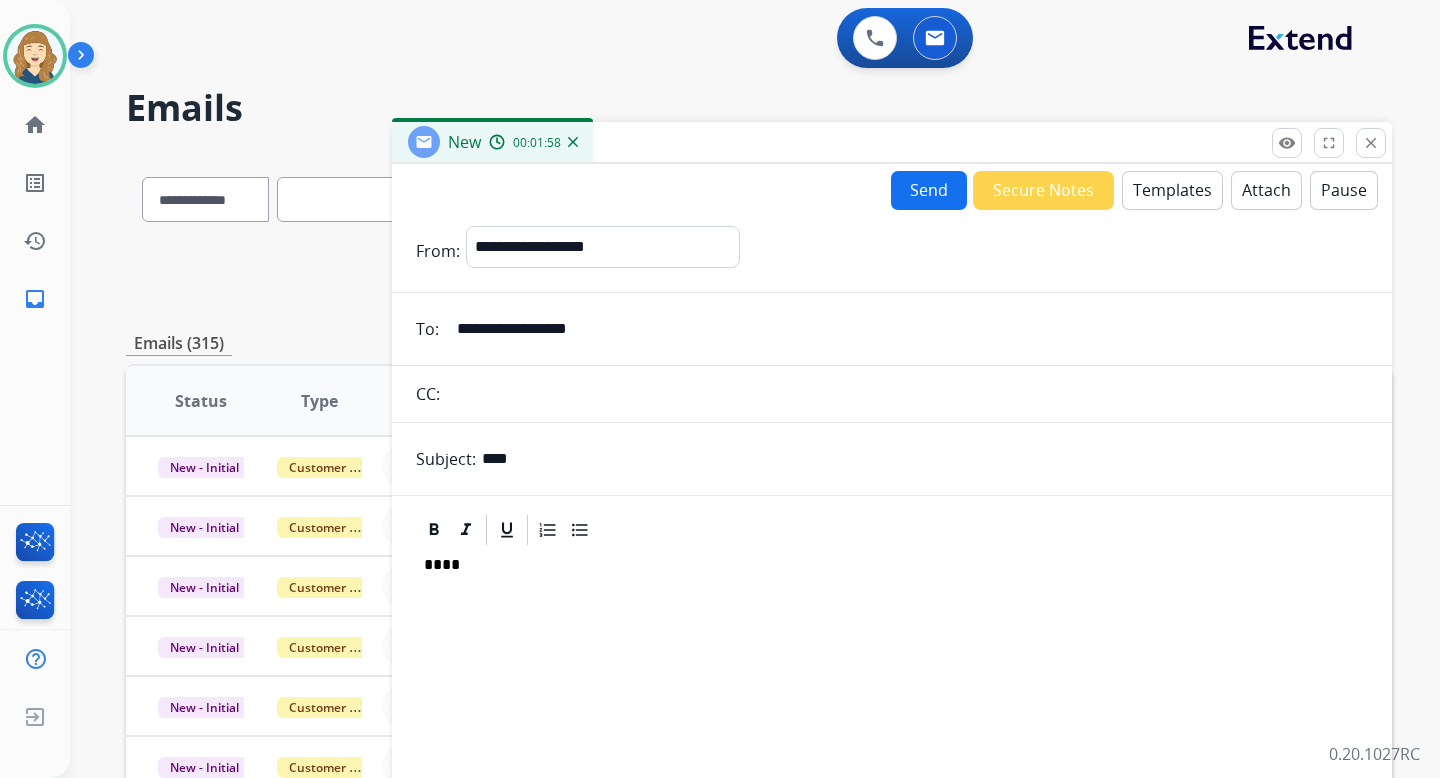 click on "Pause" at bounding box center [1344, 190] 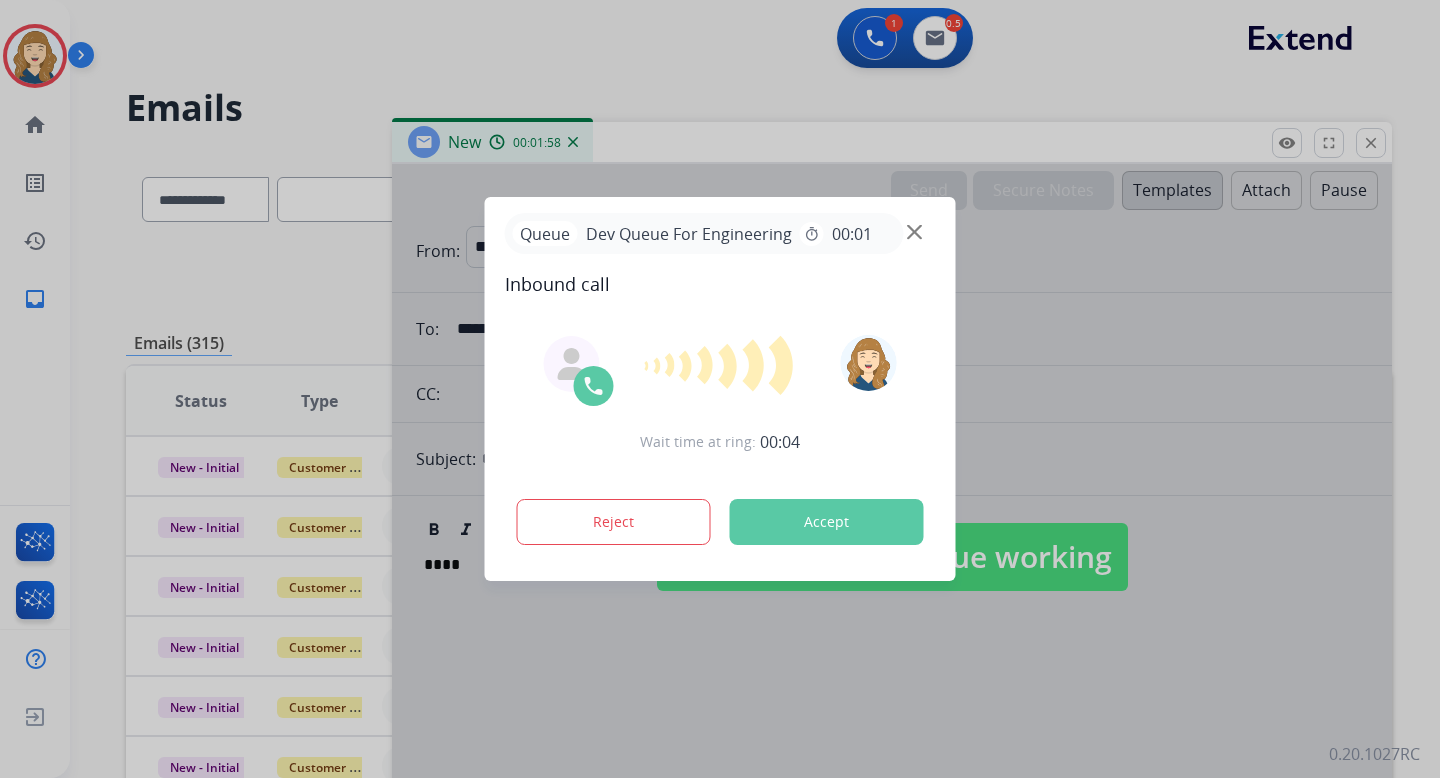 click on "Accept" at bounding box center (827, 522) 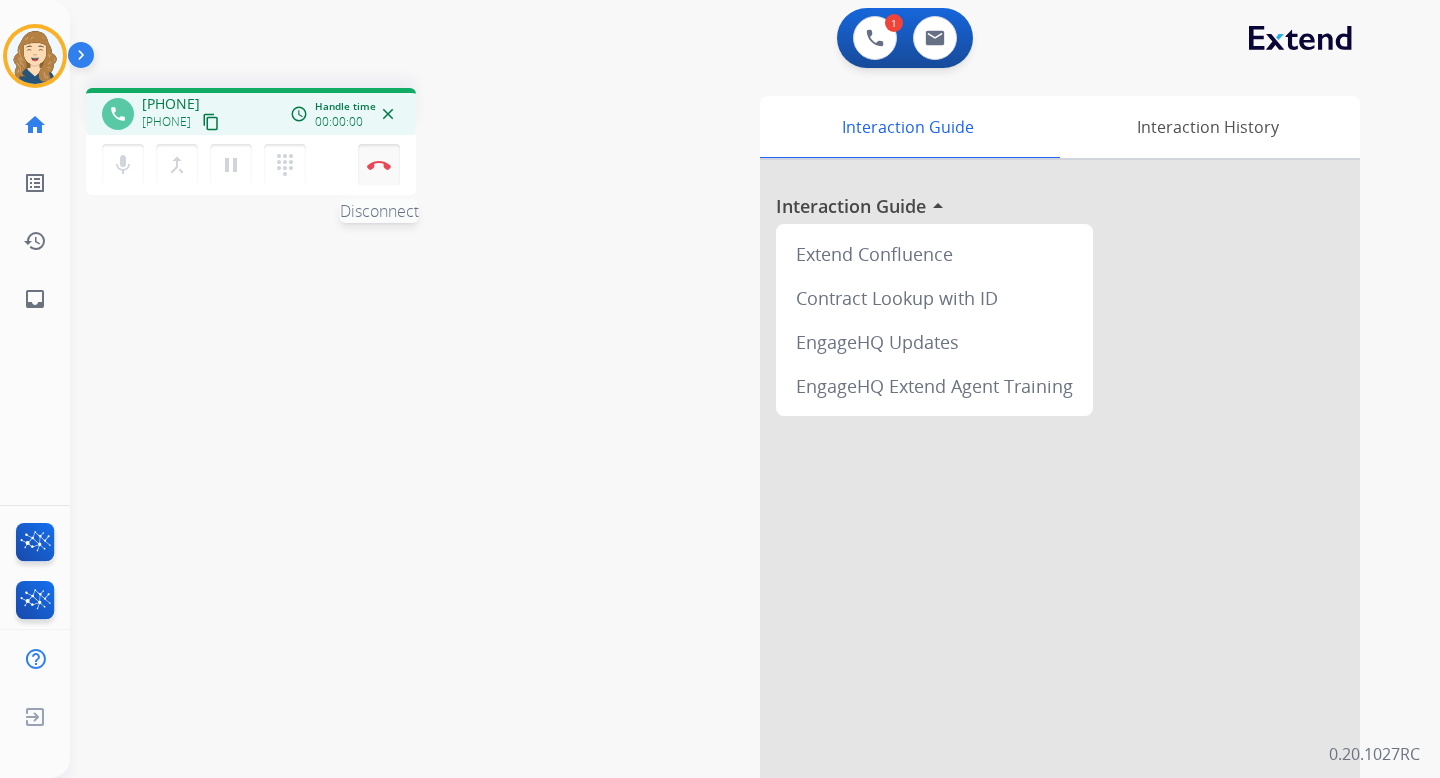click at bounding box center [379, 165] 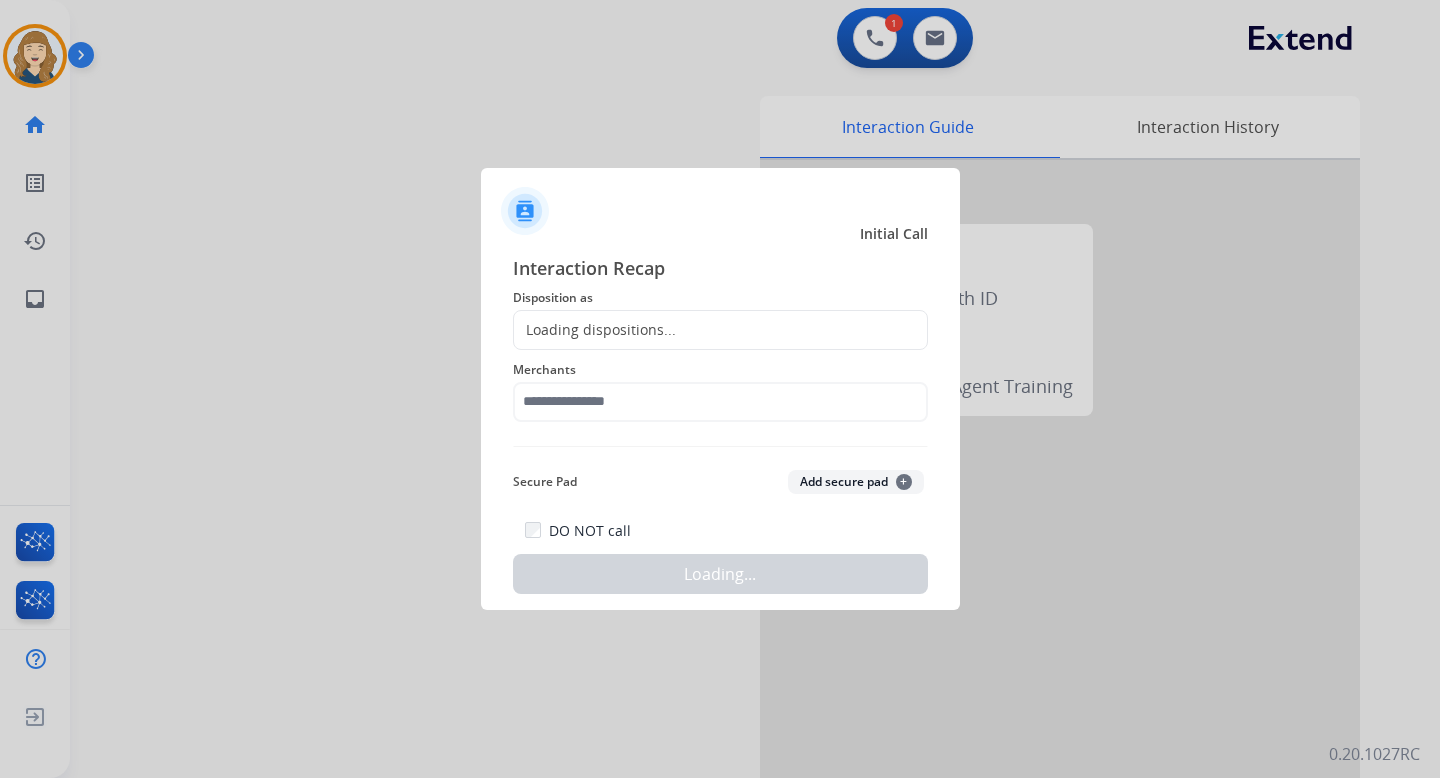 click on "Loading dispositions..." 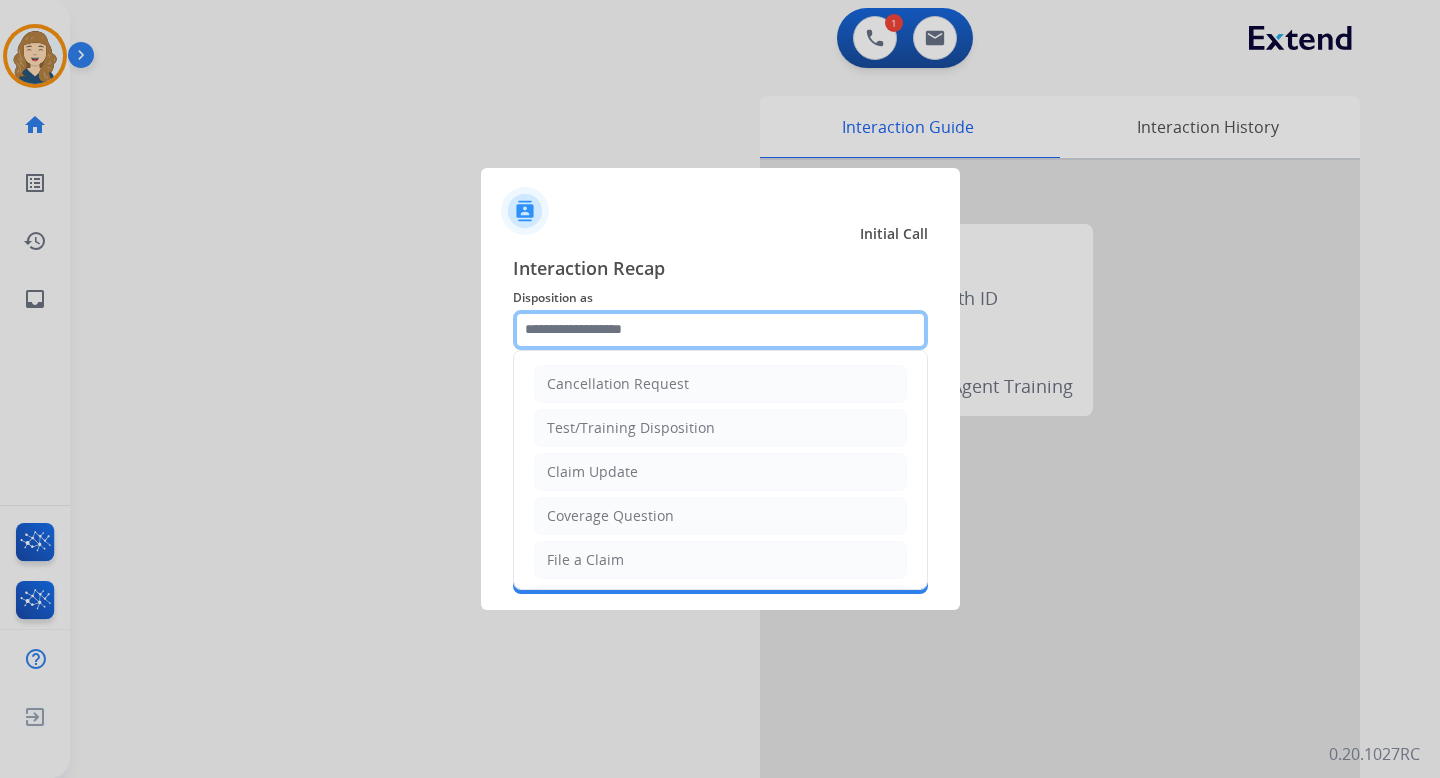 click 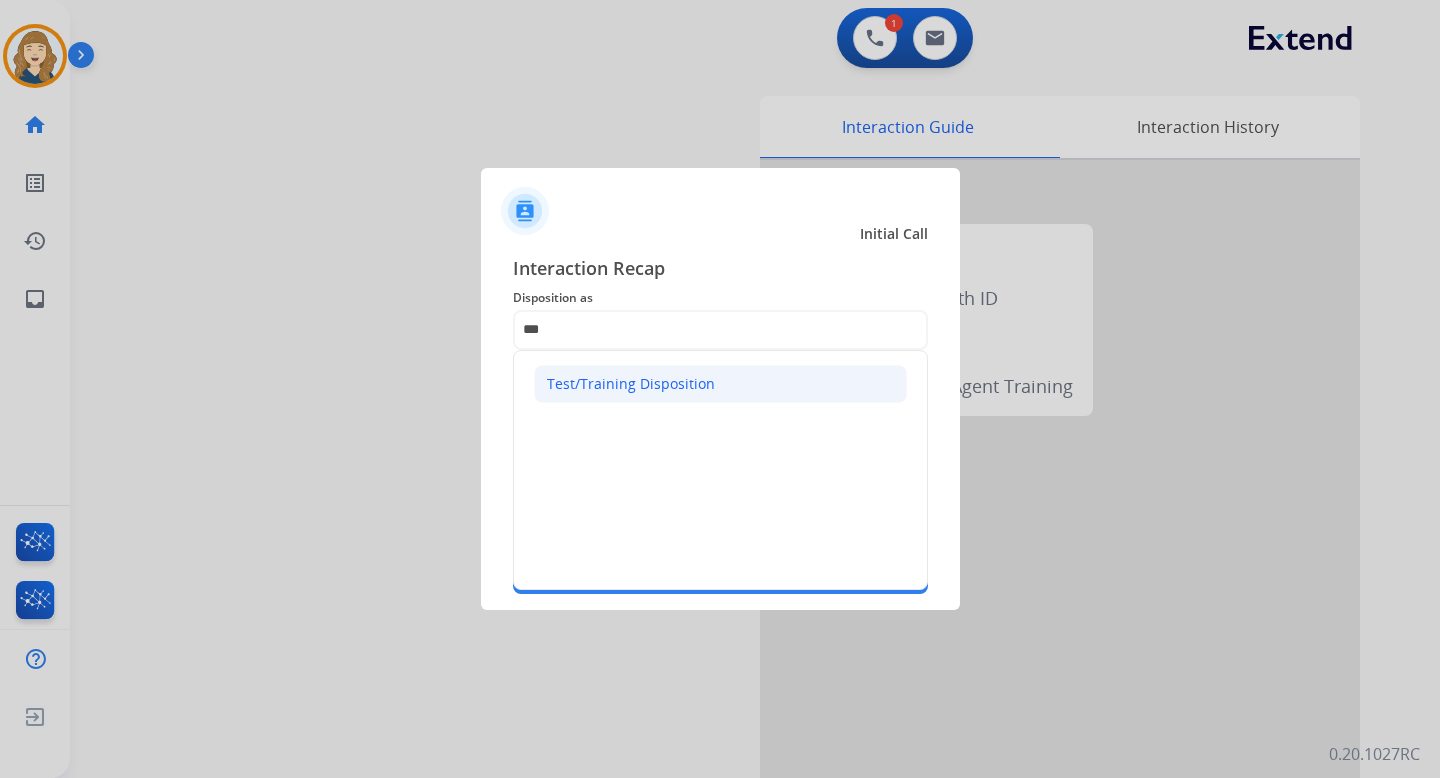 click on "Test/Training Disposition" 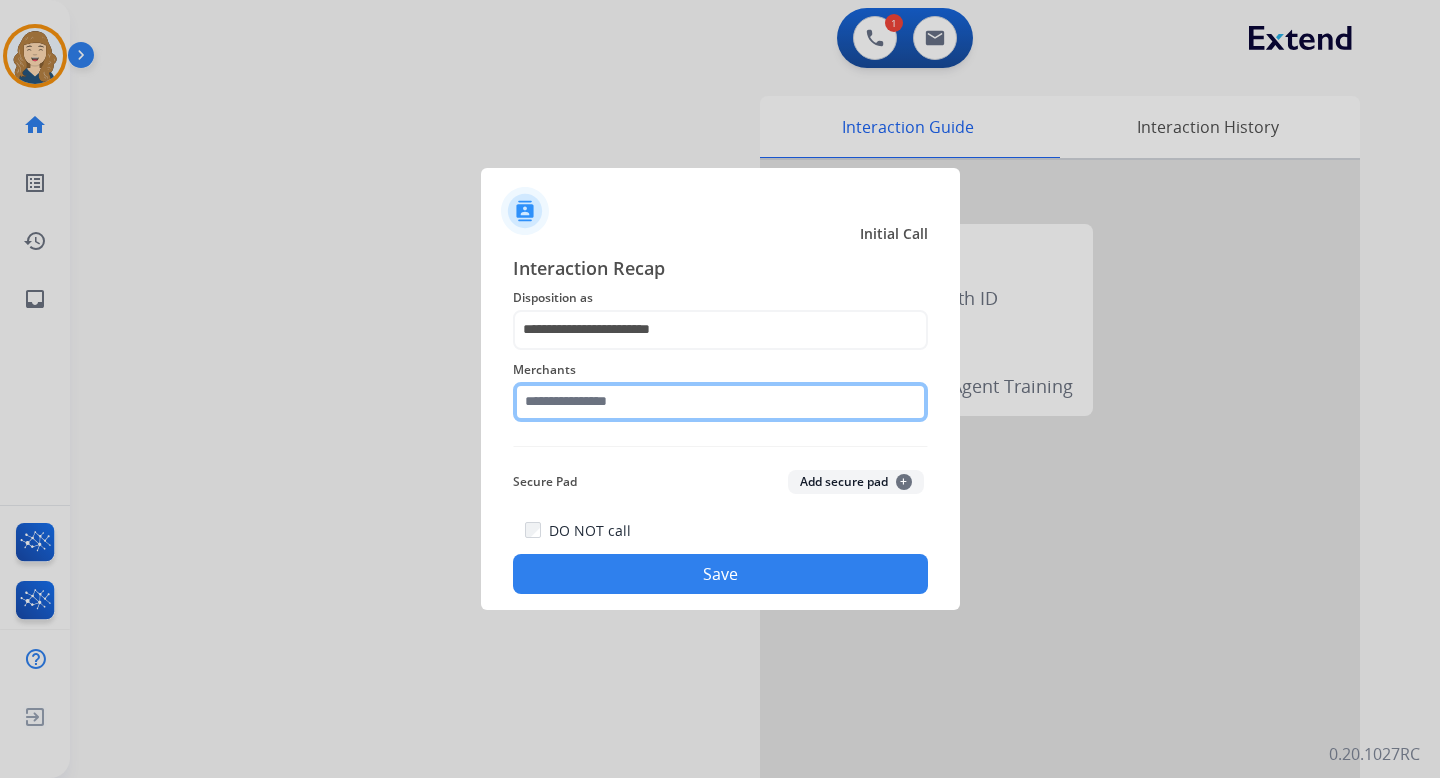 click on "Merchants" 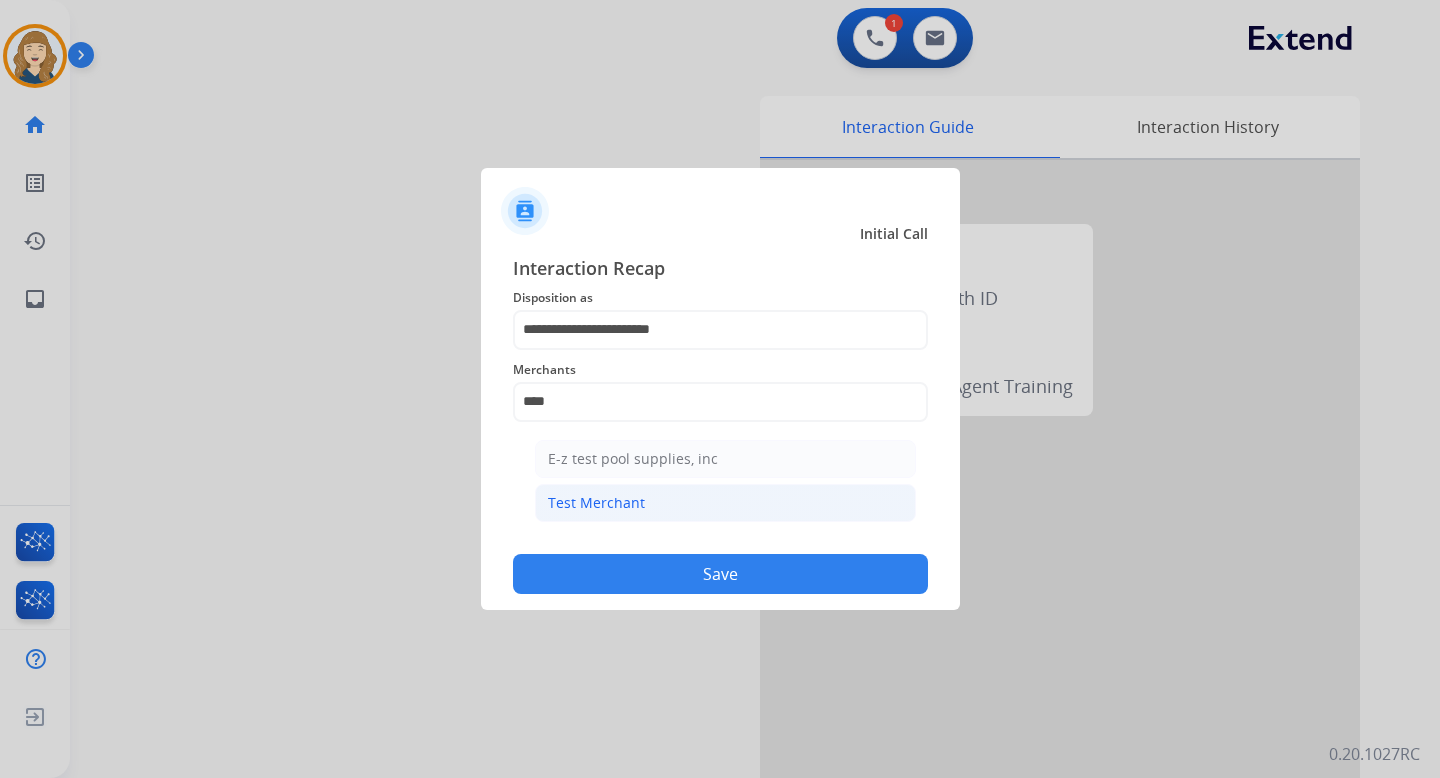 click on "Test Merchant" 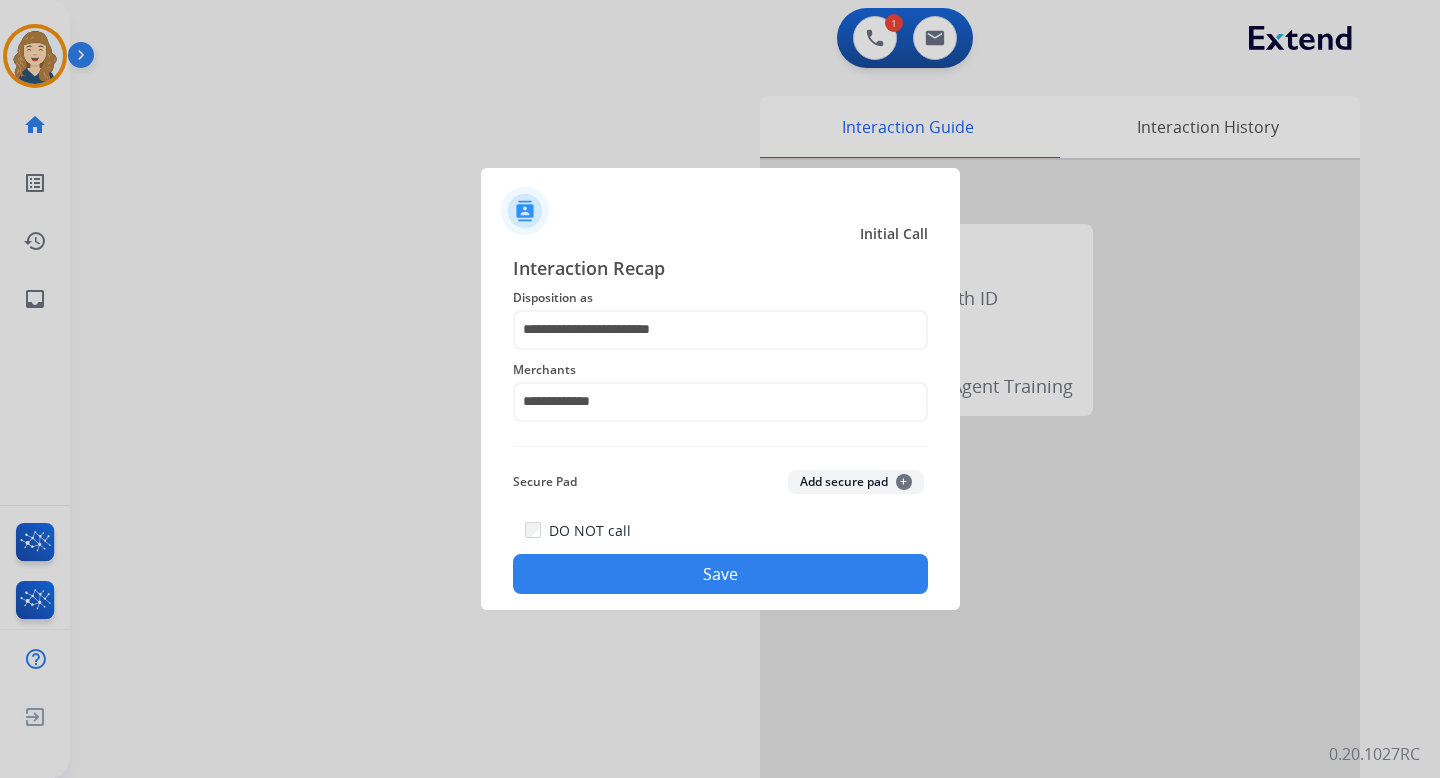 click on "Save" 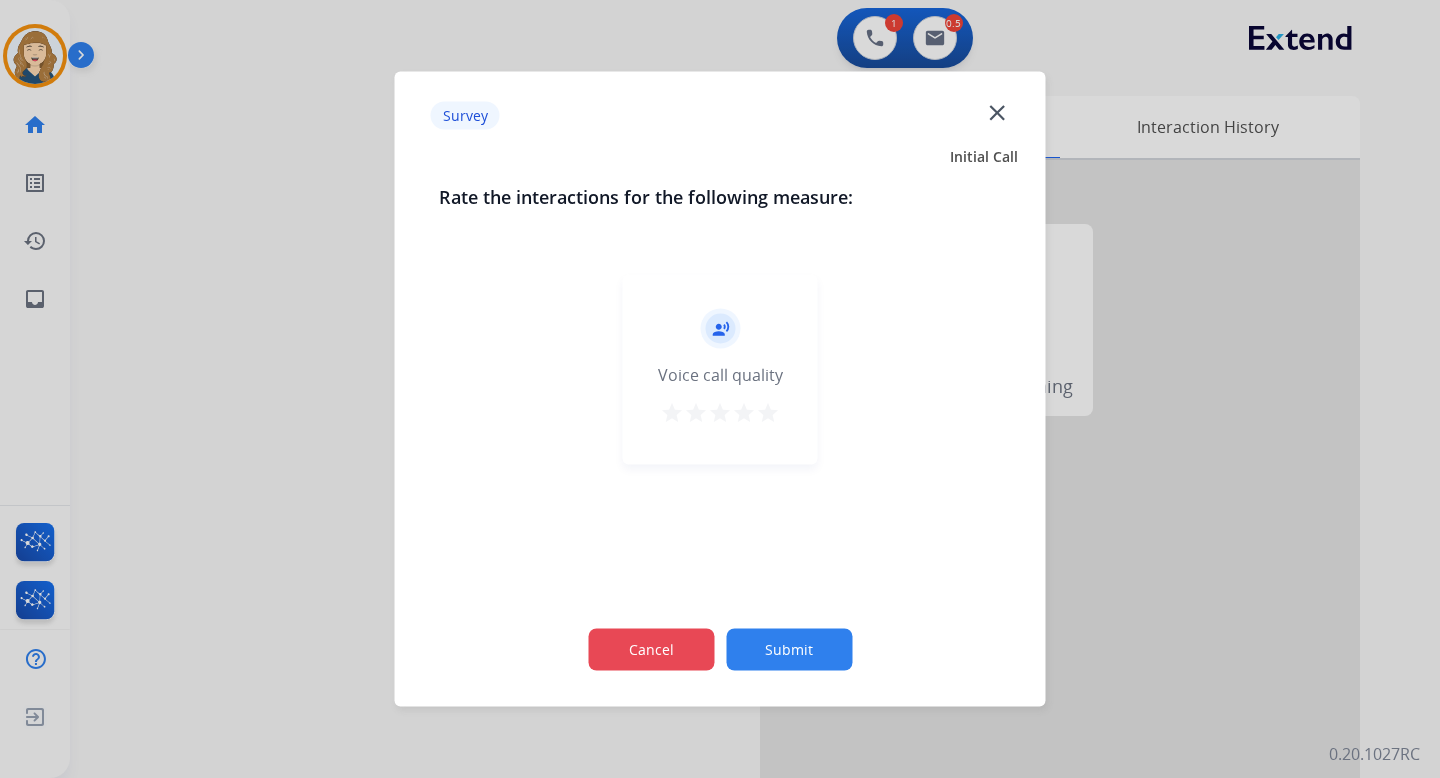 click on "Cancel" 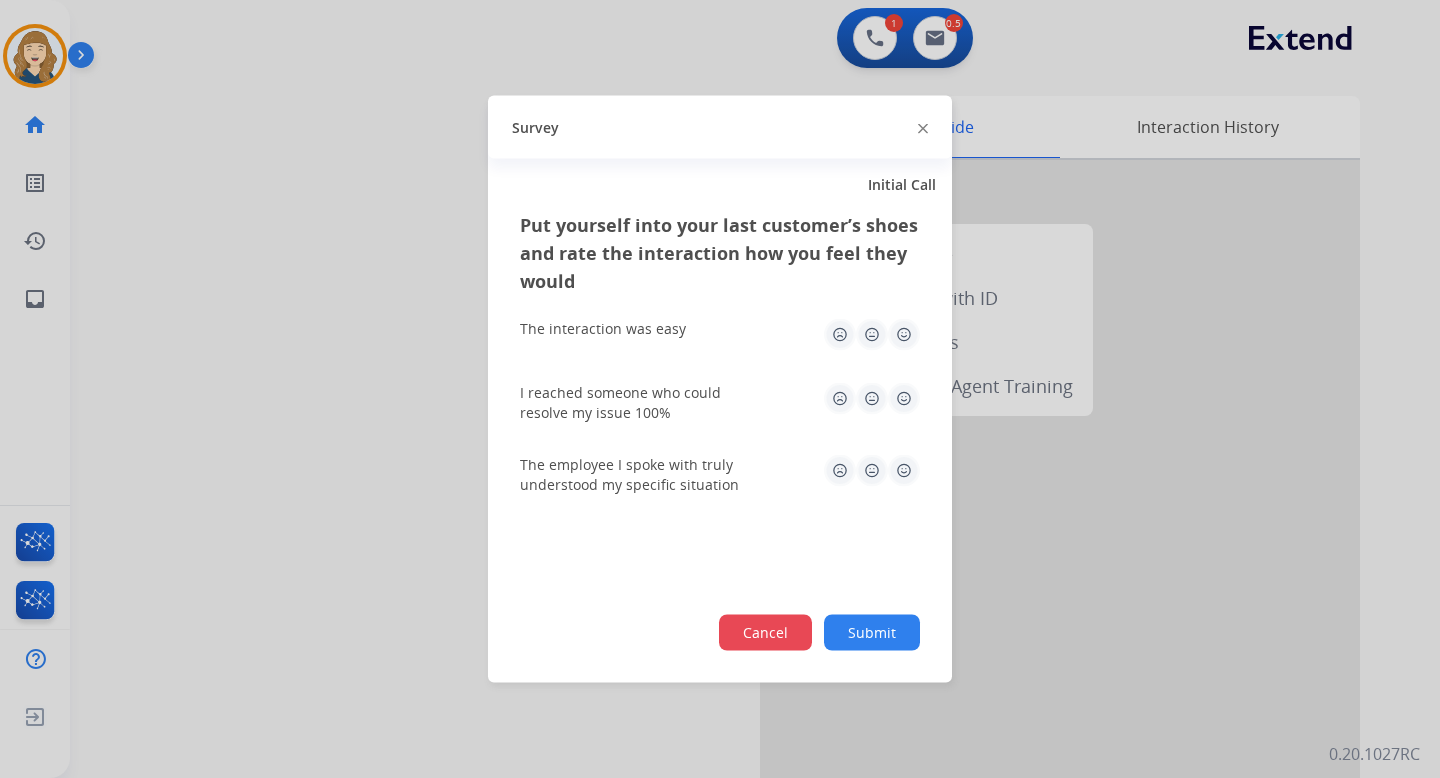 click on "Cancel" 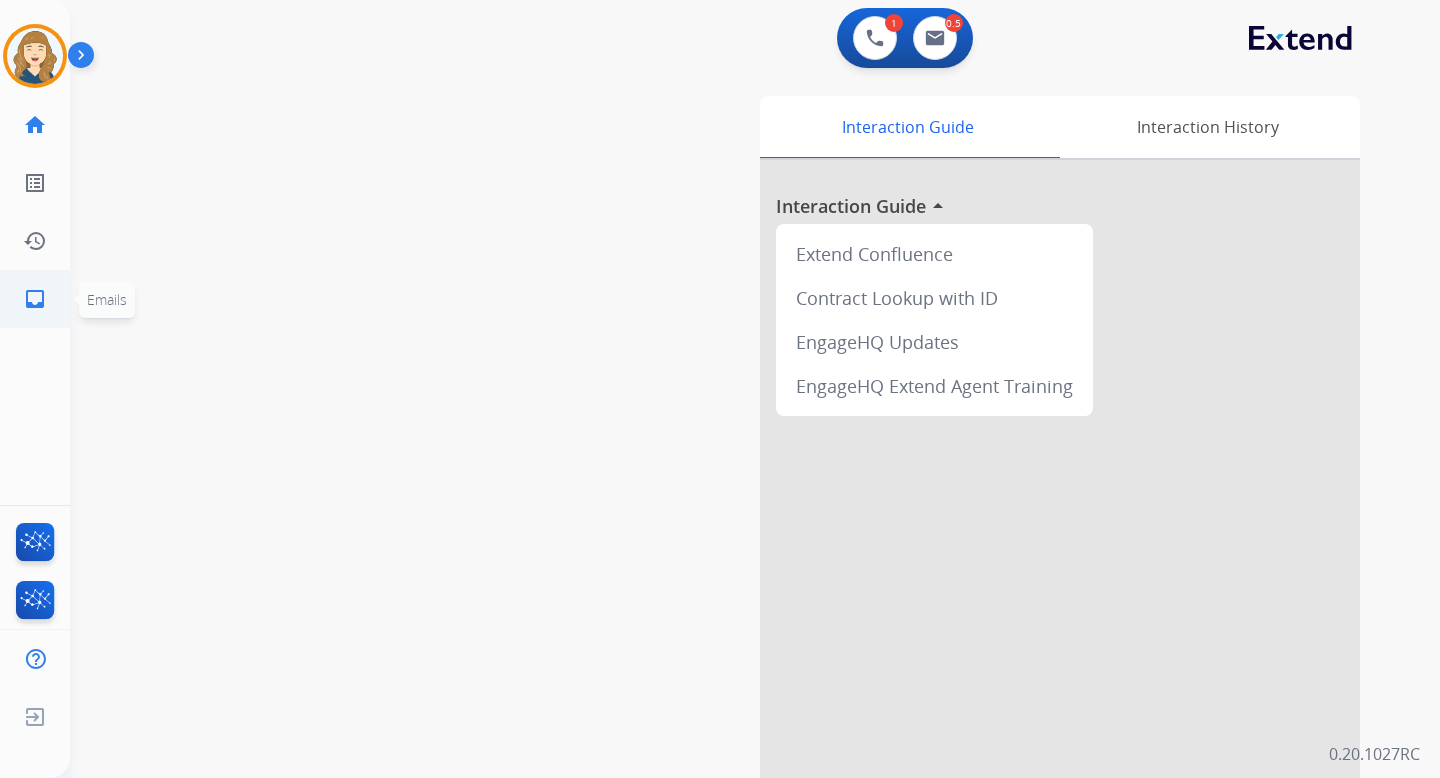 click on "inbox  Emails" 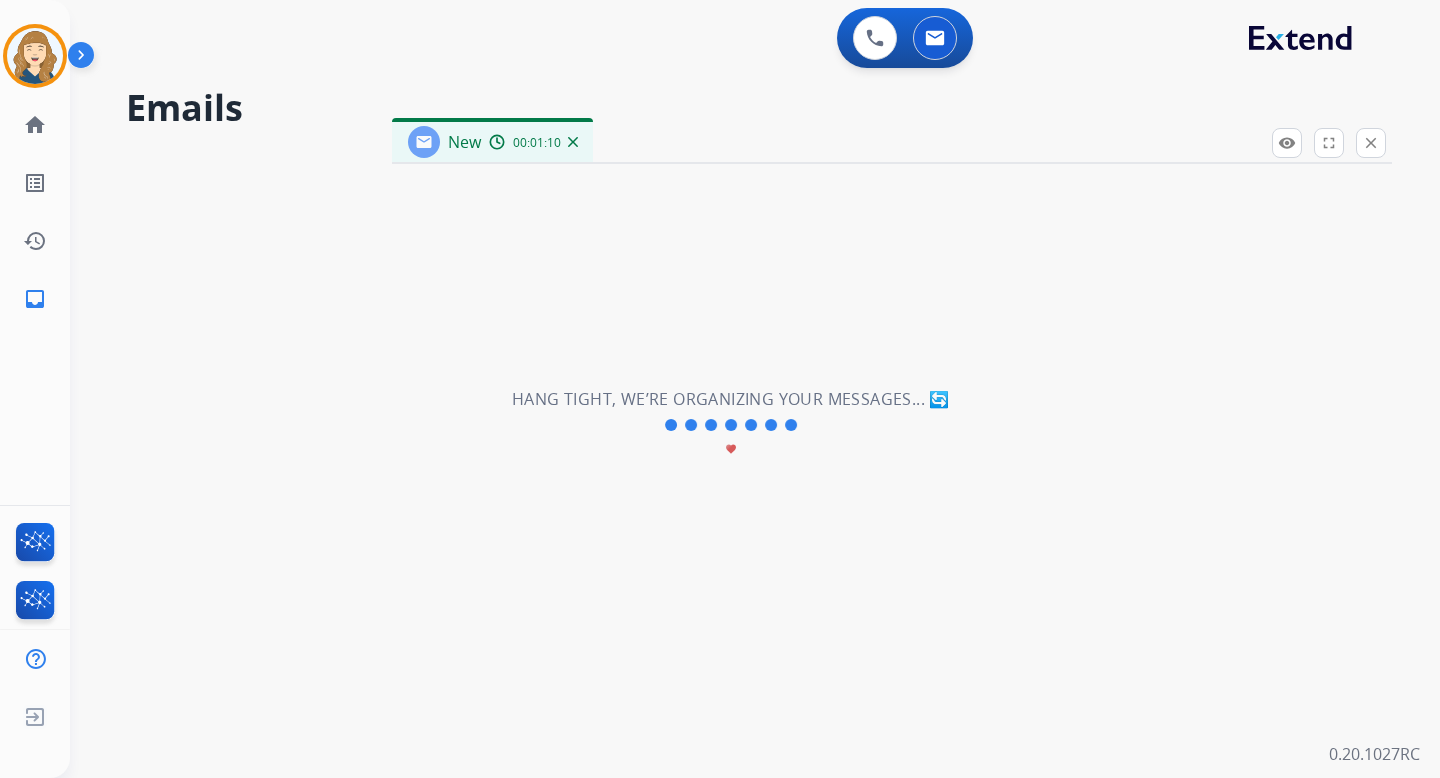 select on "**********" 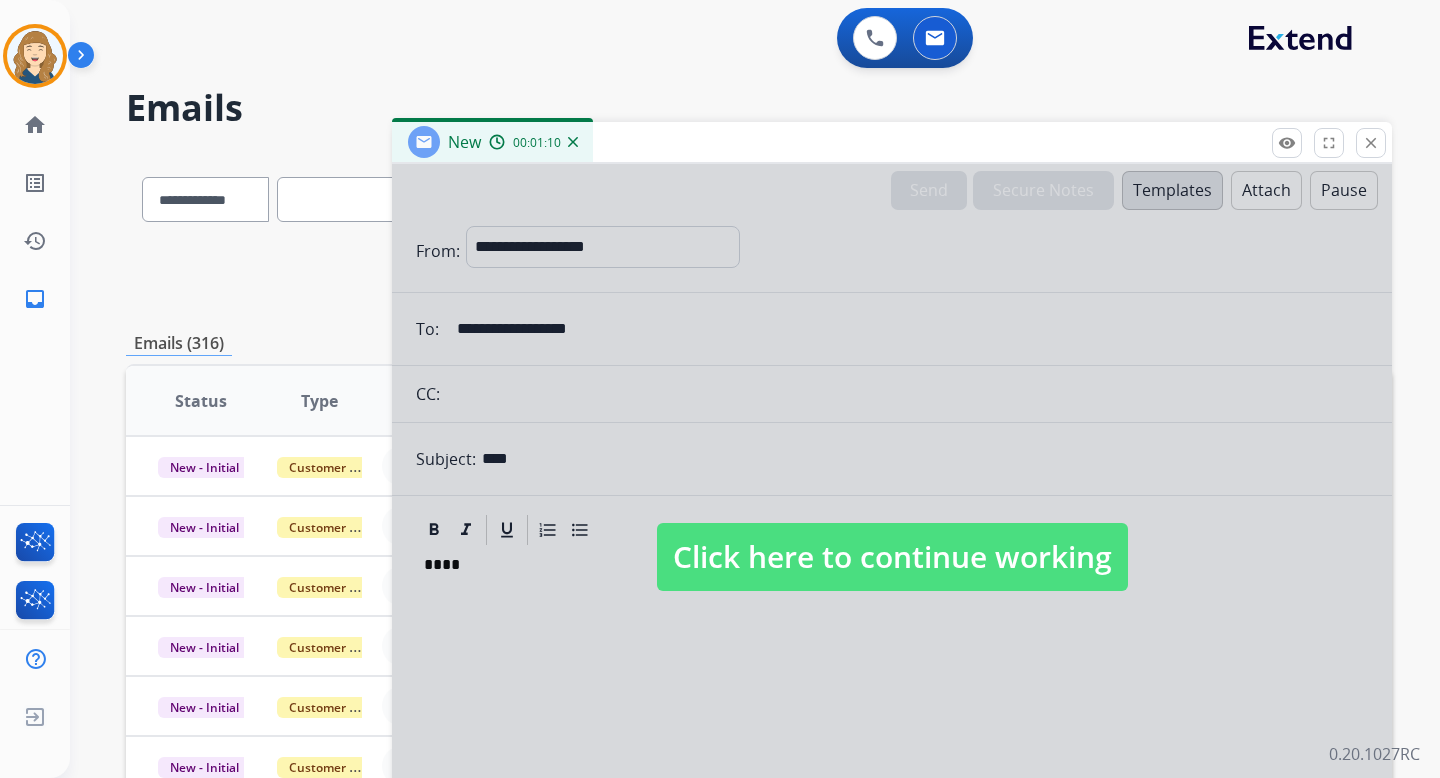 click on "Click here to continue working" at bounding box center [892, 557] 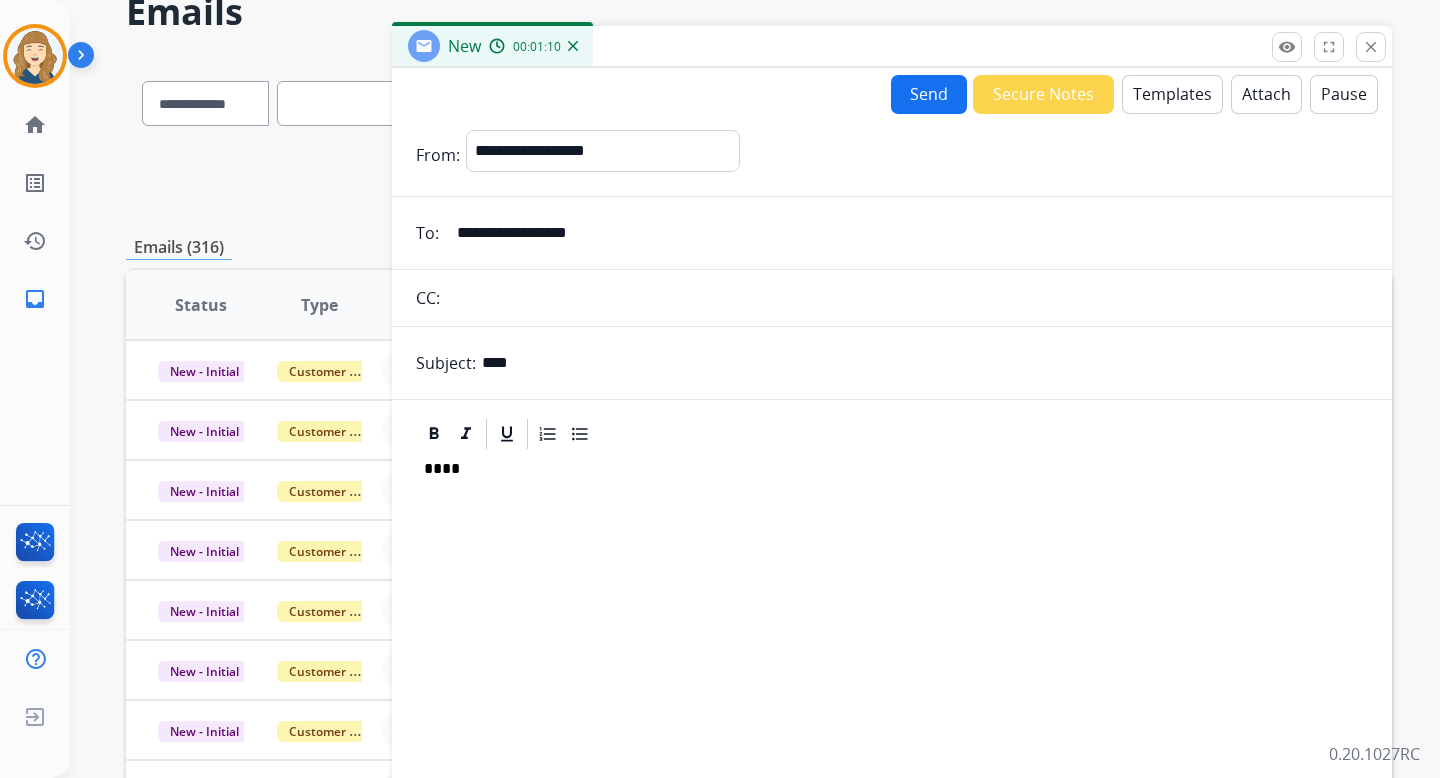 scroll, scrollTop: 0, scrollLeft: 0, axis: both 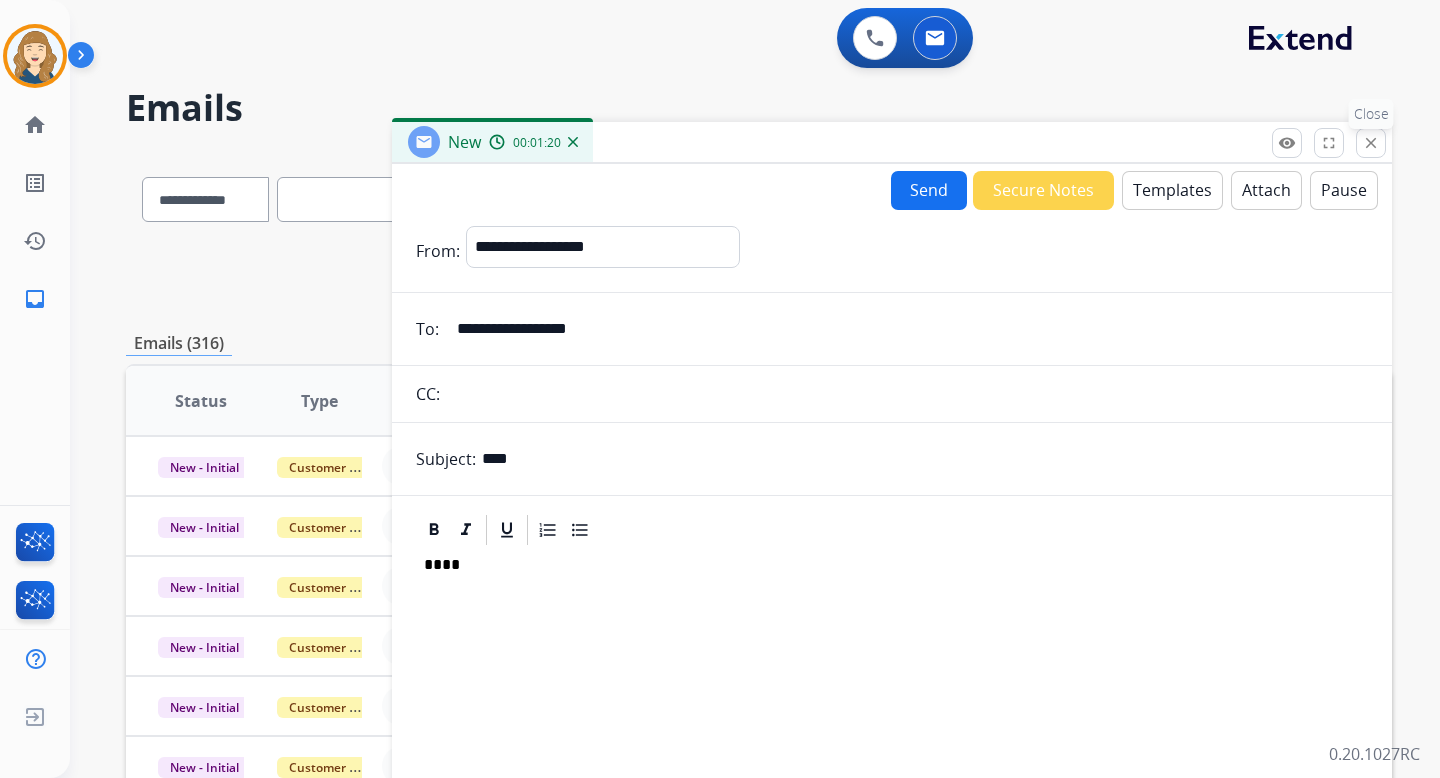click on "close" at bounding box center [1371, 143] 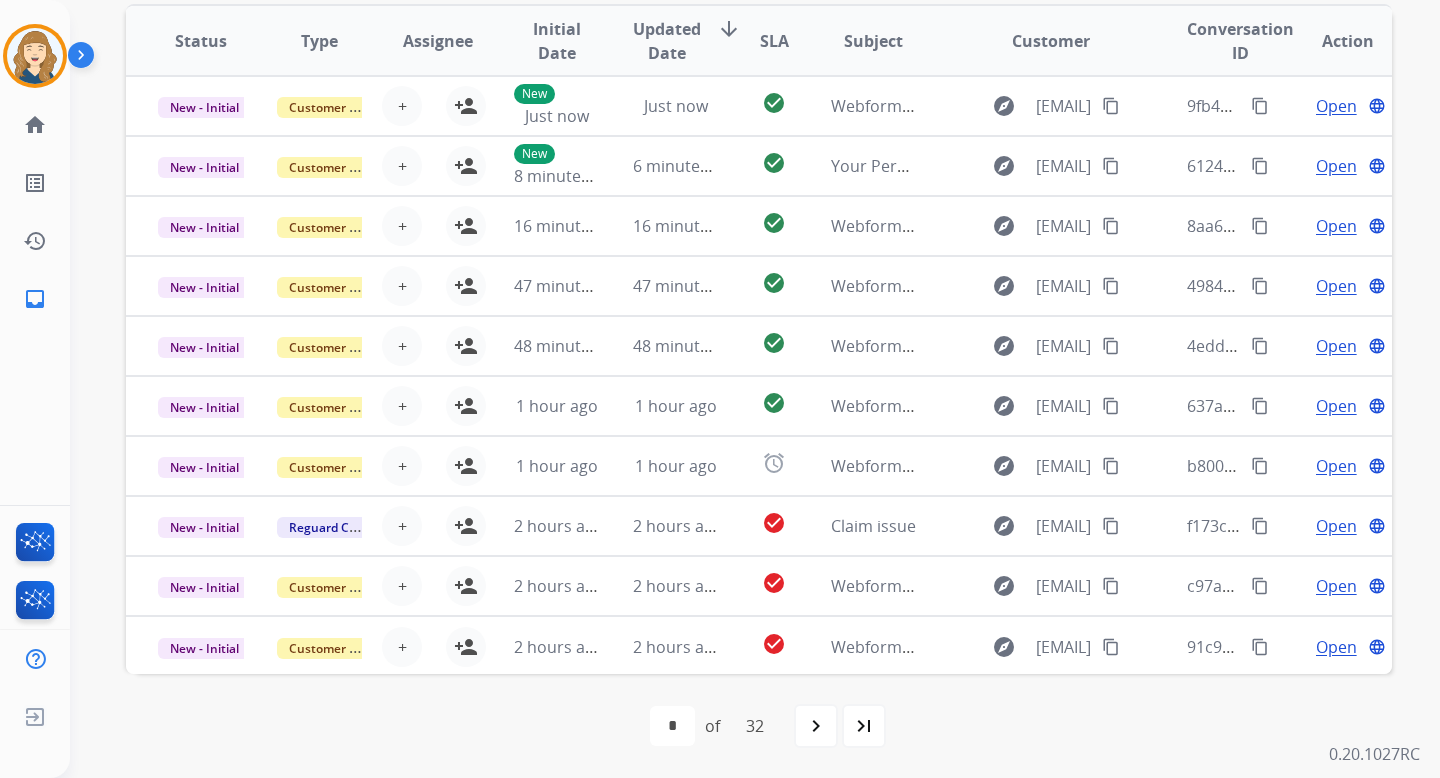 scroll, scrollTop: 0, scrollLeft: 0, axis: both 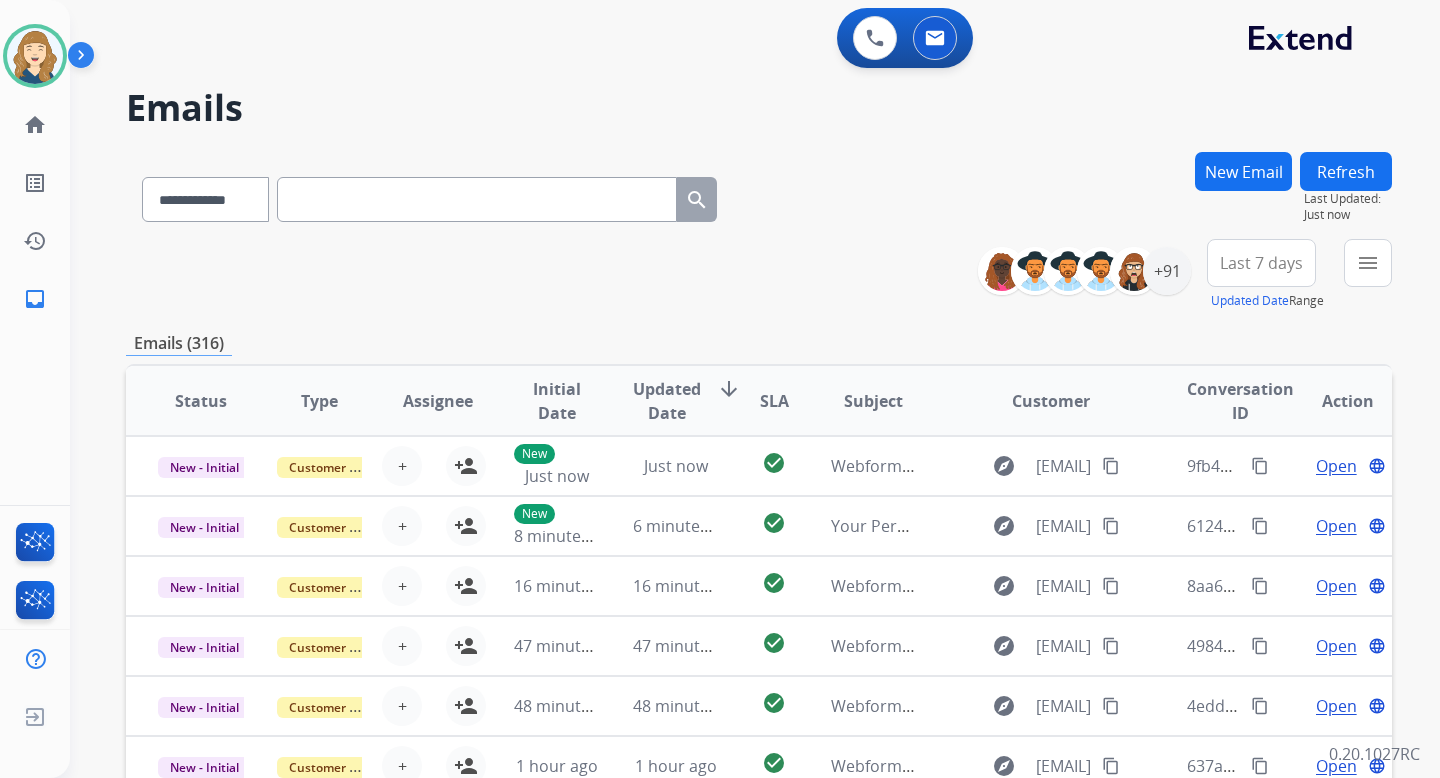 click on "New Email" at bounding box center [1243, 171] 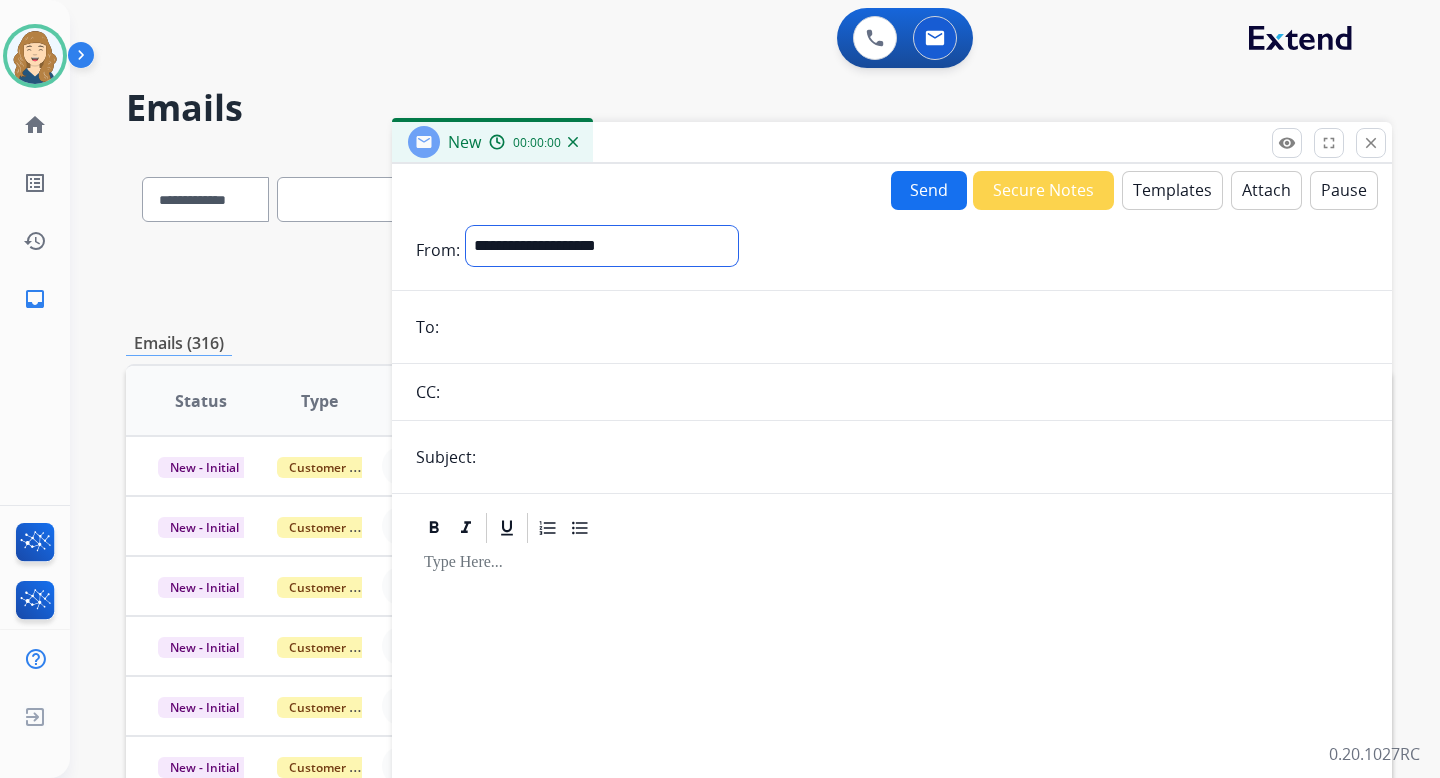 click on "**********" at bounding box center [602, 246] 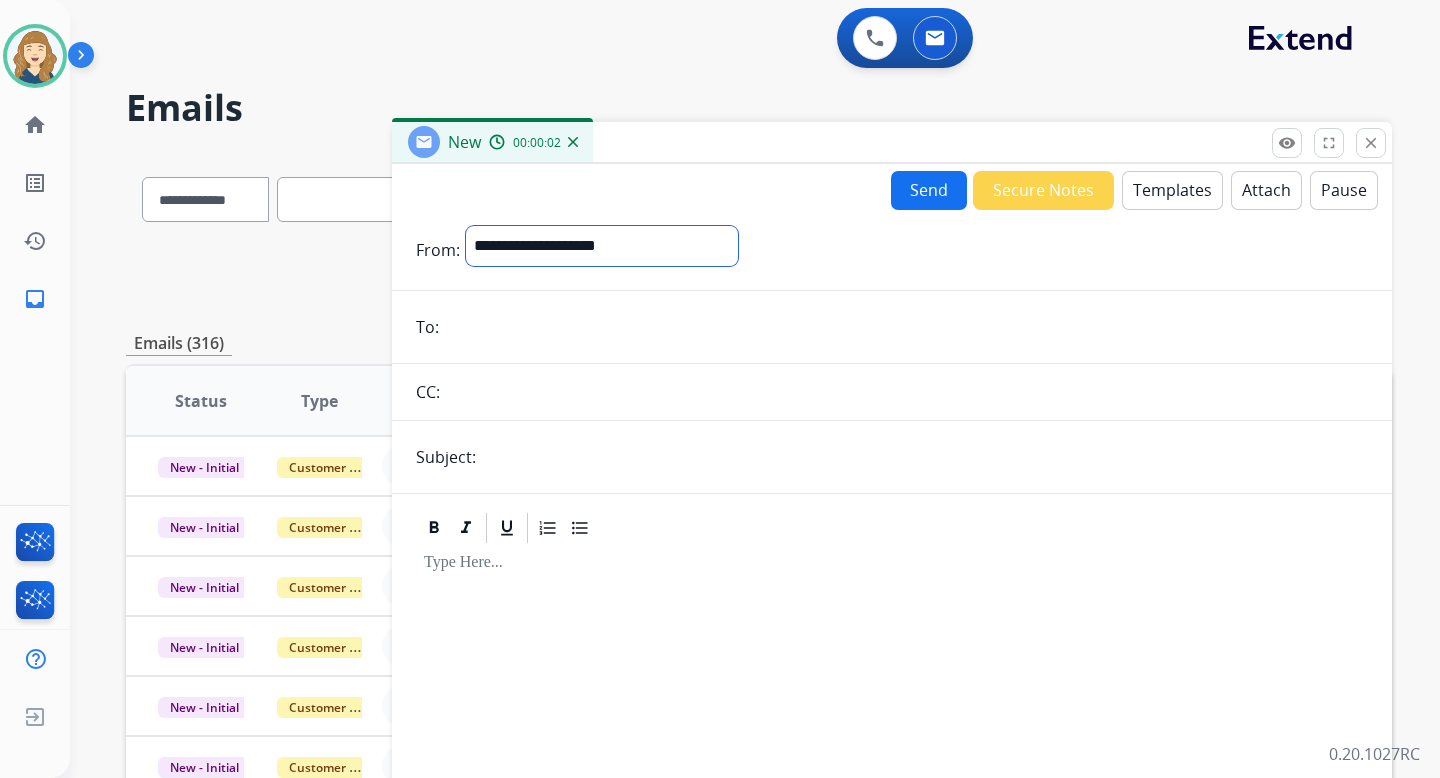 select on "**********" 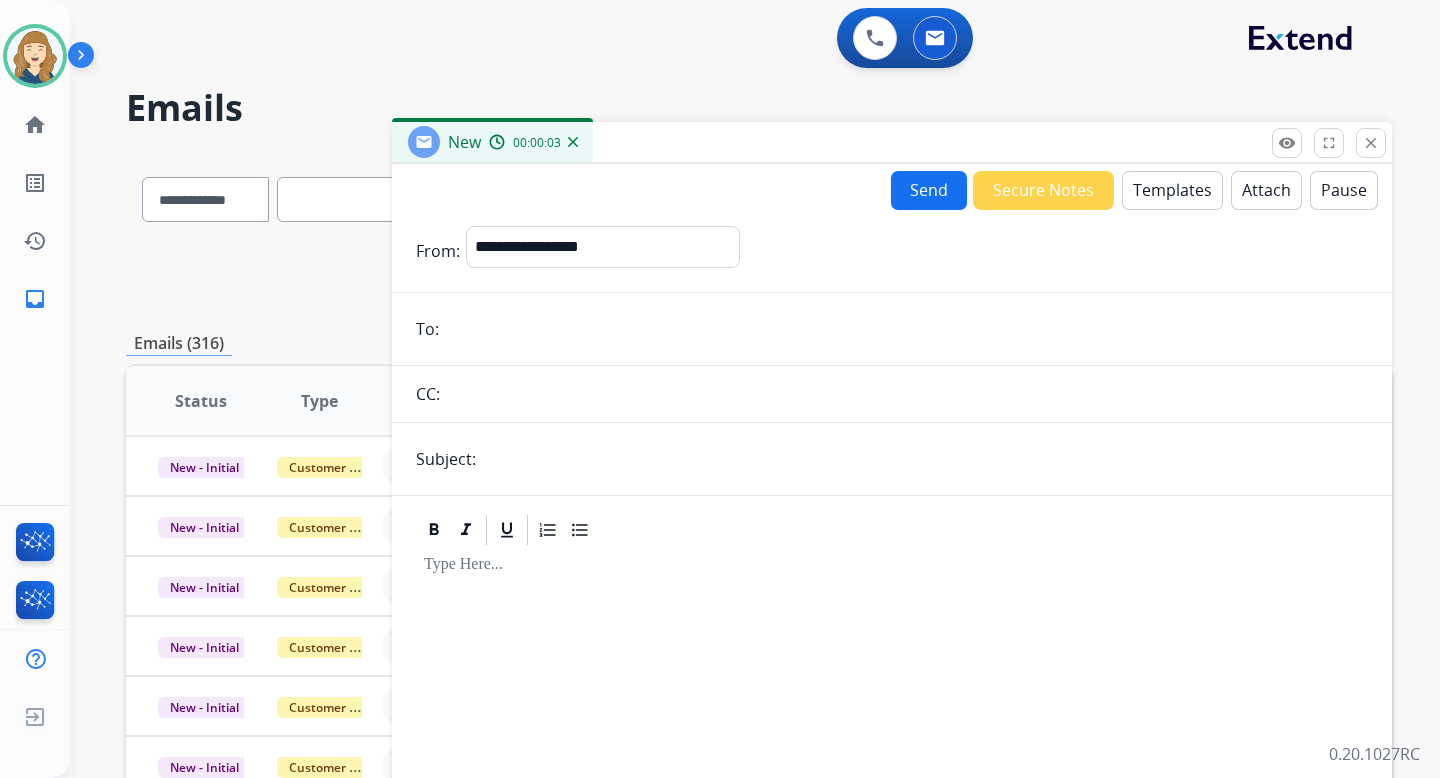 click at bounding box center [906, 329] 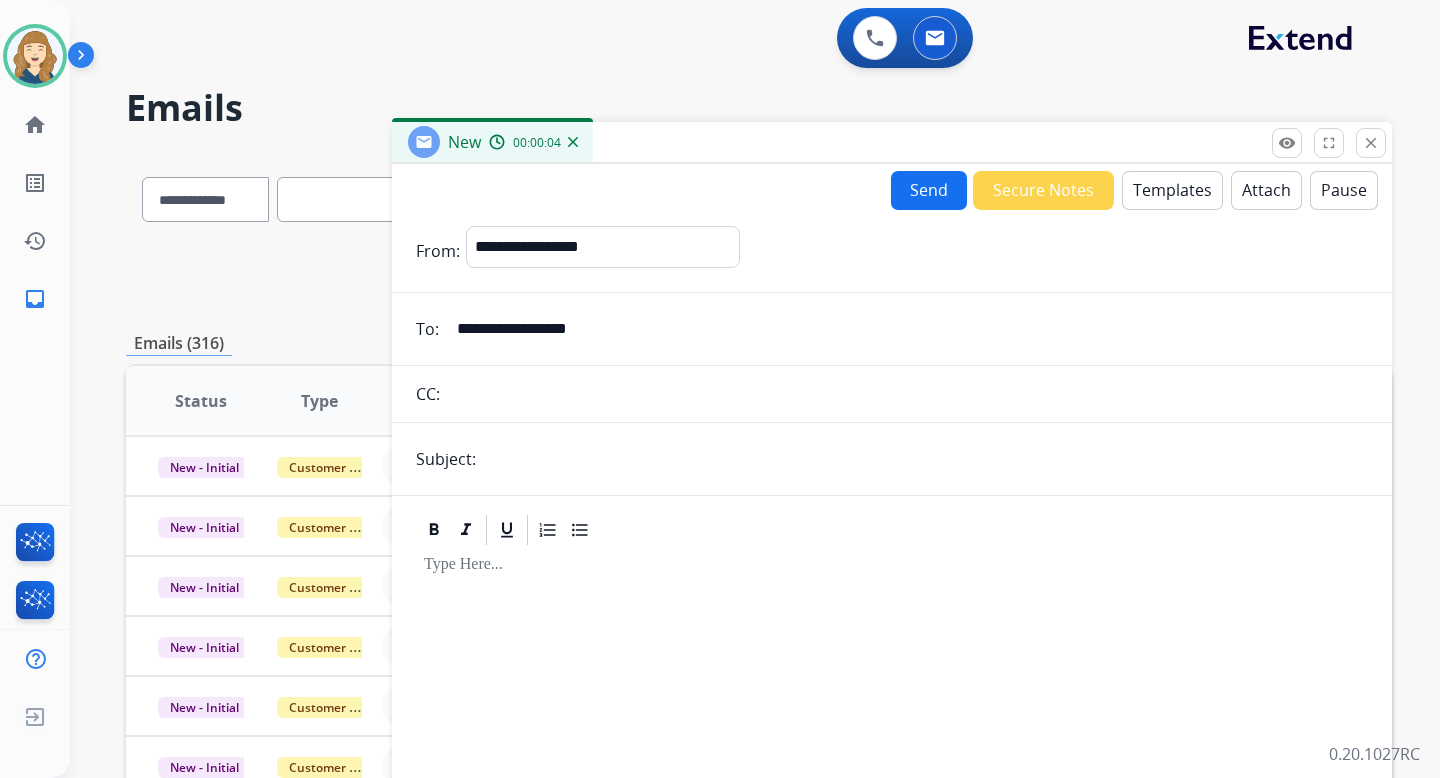 click at bounding box center [925, 459] 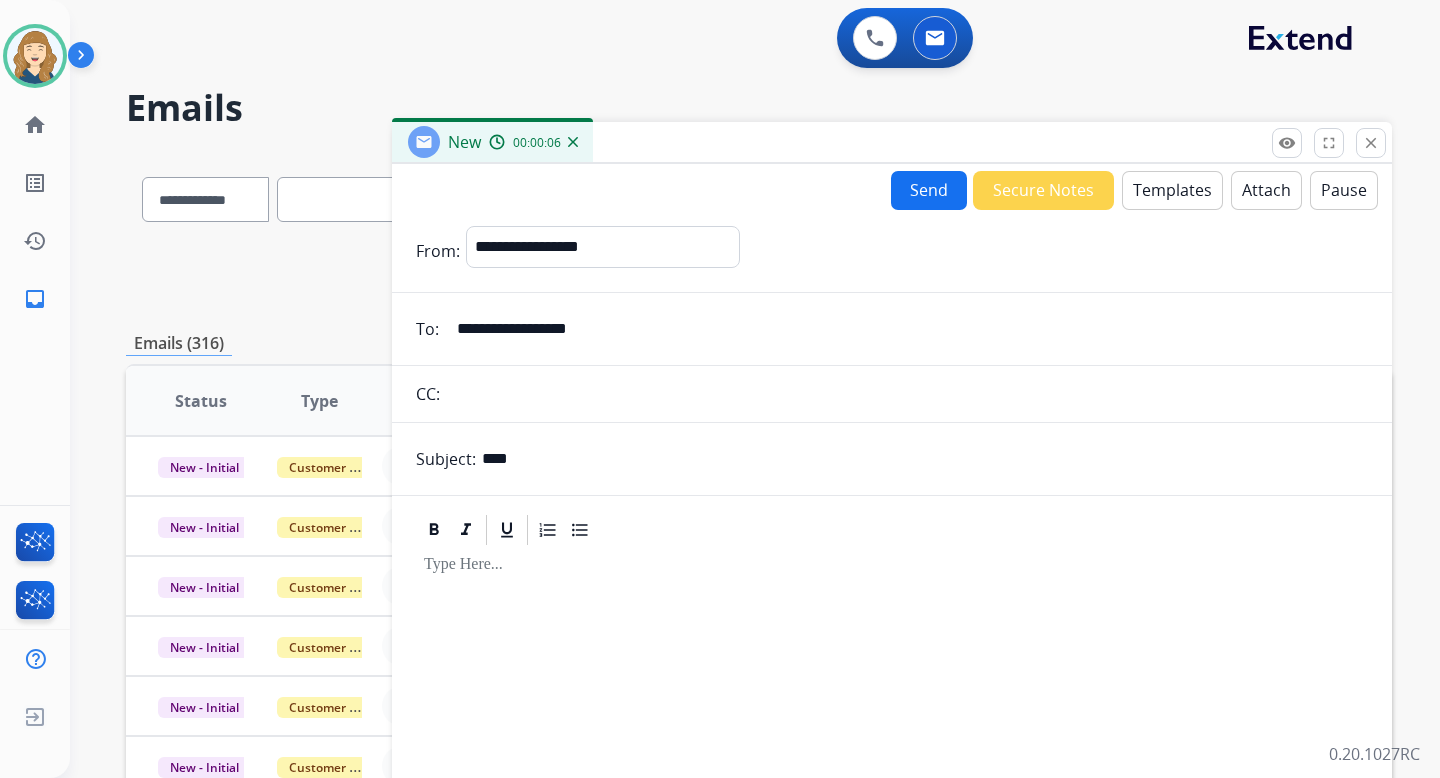 type on "****" 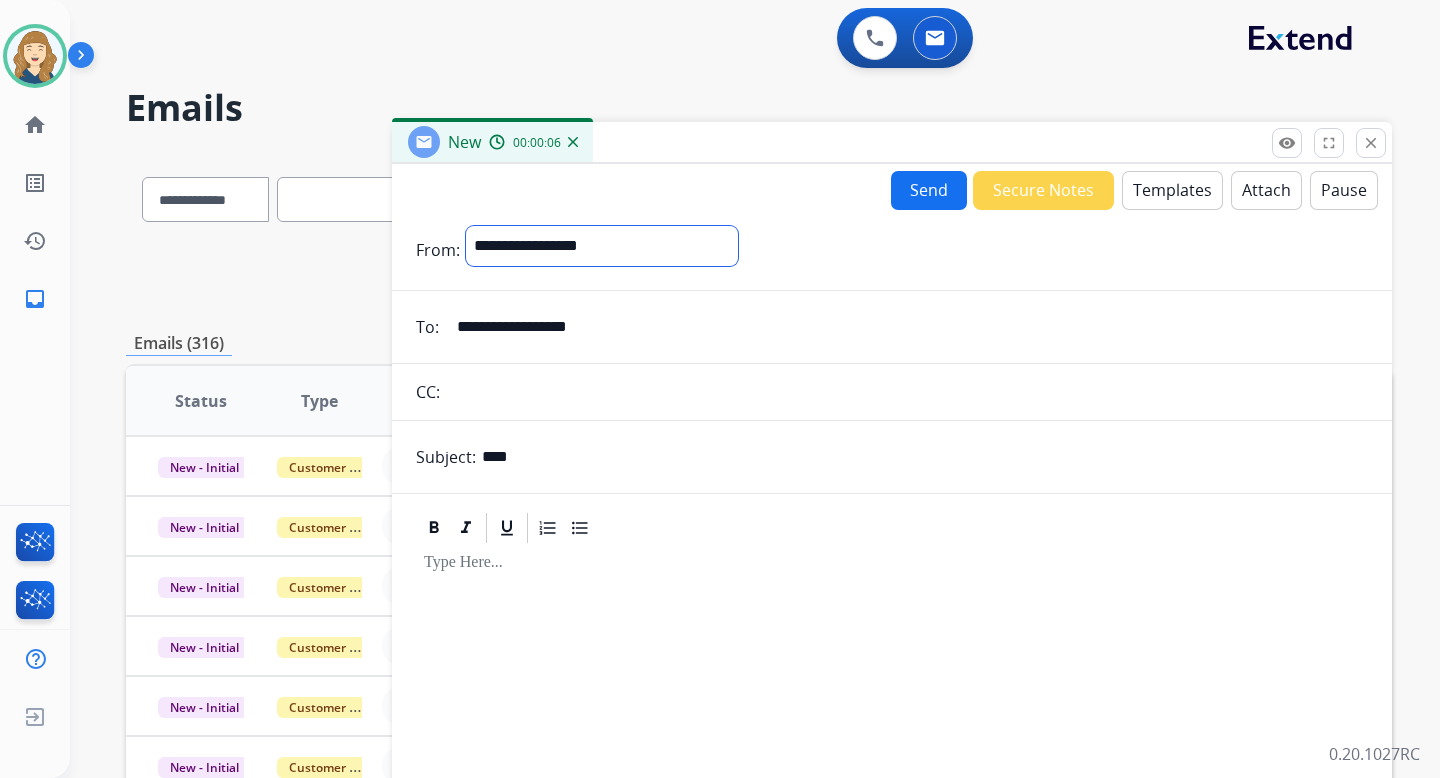 click on "**********" at bounding box center [602, 246] 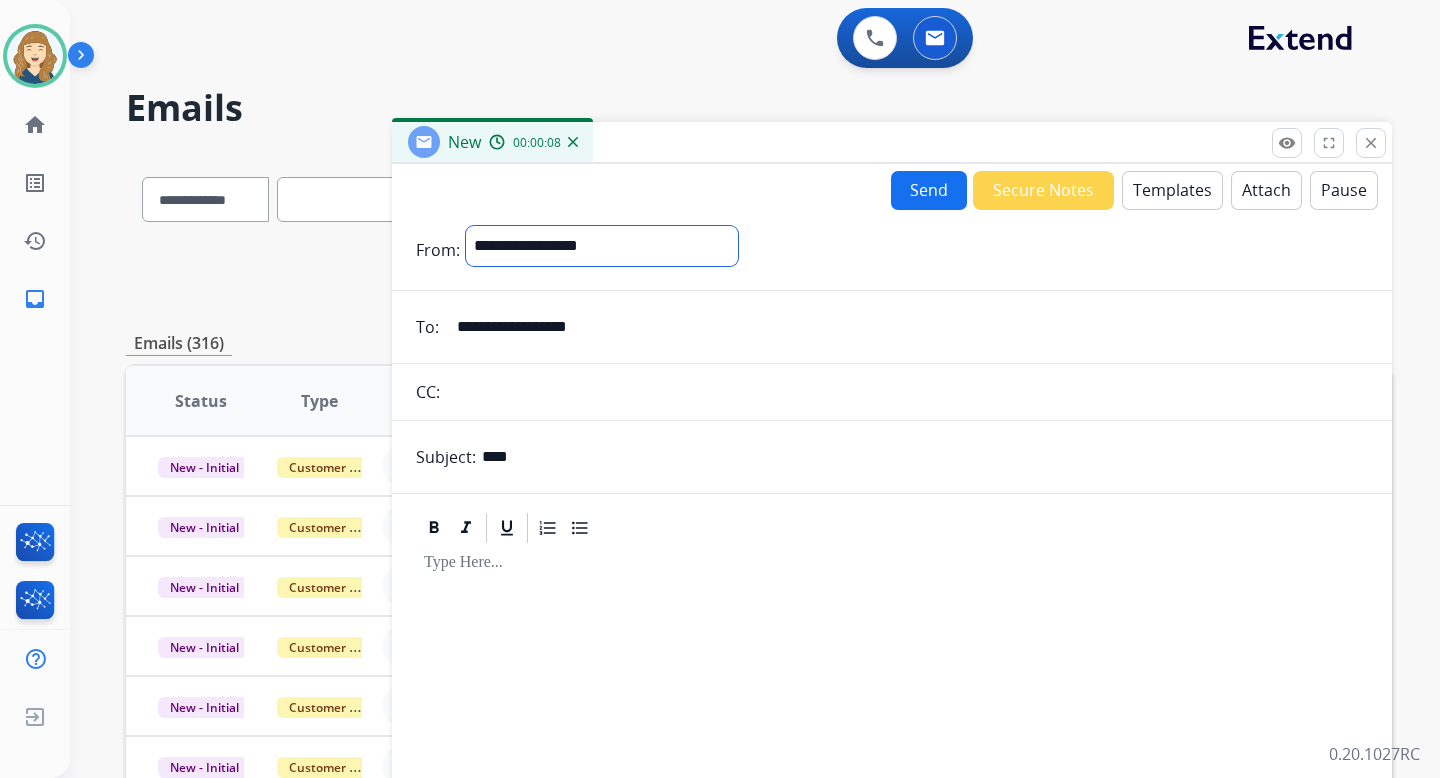 select on "**********" 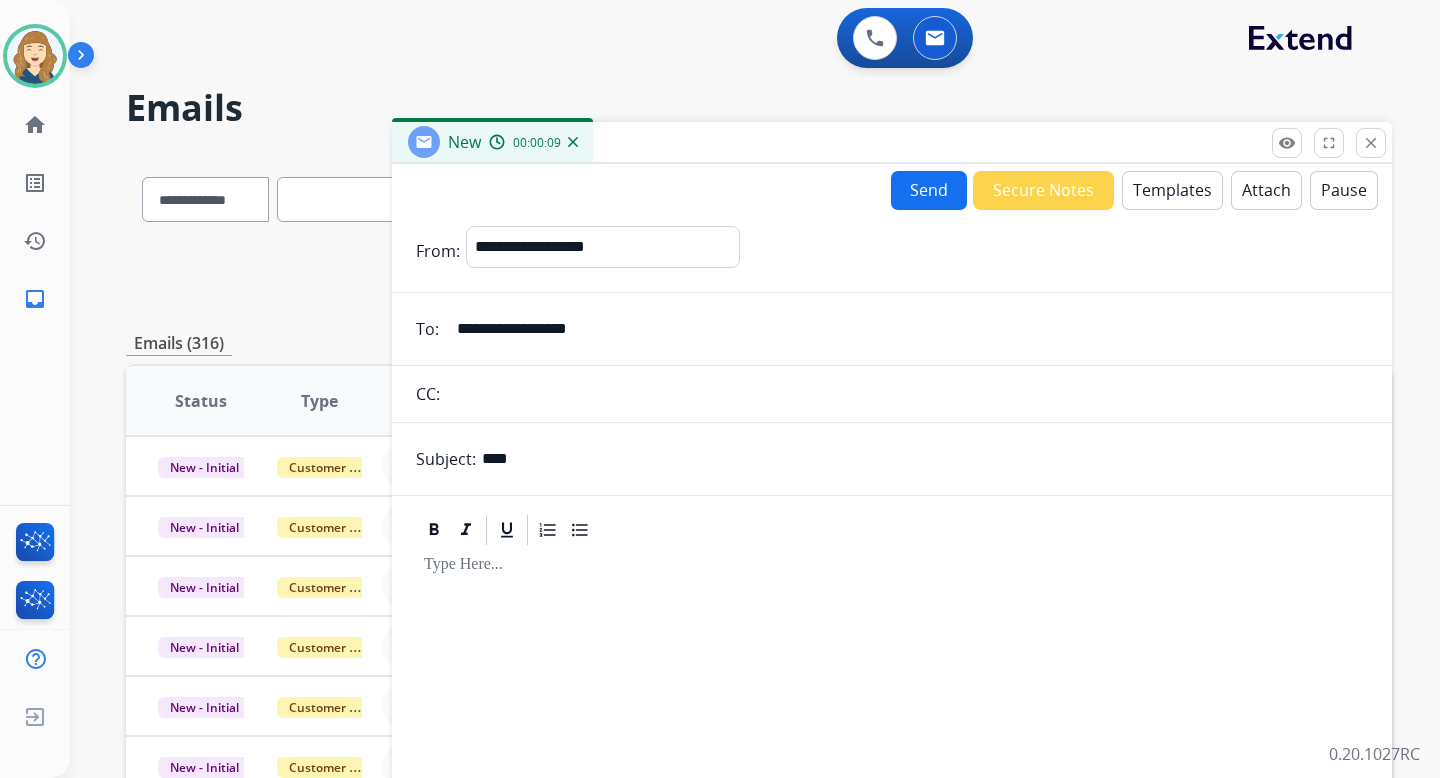 click at bounding box center [907, 394] 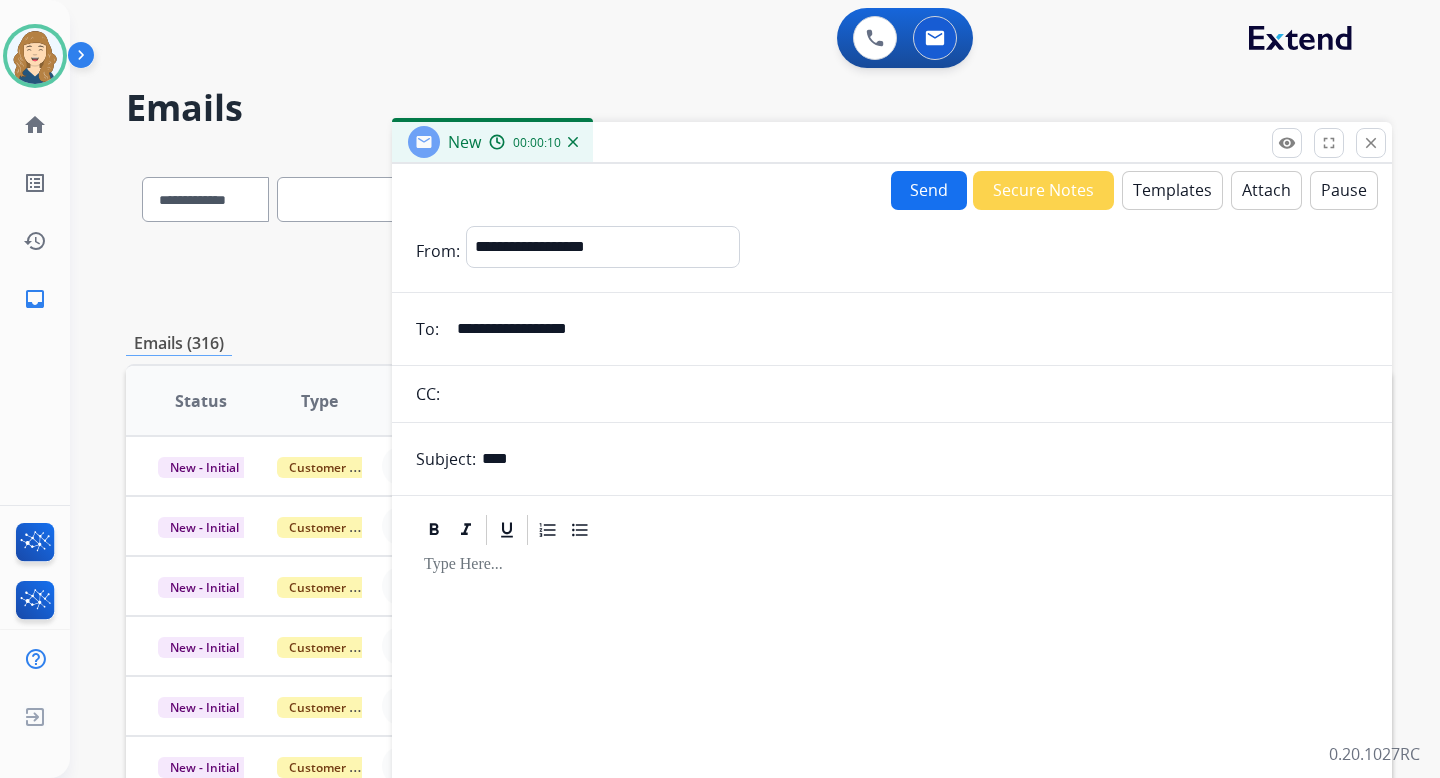 click on "****" at bounding box center [925, 459] 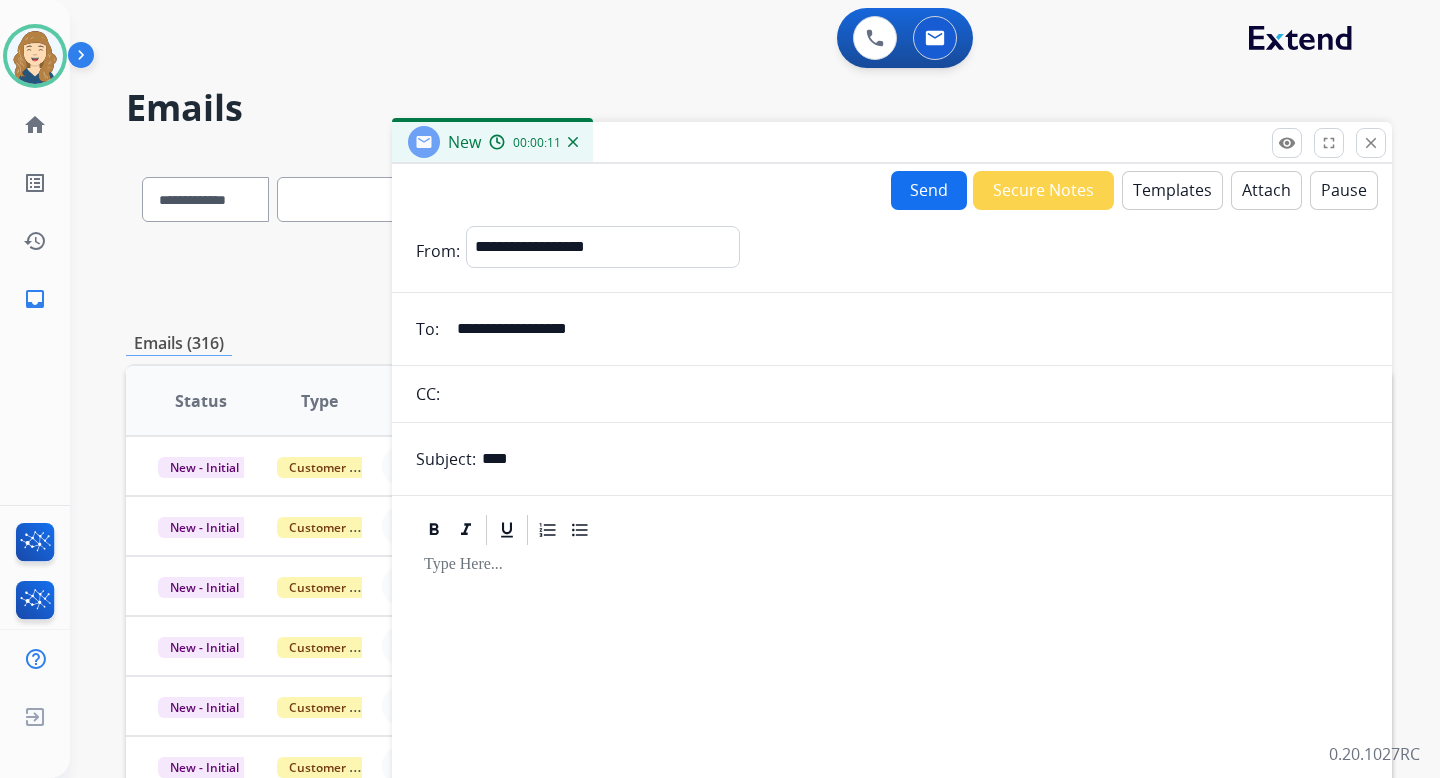 type 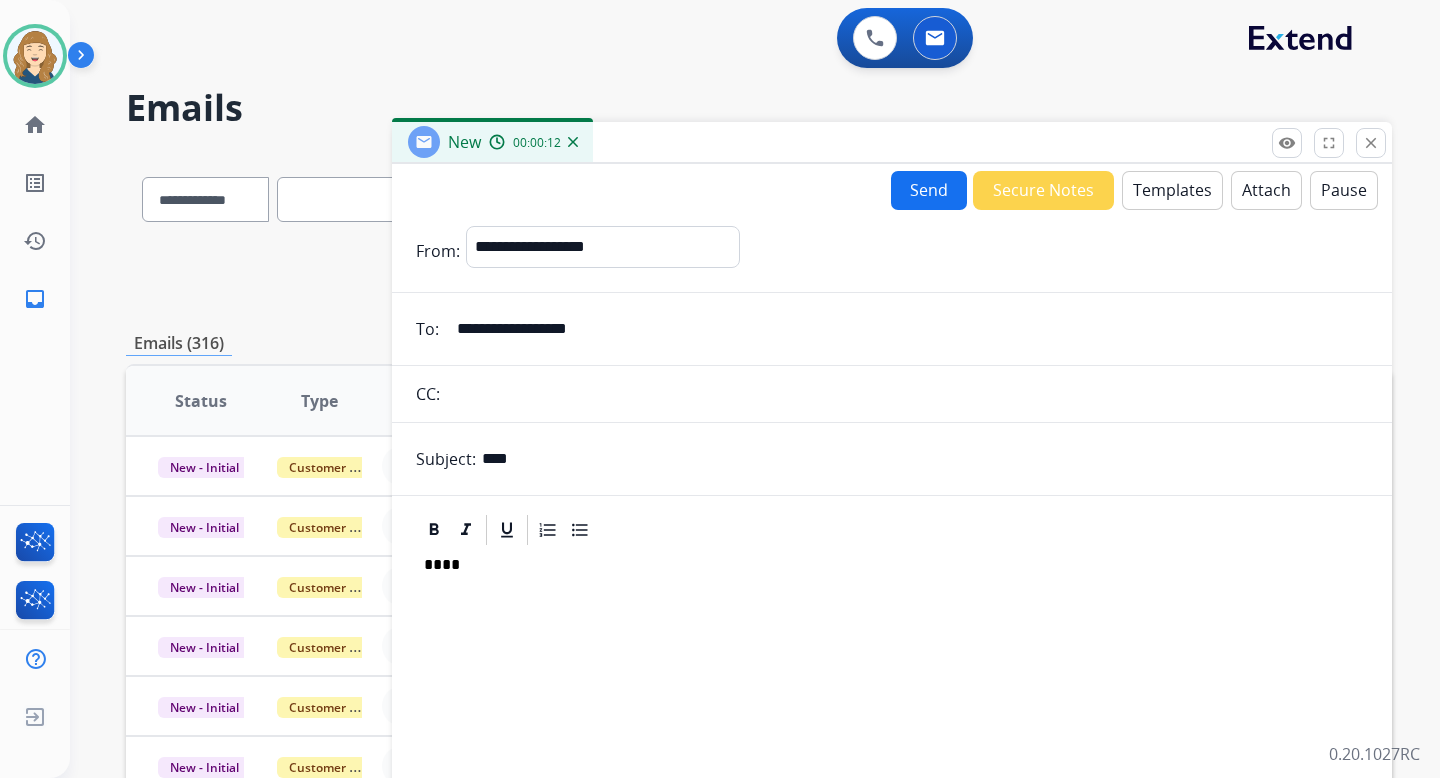 click on "****" at bounding box center (892, 719) 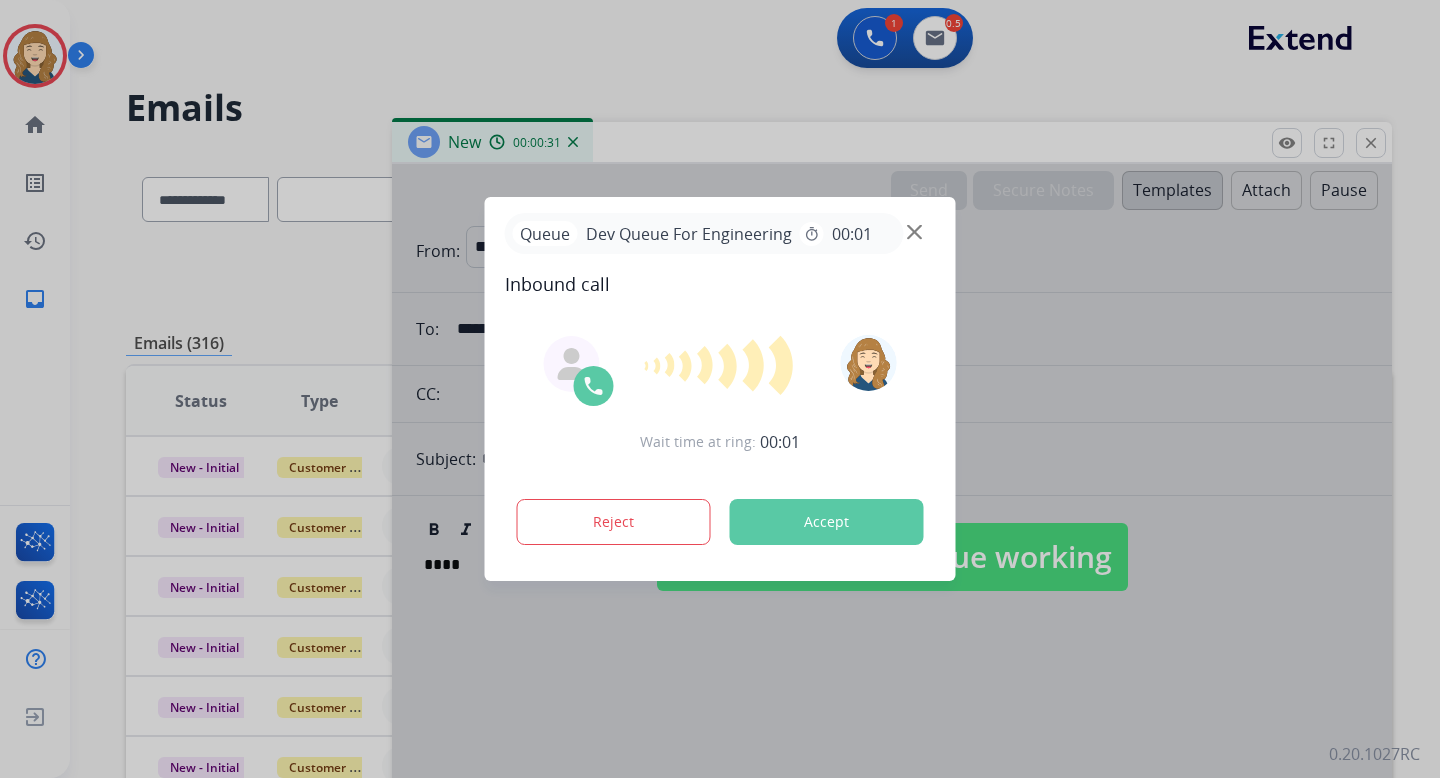 click on "Accept" at bounding box center (827, 522) 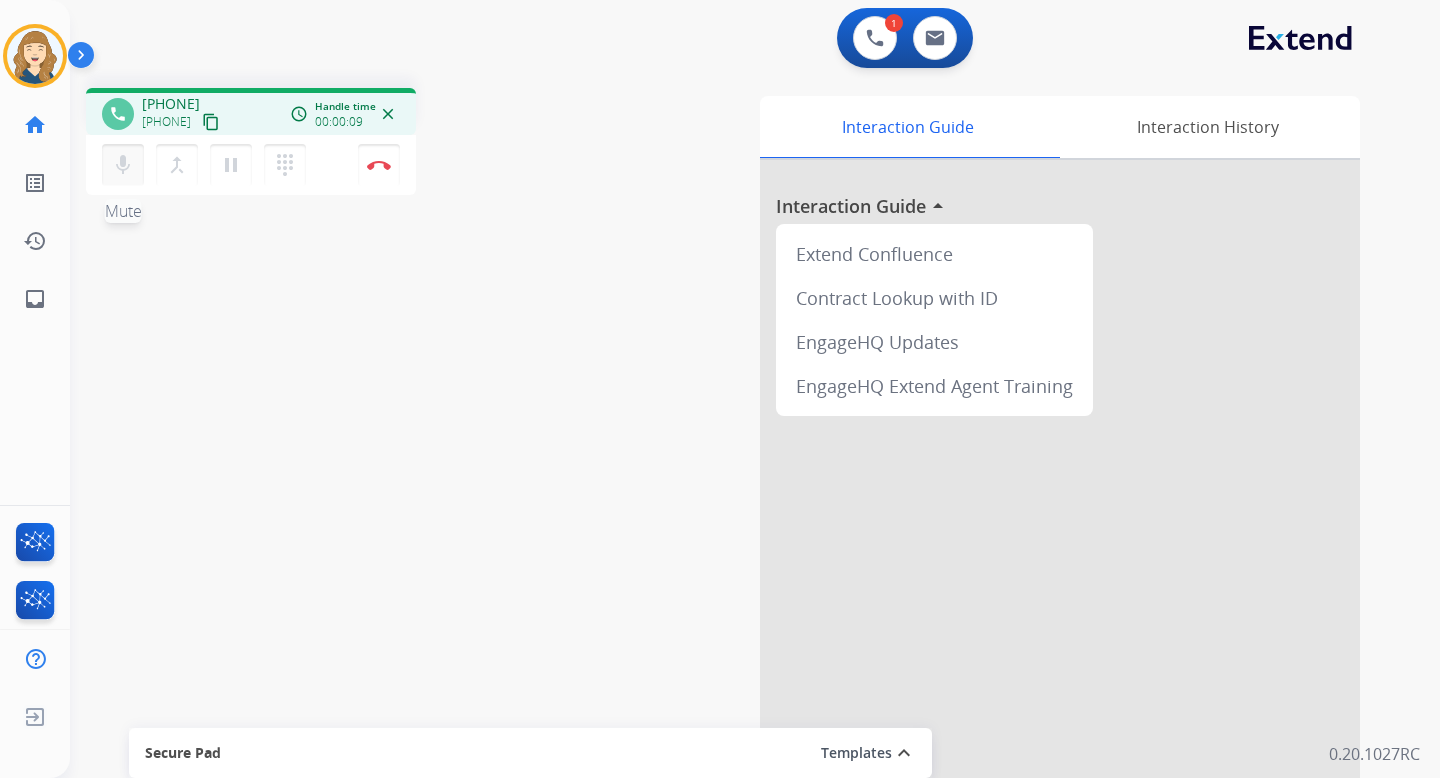 click on "mic" at bounding box center [123, 165] 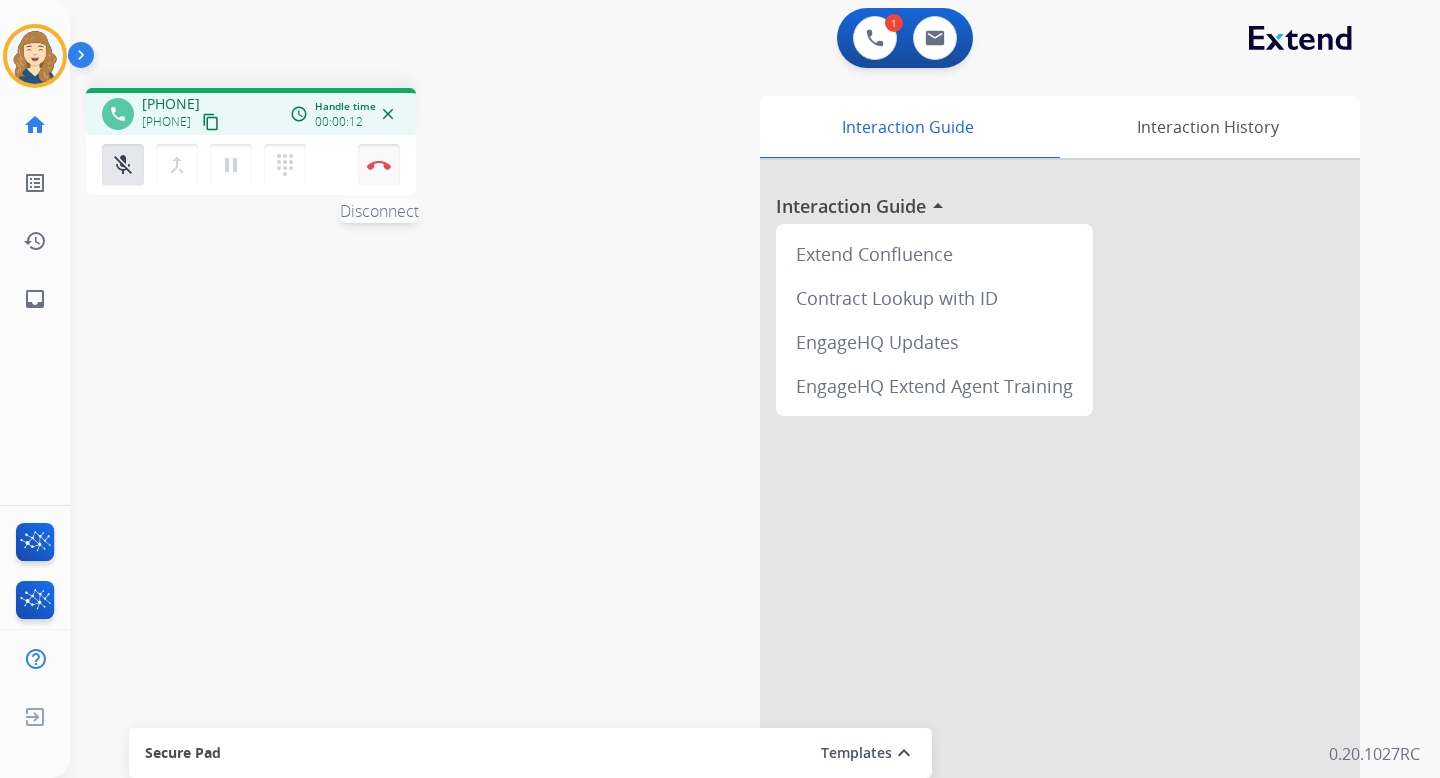 click at bounding box center (379, 165) 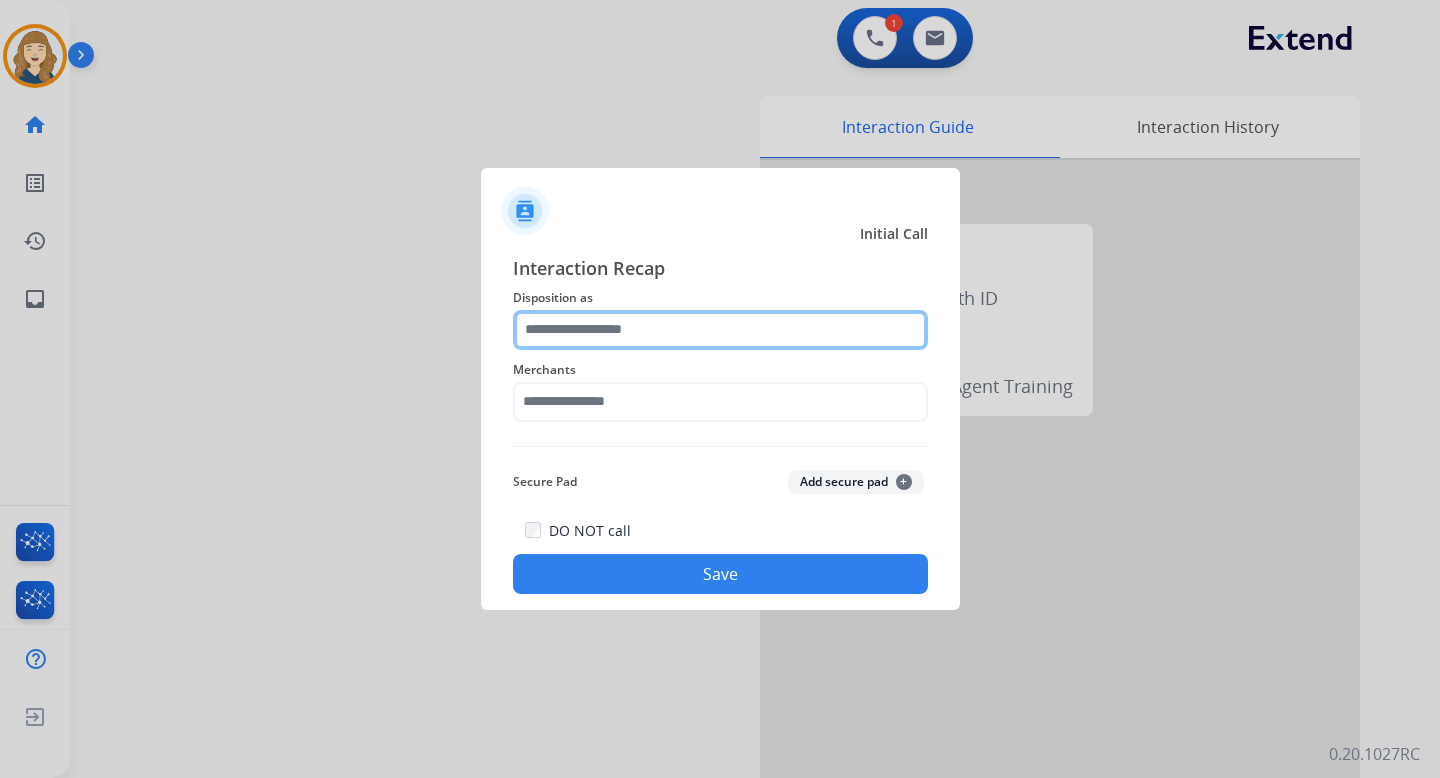 click 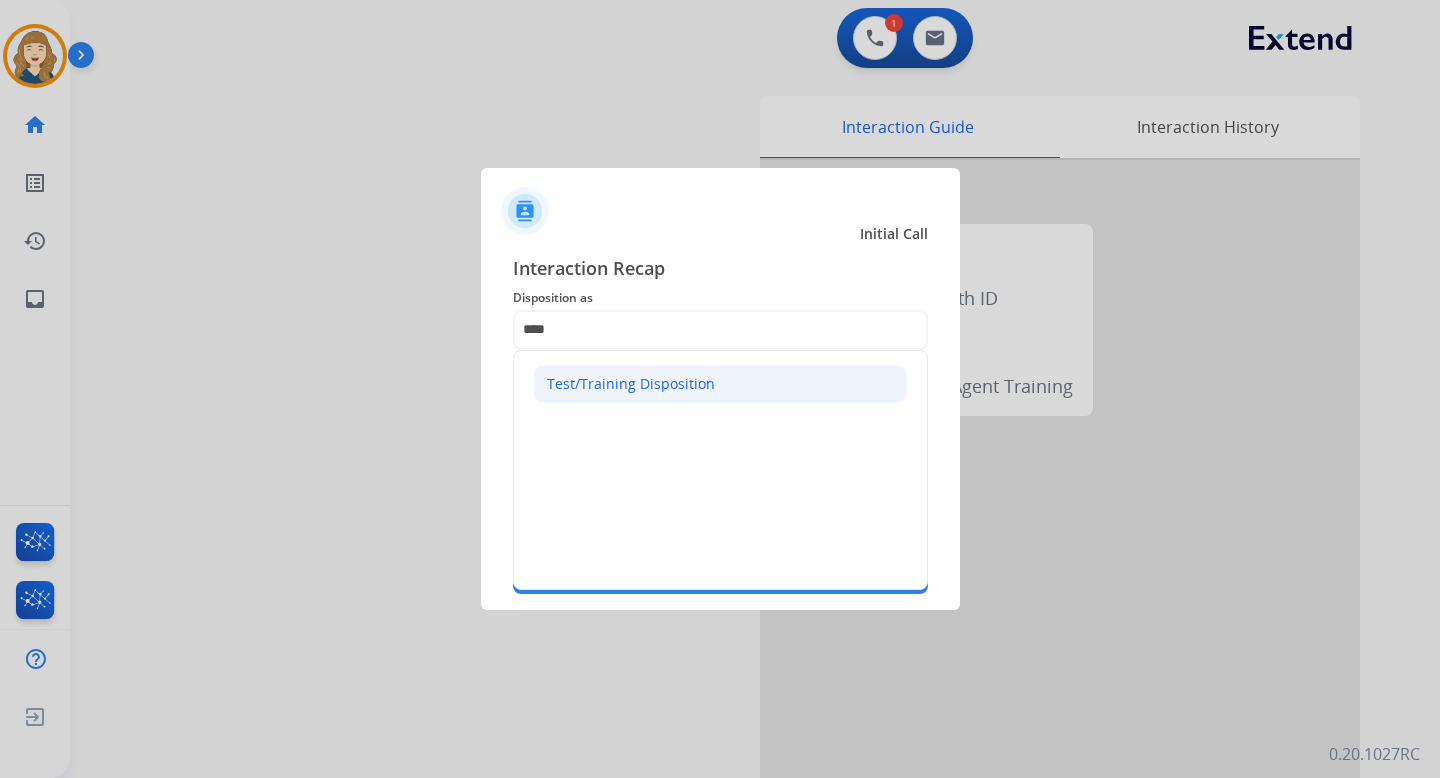 click on "Test/Training Disposition" 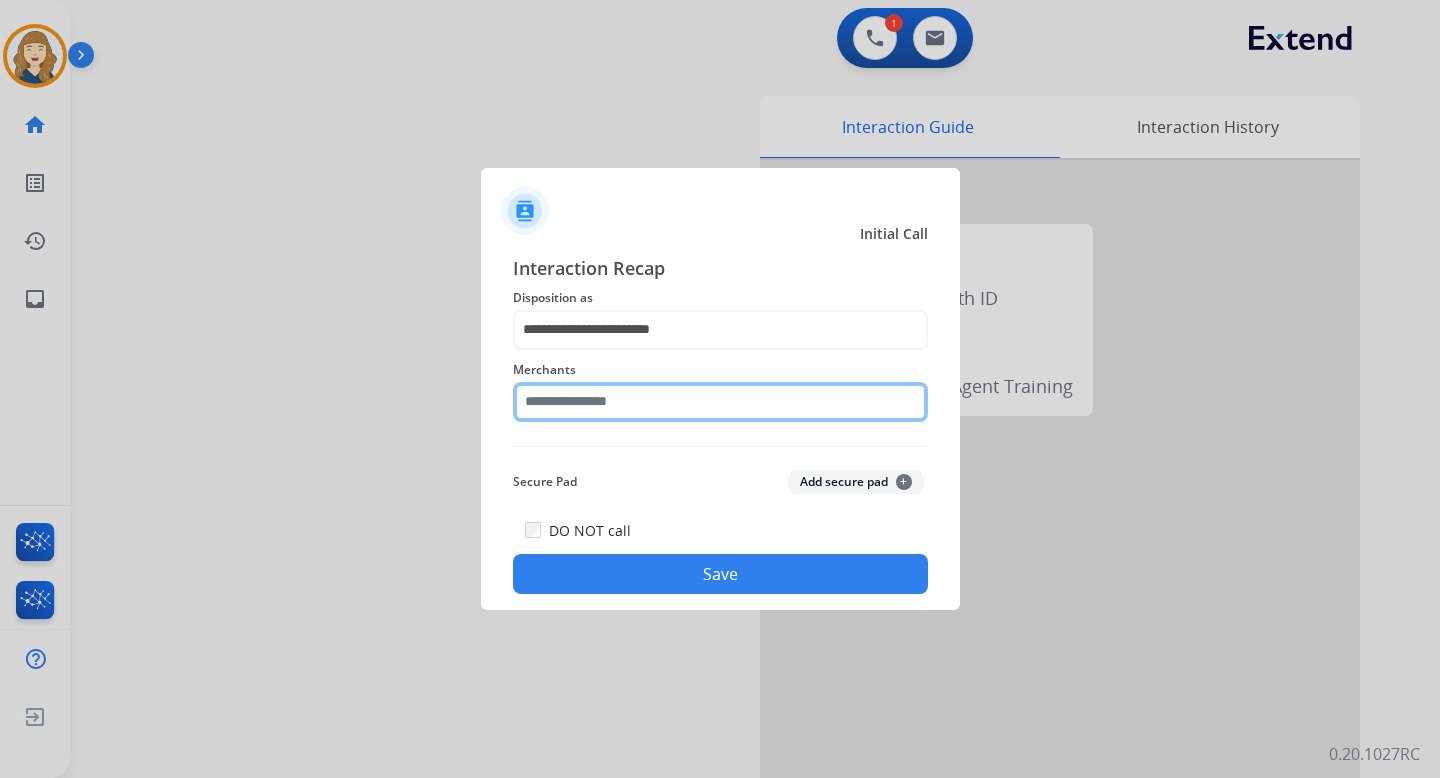 click 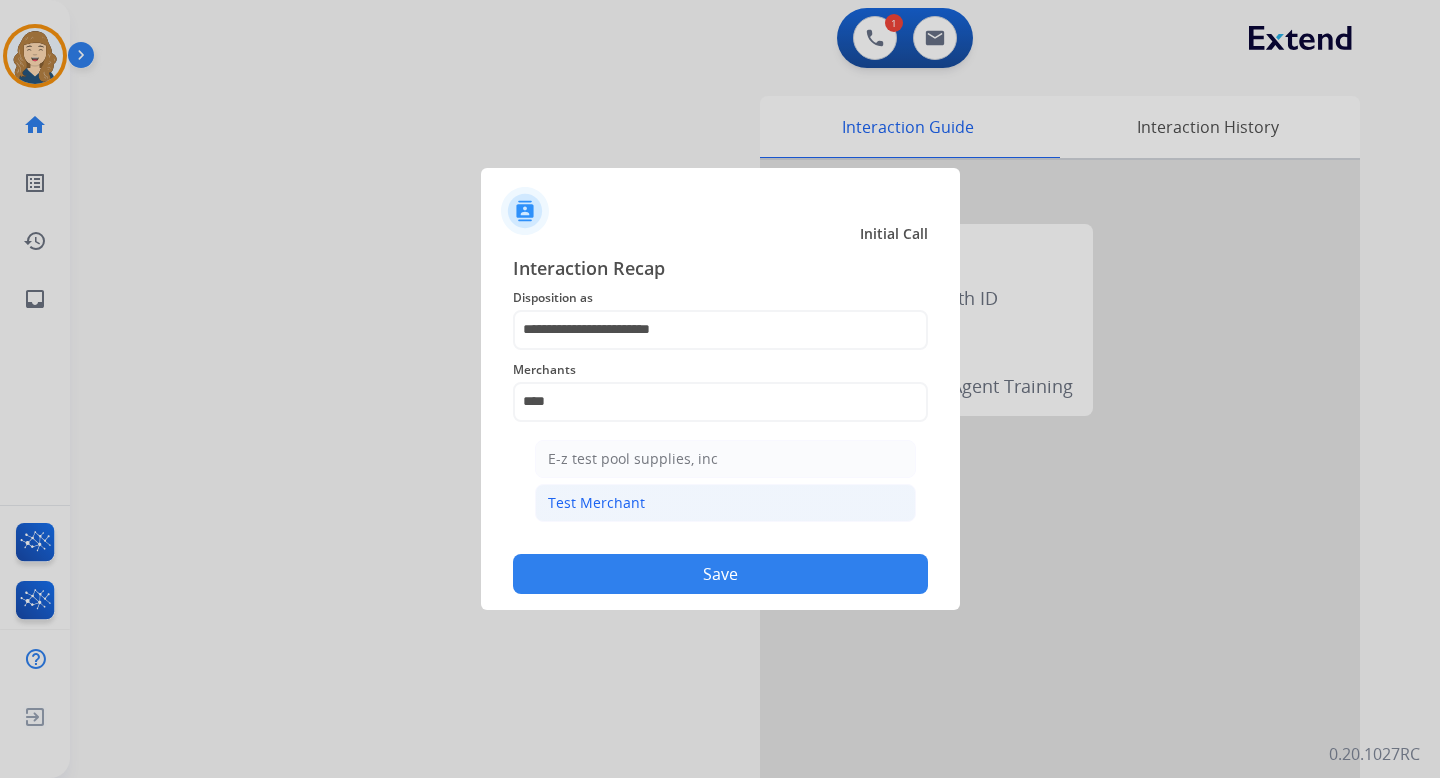 click on "Test Merchant" 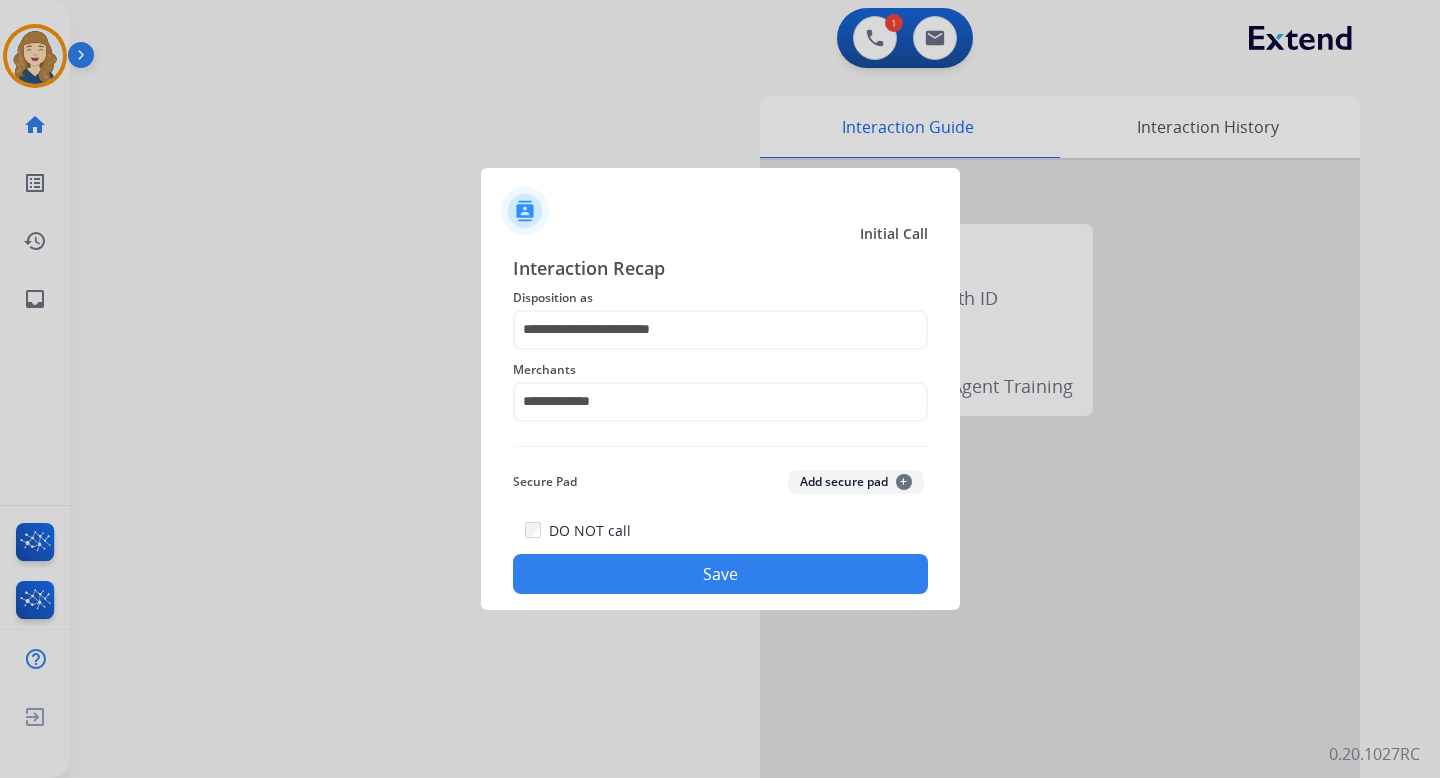 click on "Save" 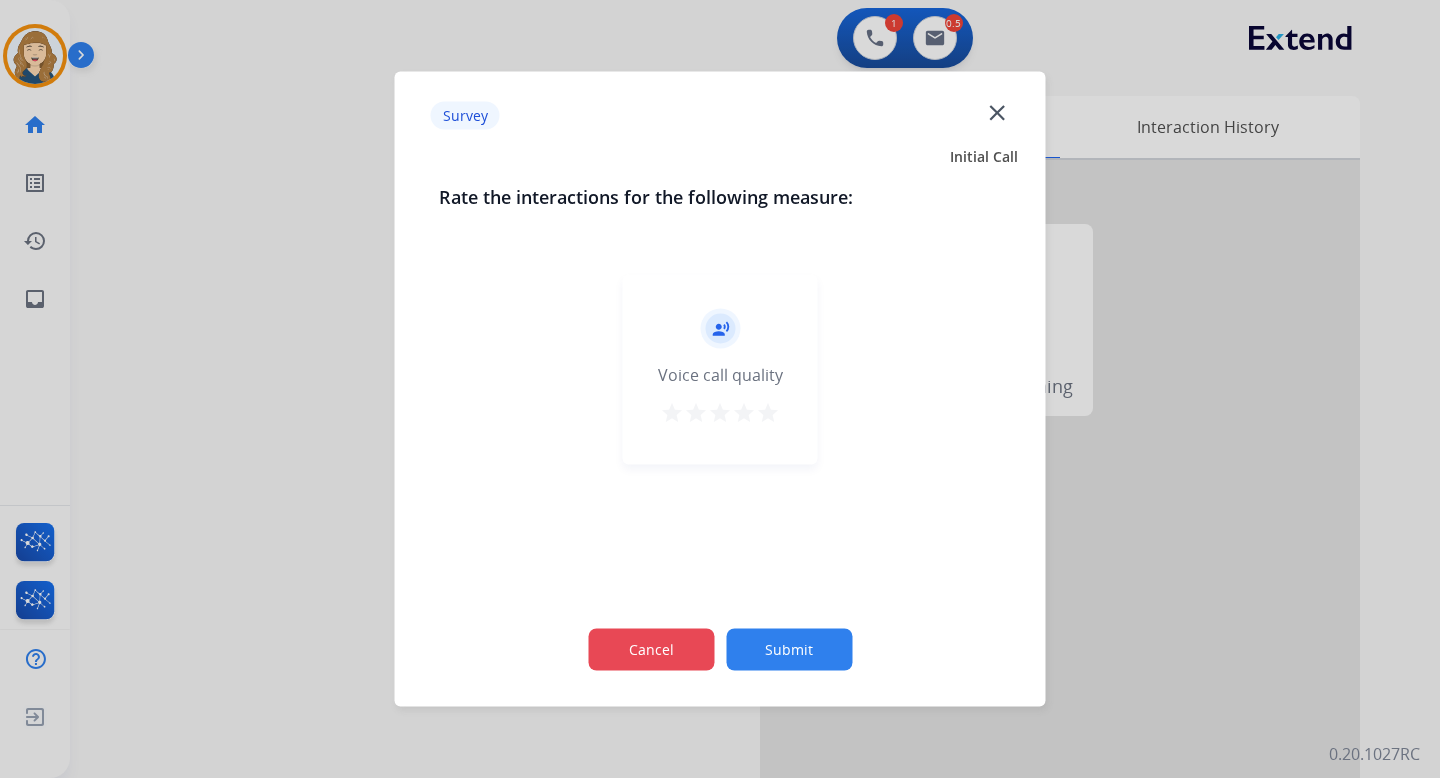 click on "Cancel" 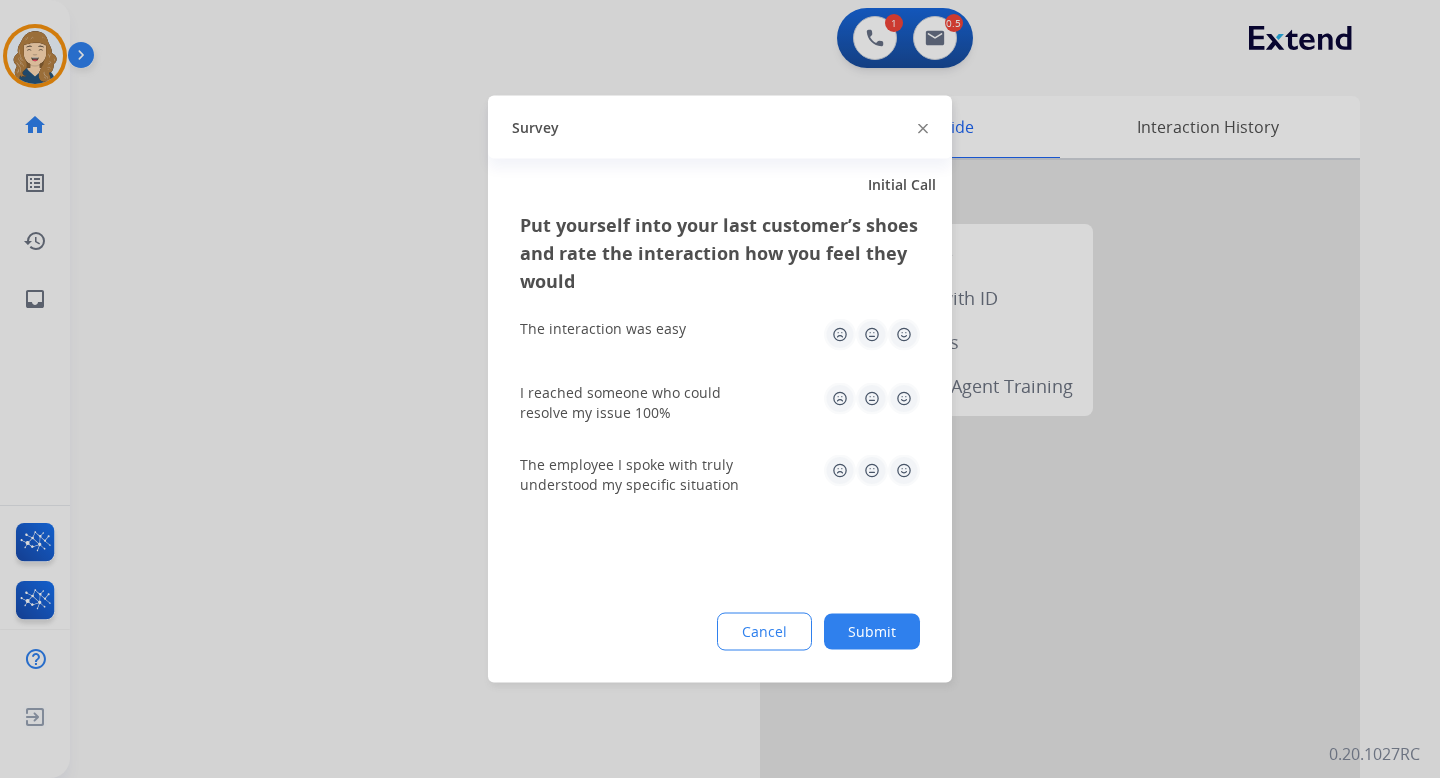click on "Cancel" 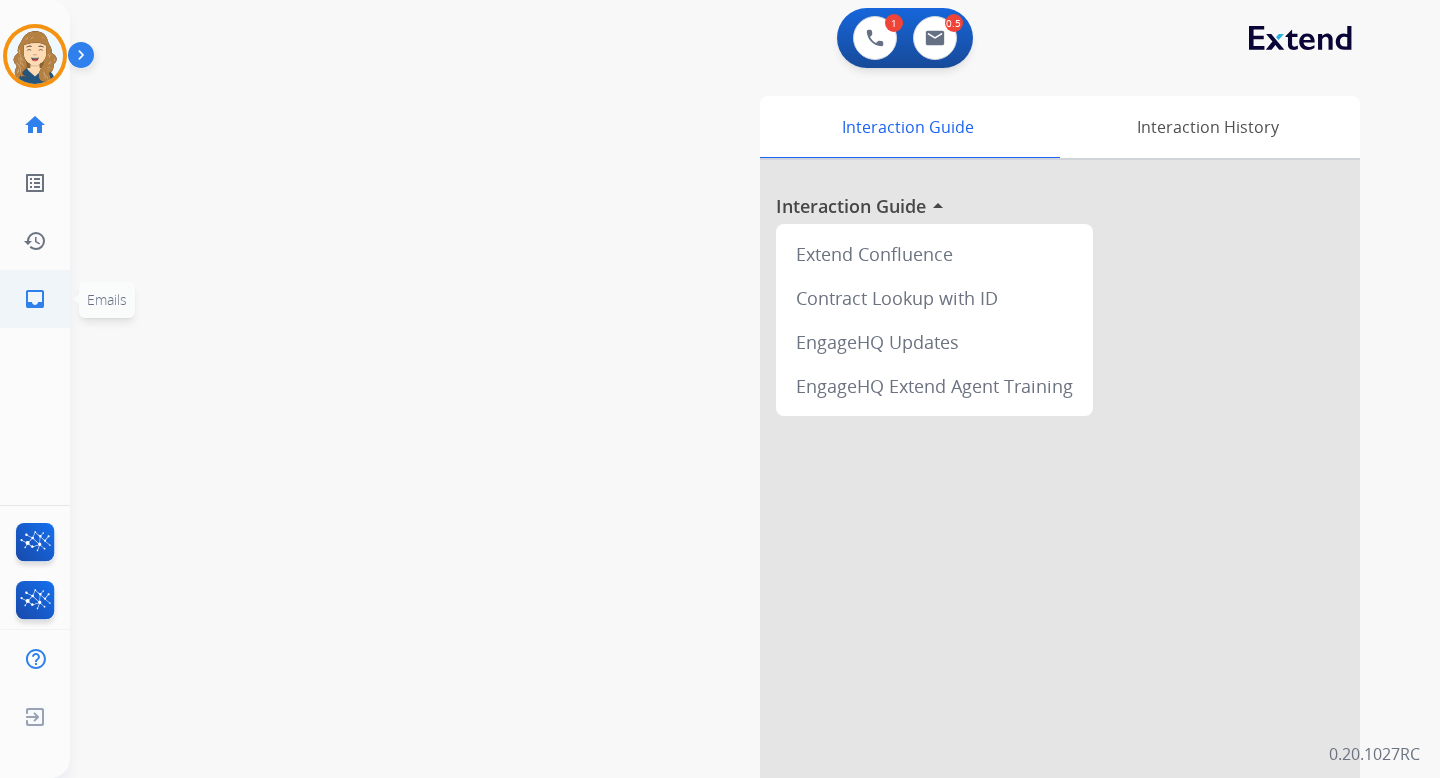 click on "inbox" 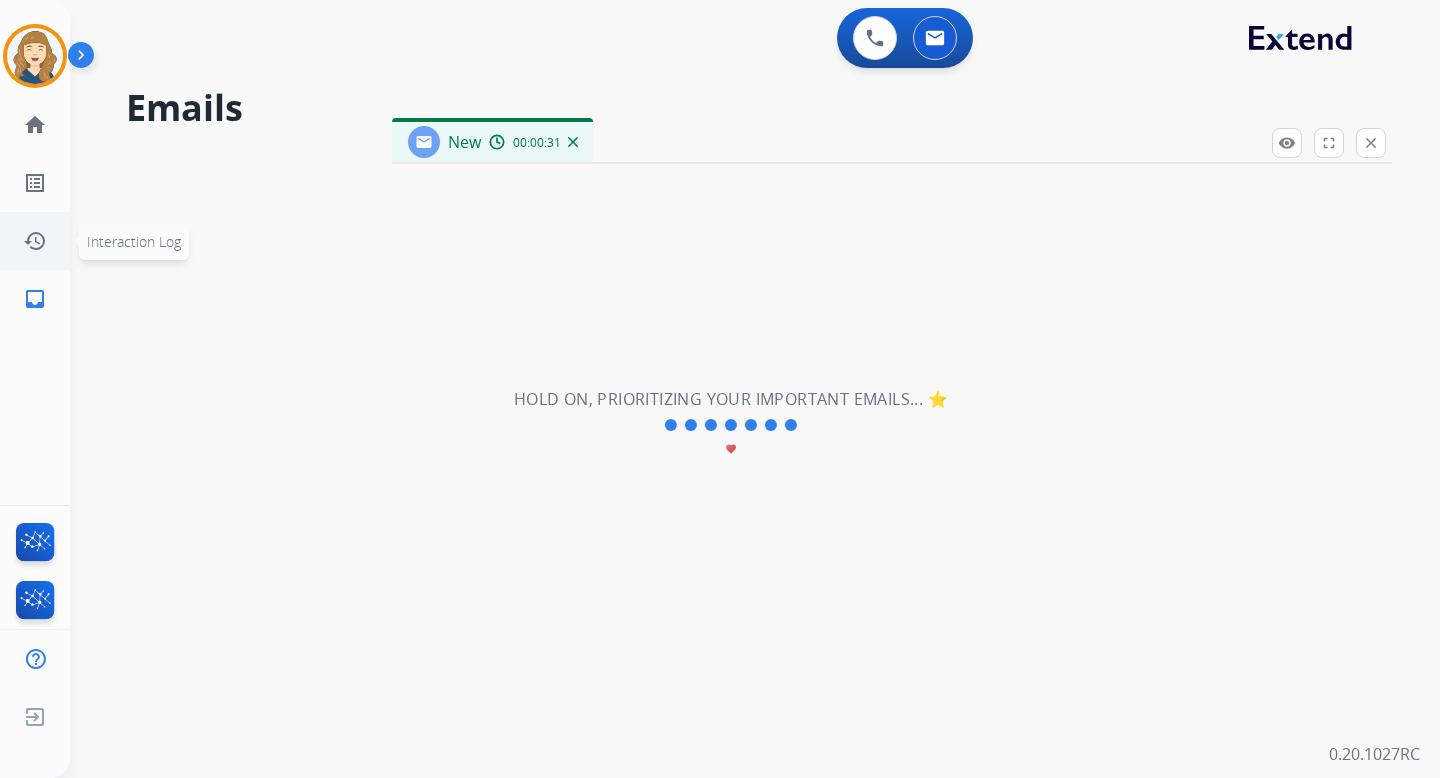 select on "**********" 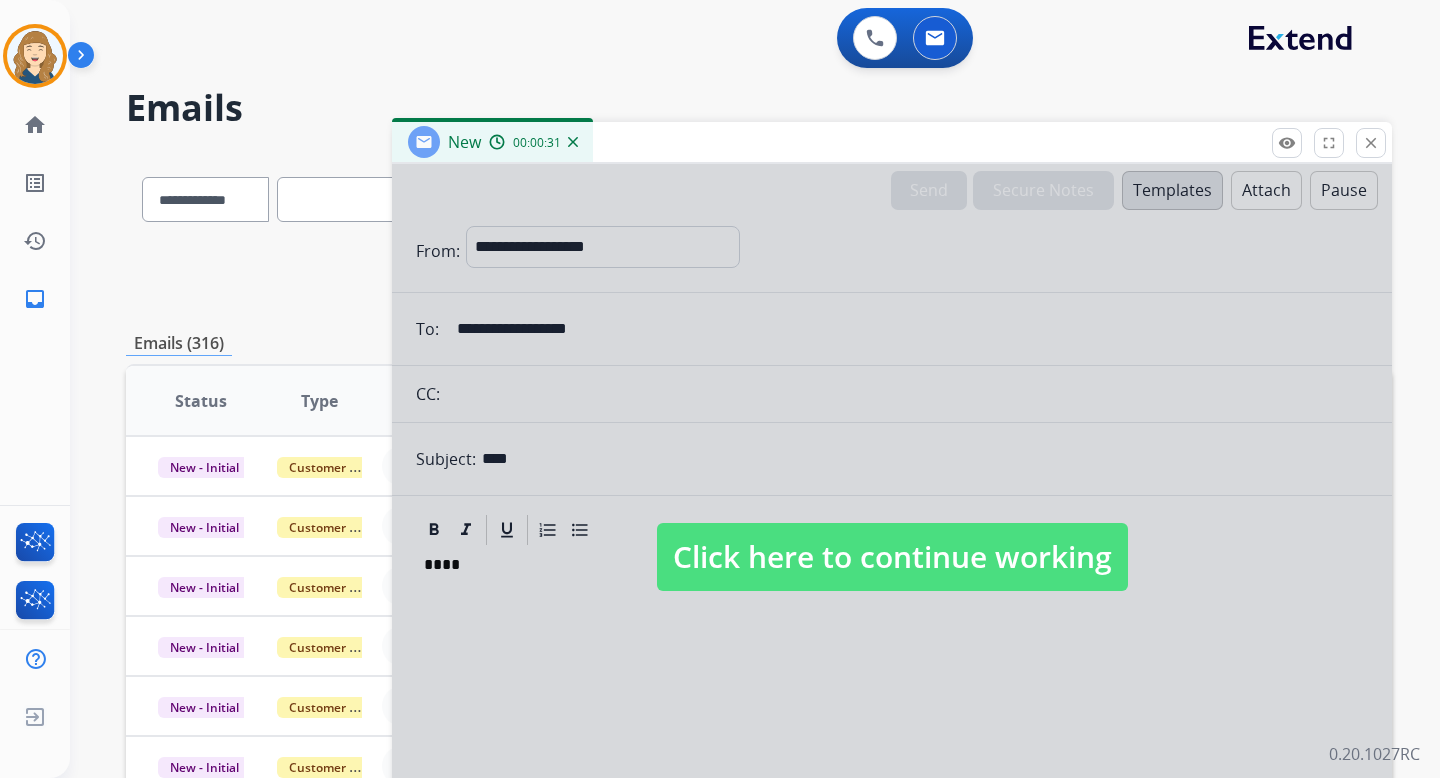 click on "Click here to continue working" at bounding box center (892, 557) 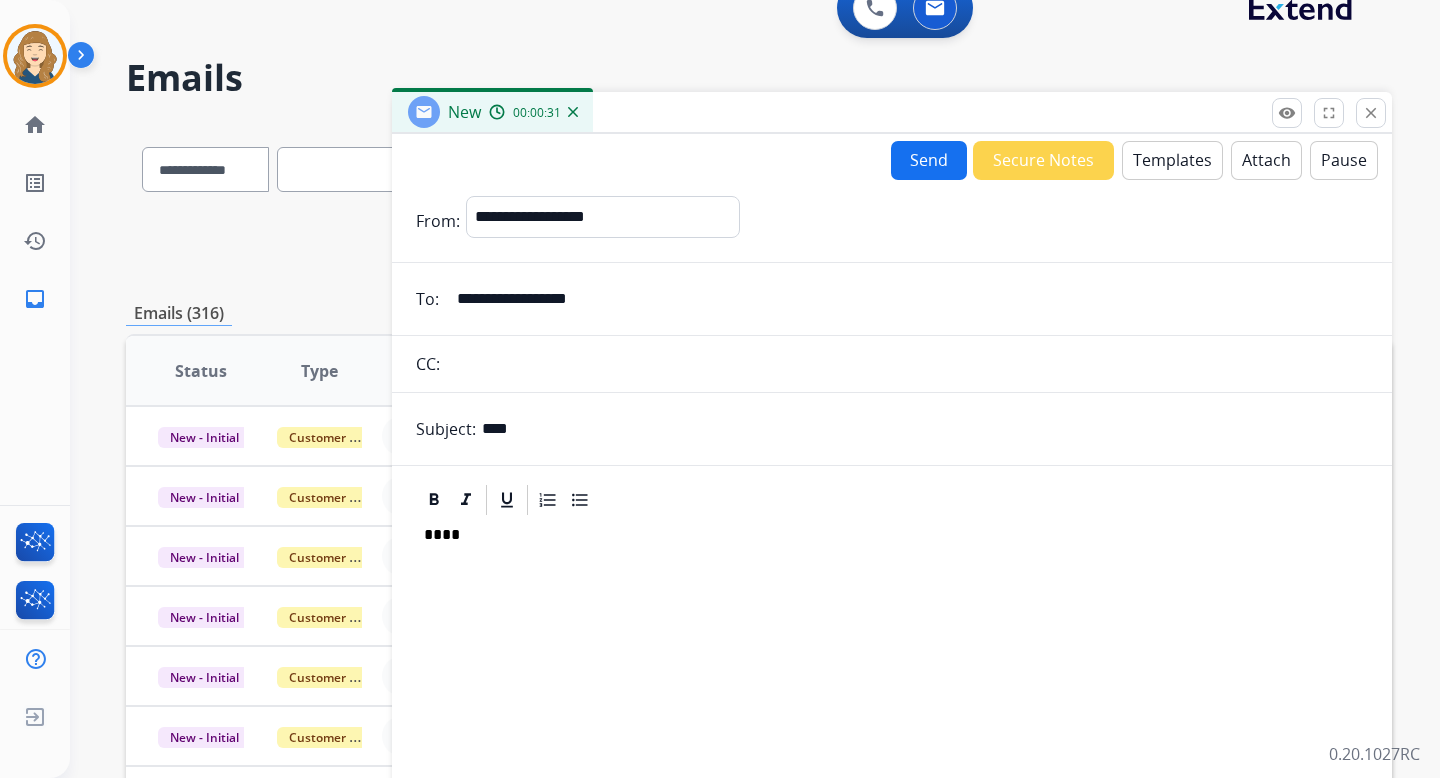 scroll, scrollTop: 0, scrollLeft: 0, axis: both 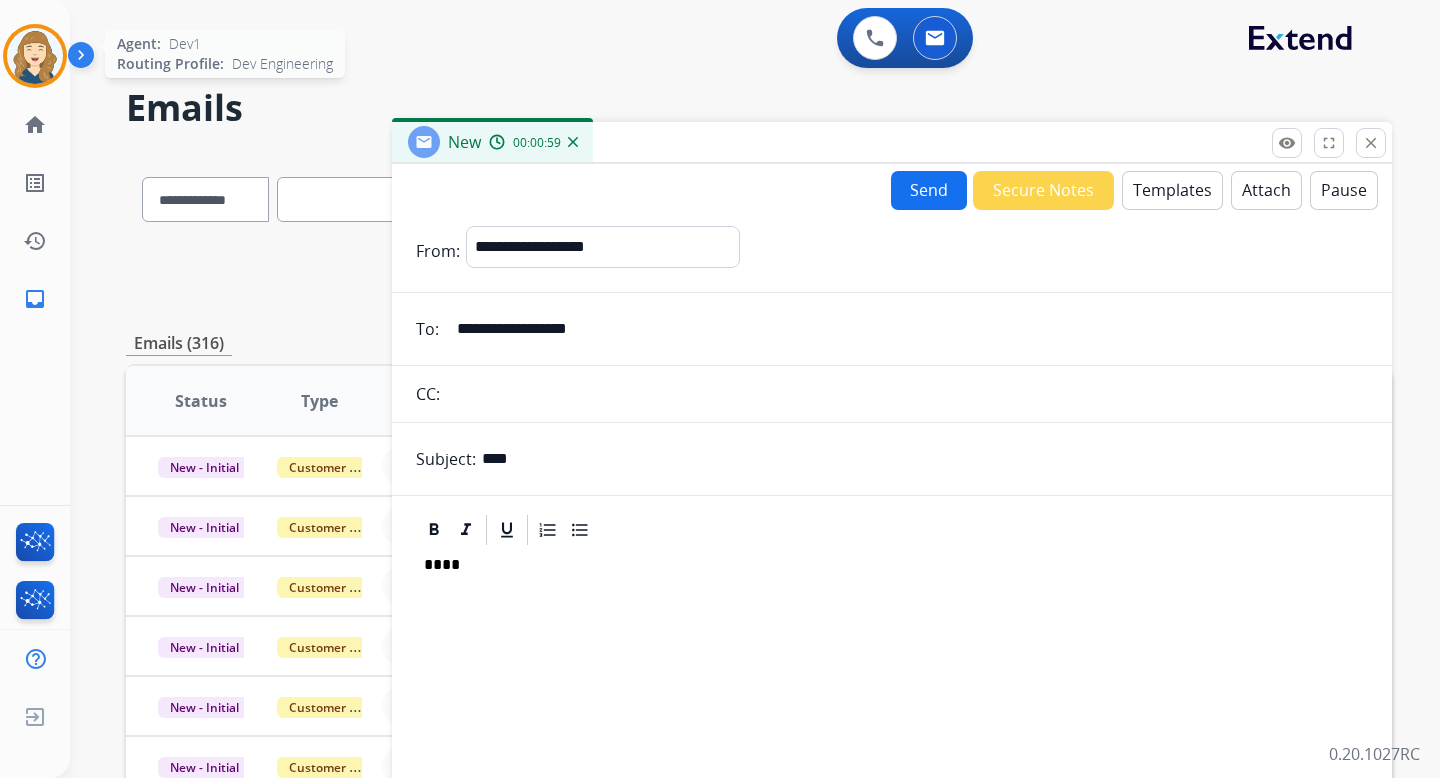 click at bounding box center (35, 56) 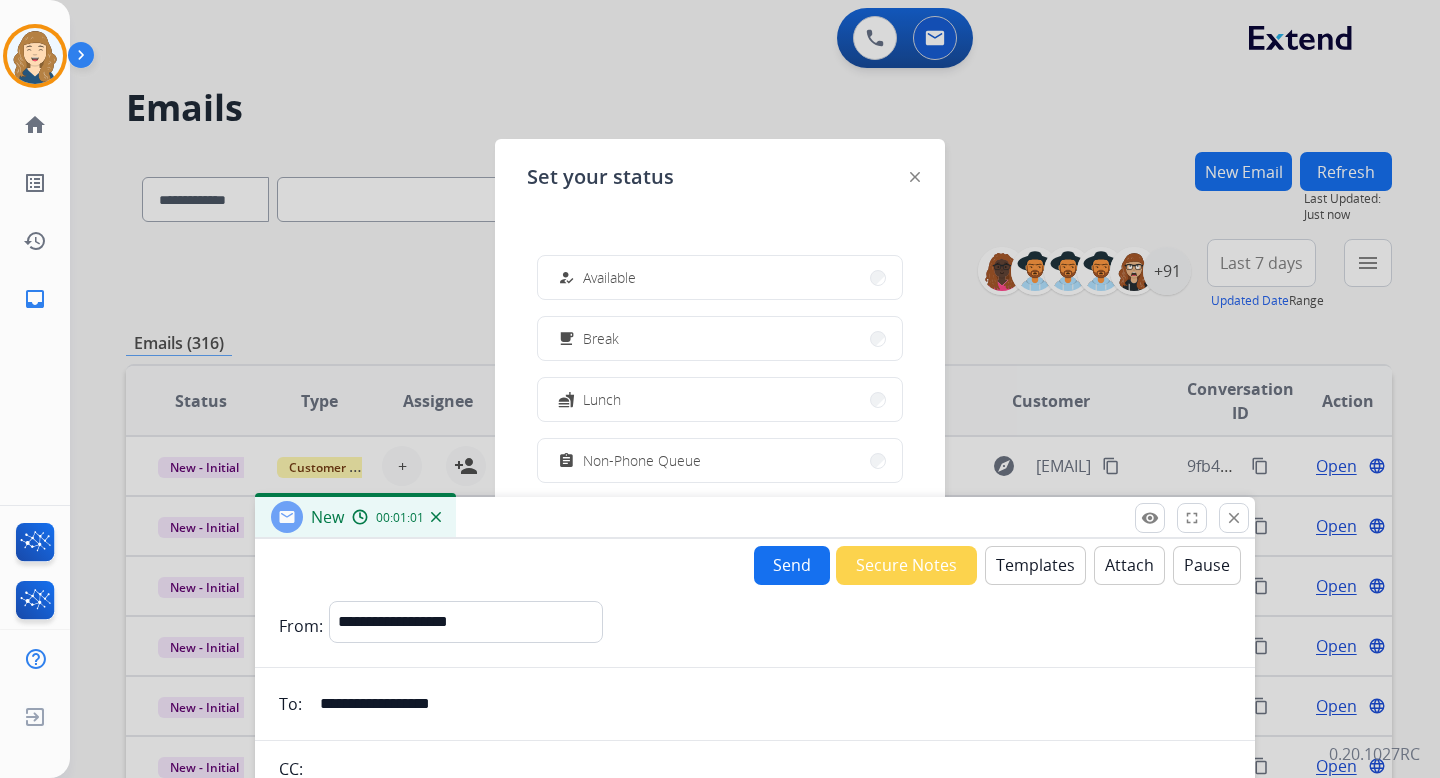 drag, startPoint x: 712, startPoint y: 139, endPoint x: 565, endPoint y: 532, distance: 419.59265 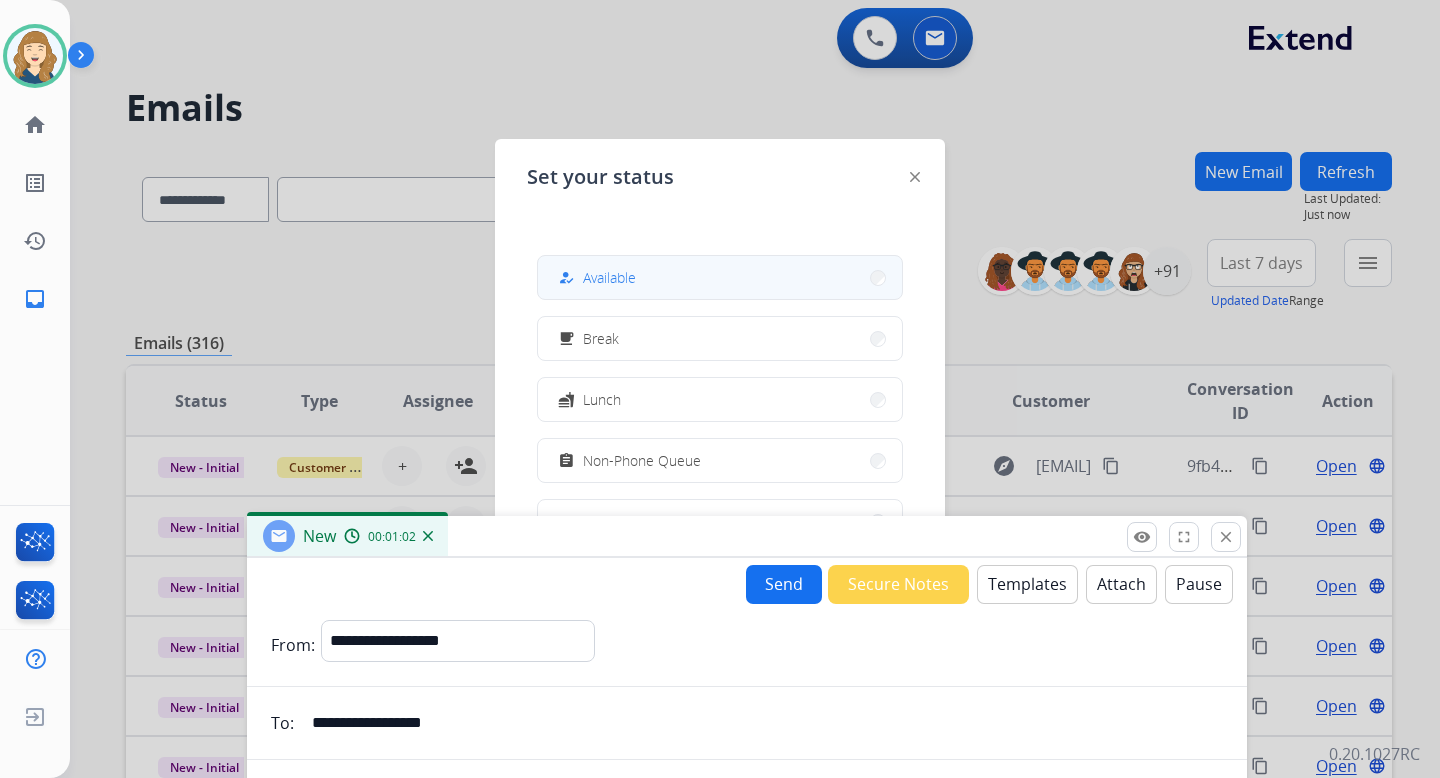 click on "how_to_reg Available" at bounding box center (720, 277) 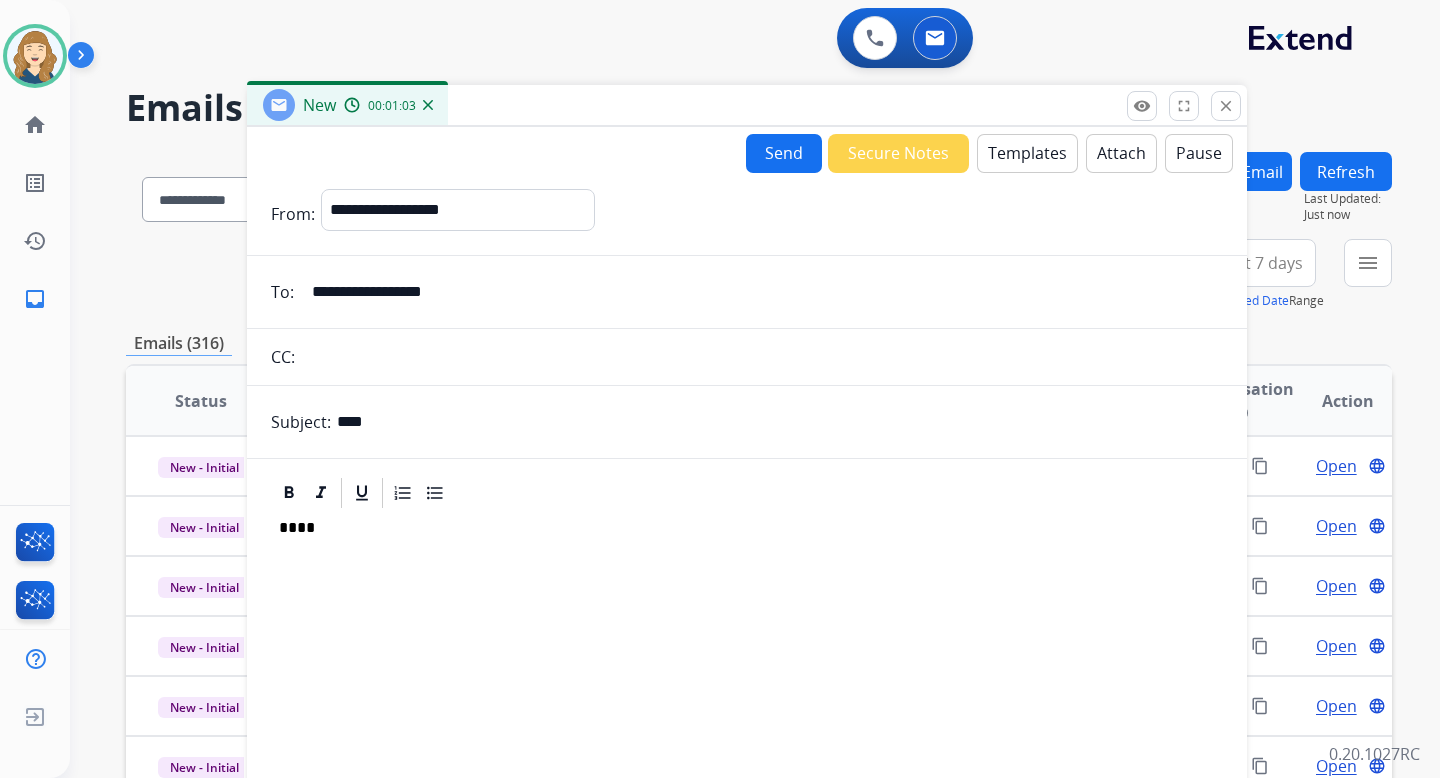 drag, startPoint x: 587, startPoint y: 542, endPoint x: 587, endPoint y: 111, distance: 431 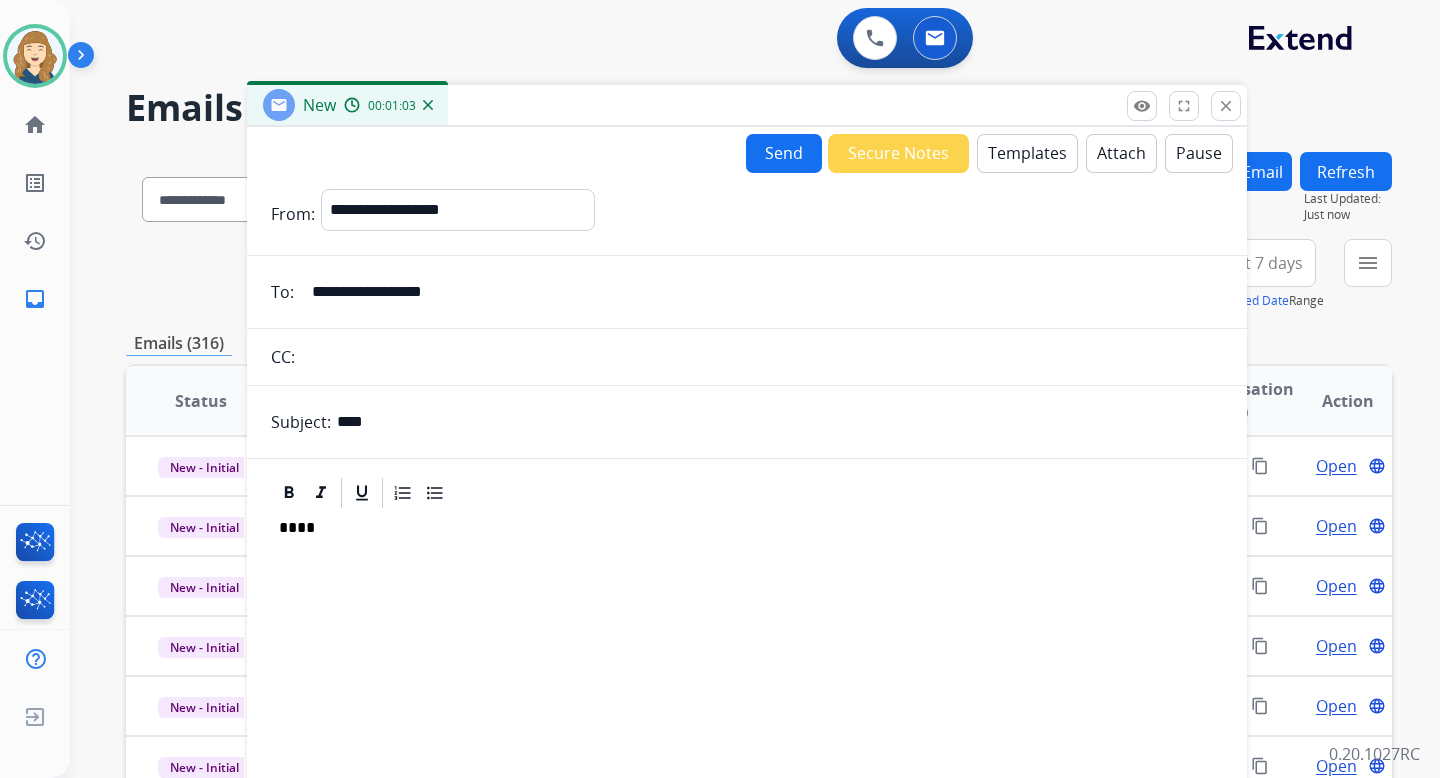 click on "New  [TIME]" at bounding box center (747, 106) 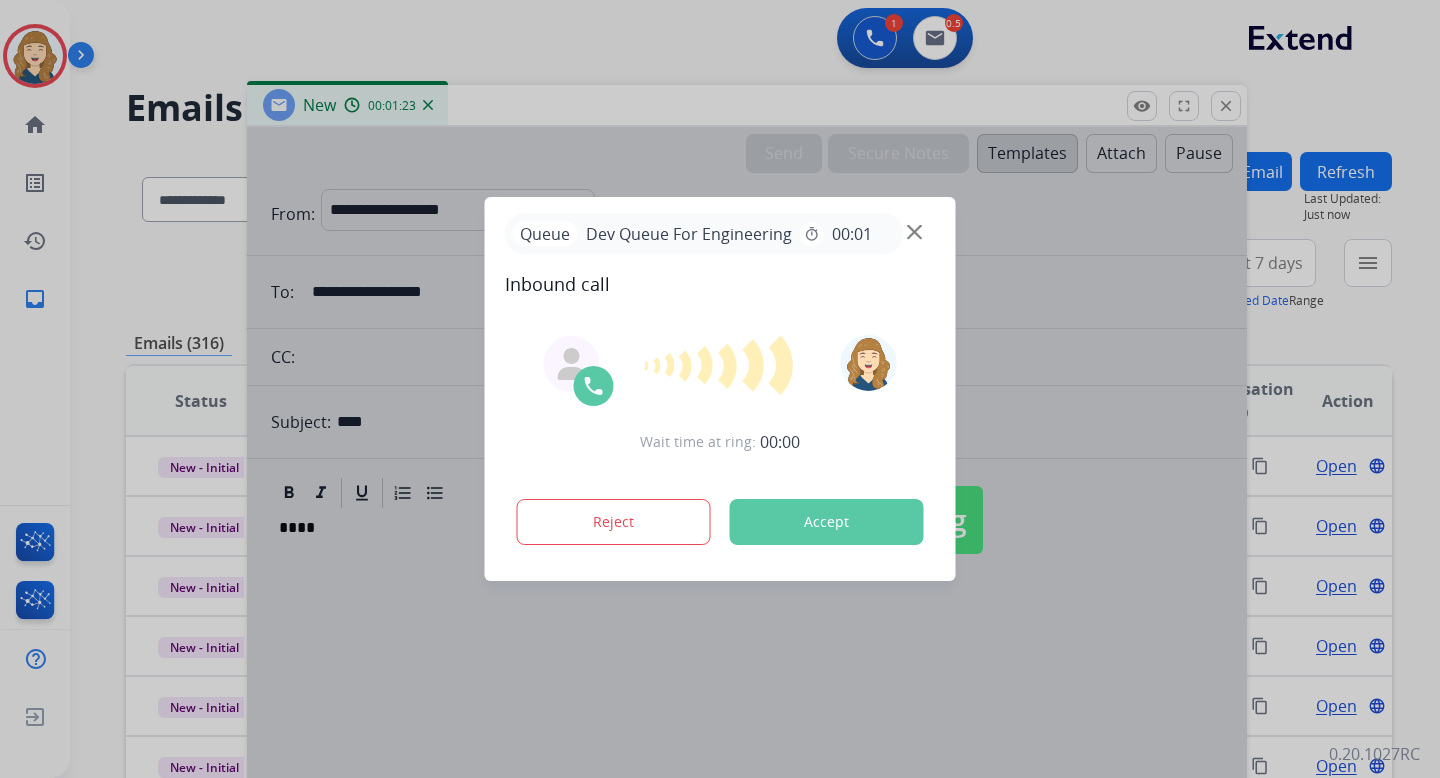 click on "Accept" at bounding box center (827, 522) 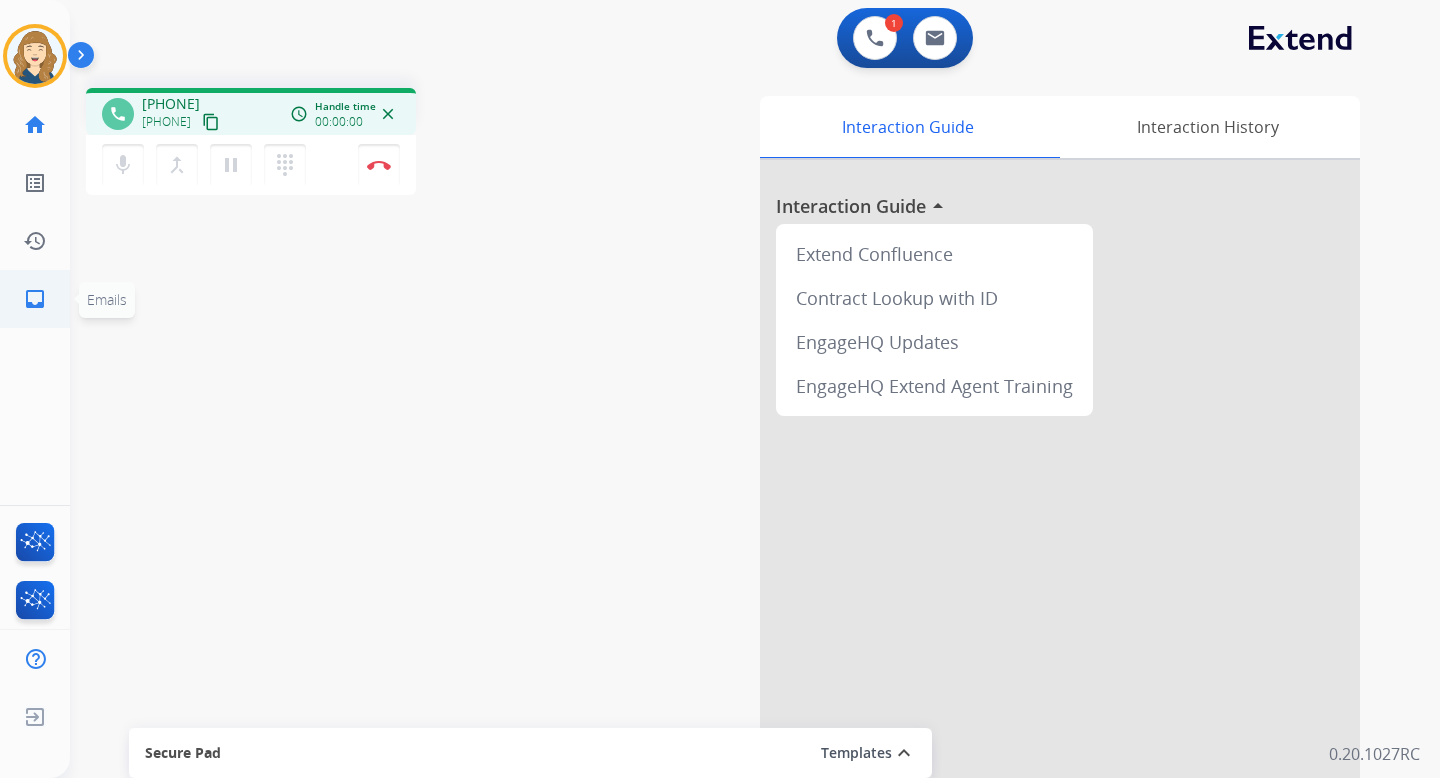 click on "inbox" 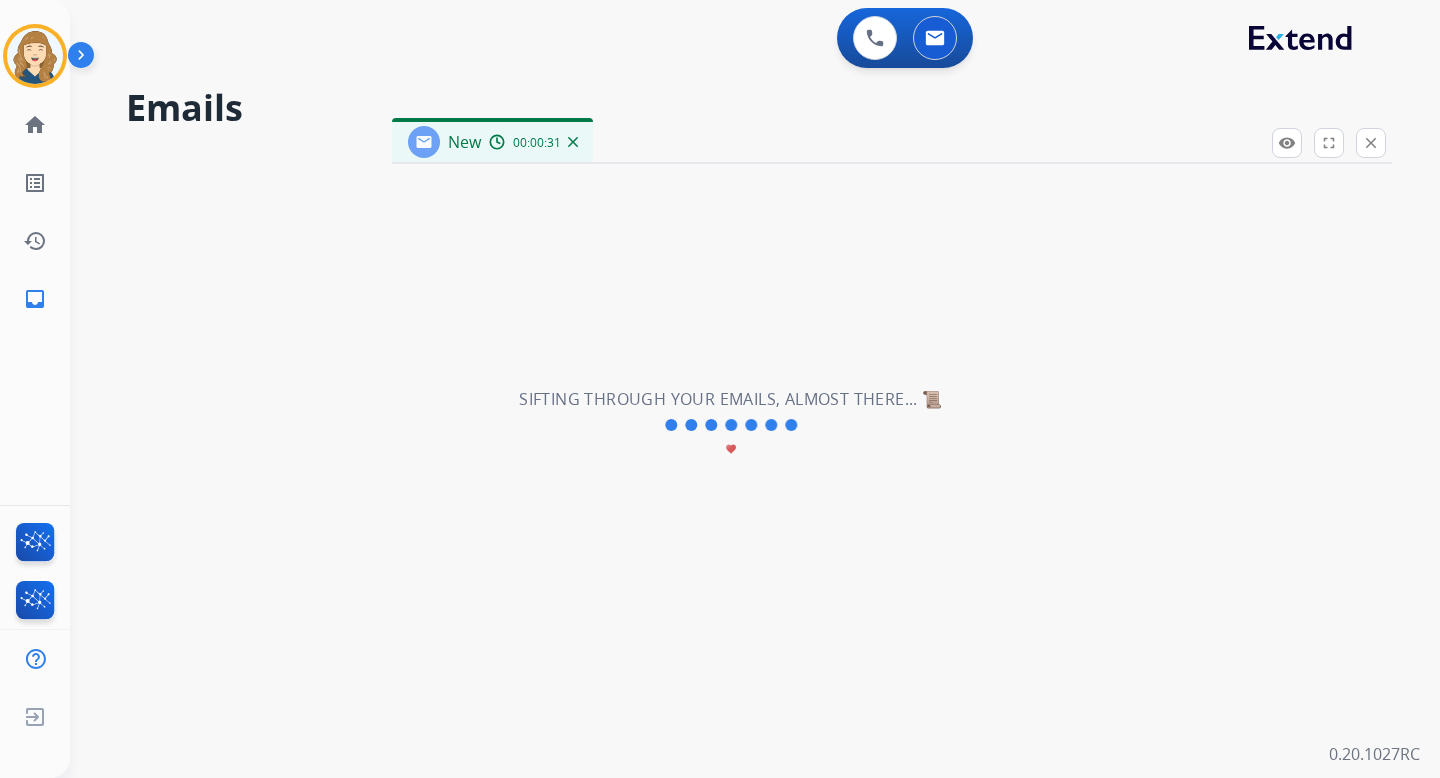 select on "**********" 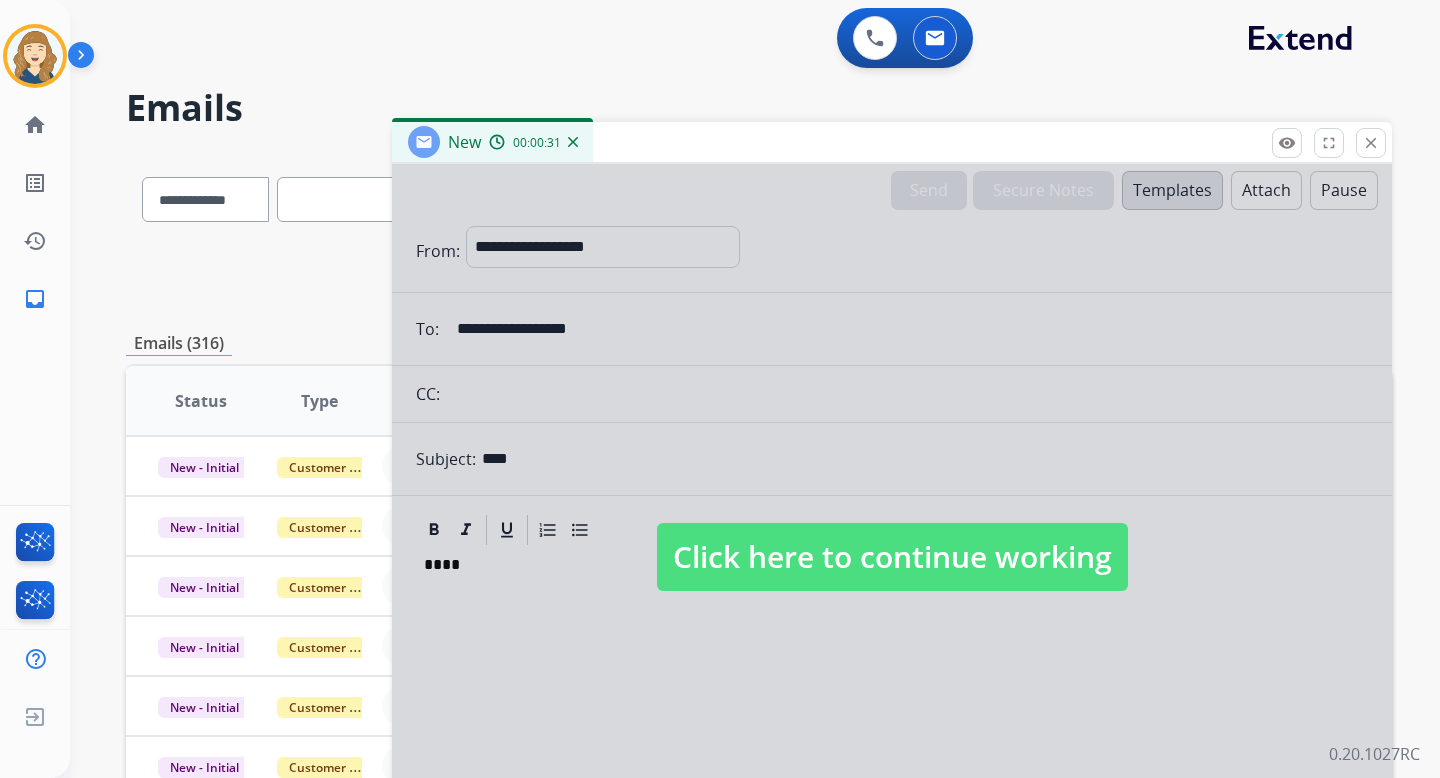click on "Click here to continue working" at bounding box center (892, 557) 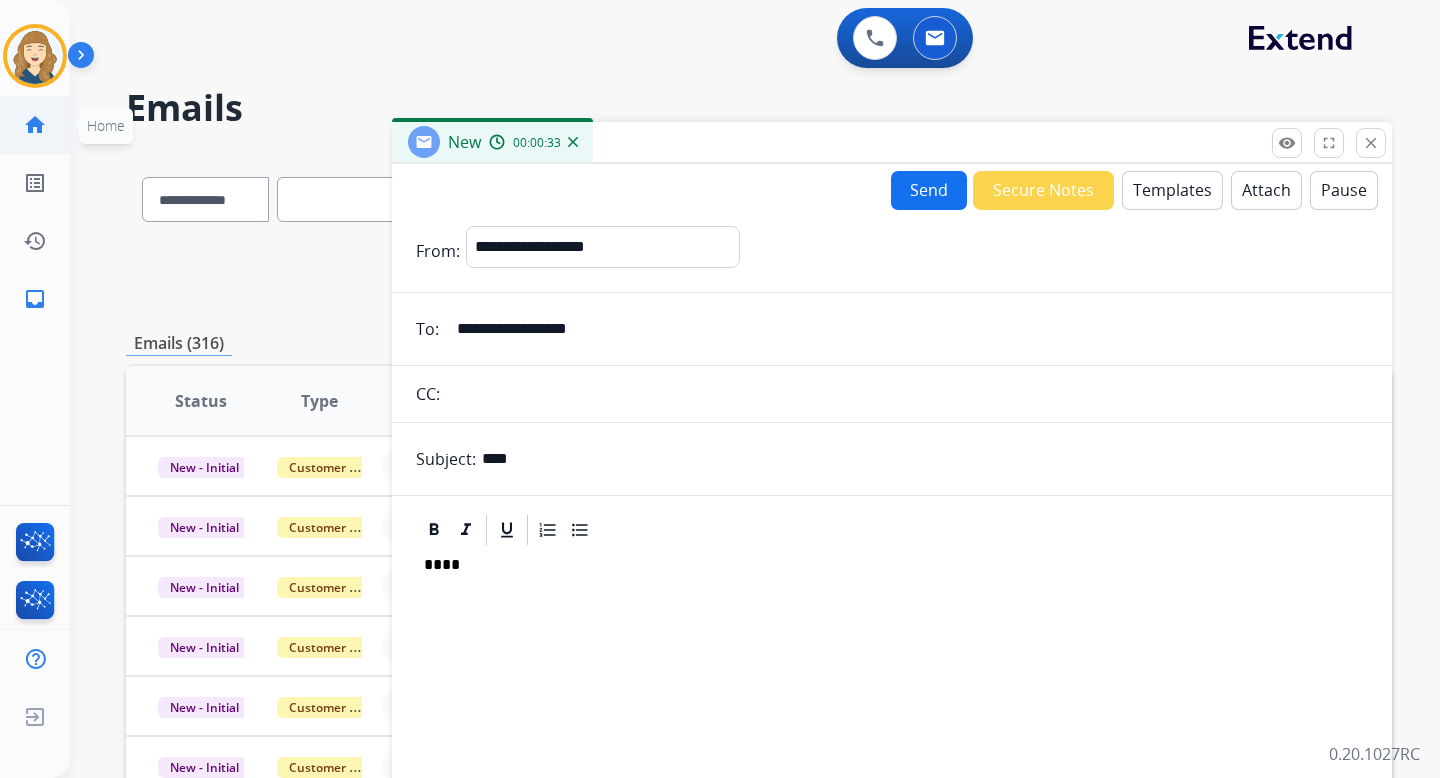 click on "home" 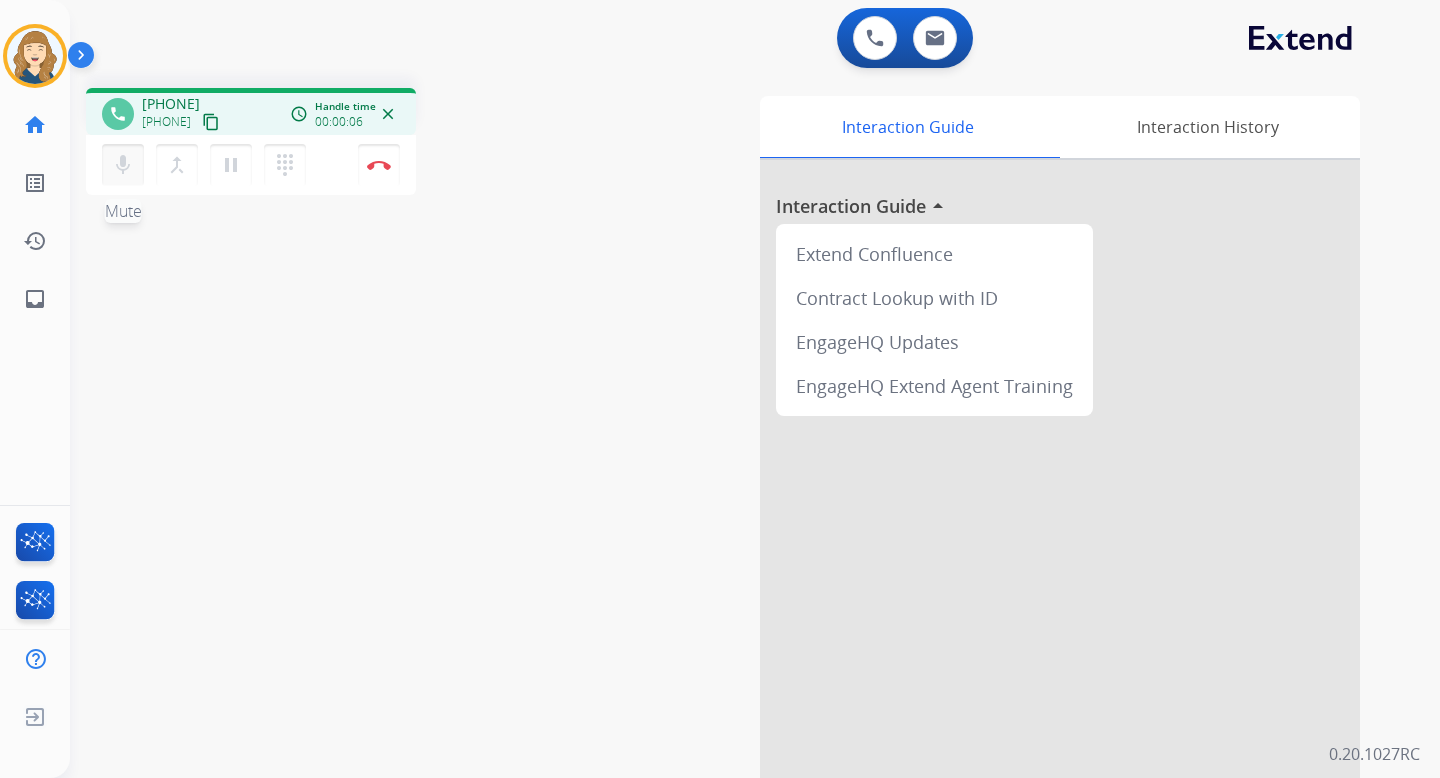 click on "mic" at bounding box center (123, 165) 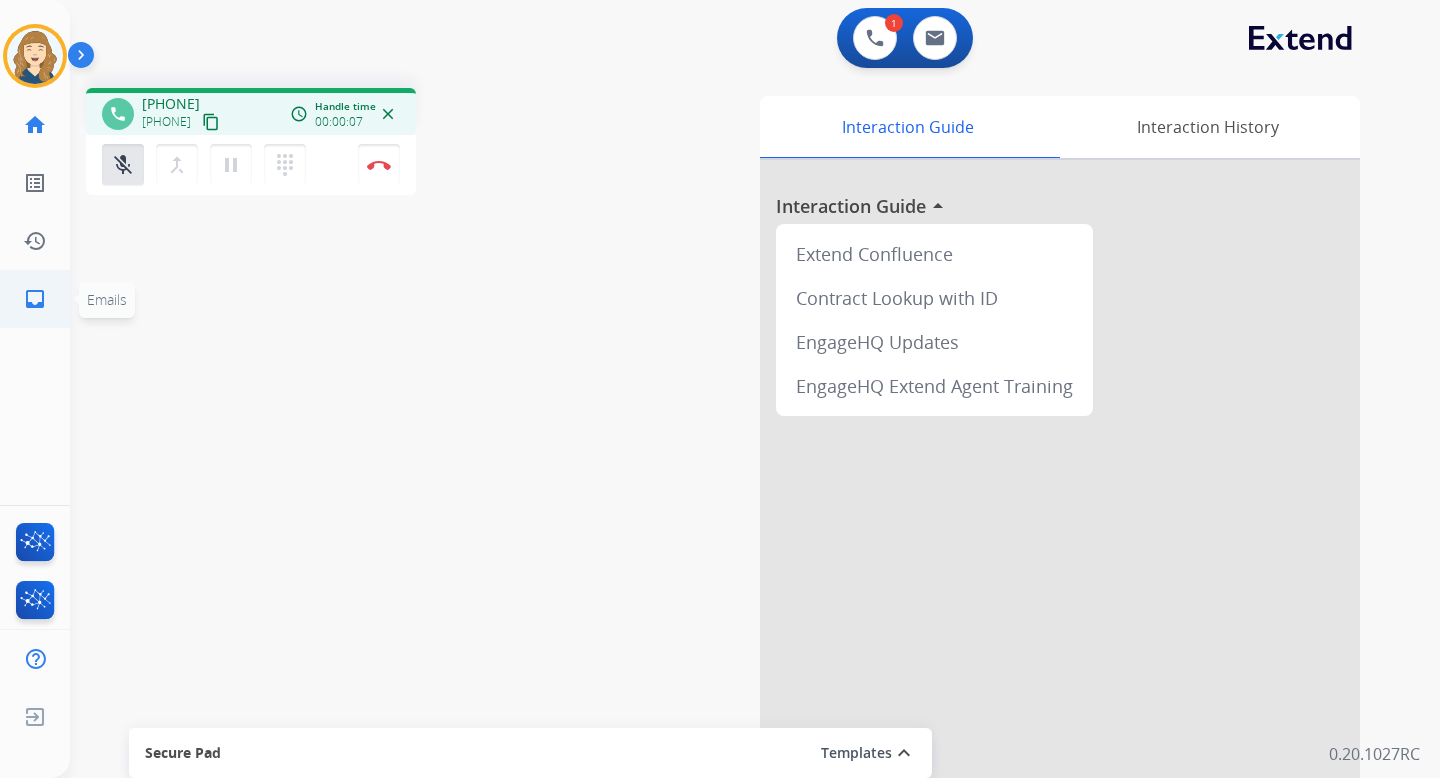 click on "inbox" 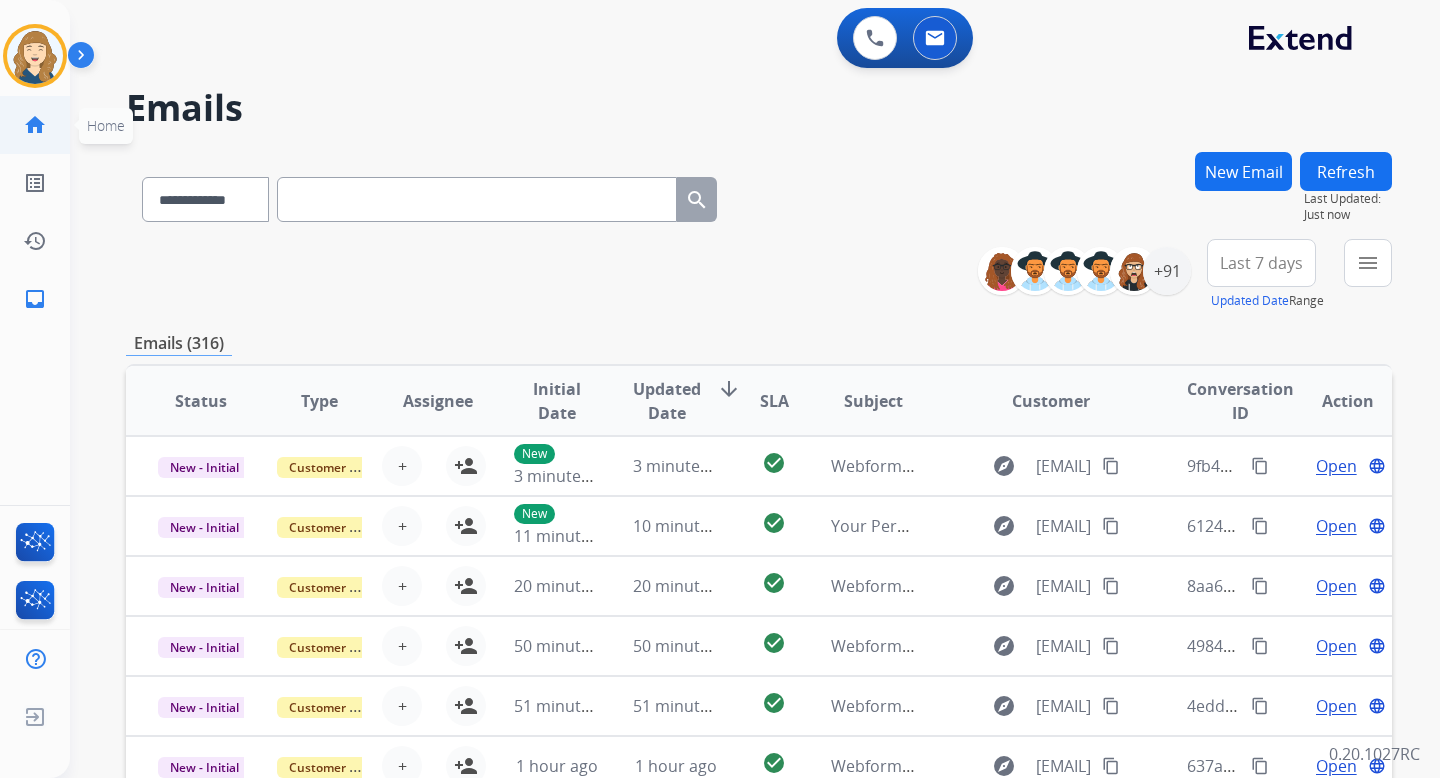 click on "home" 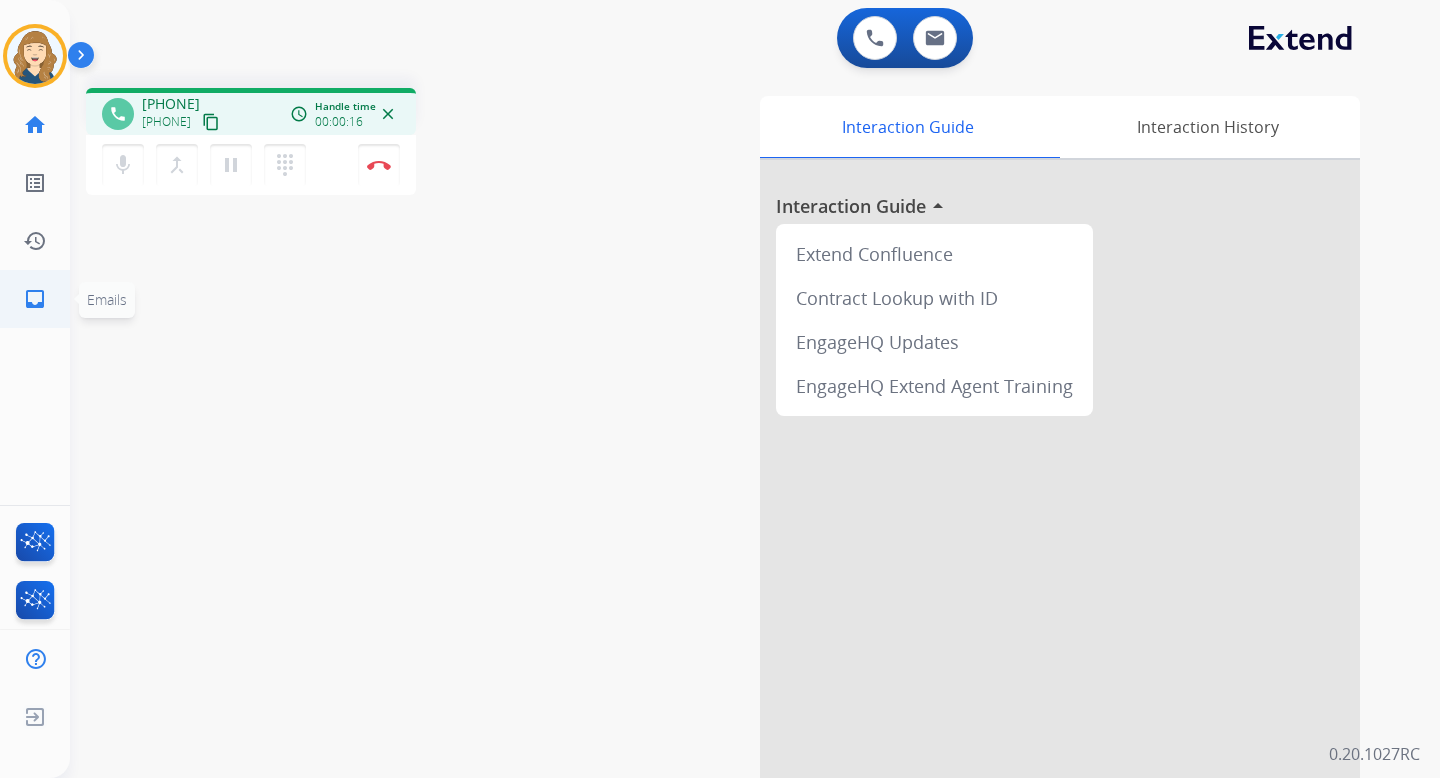 click on "inbox" 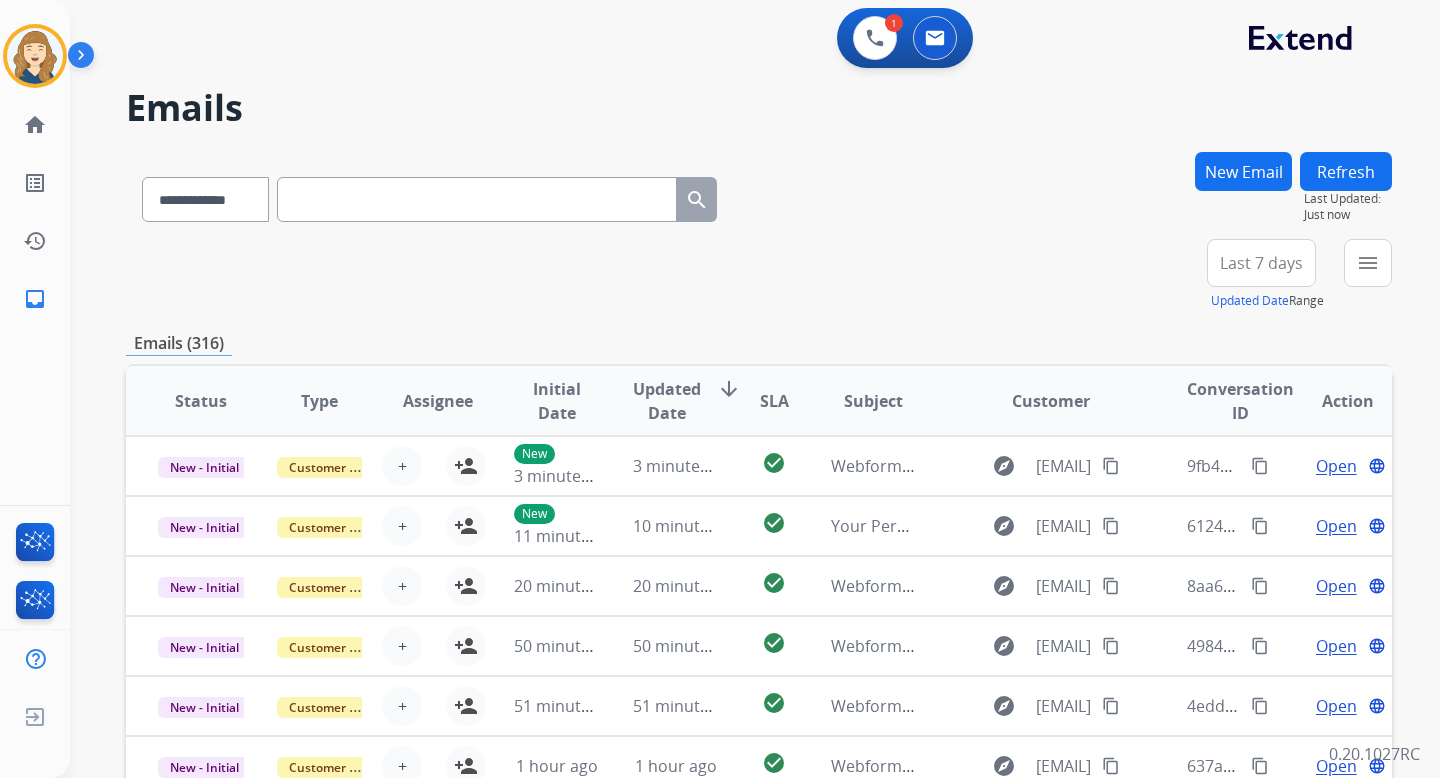 click on "New Email" at bounding box center (1243, 171) 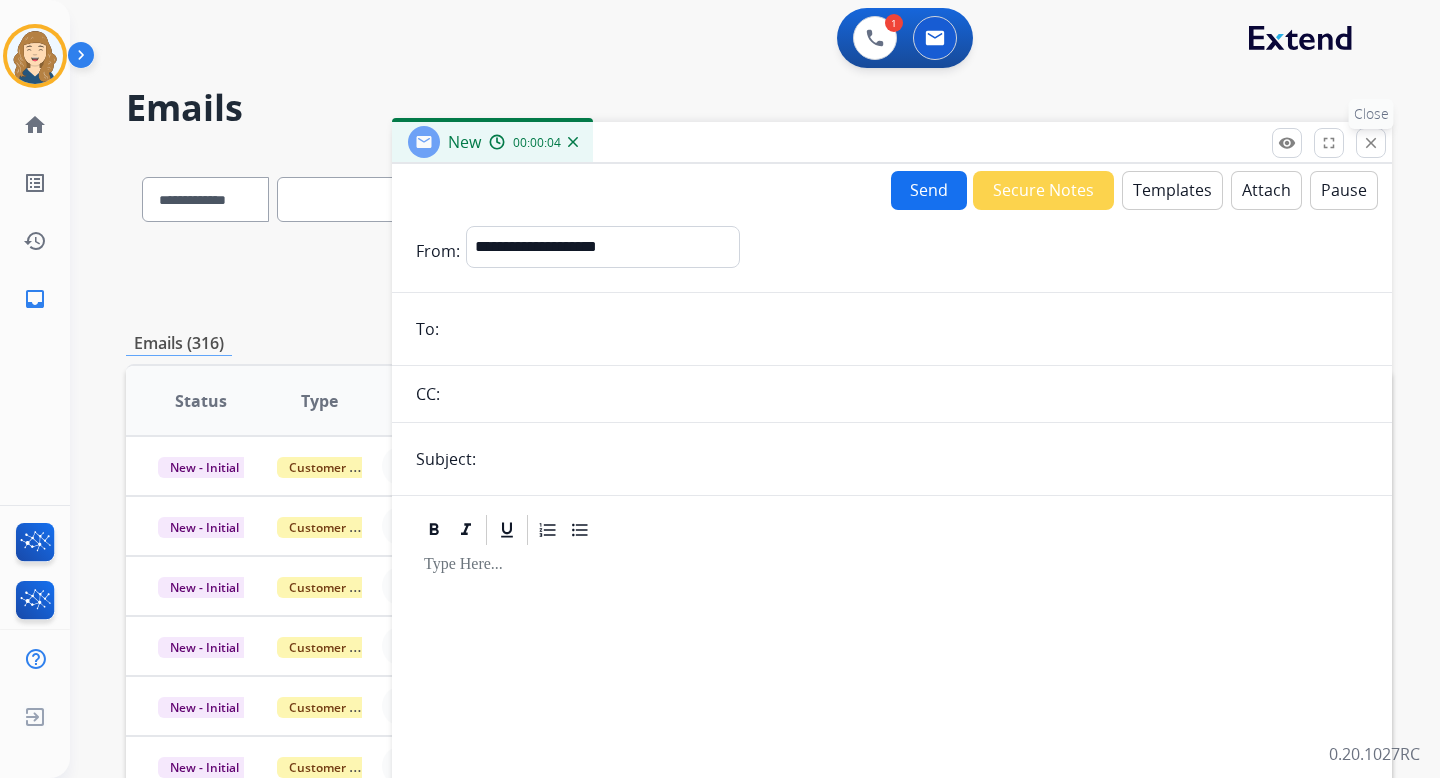 click on "close" at bounding box center (1371, 143) 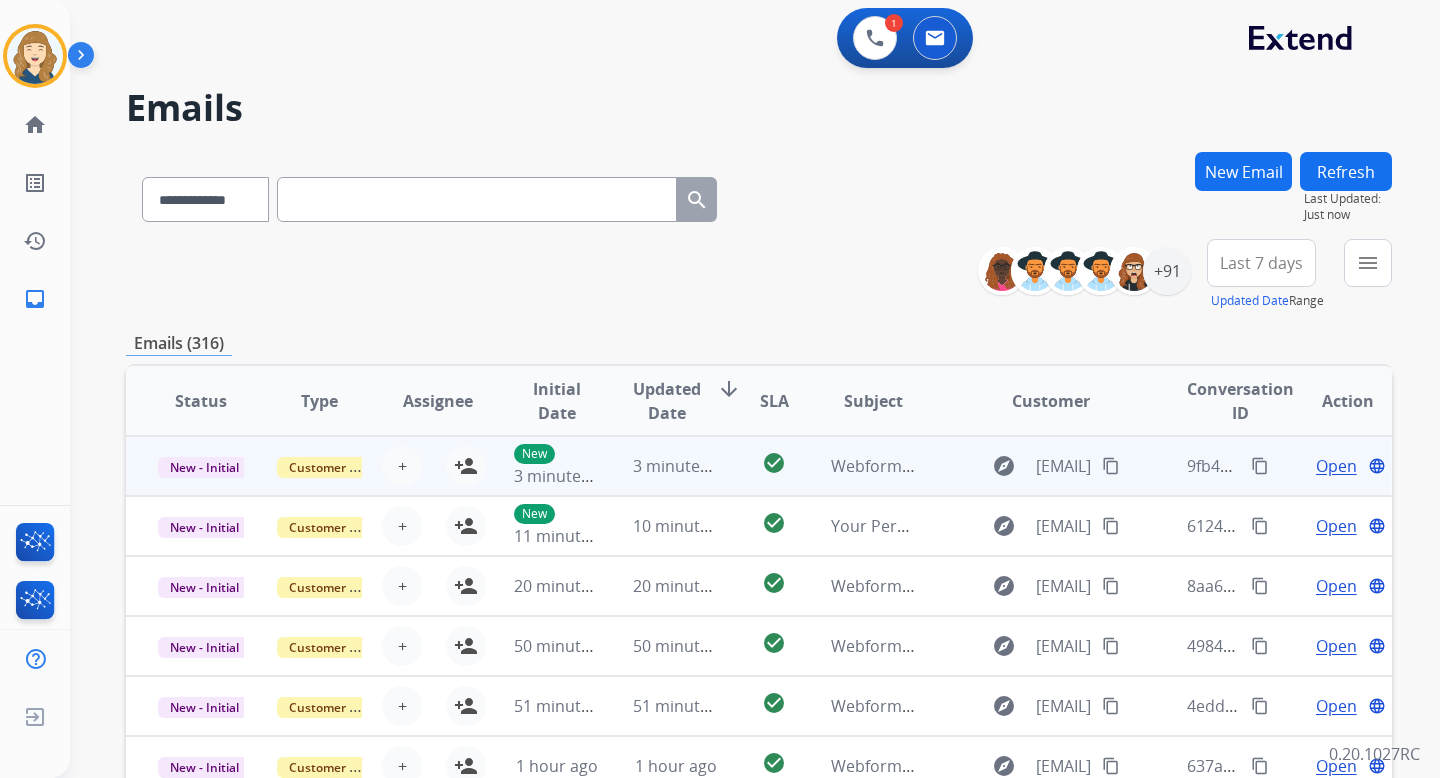 scroll, scrollTop: 2, scrollLeft: 0, axis: vertical 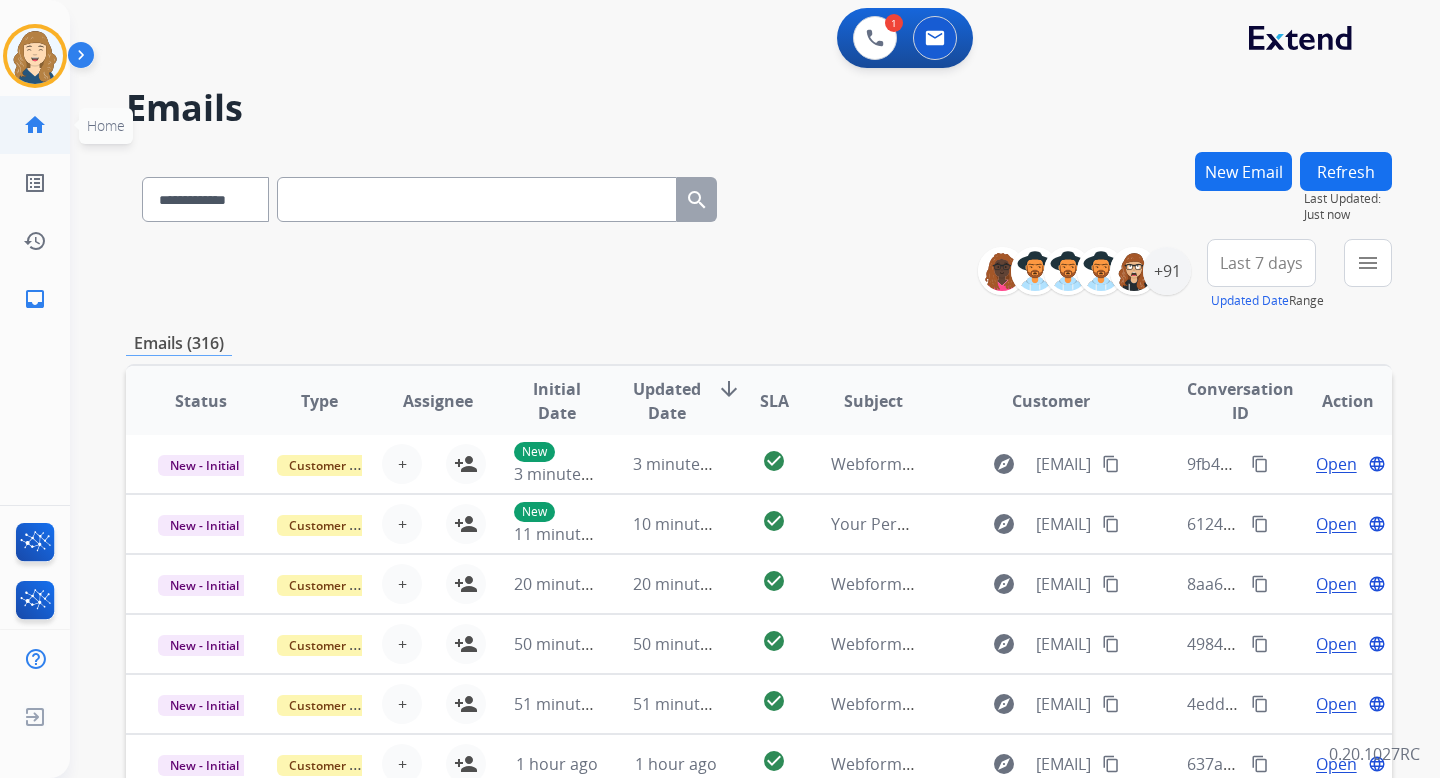 click on "home" 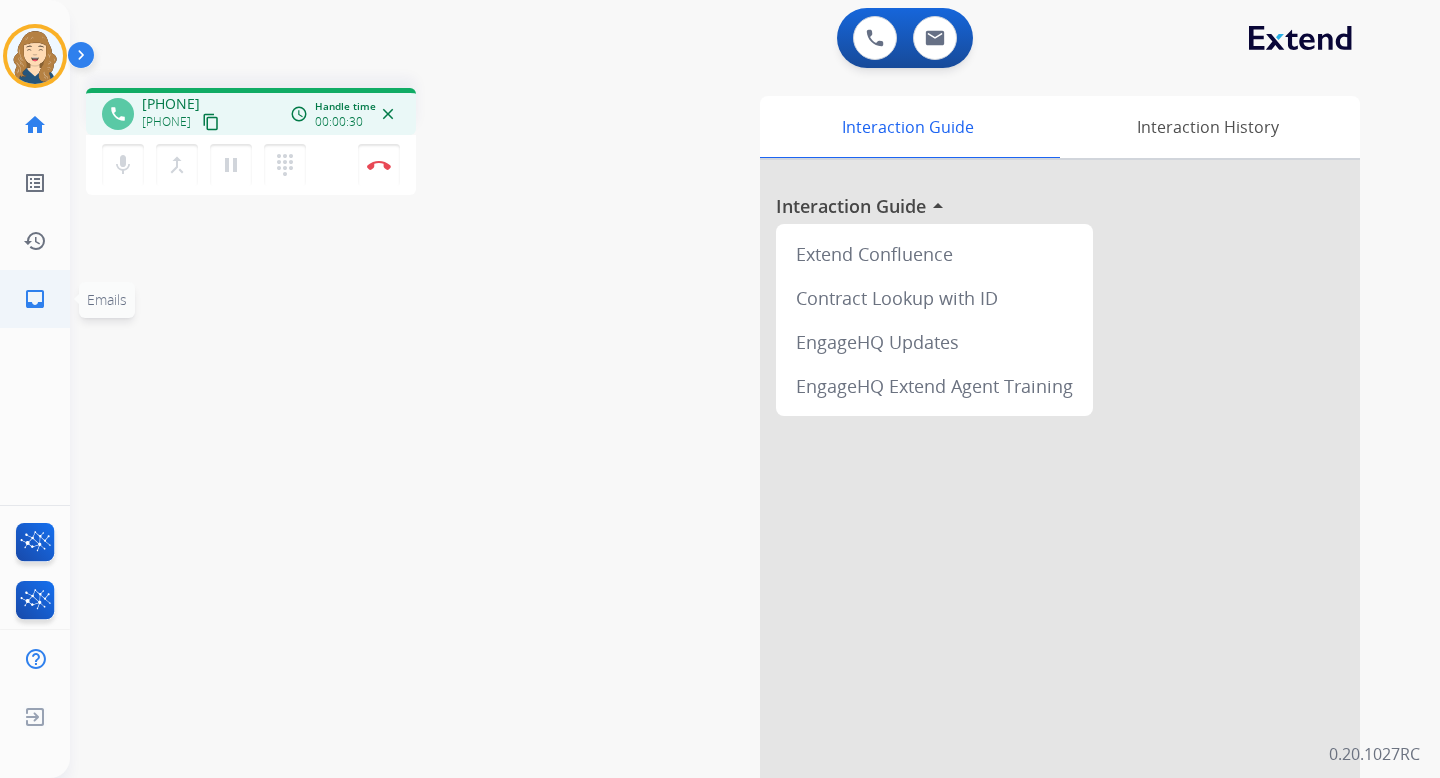 click on "inbox" 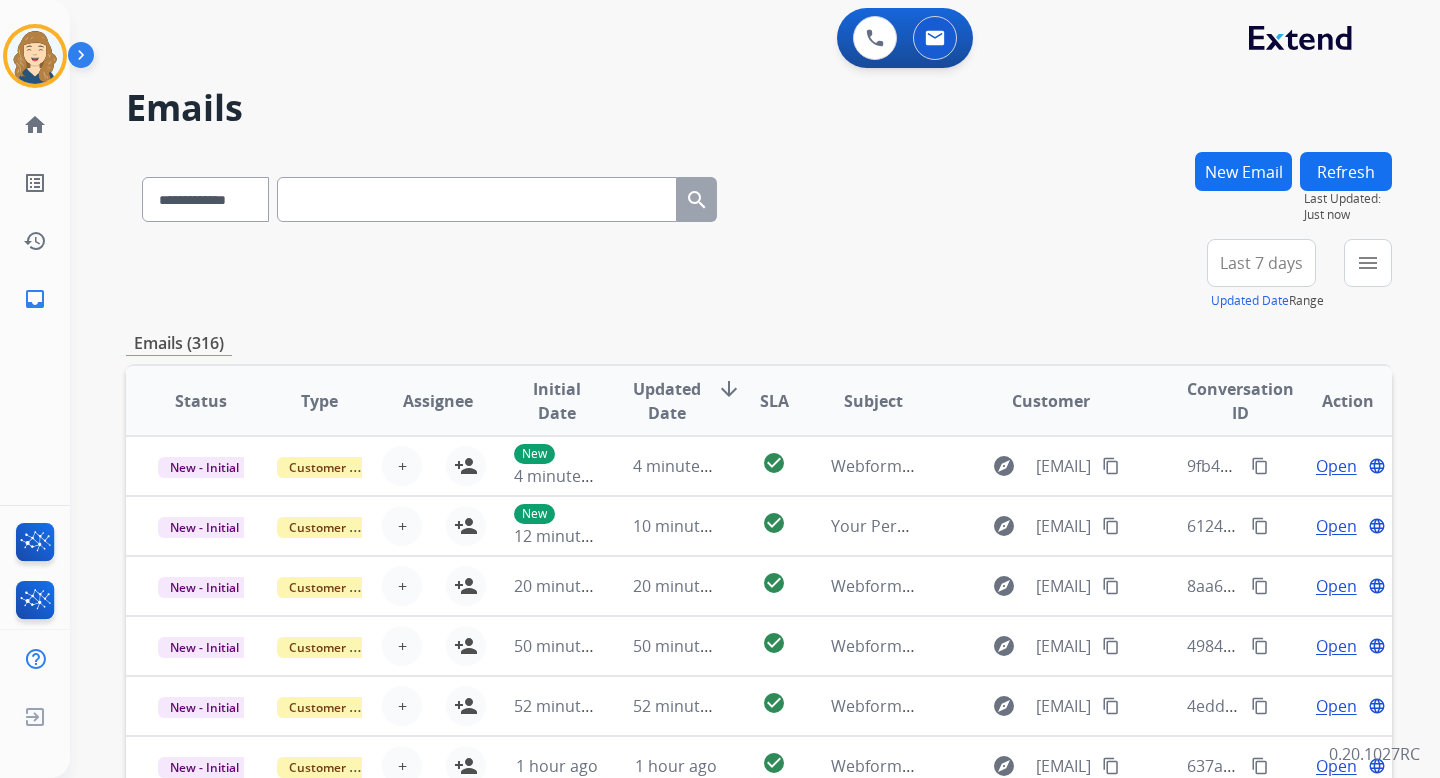 scroll, scrollTop: 2, scrollLeft: 0, axis: vertical 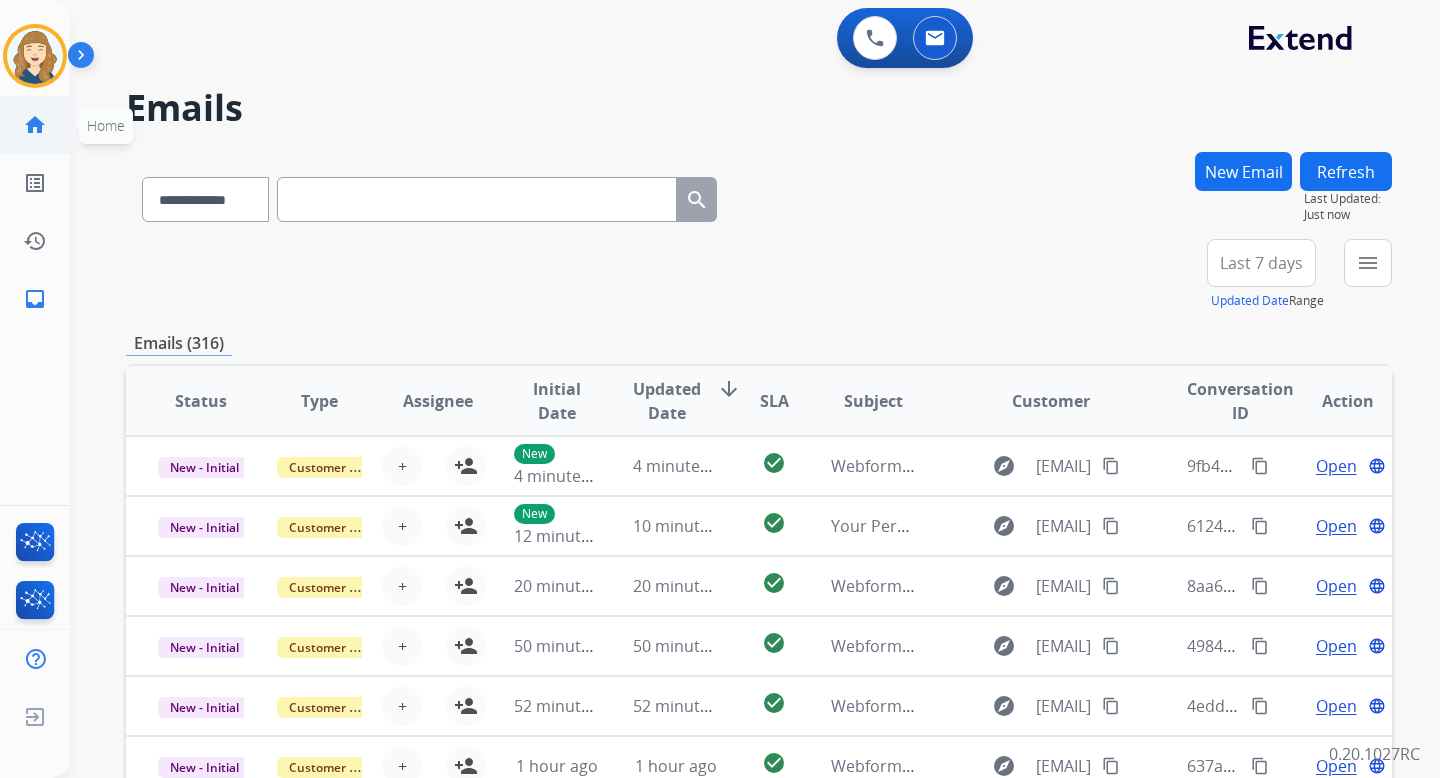 click on "home" 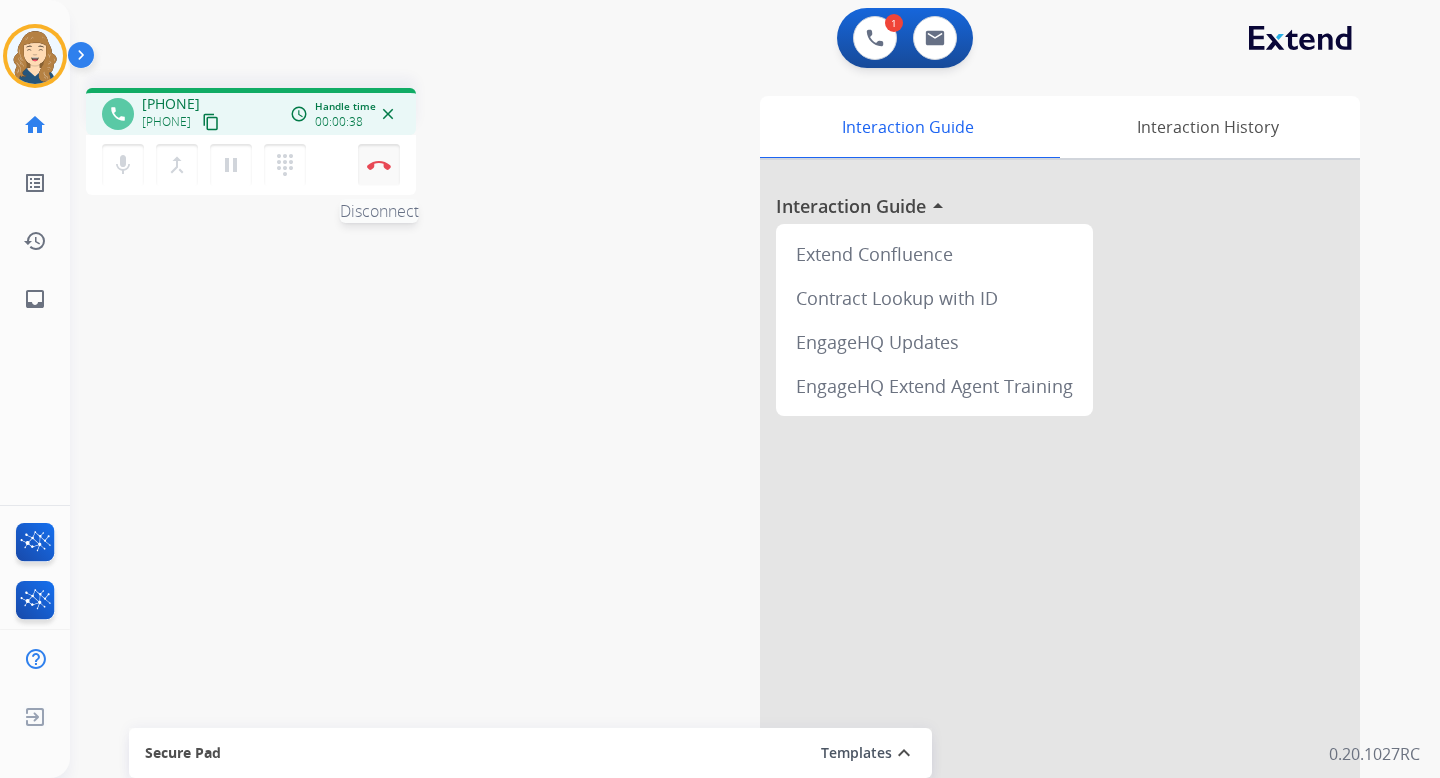 click on "Disconnect" at bounding box center (379, 165) 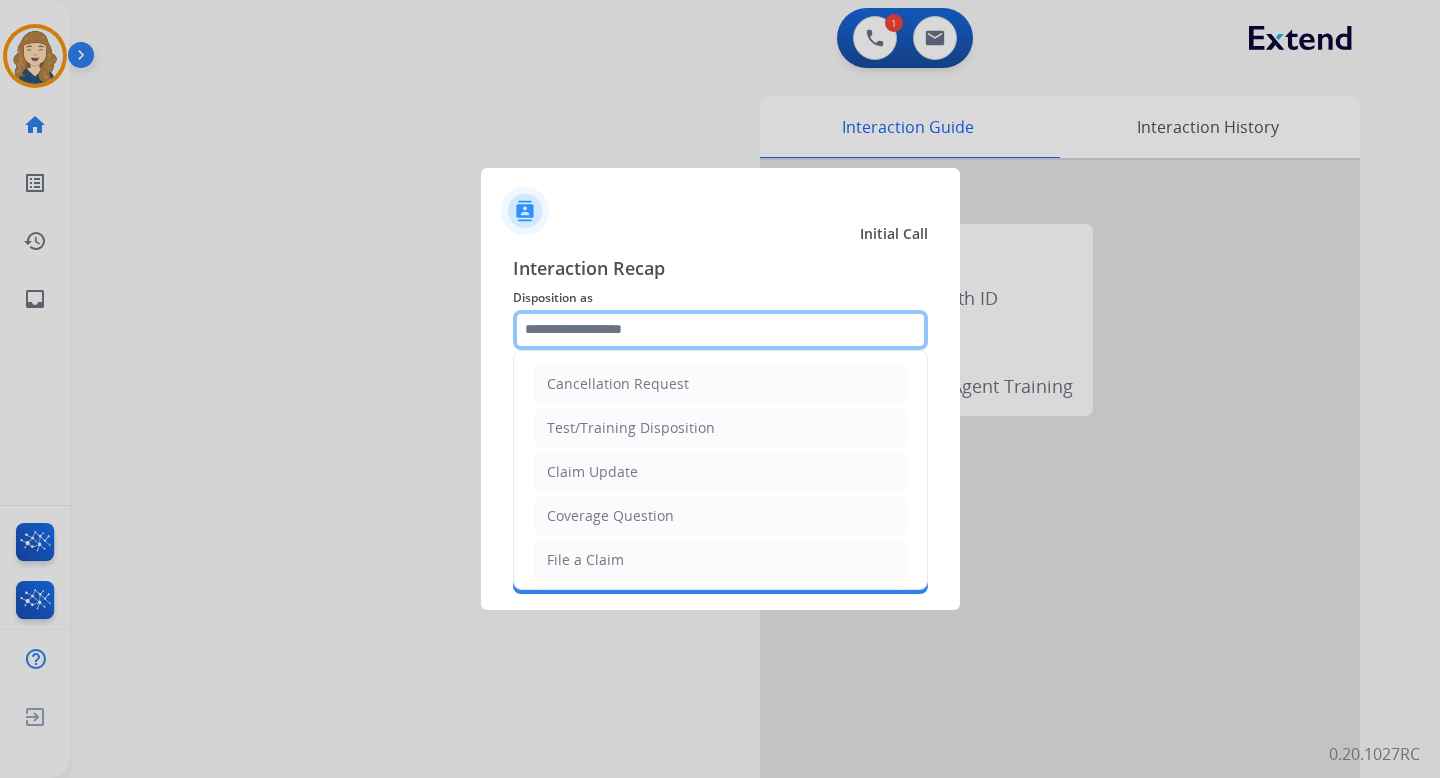 click 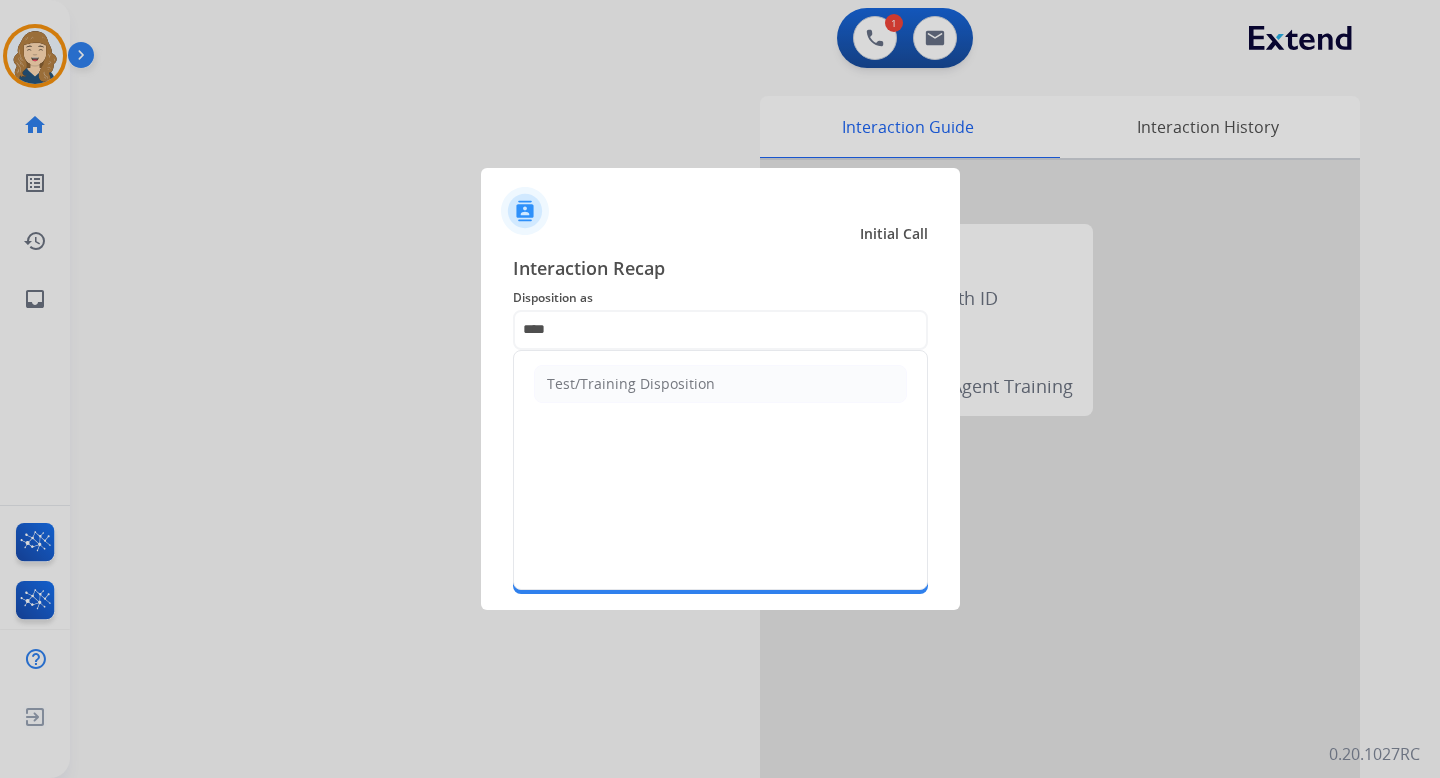 click on "Test/Training Disposition" 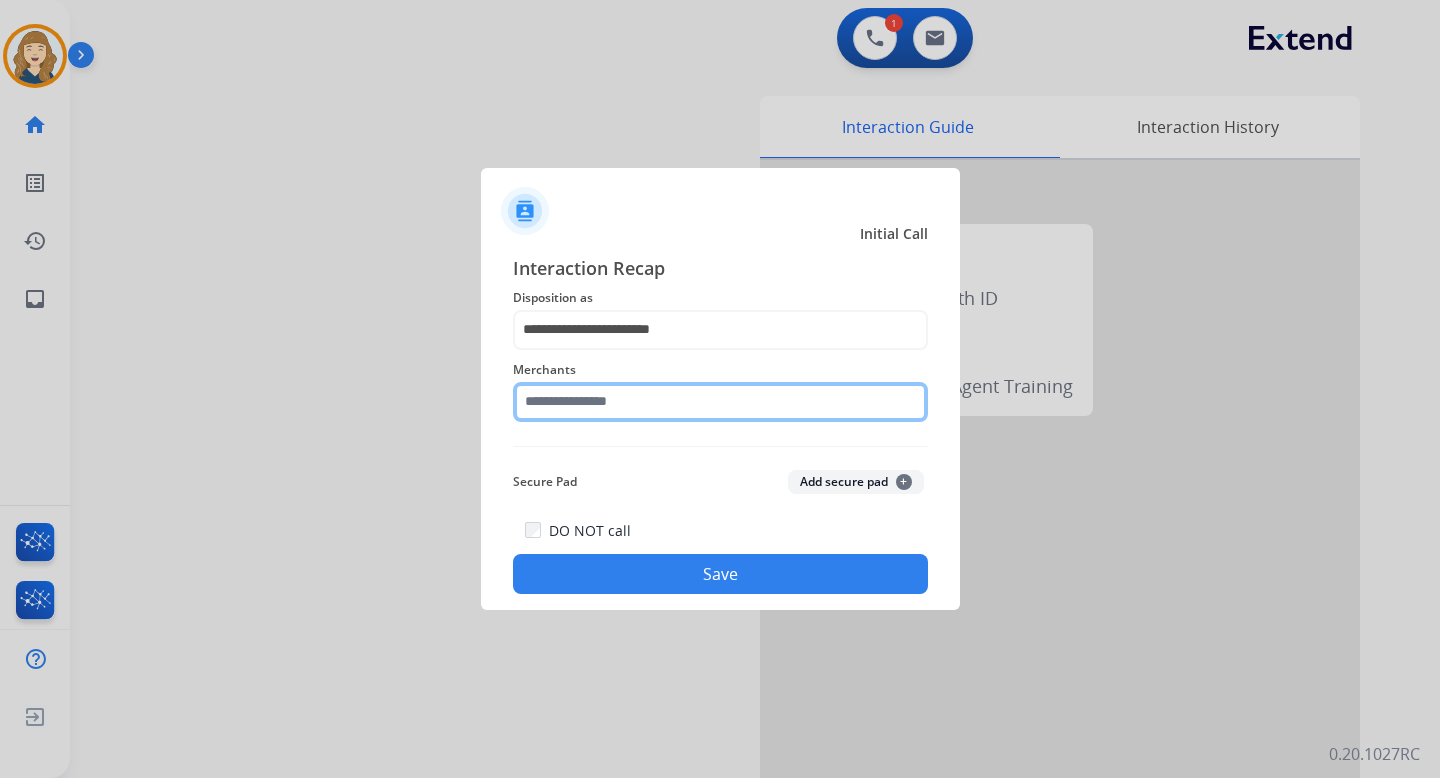 click 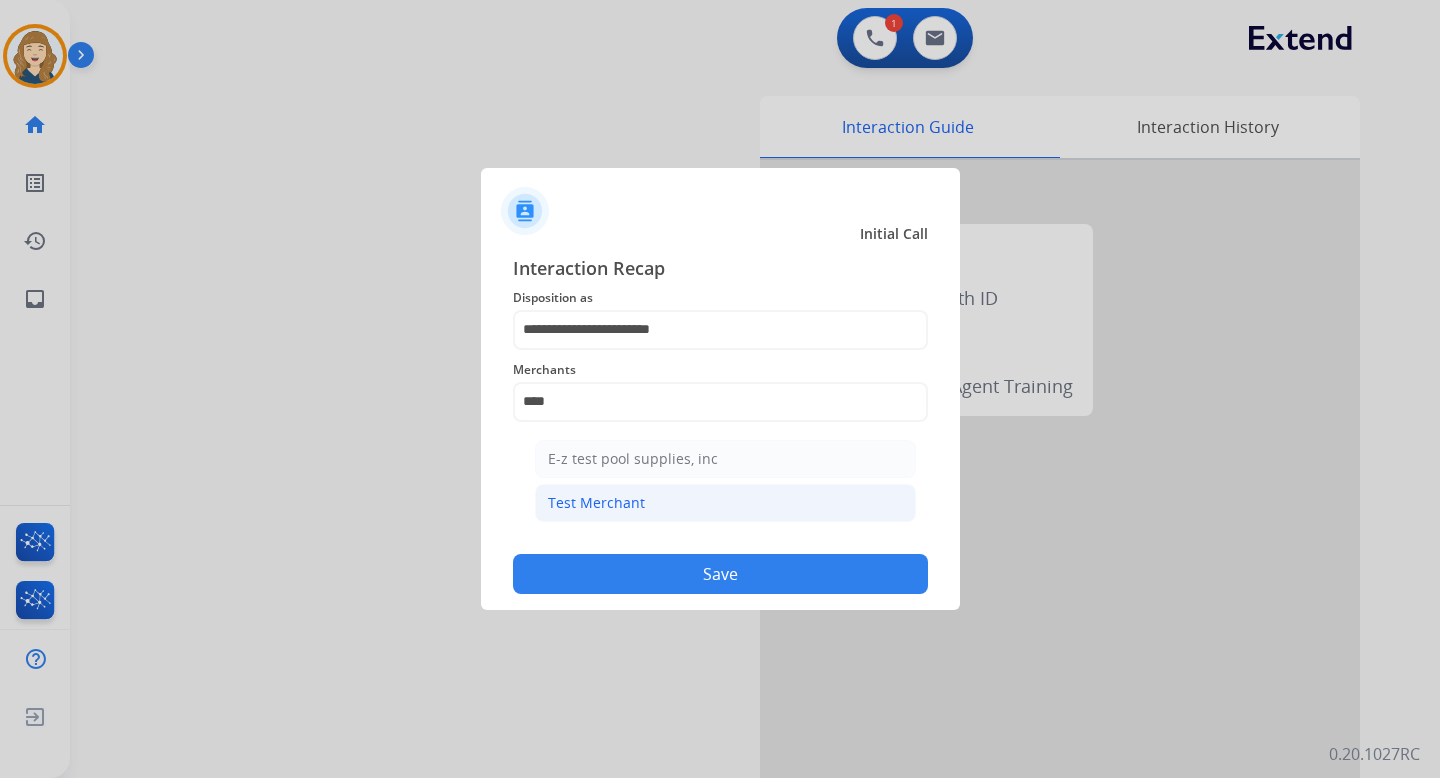 click on "Test Merchant" 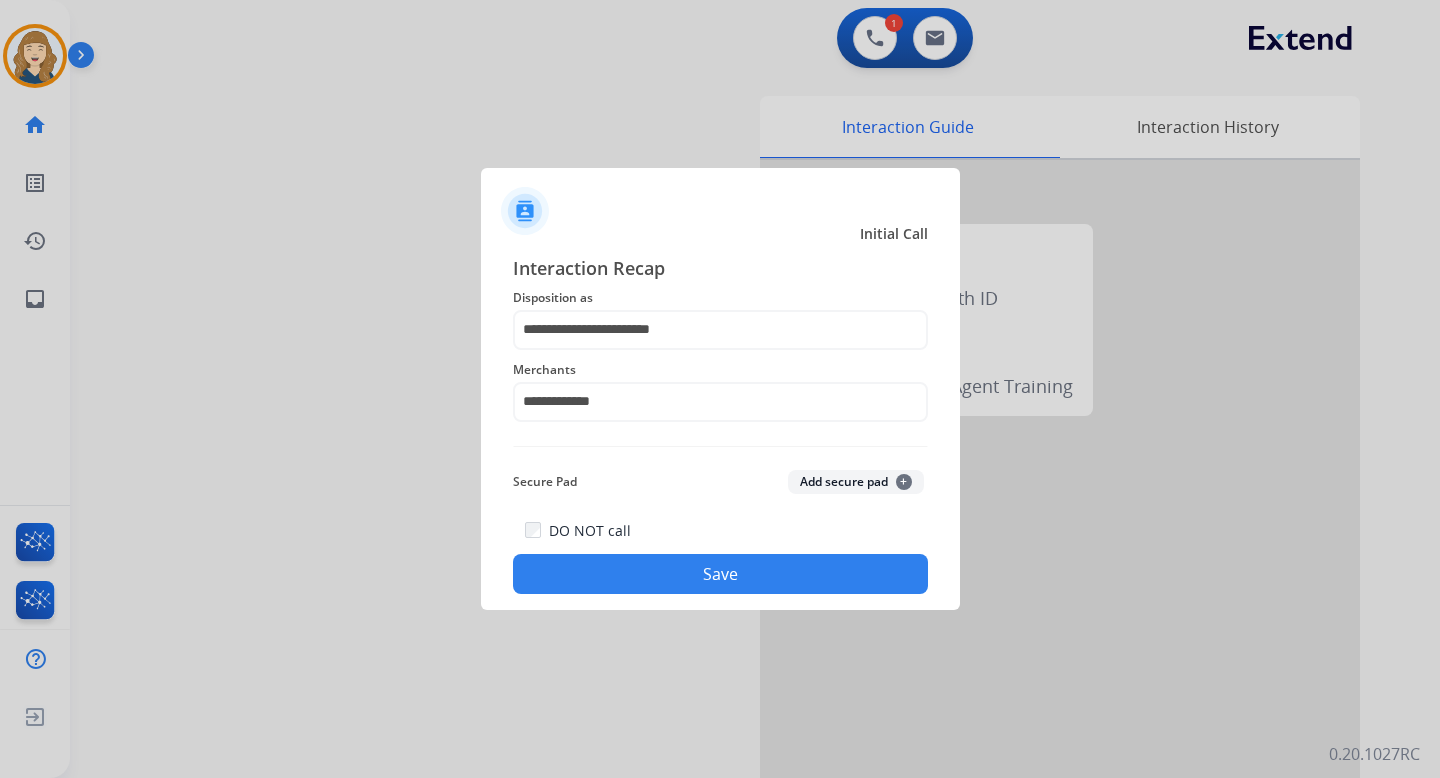 click on "Save" 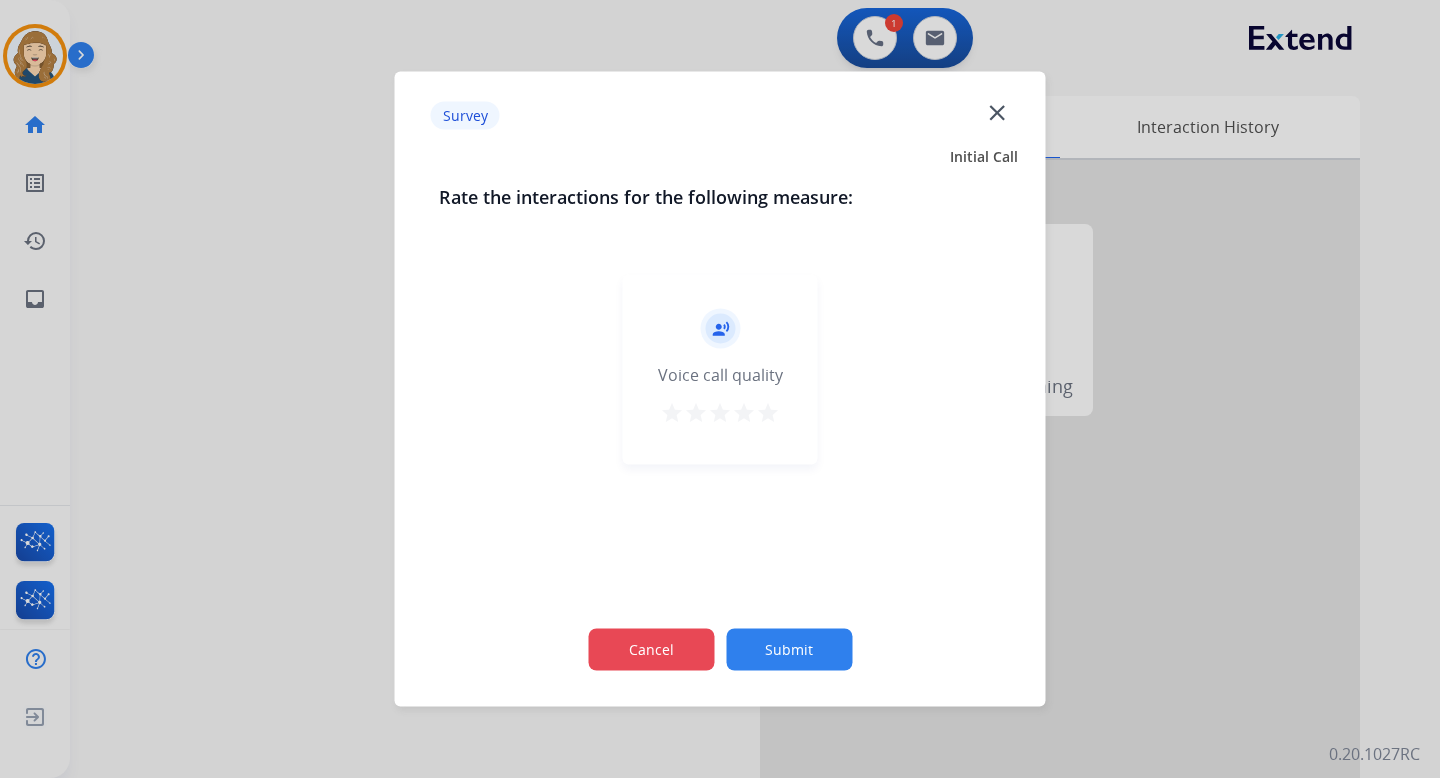 click on "Cancel" 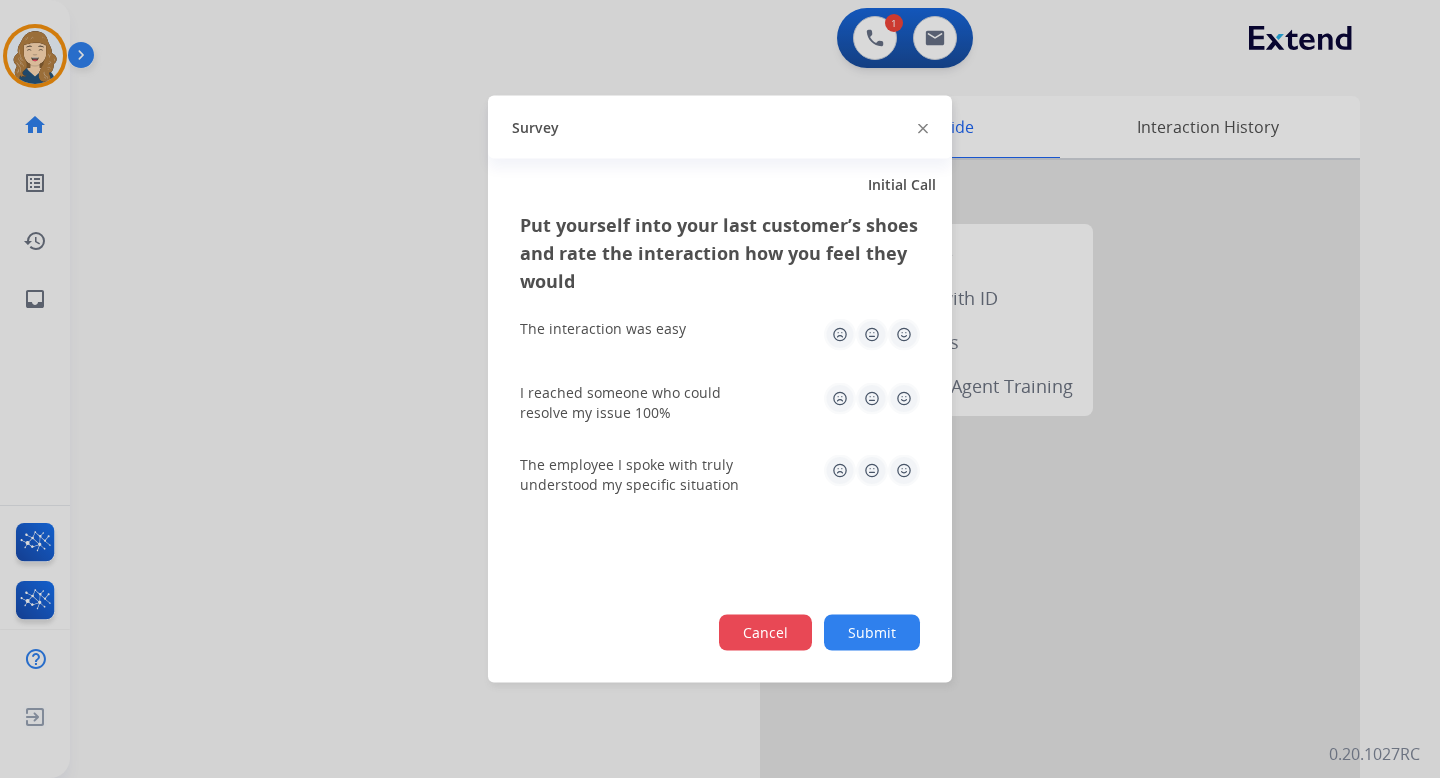 click on "Cancel" 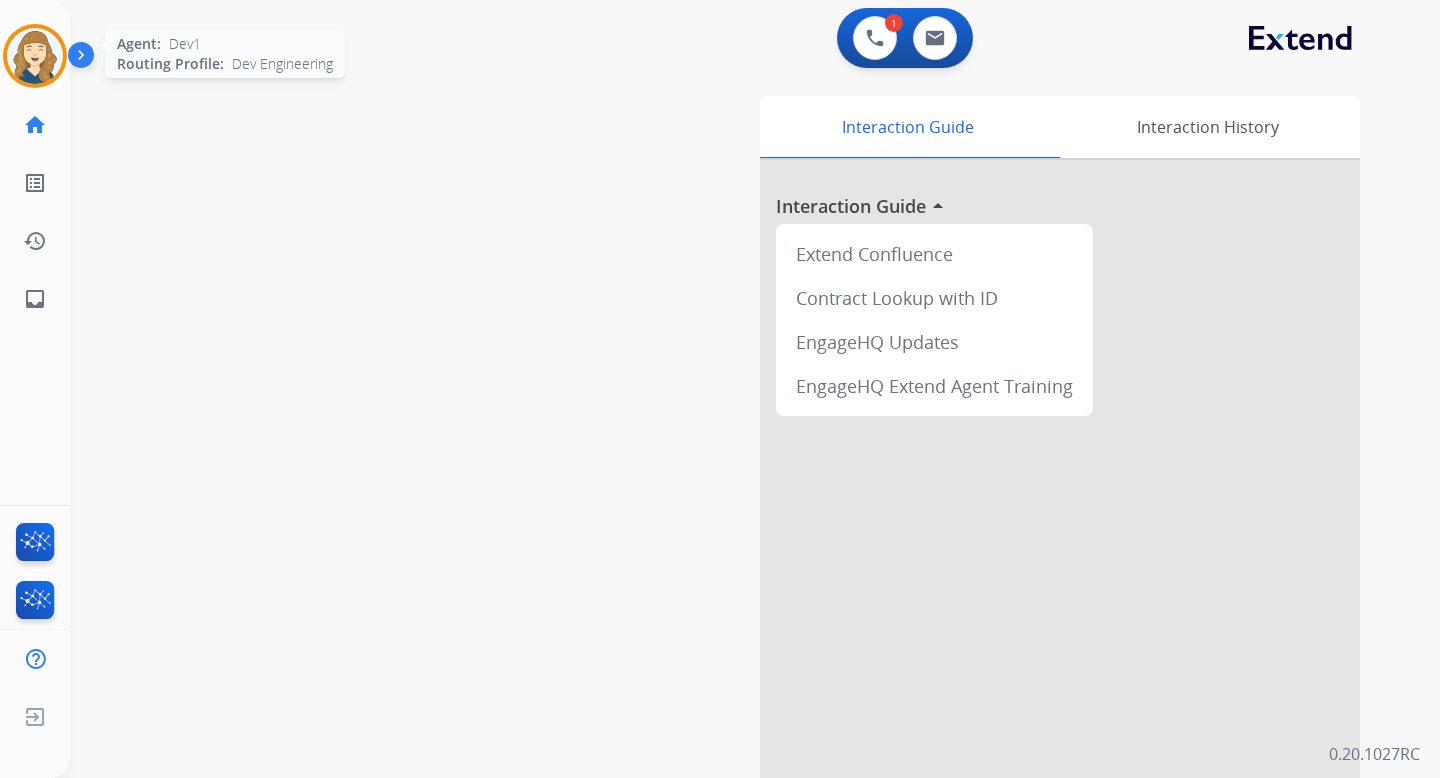click at bounding box center (35, 56) 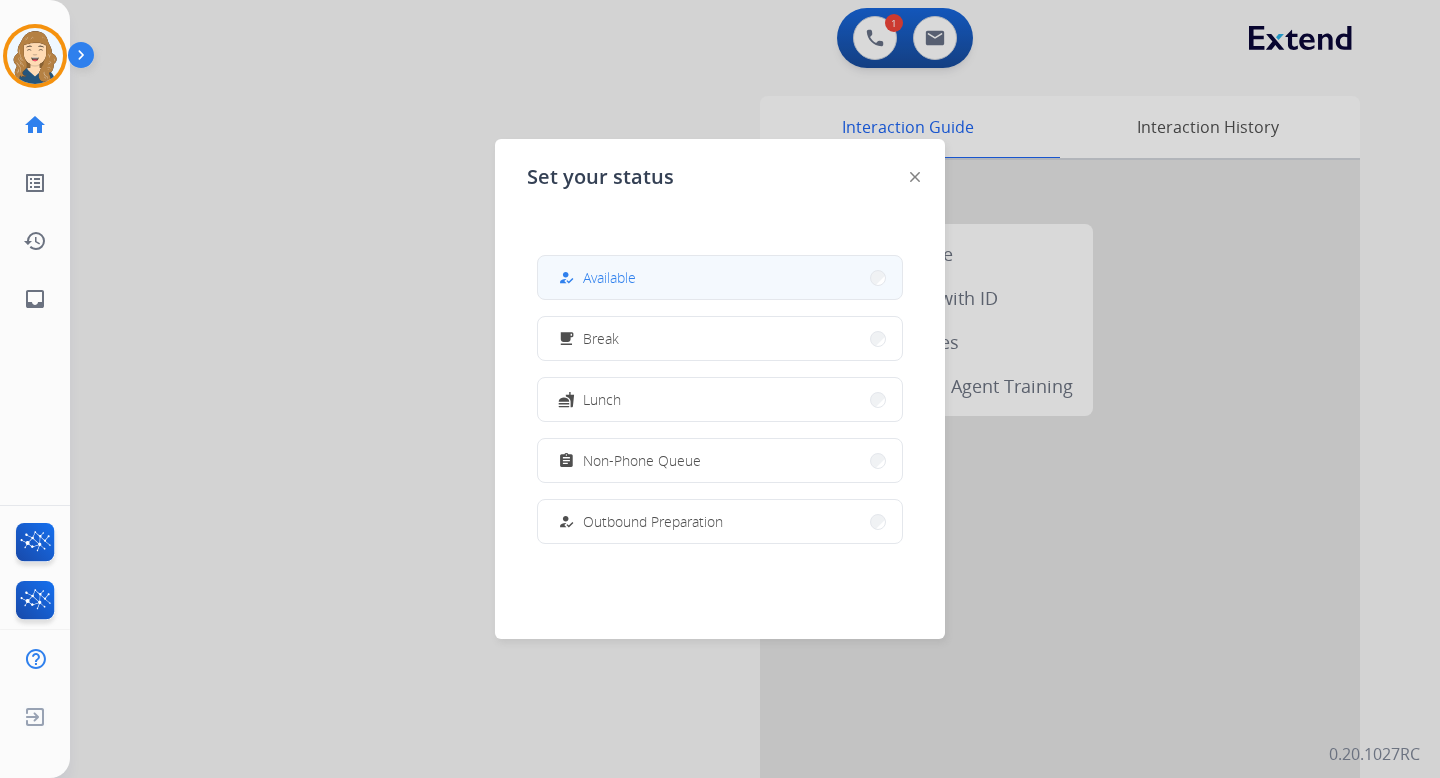 click on "how_to_reg Available" at bounding box center (720, 277) 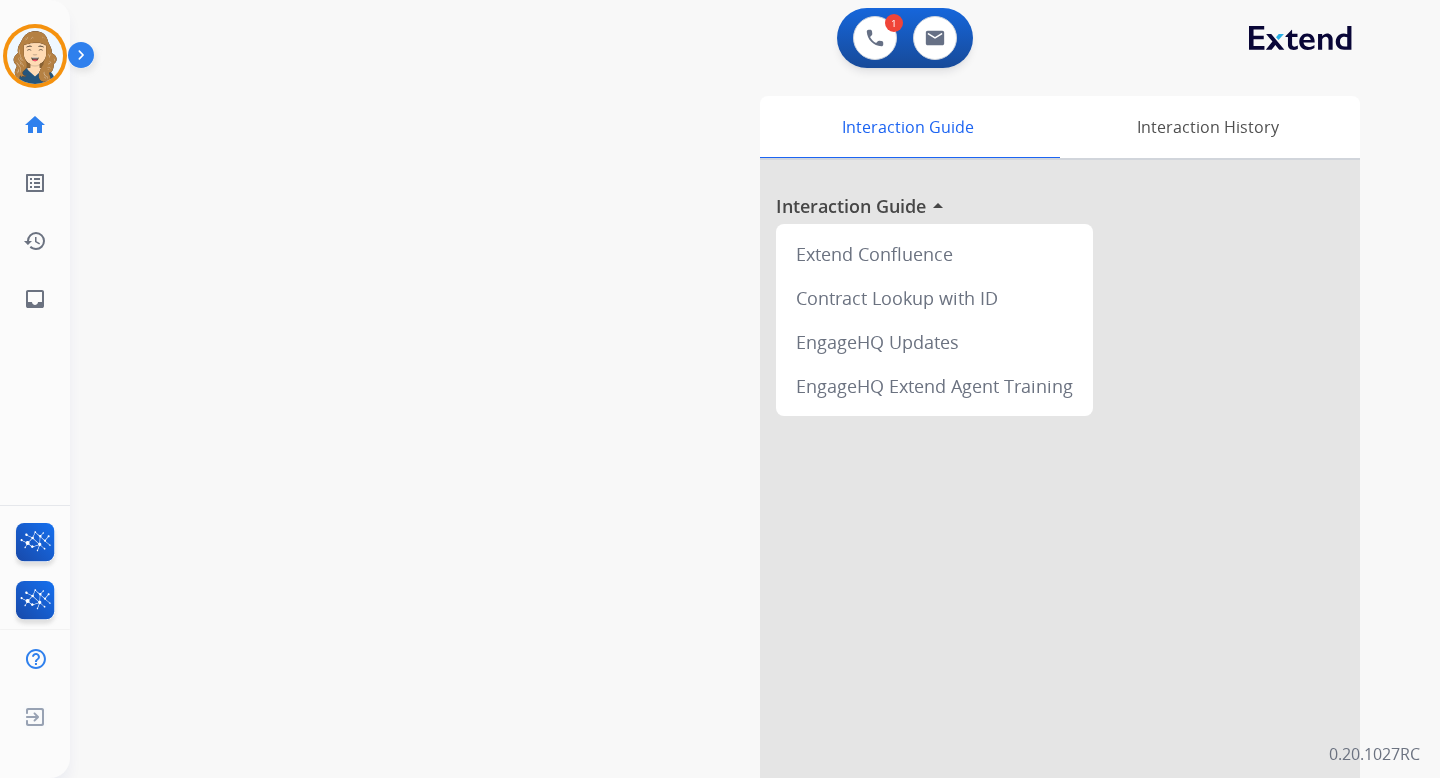click on "swap_horiz Break voice bridge close_fullscreen Connect 3-Way Call merge_type Separate 3-Way Call  Interaction Guide   Interaction History  Interaction Guide arrow_drop_up  Extend Confluence   Contract Lookup with ID   EngageHQ Updates   EngageHQ Extend Agent Training" at bounding box center (731, 489) 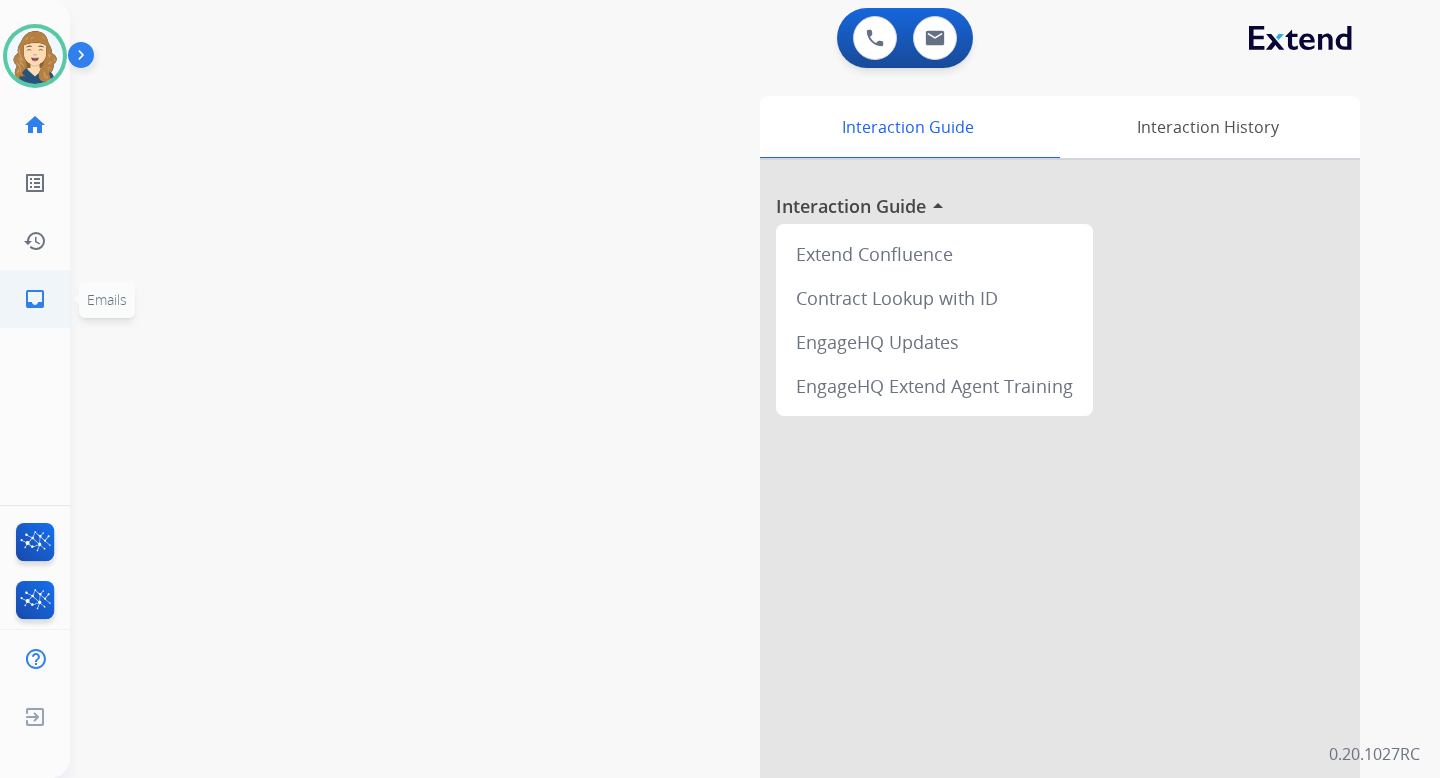 click on "inbox" 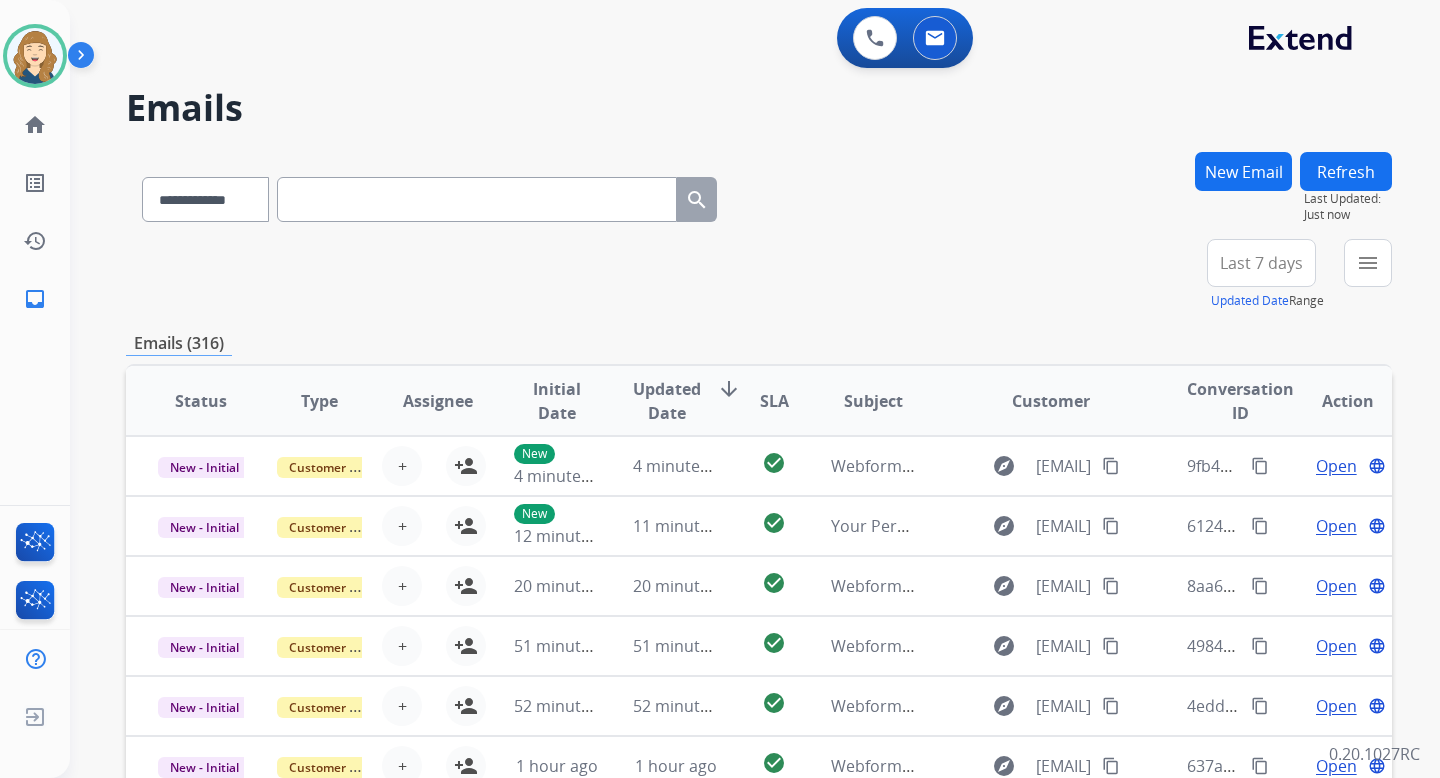 click on "New Email" at bounding box center (1243, 171) 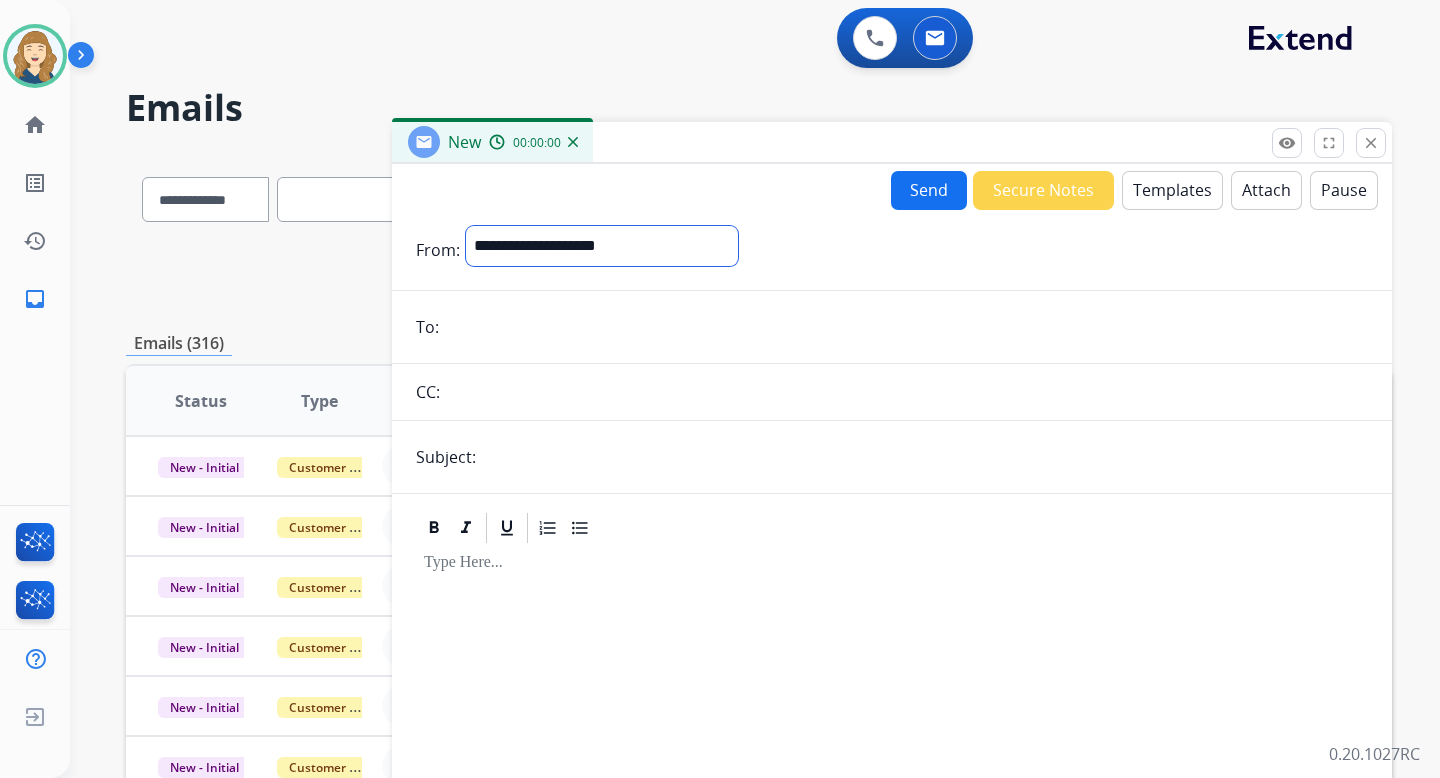 click on "**********" at bounding box center (602, 246) 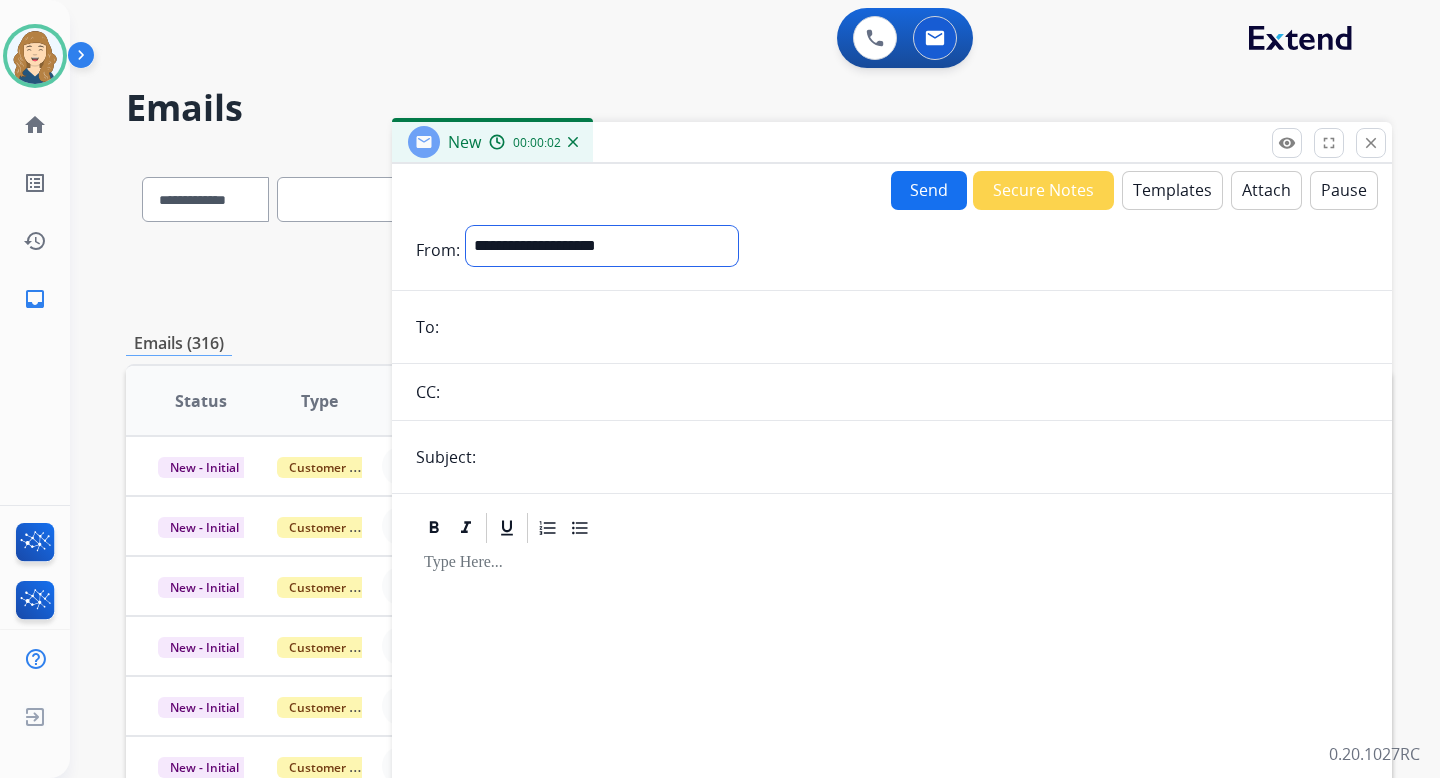 select on "**********" 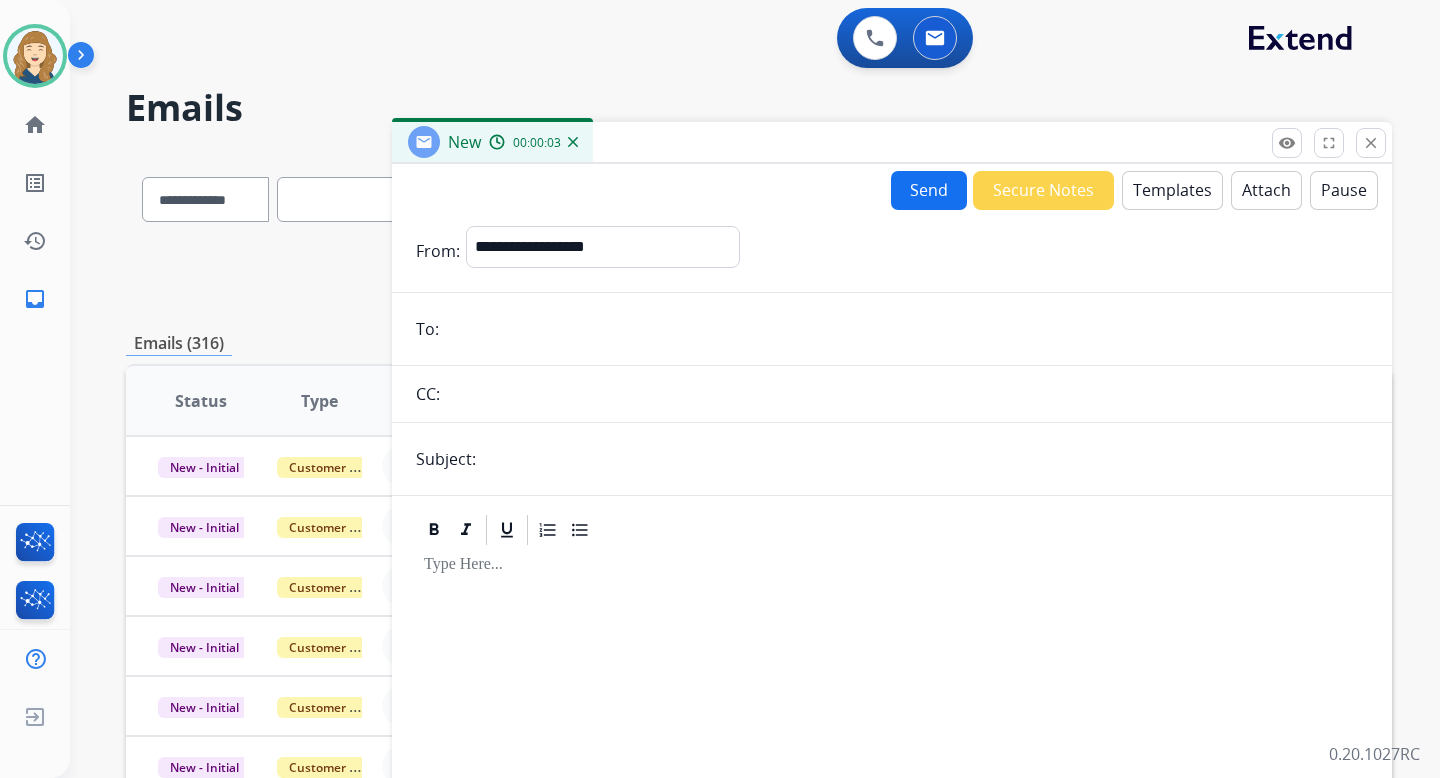 click at bounding box center (906, 329) 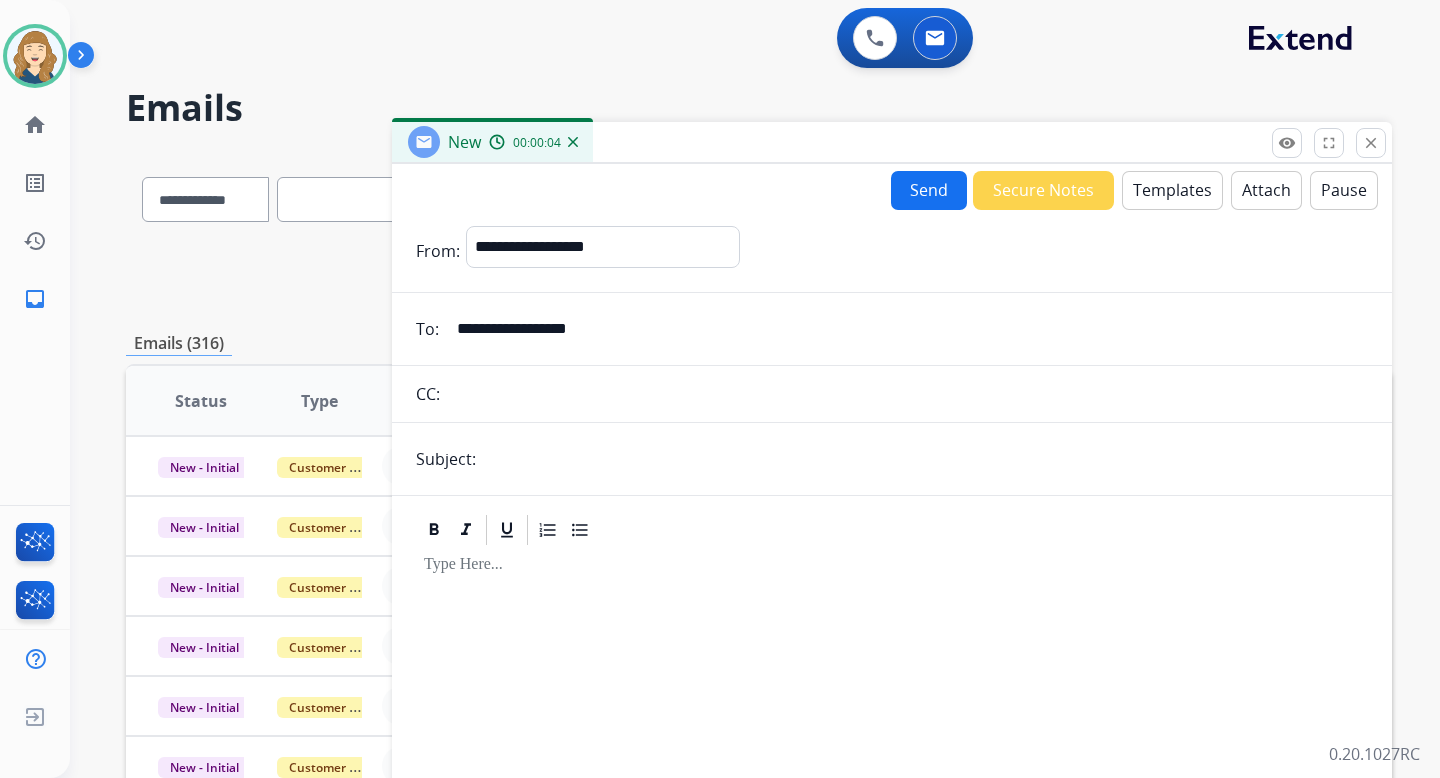 click at bounding box center [925, 459] 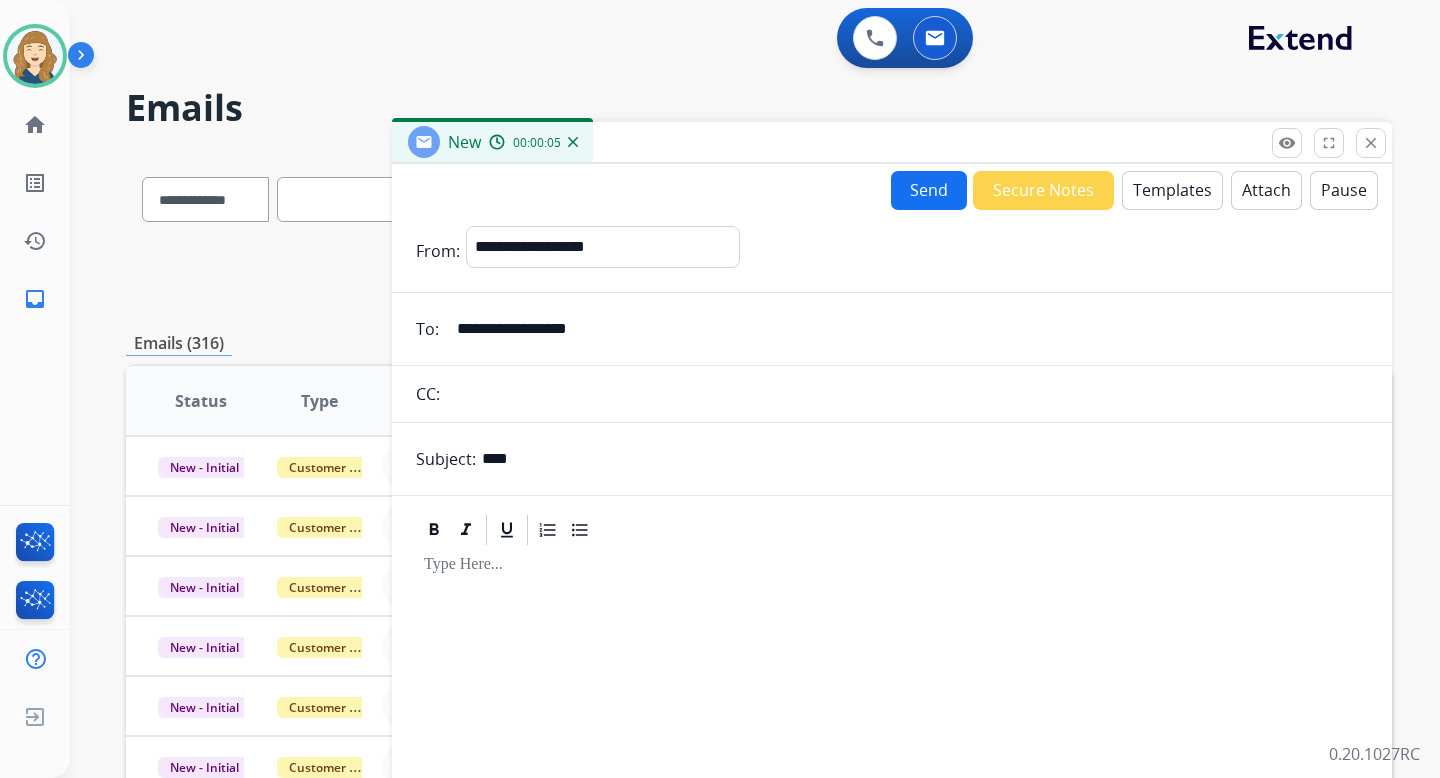 type on "****" 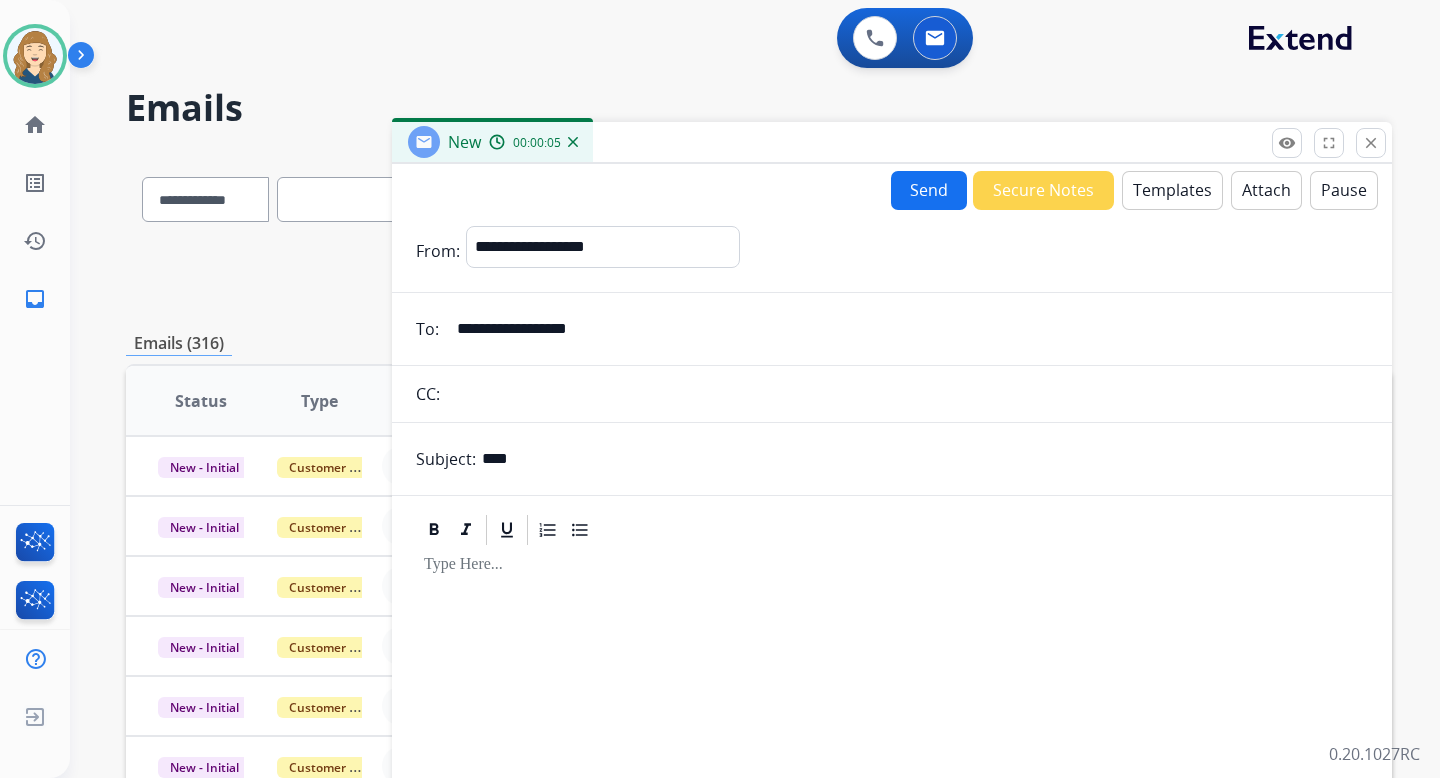 click at bounding box center [892, 719] 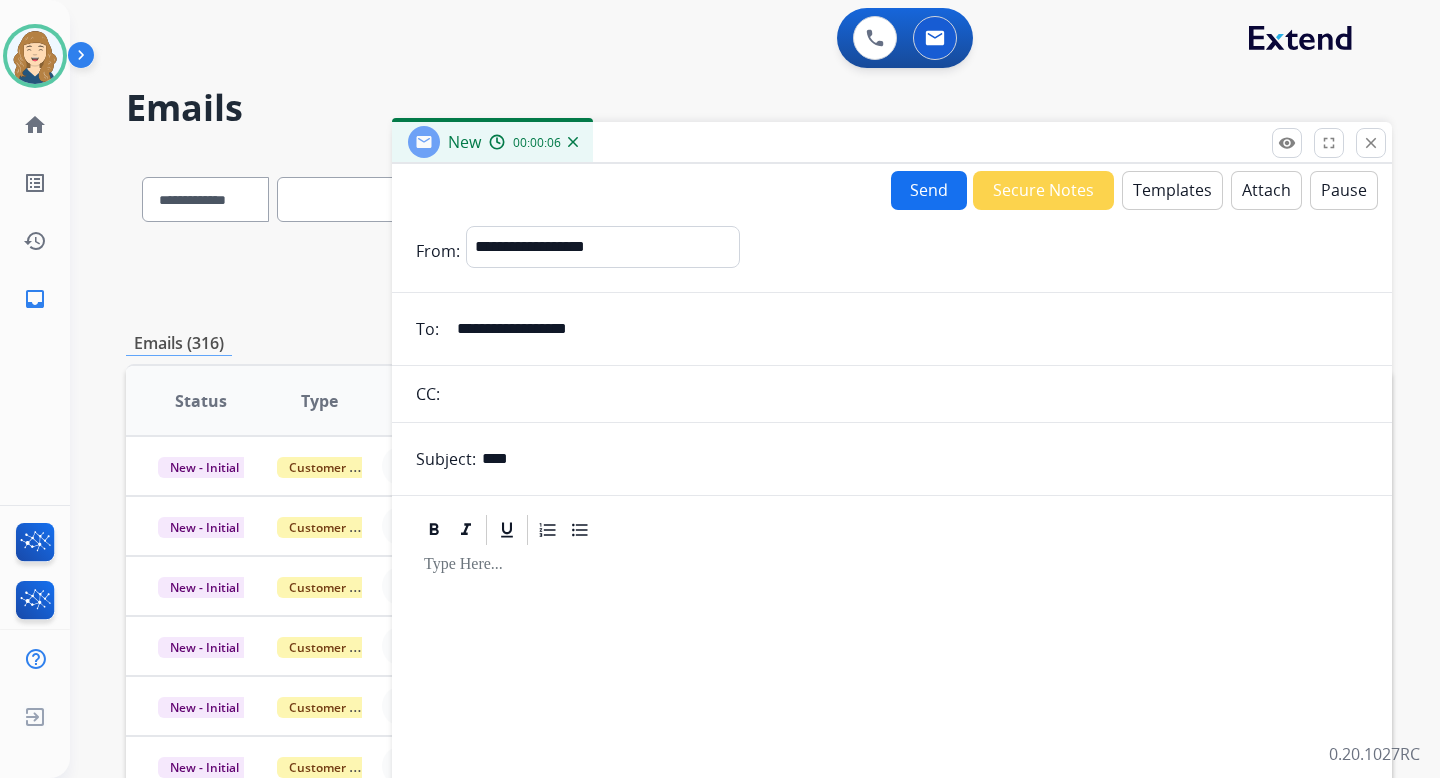 type 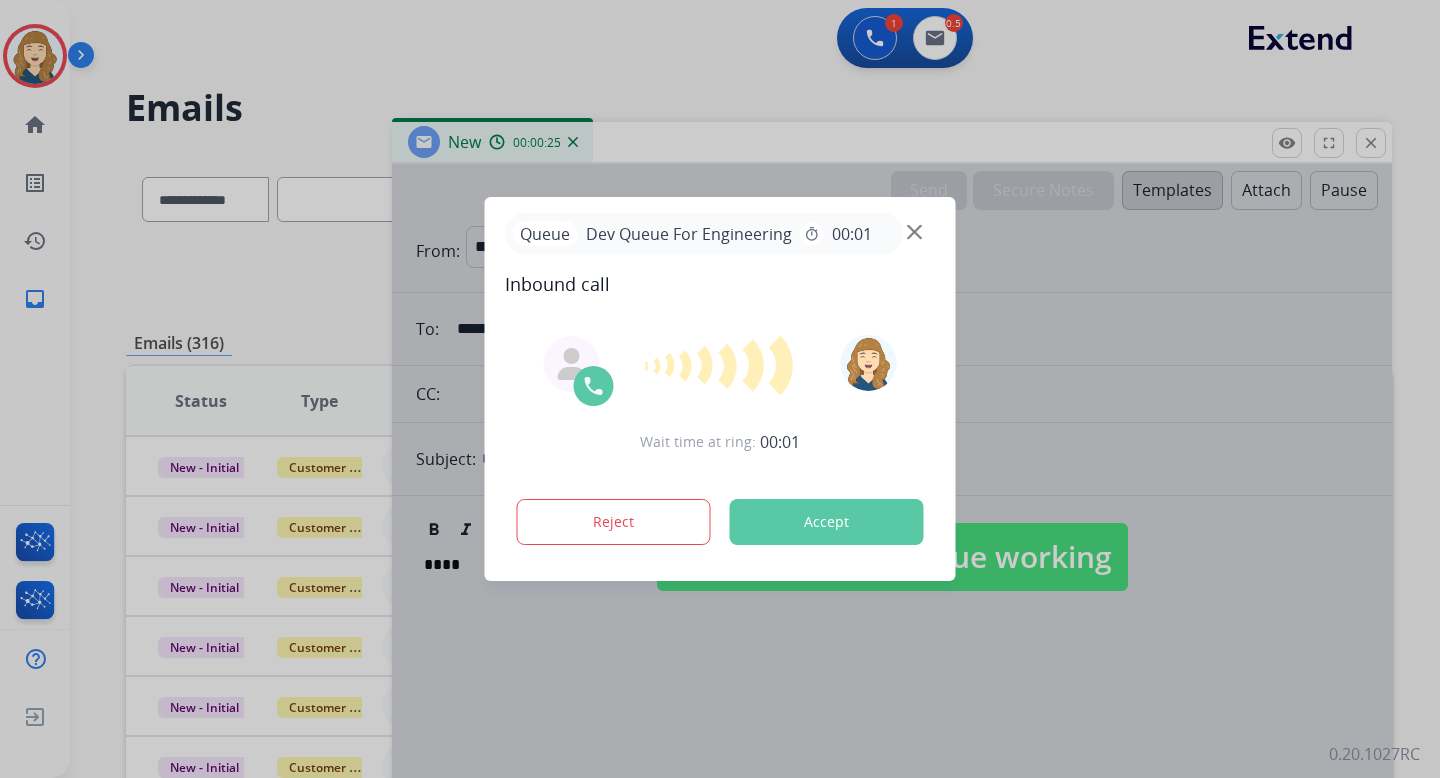 click on "Accept" at bounding box center (827, 522) 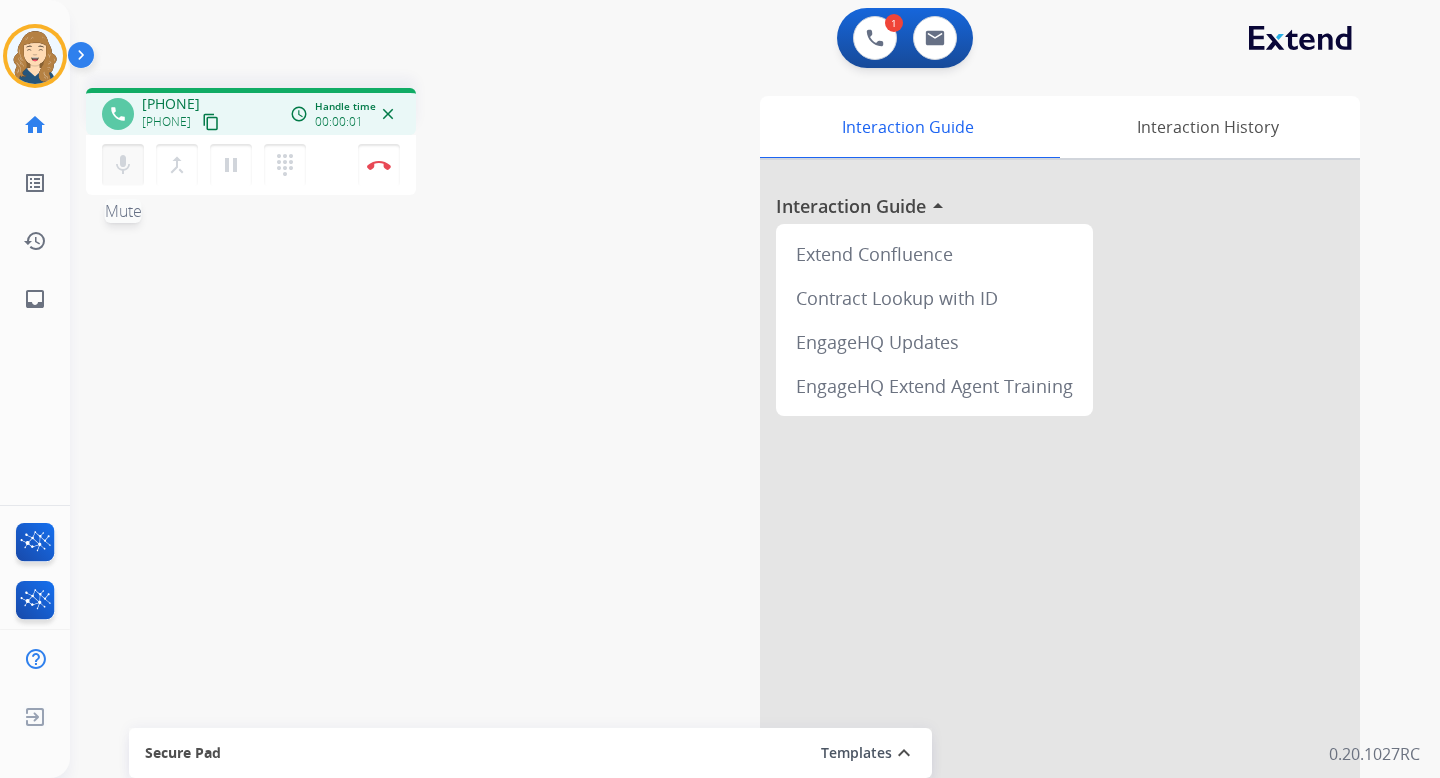 click on "mic" at bounding box center (123, 165) 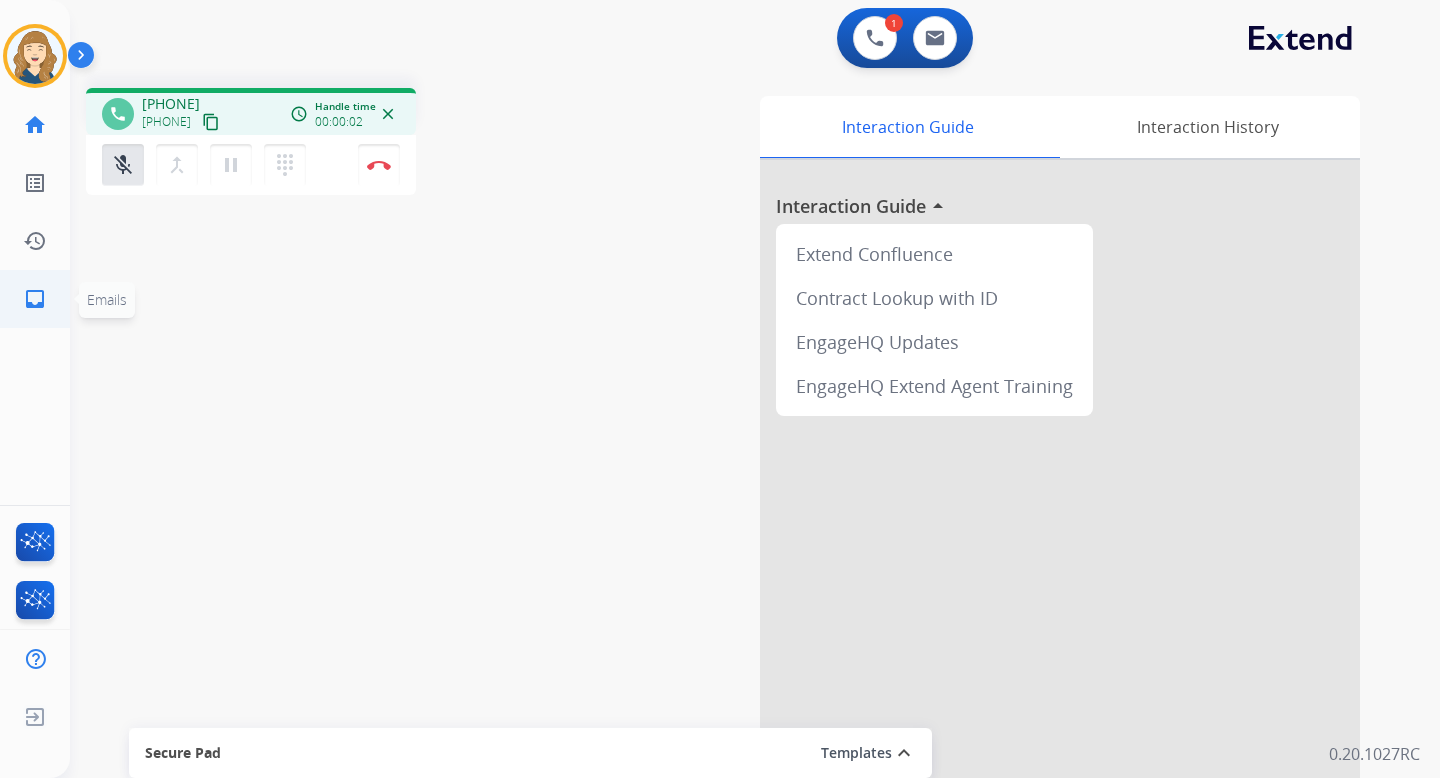 click on "inbox" 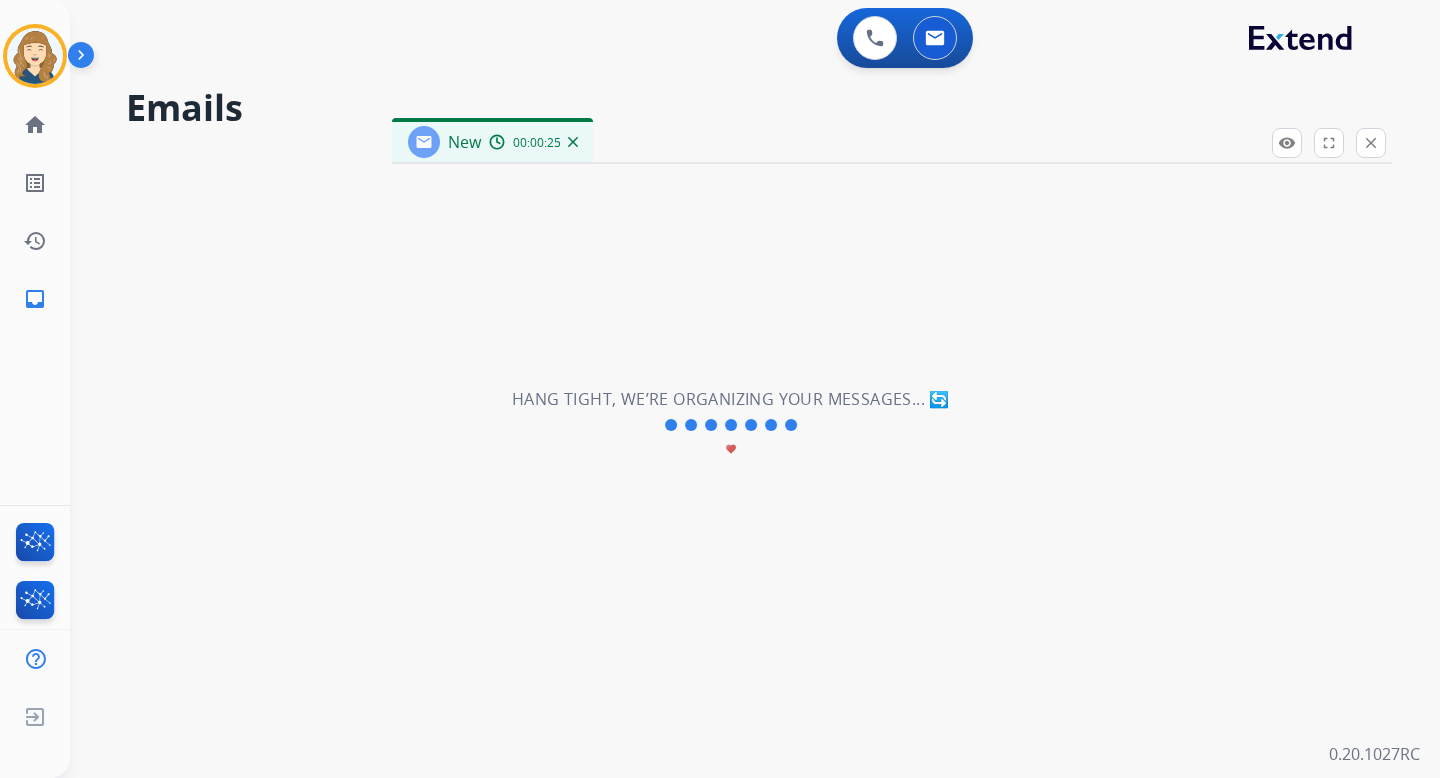 select on "**********" 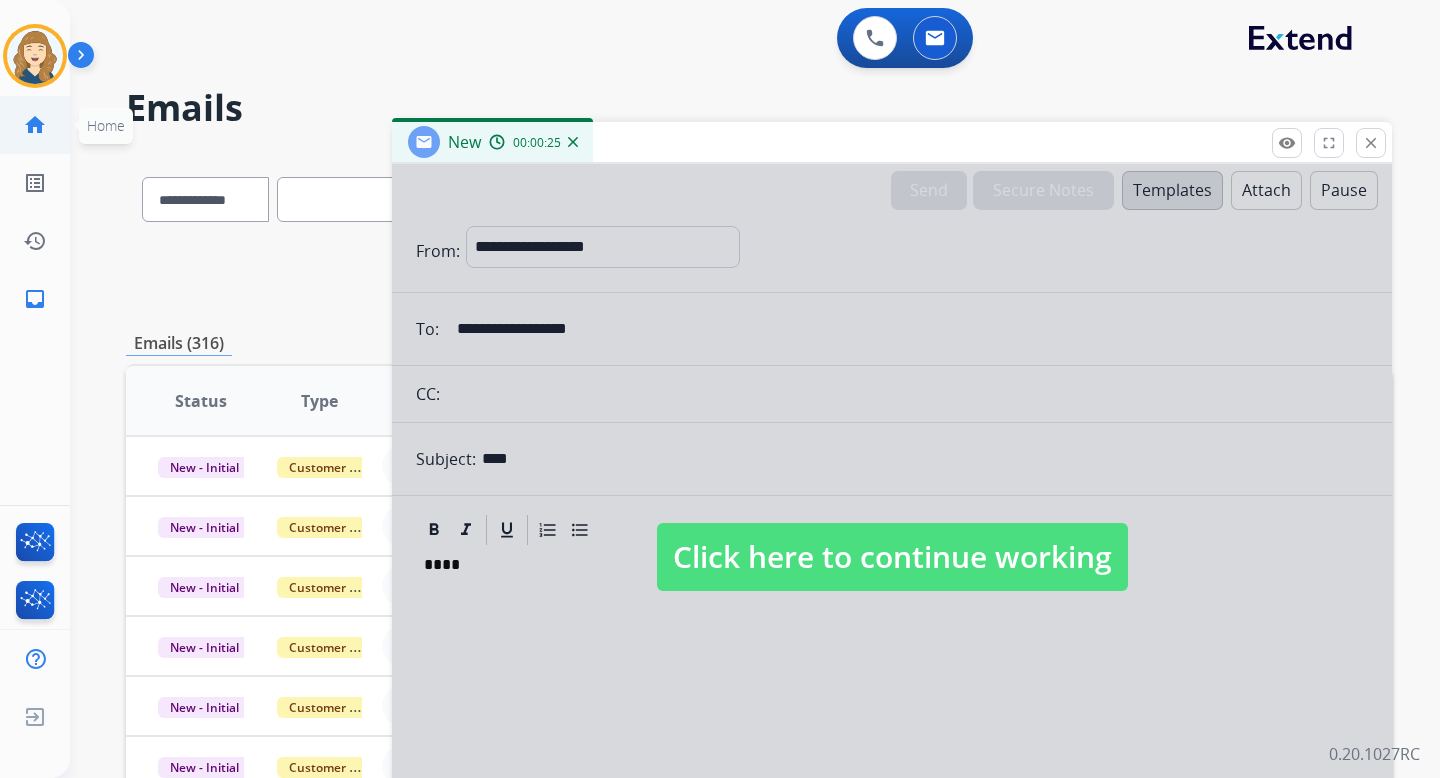 click on "home" 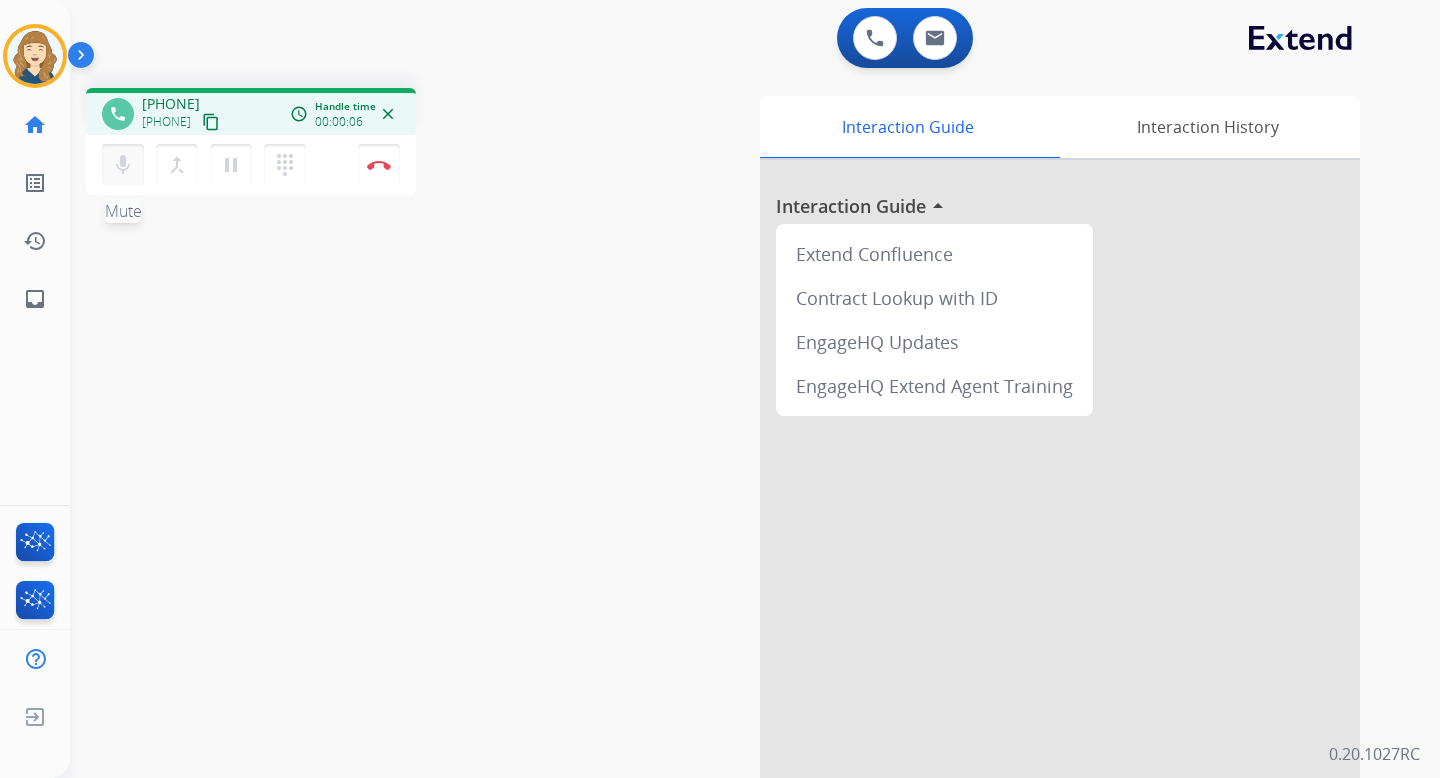 click on "mic" at bounding box center [123, 165] 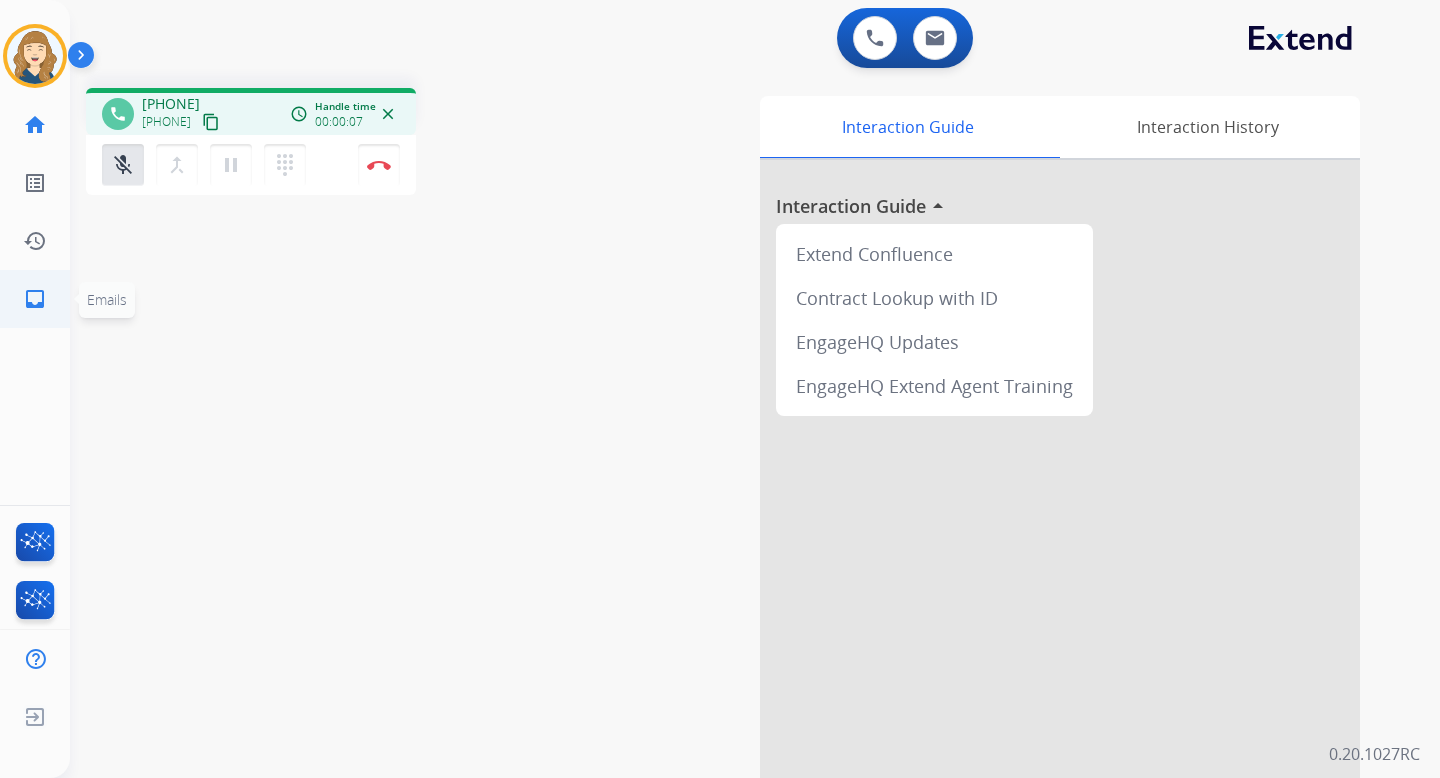 click on "inbox" 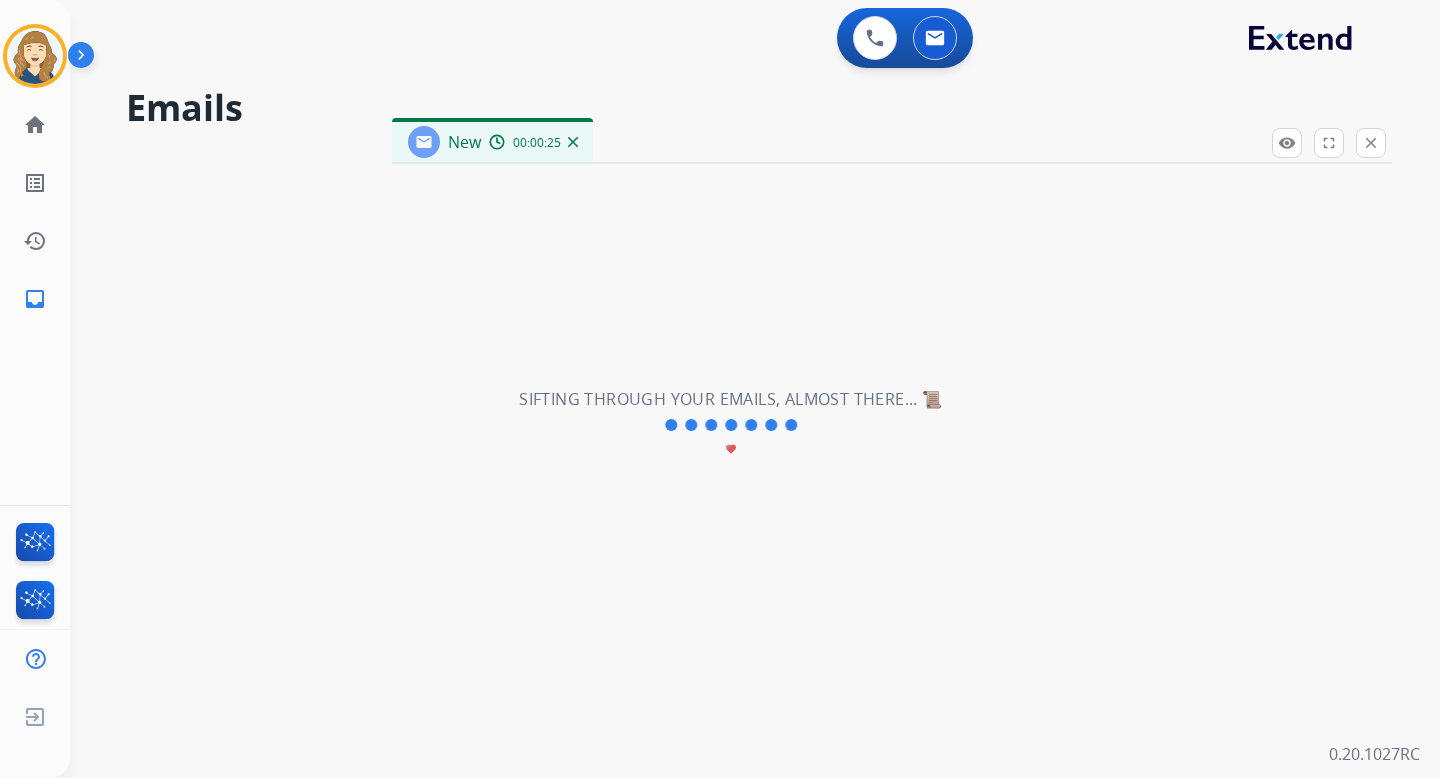 select on "**********" 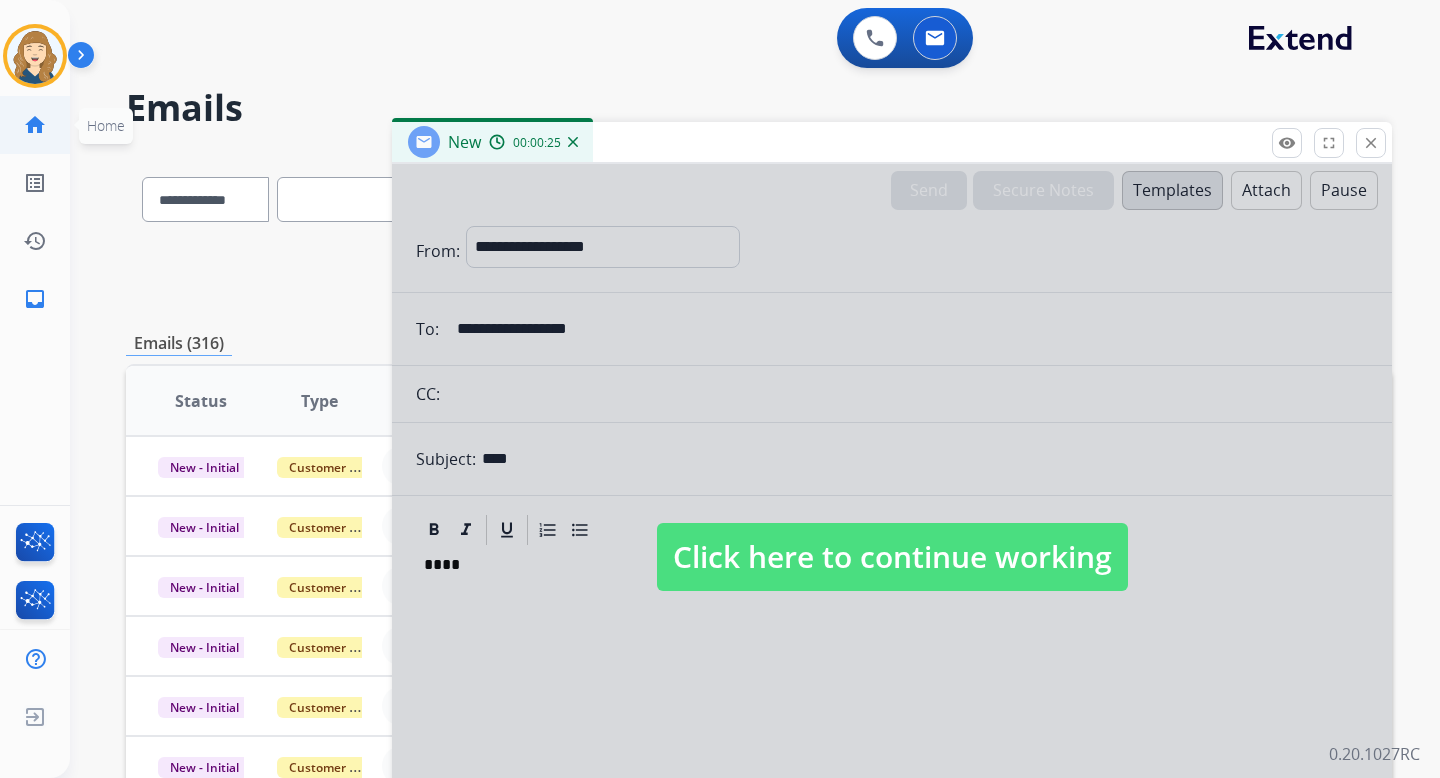 click on "home" 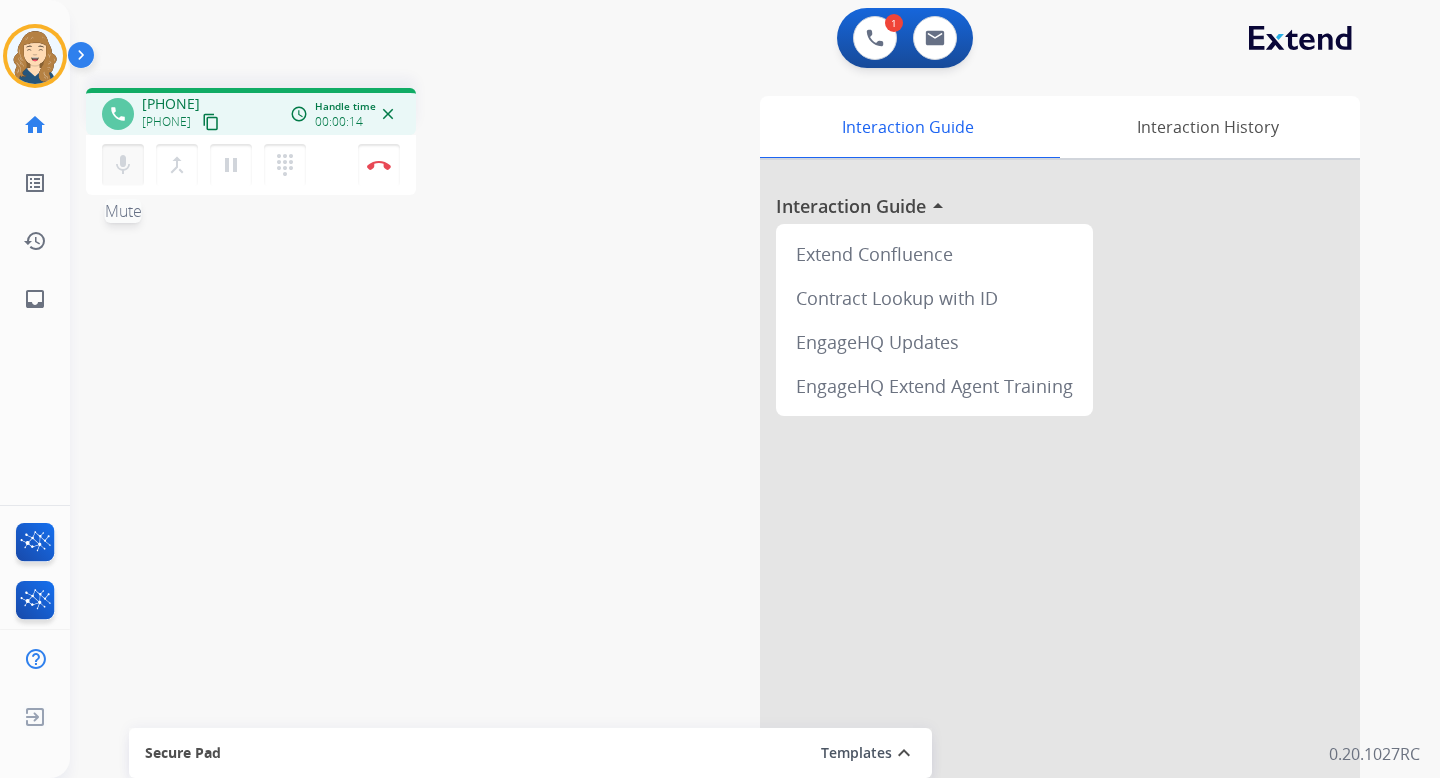 click on "mic" at bounding box center [123, 165] 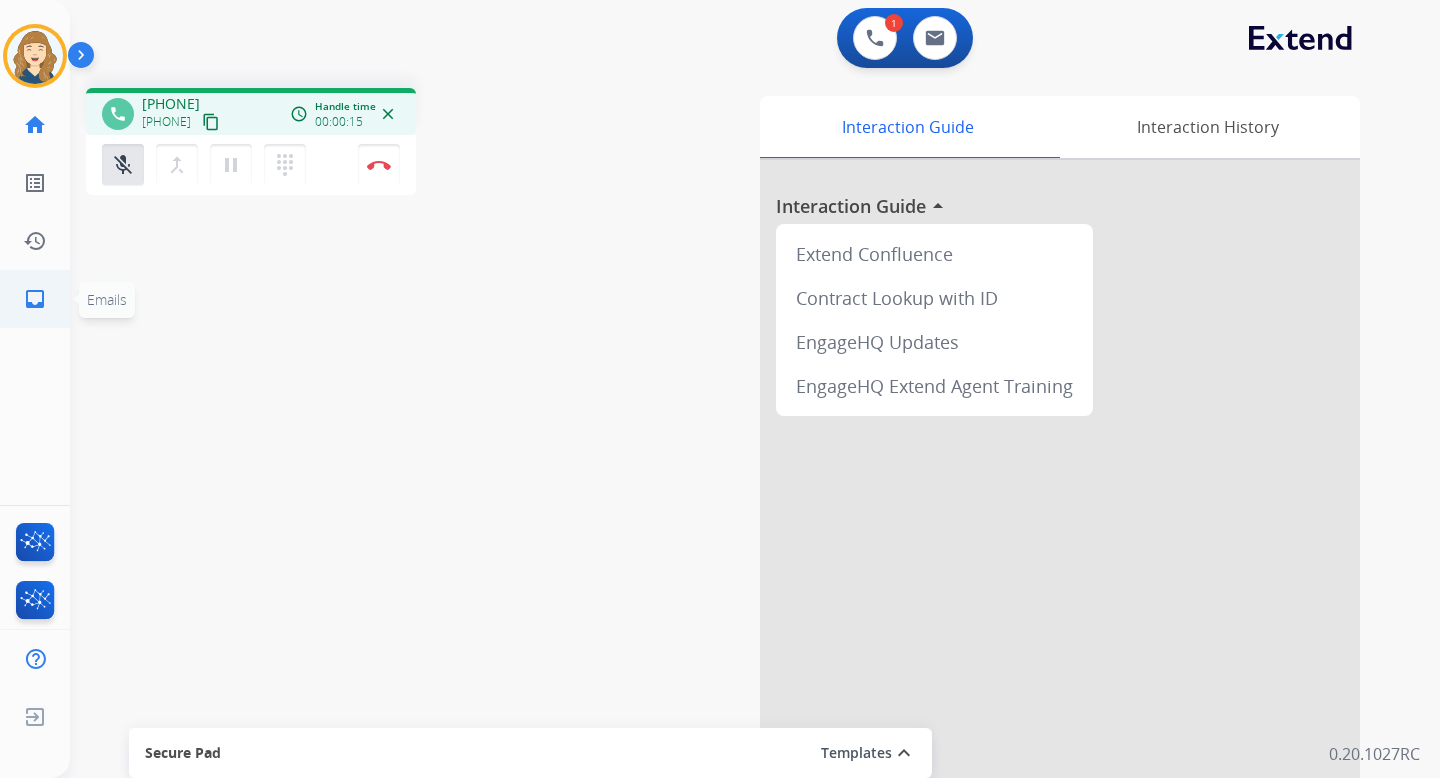 click on "inbox" 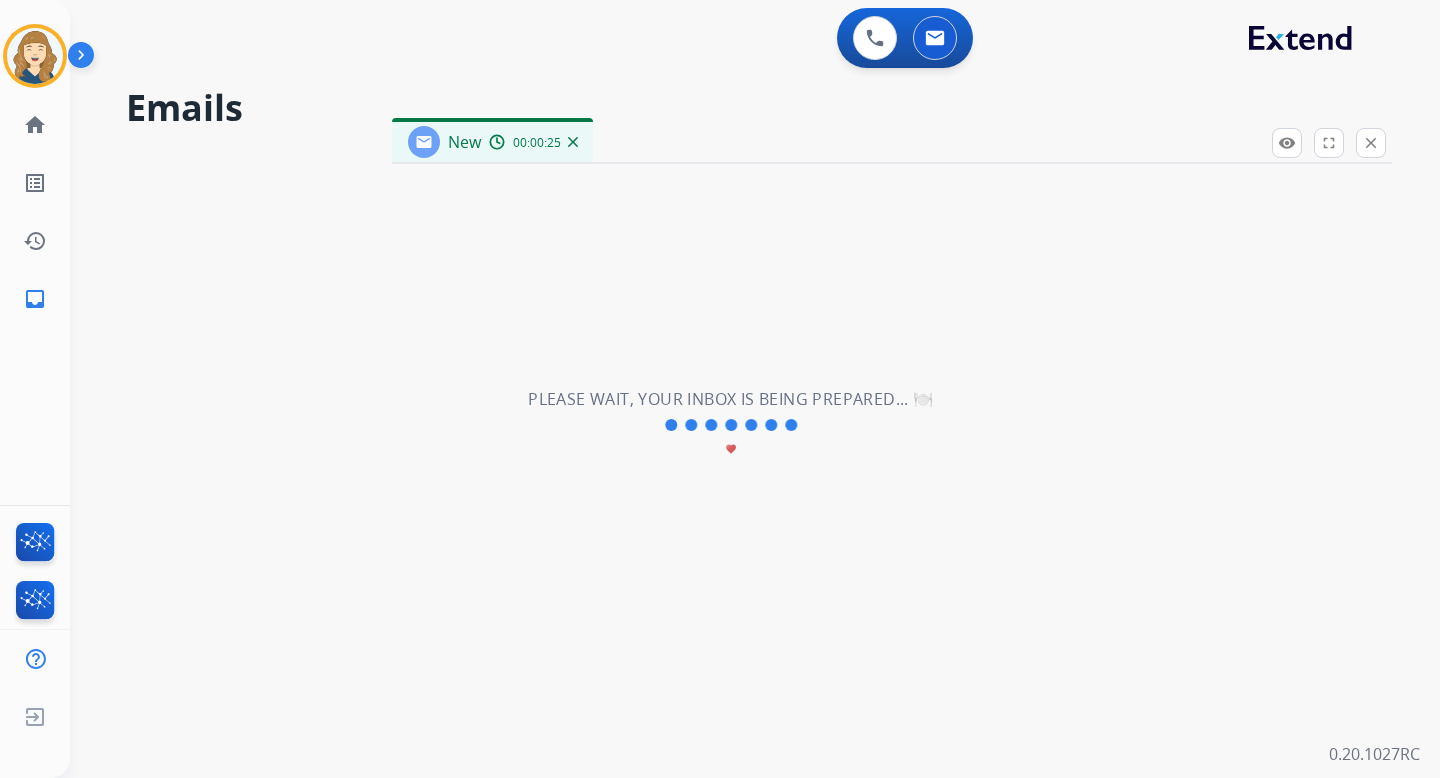 select on "**********" 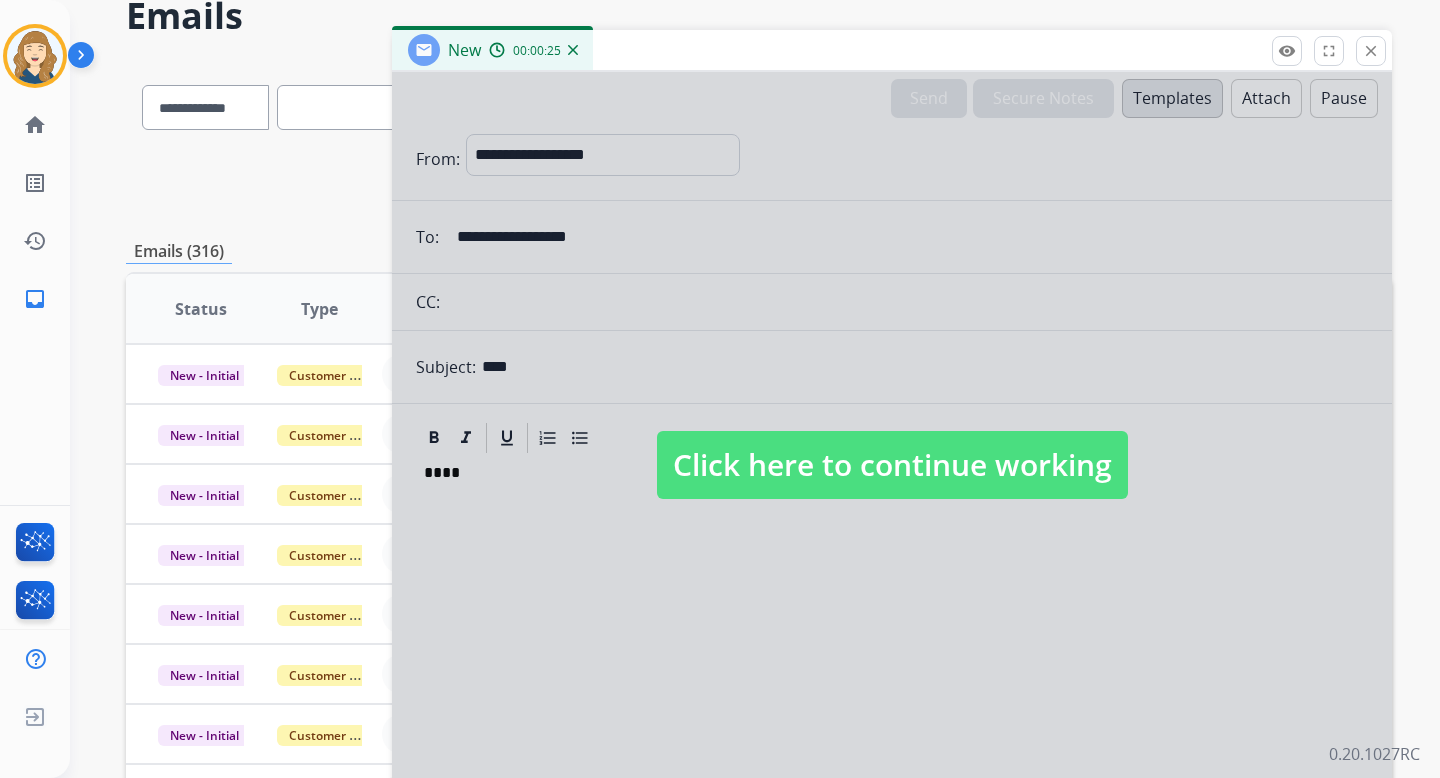 scroll, scrollTop: 0, scrollLeft: 0, axis: both 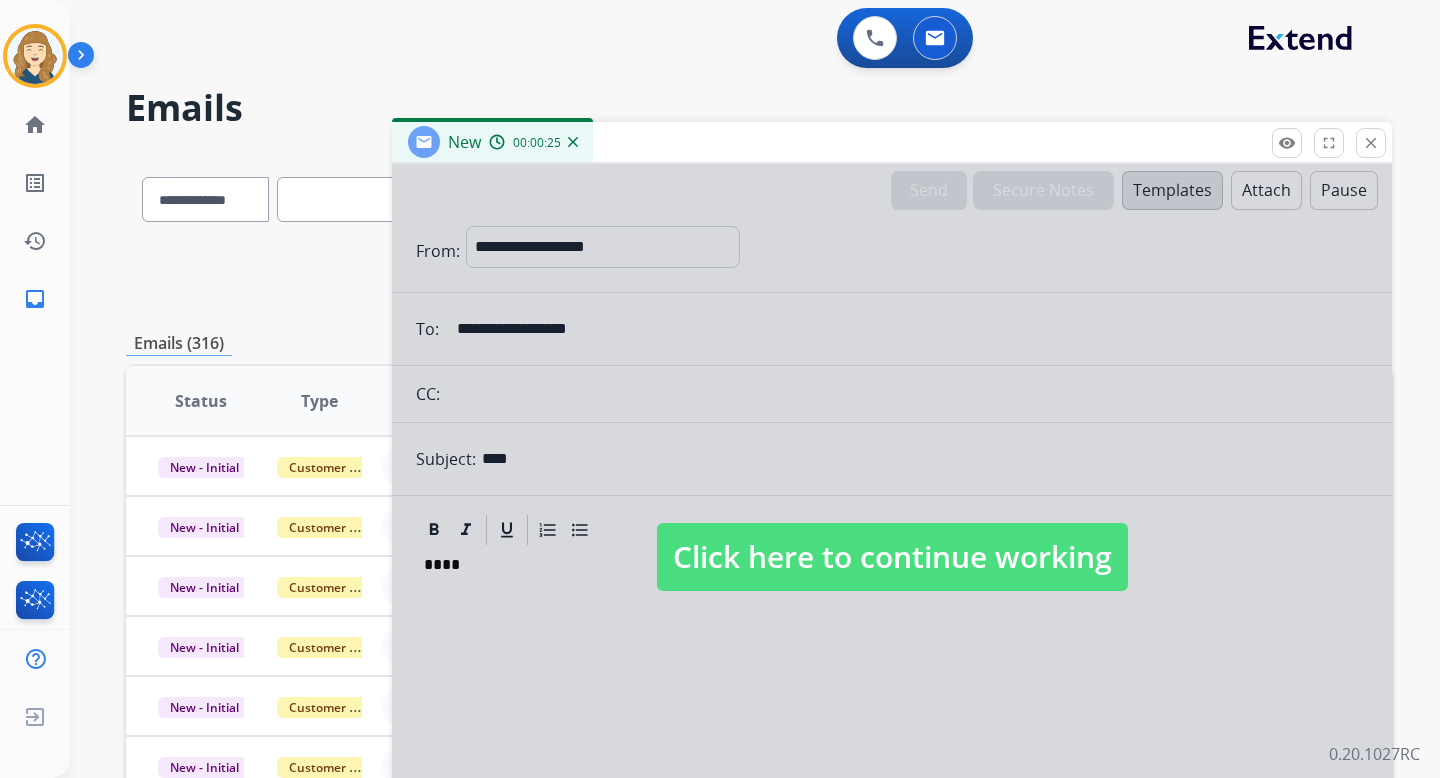 click on "Click here to continue working" at bounding box center [892, 557] 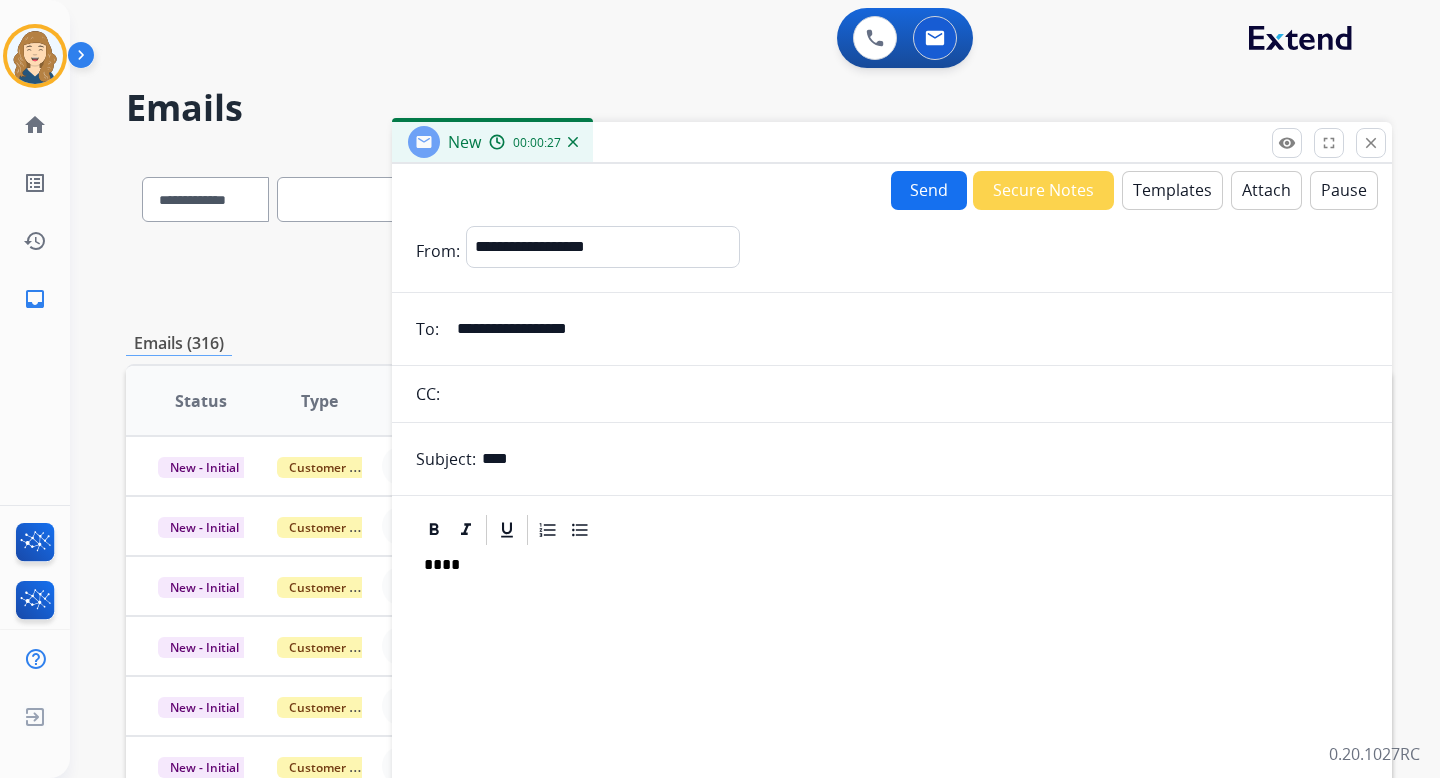 click on "Pause" at bounding box center [1344, 190] 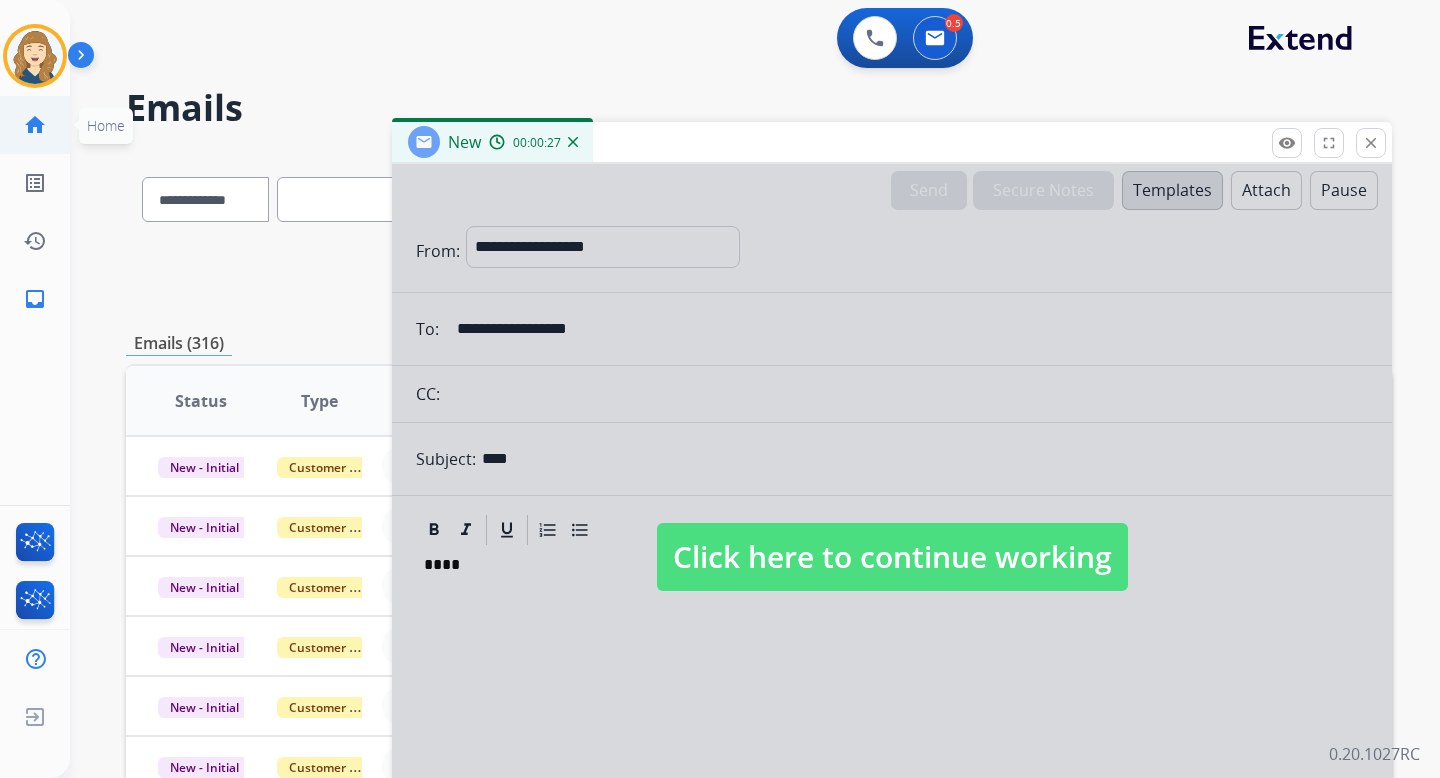 click on "home" 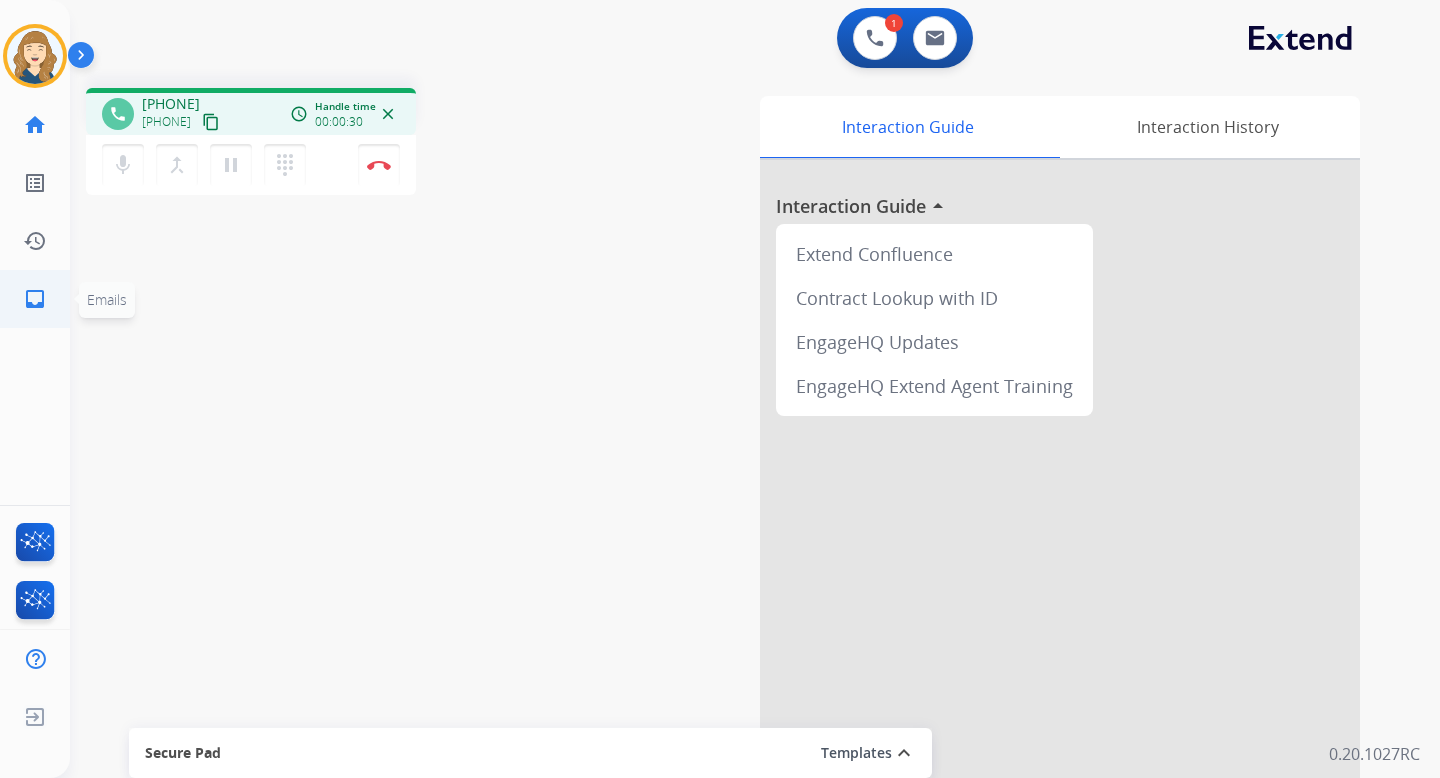 click on "inbox  Emails" 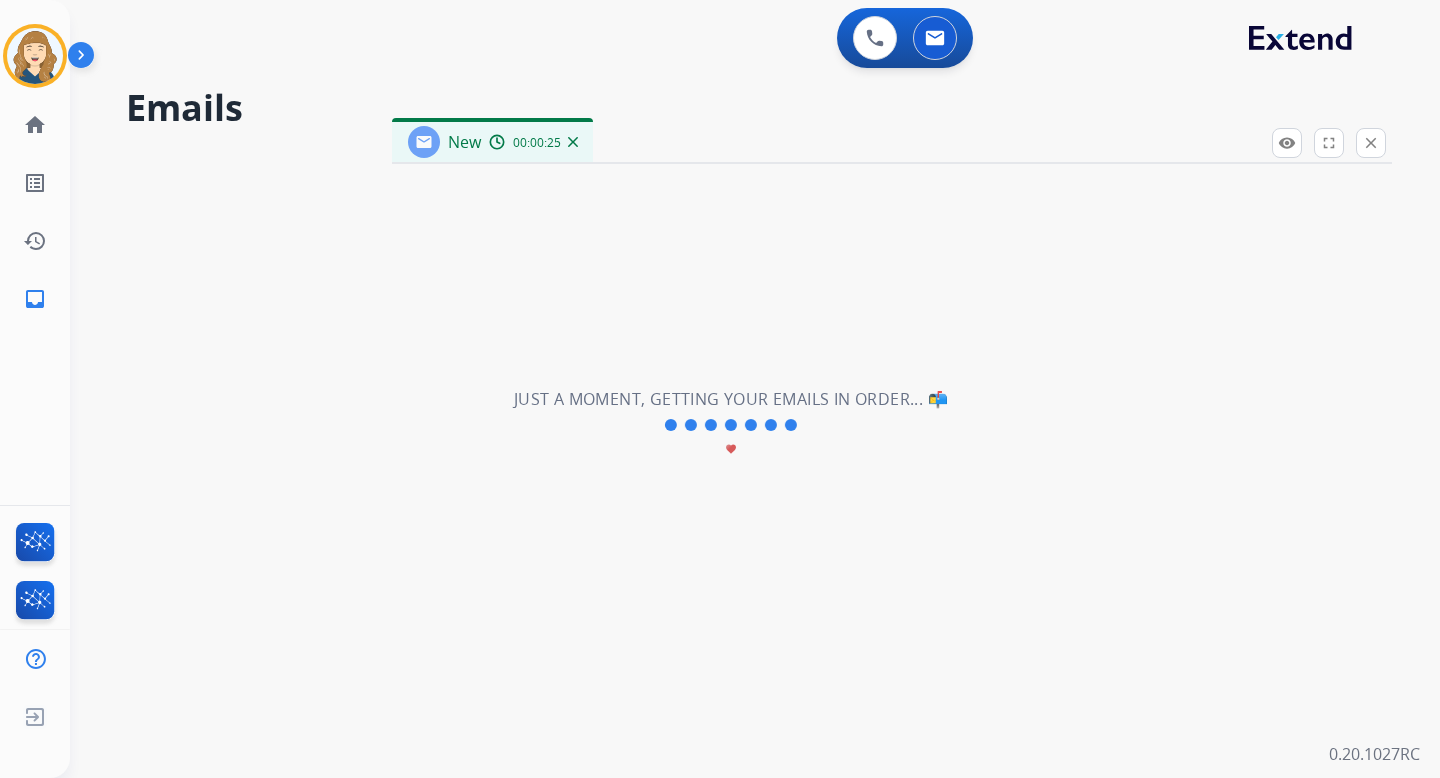 select on "**********" 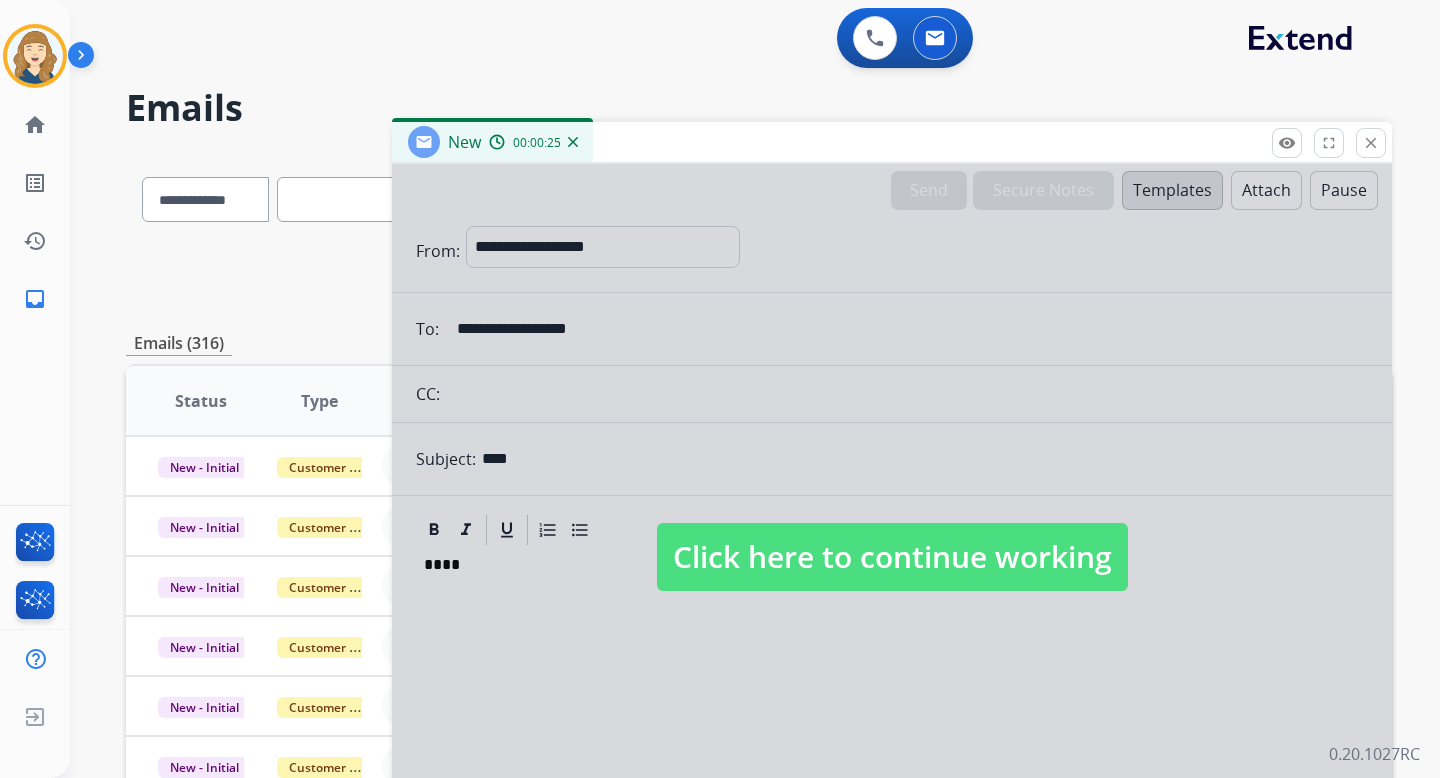 click at bounding box center [892, 537] 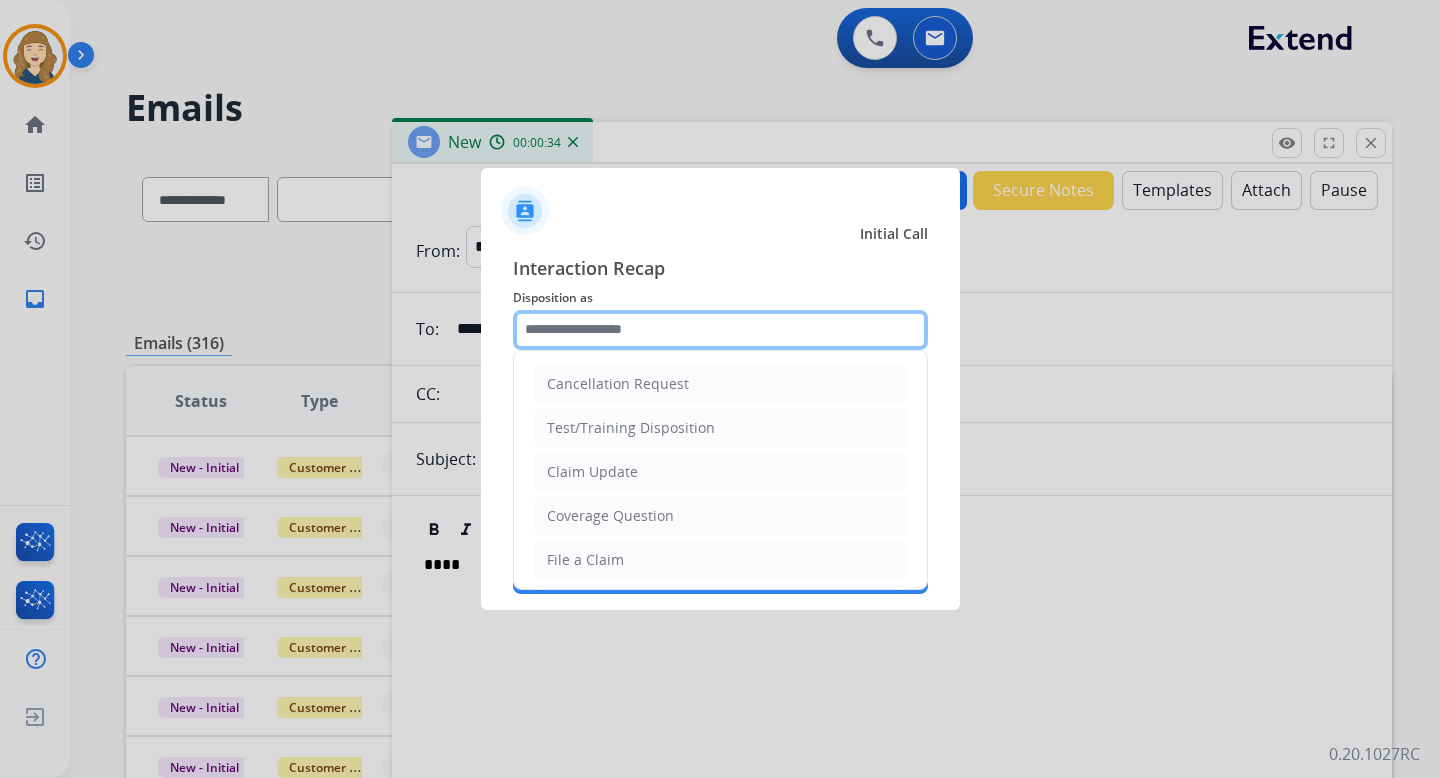 click 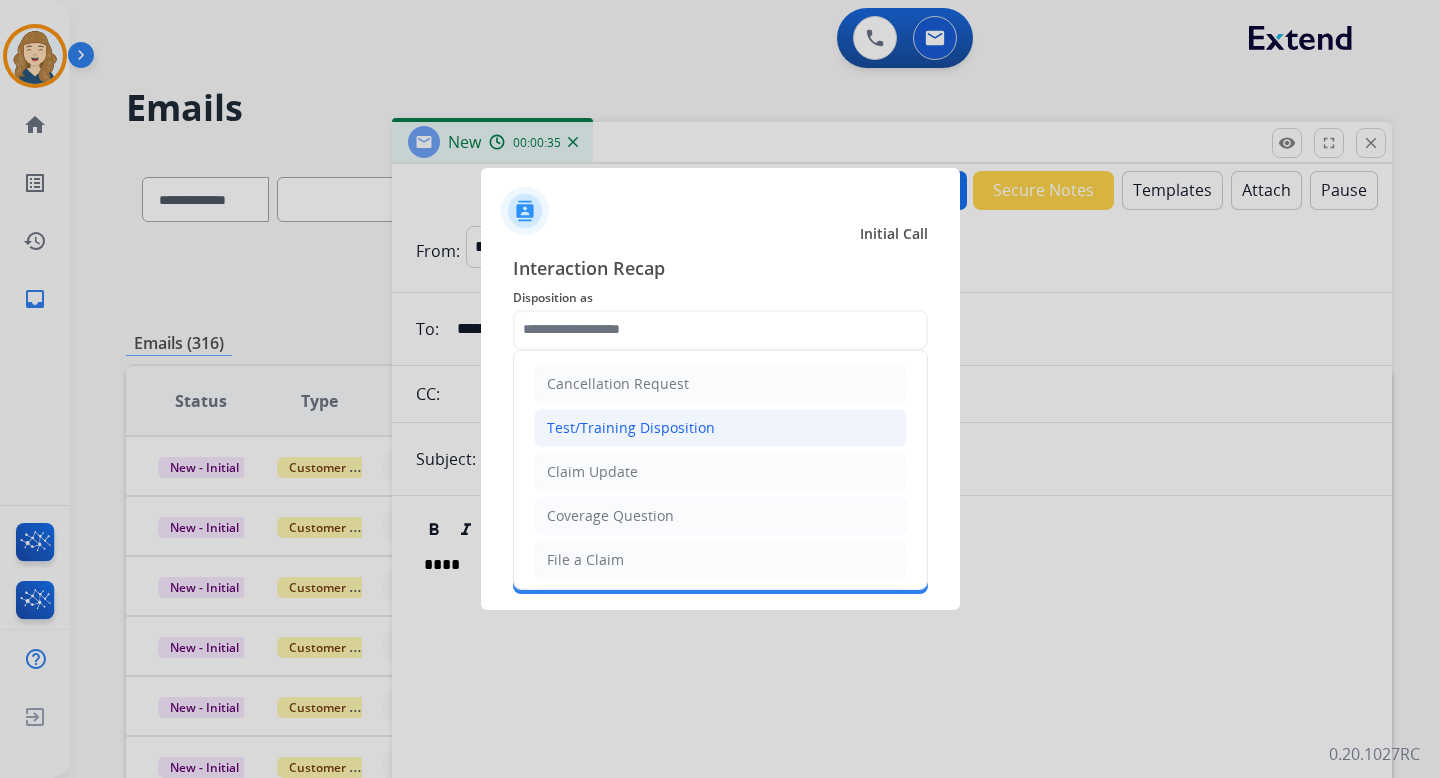click on "Test/Training Disposition" 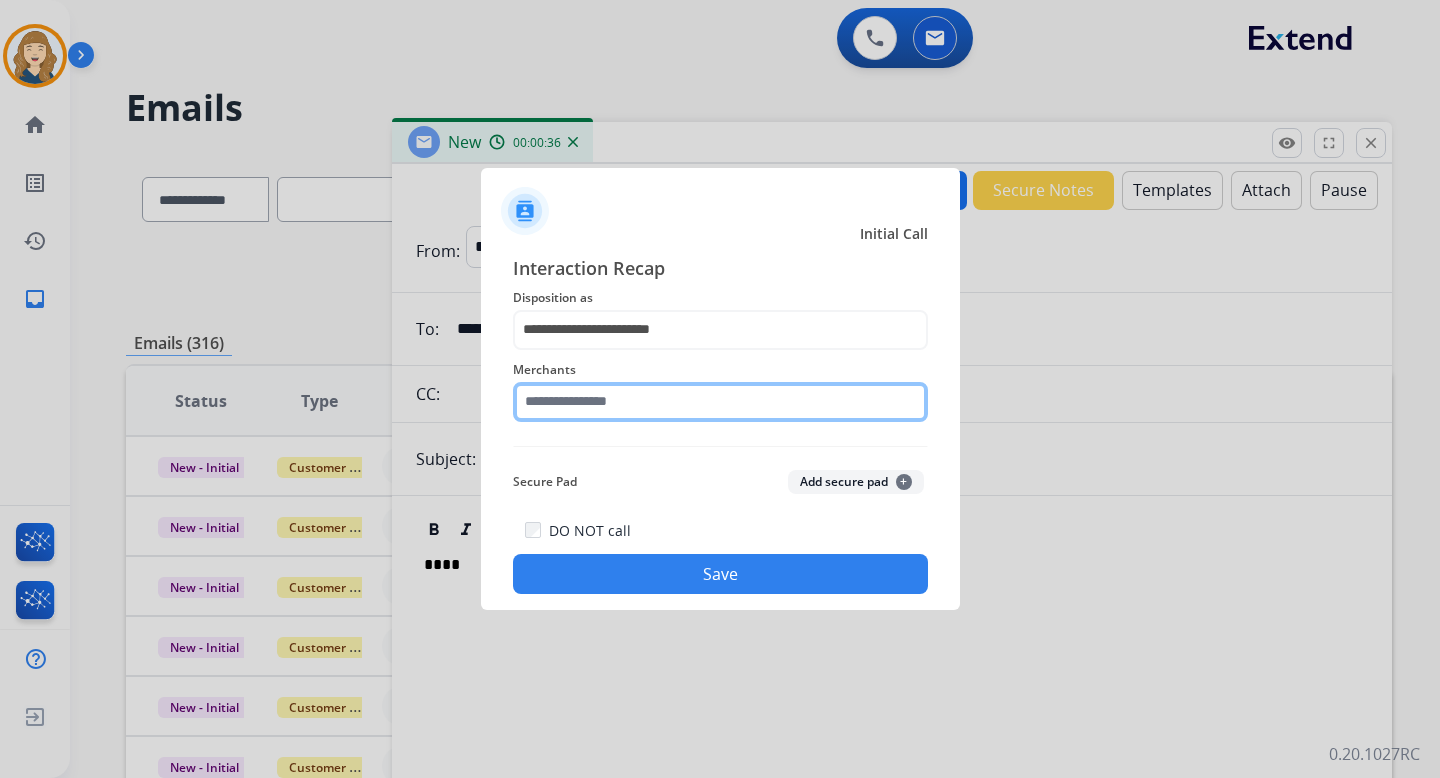 click 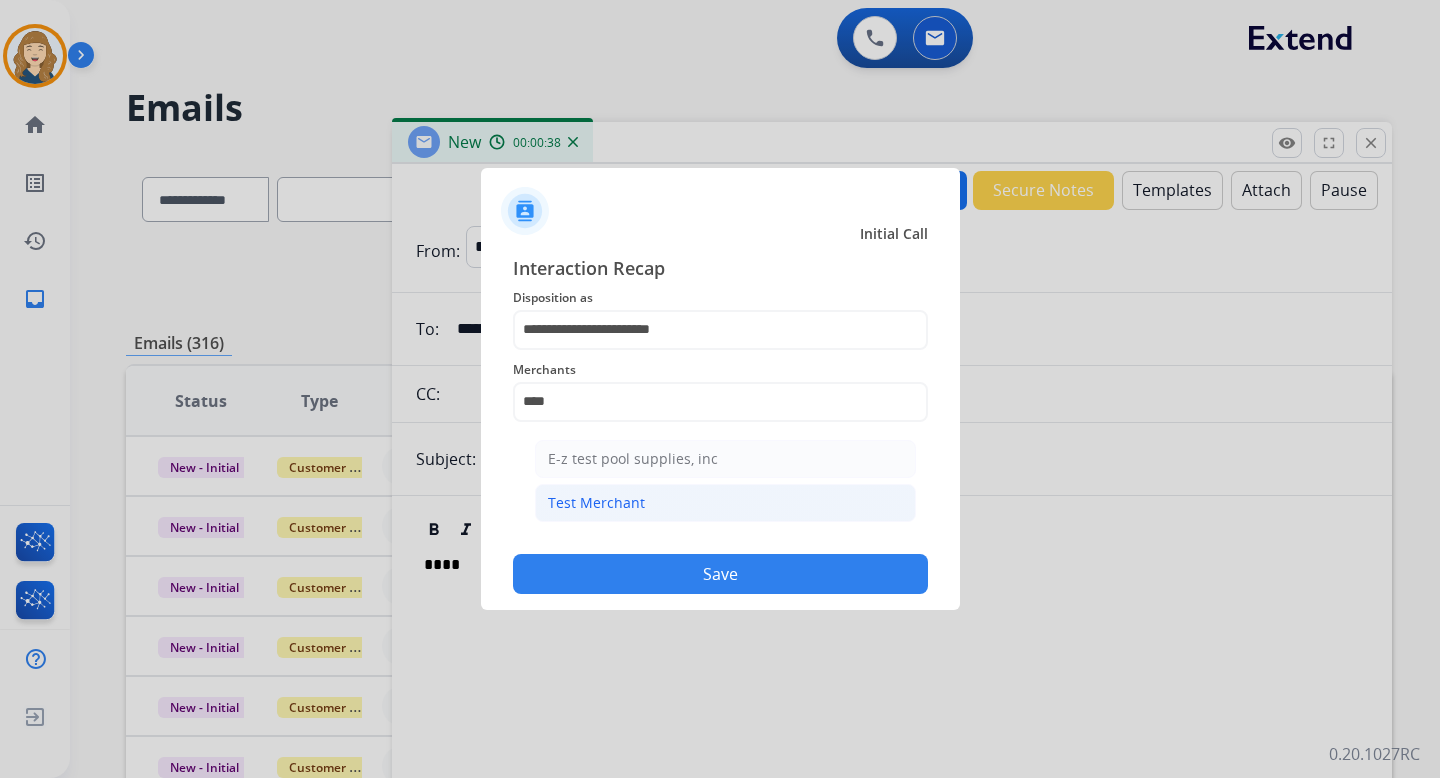 click on "Test Merchant" 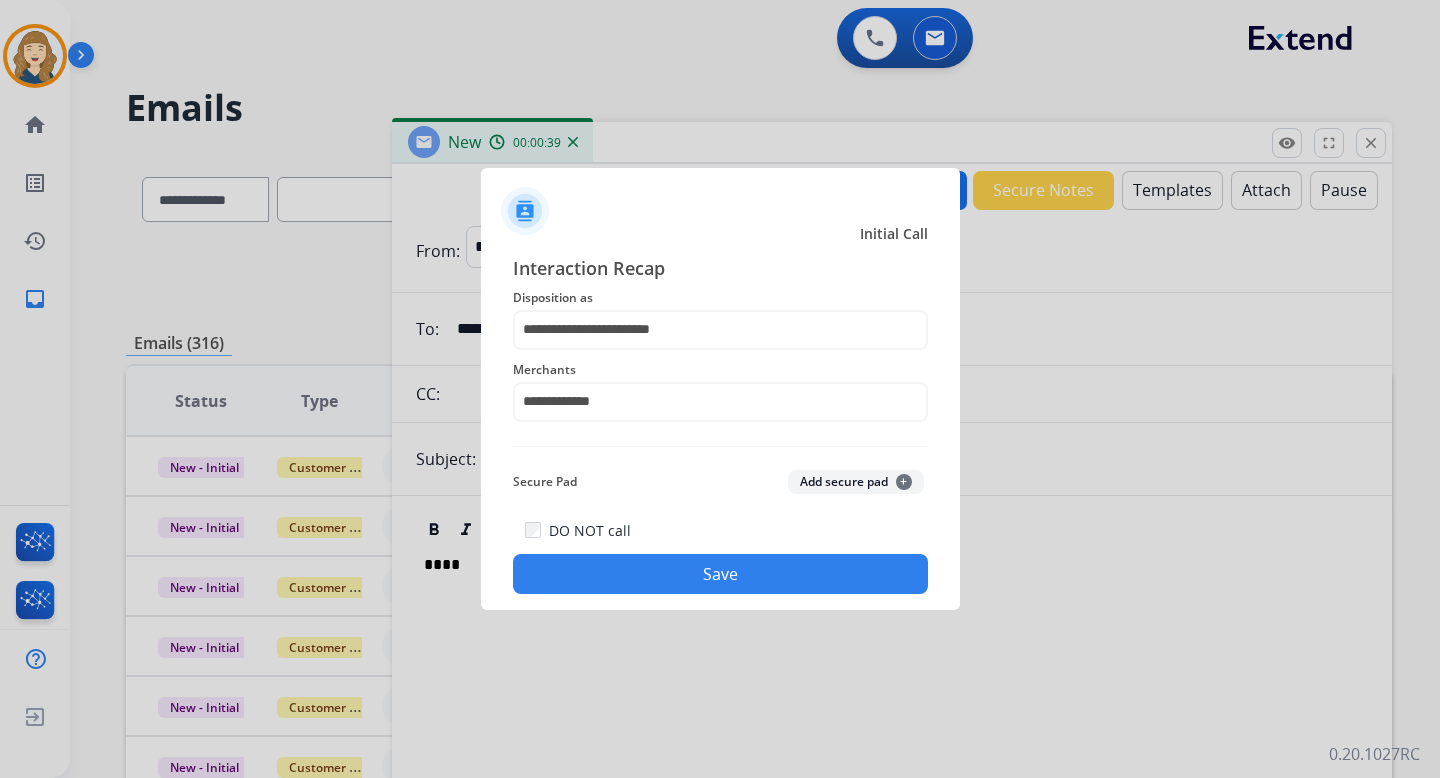 click on "Save" 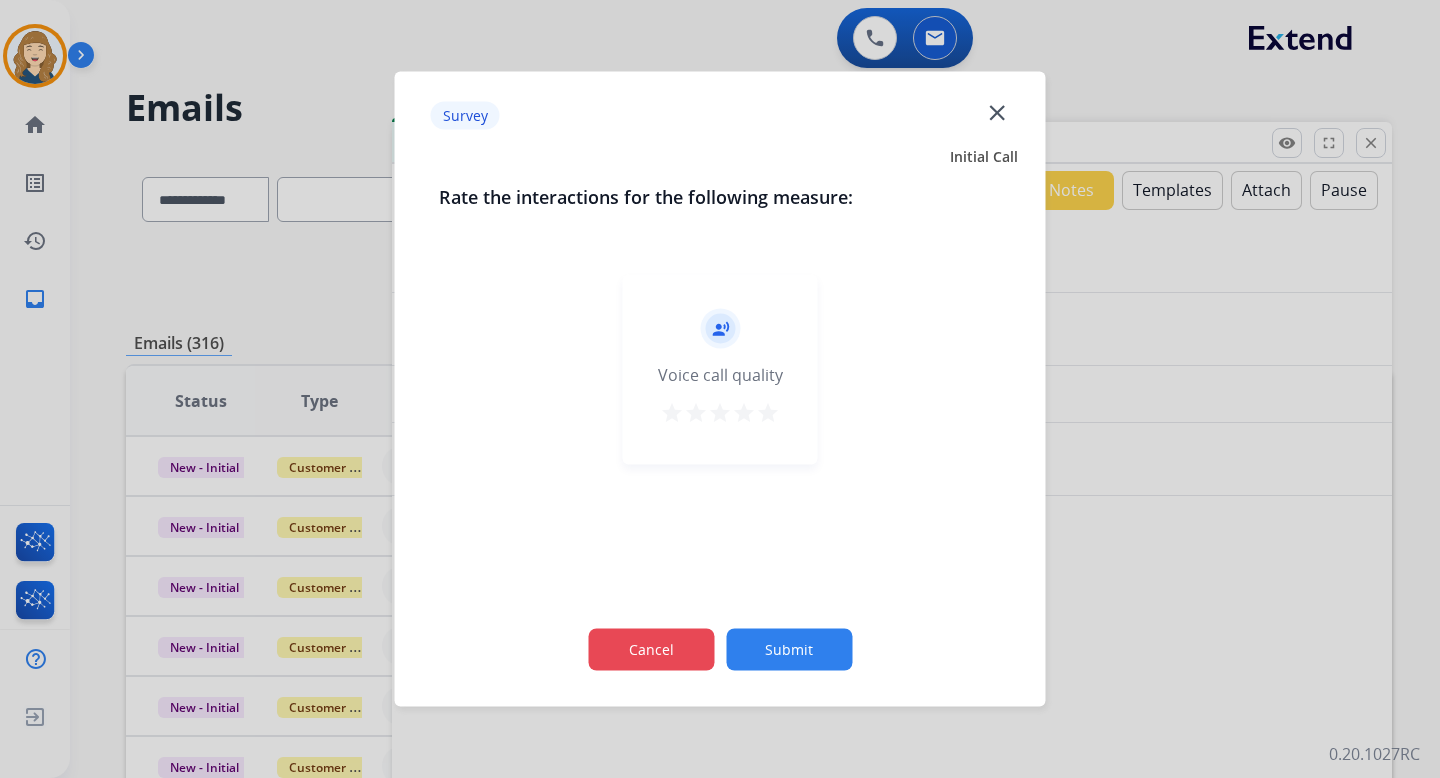 click on "Cancel" 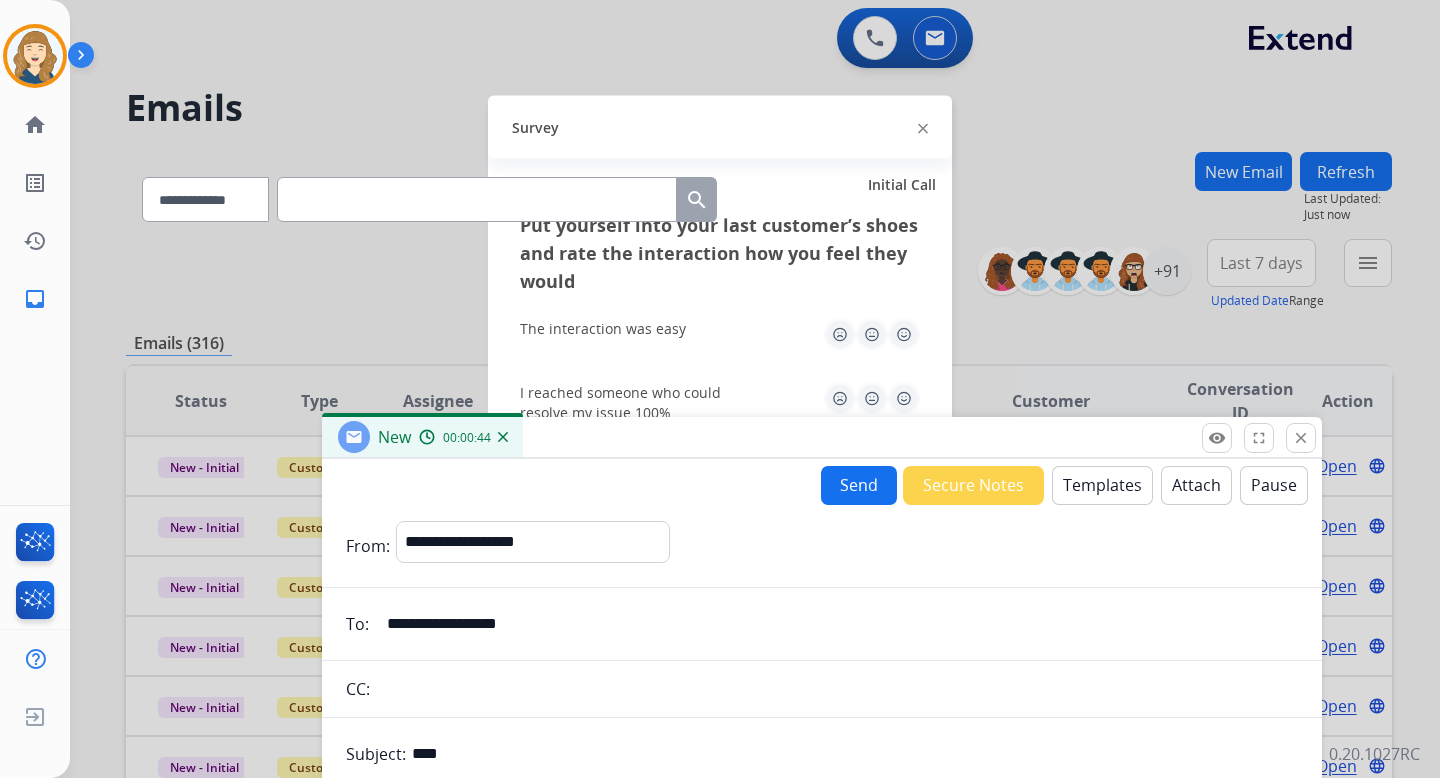 drag, startPoint x: 1164, startPoint y: 135, endPoint x: 1091, endPoint y: 438, distance: 311.6697 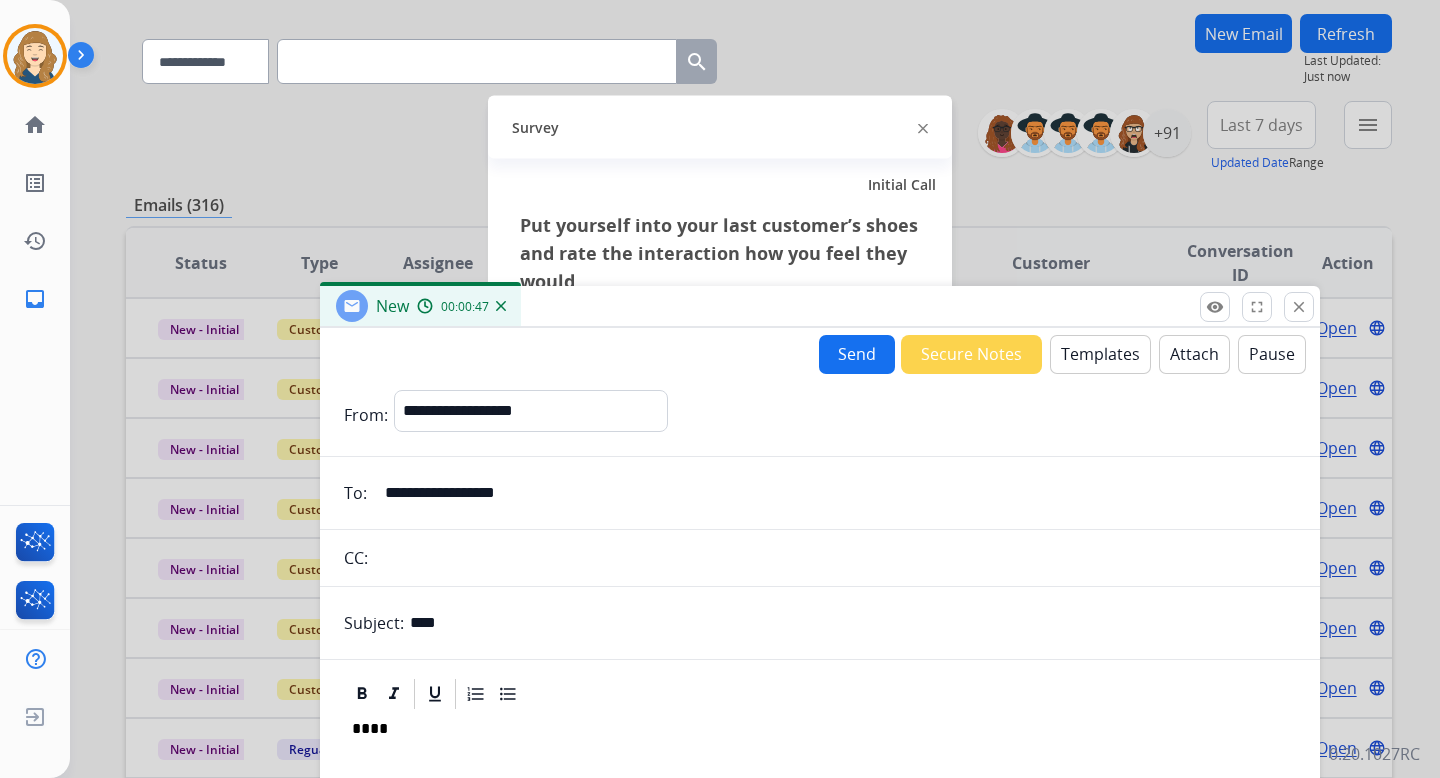 scroll, scrollTop: 0, scrollLeft: 0, axis: both 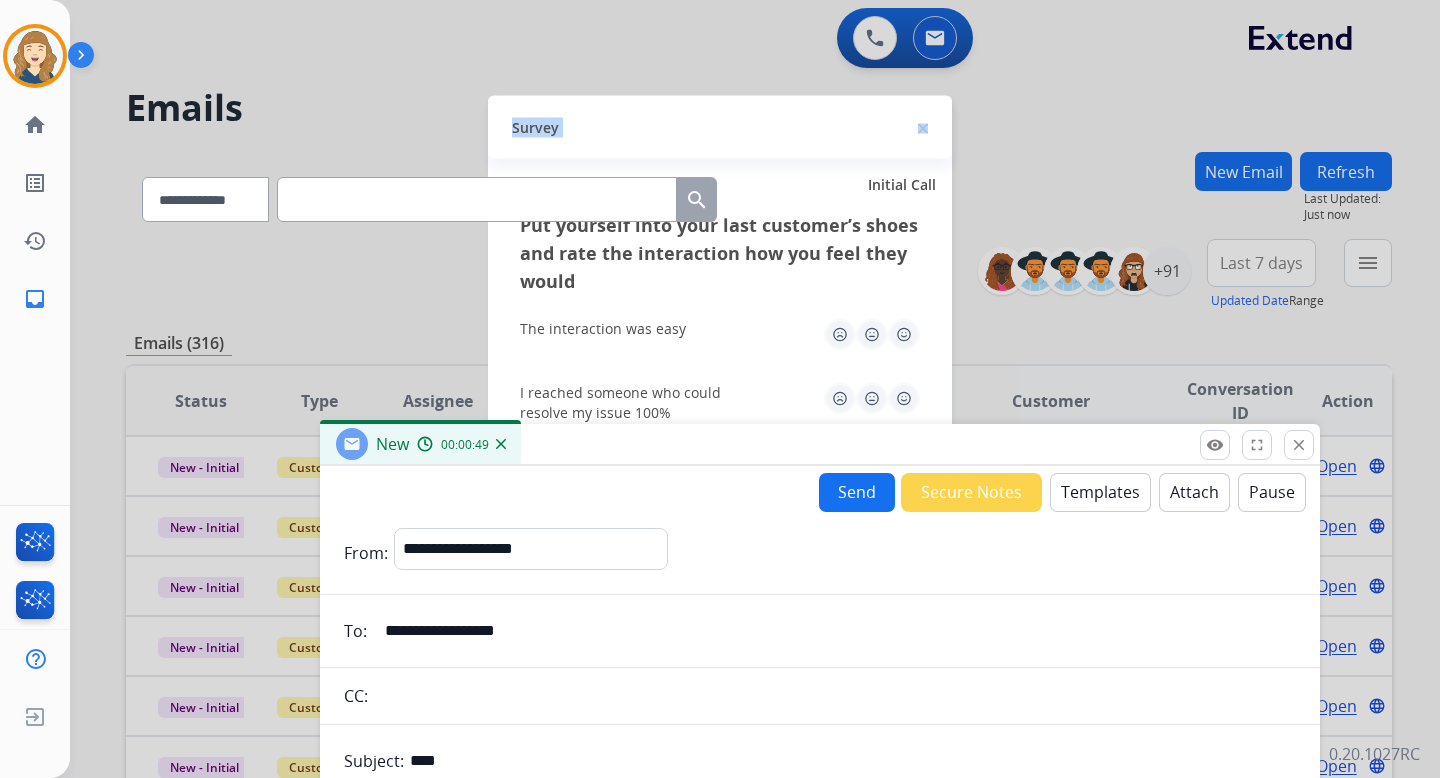 drag, startPoint x: 837, startPoint y: 121, endPoint x: 839, endPoint y: 75, distance: 46.043457 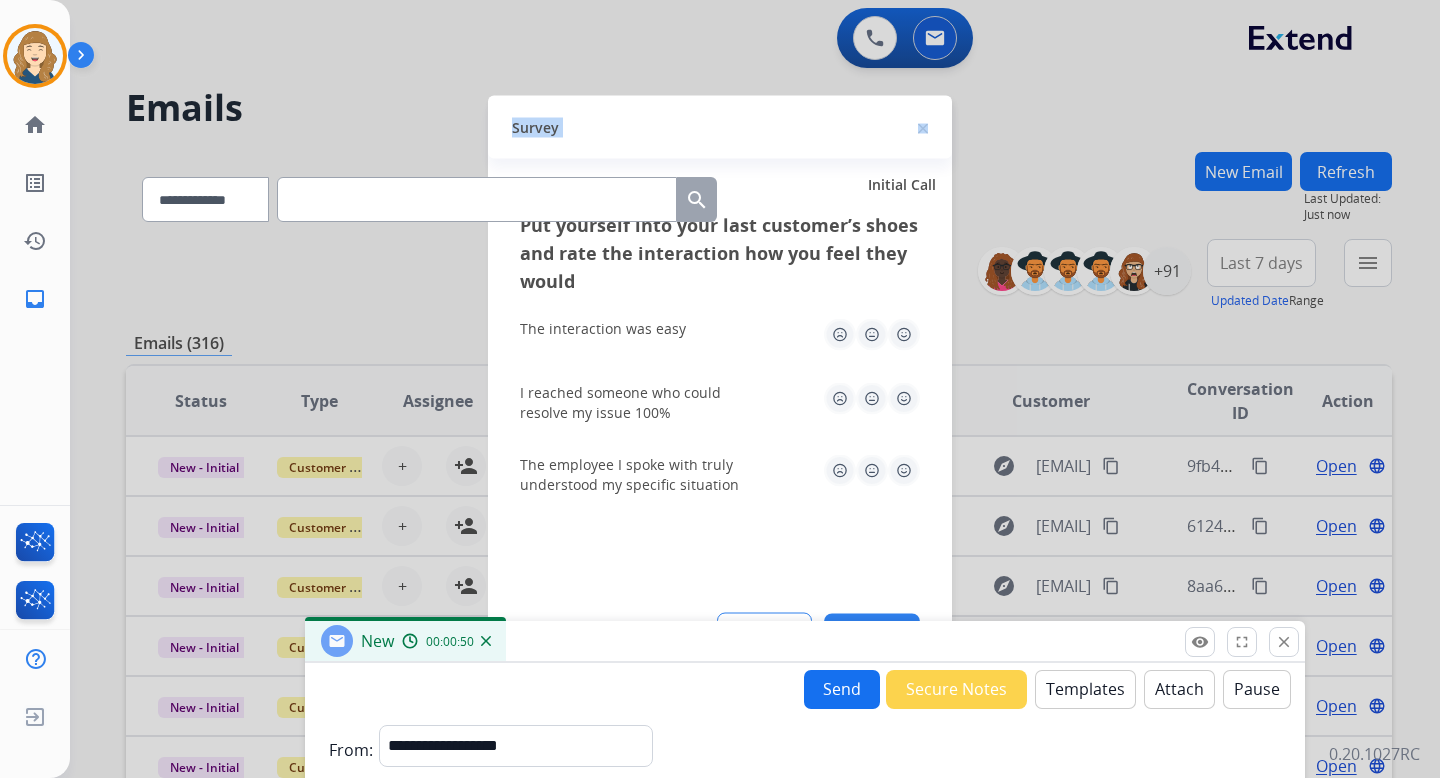 drag, startPoint x: 796, startPoint y: 440, endPoint x: 766, endPoint y: 735, distance: 296.5215 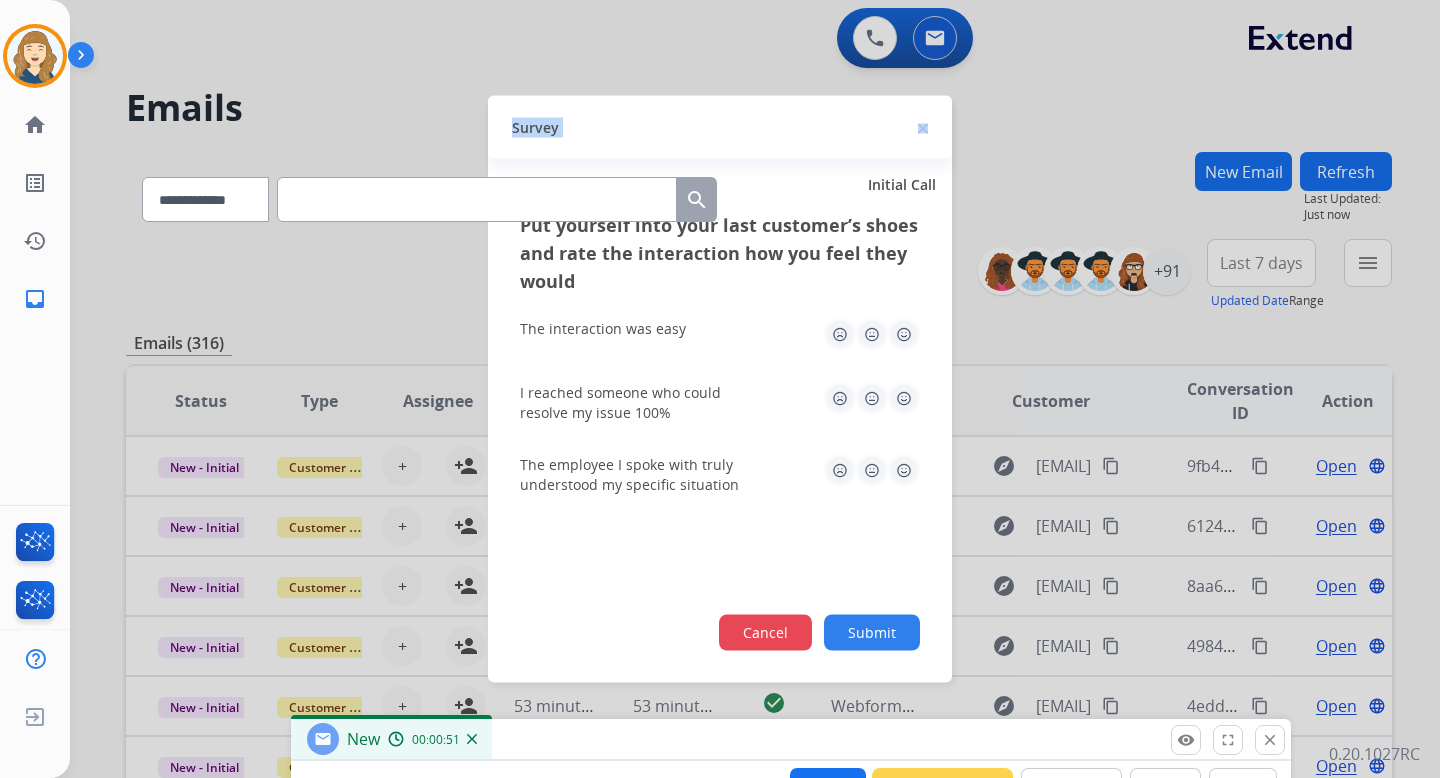 click on "Cancel" 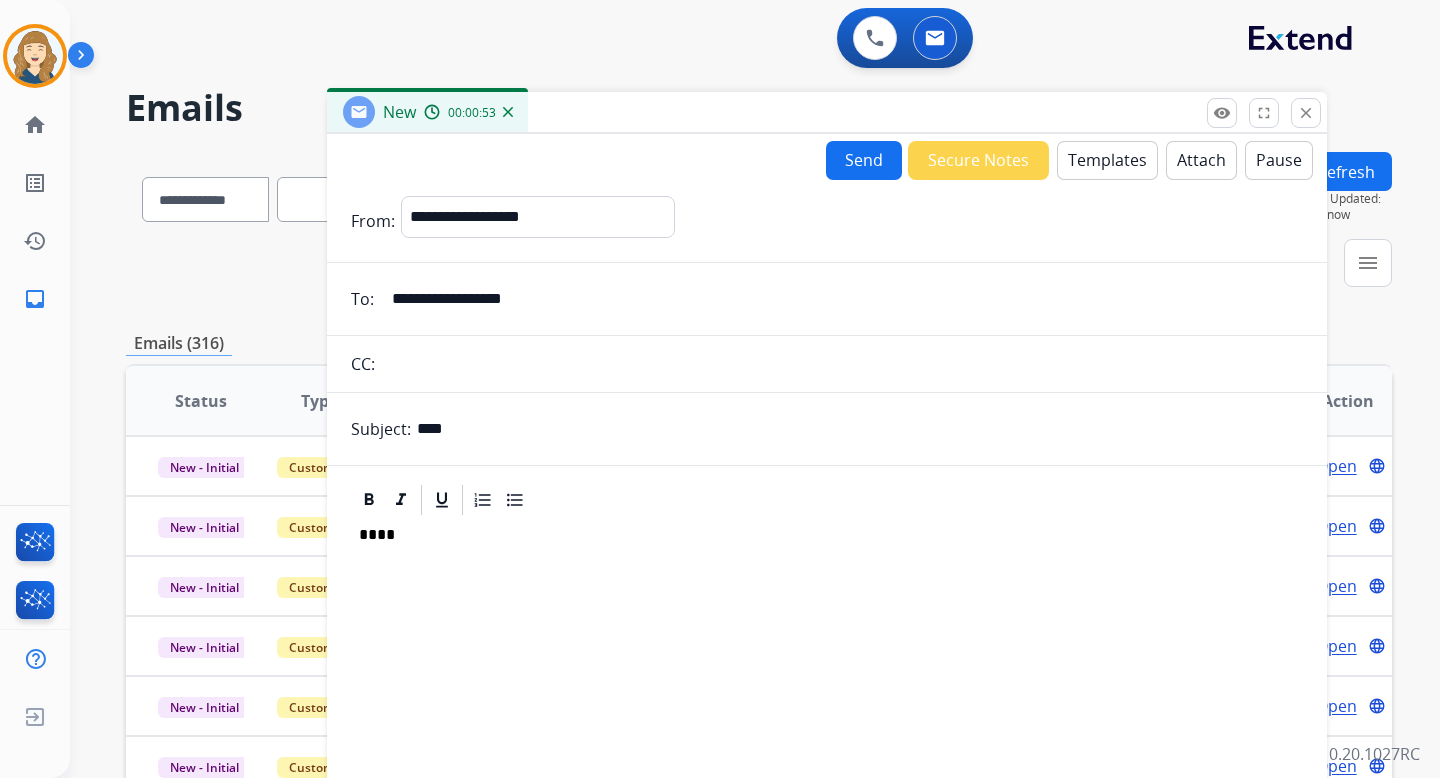 drag, startPoint x: 757, startPoint y: 742, endPoint x: 803, endPoint y: 106, distance: 637.6614 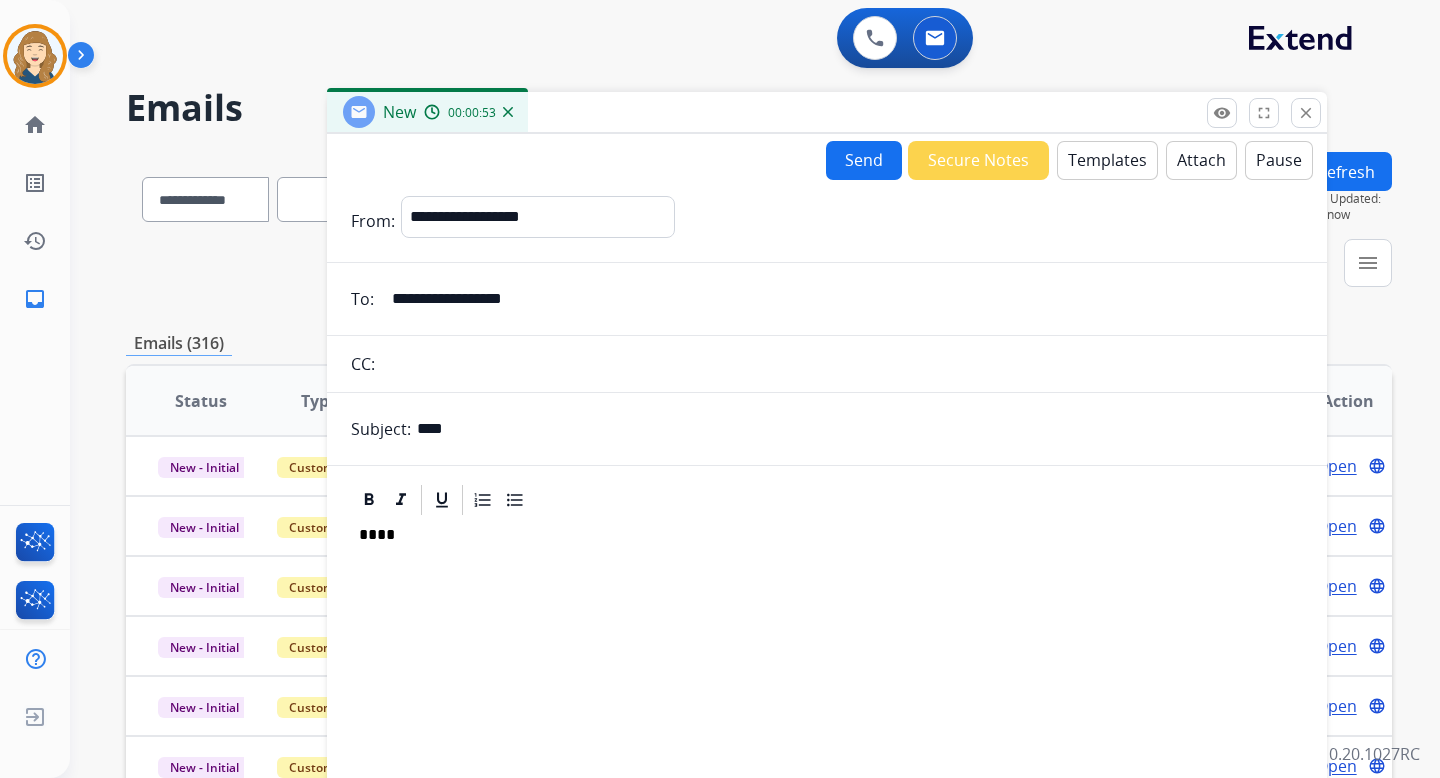click on "New  [TIME]" at bounding box center (827, 113) 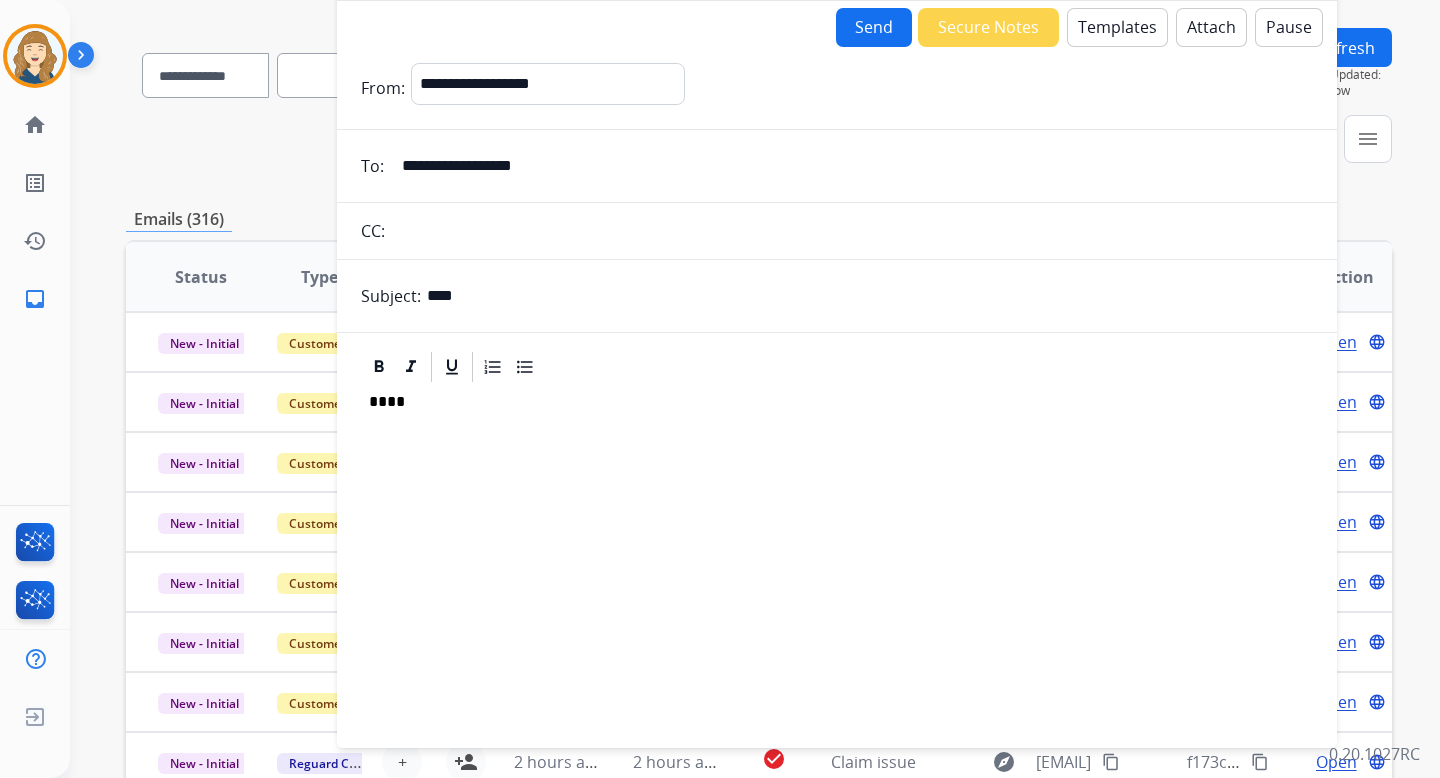 scroll, scrollTop: 0, scrollLeft: 0, axis: both 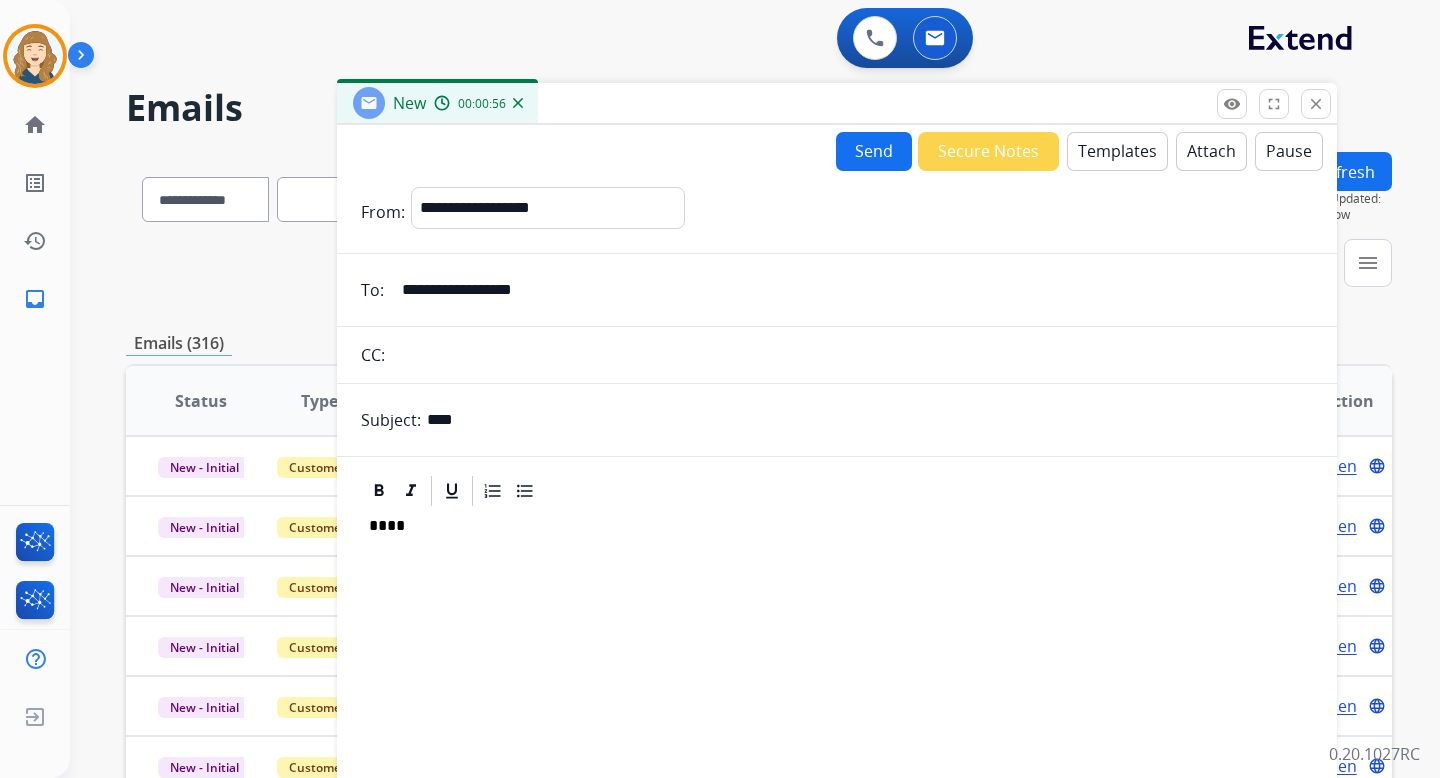 click on "Pause" at bounding box center (1289, 151) 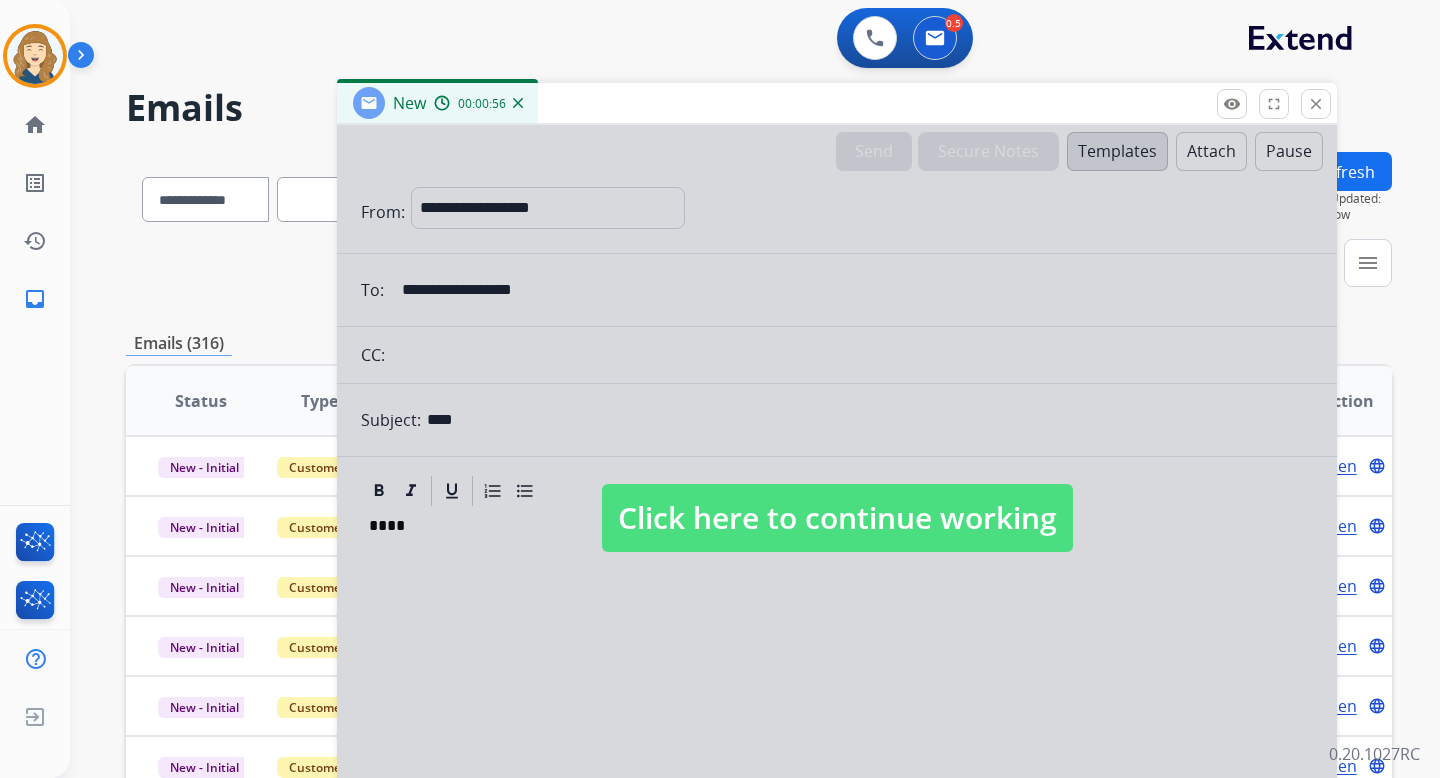 click at bounding box center [837, 498] 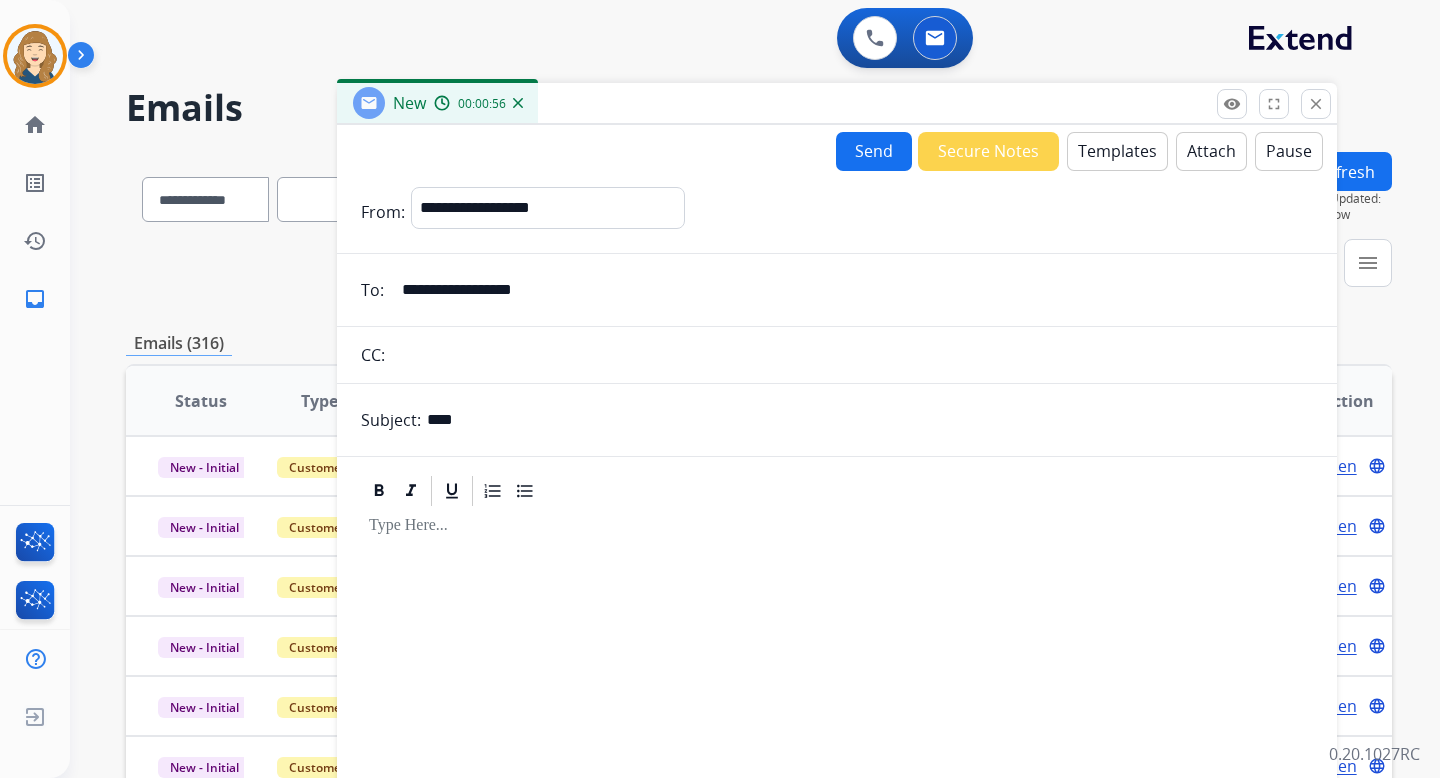 click on "Pause" at bounding box center (1289, 151) 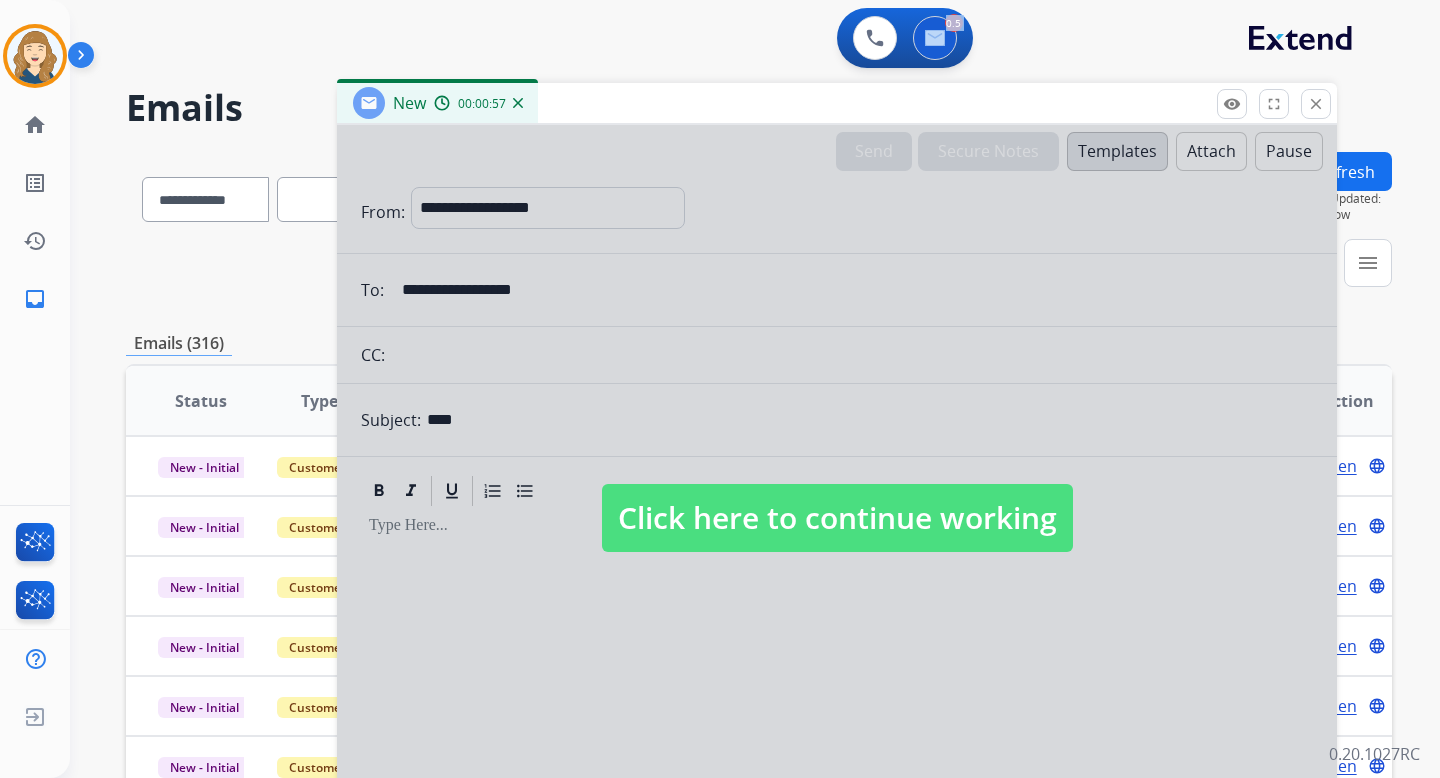 drag, startPoint x: 947, startPoint y: 23, endPoint x: 968, endPoint y: 23, distance: 21 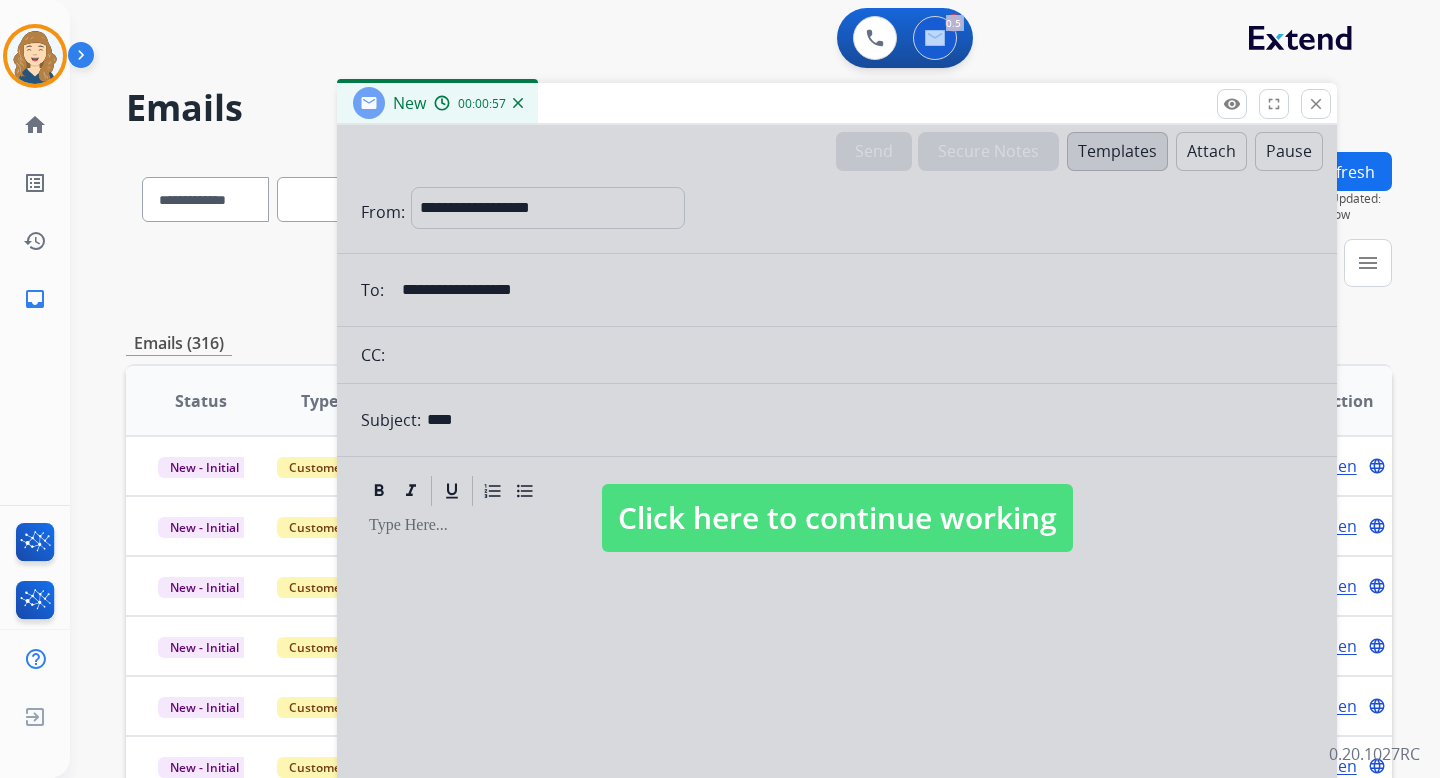 click on "0 Voice Interactions 0.5 Email Interactions" at bounding box center [905, 38] 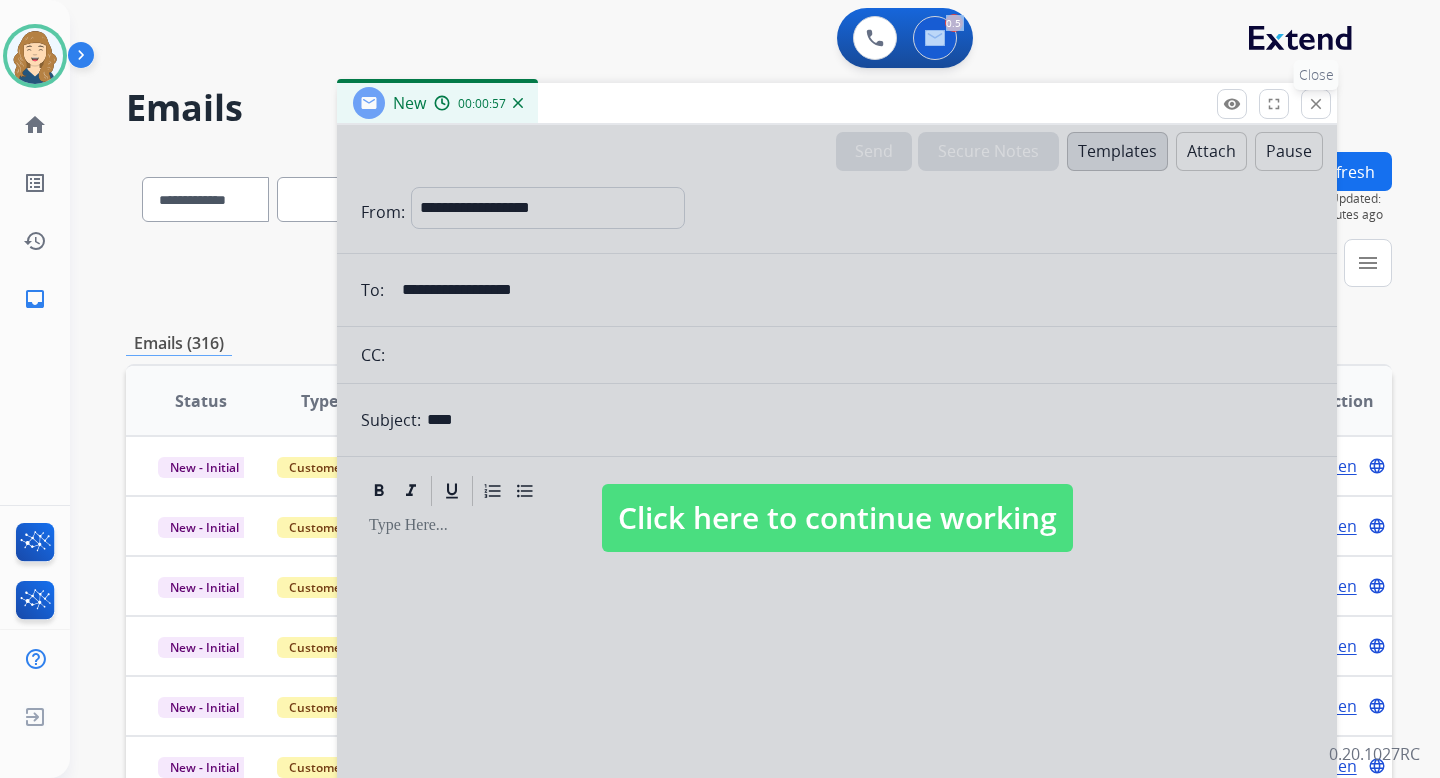 click on "close" at bounding box center [1316, 104] 